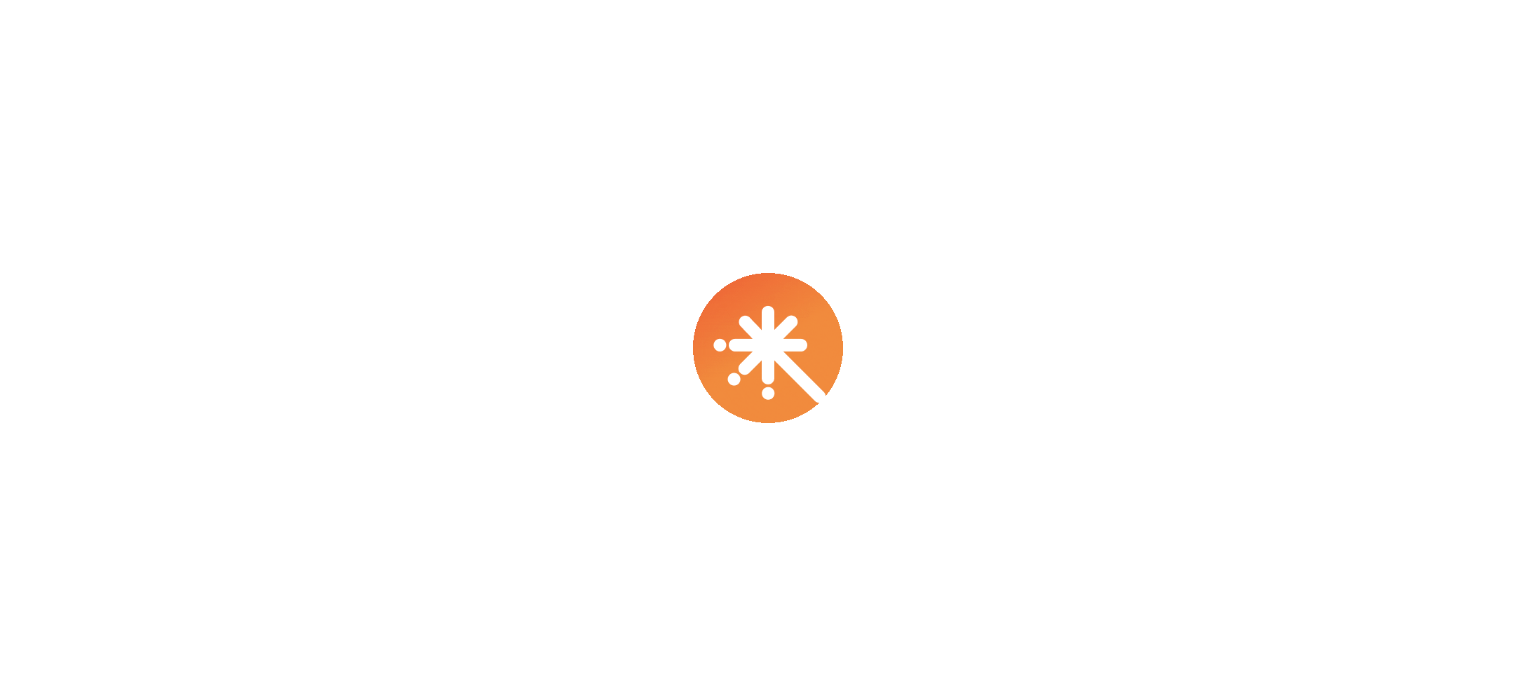 scroll, scrollTop: 0, scrollLeft: 0, axis: both 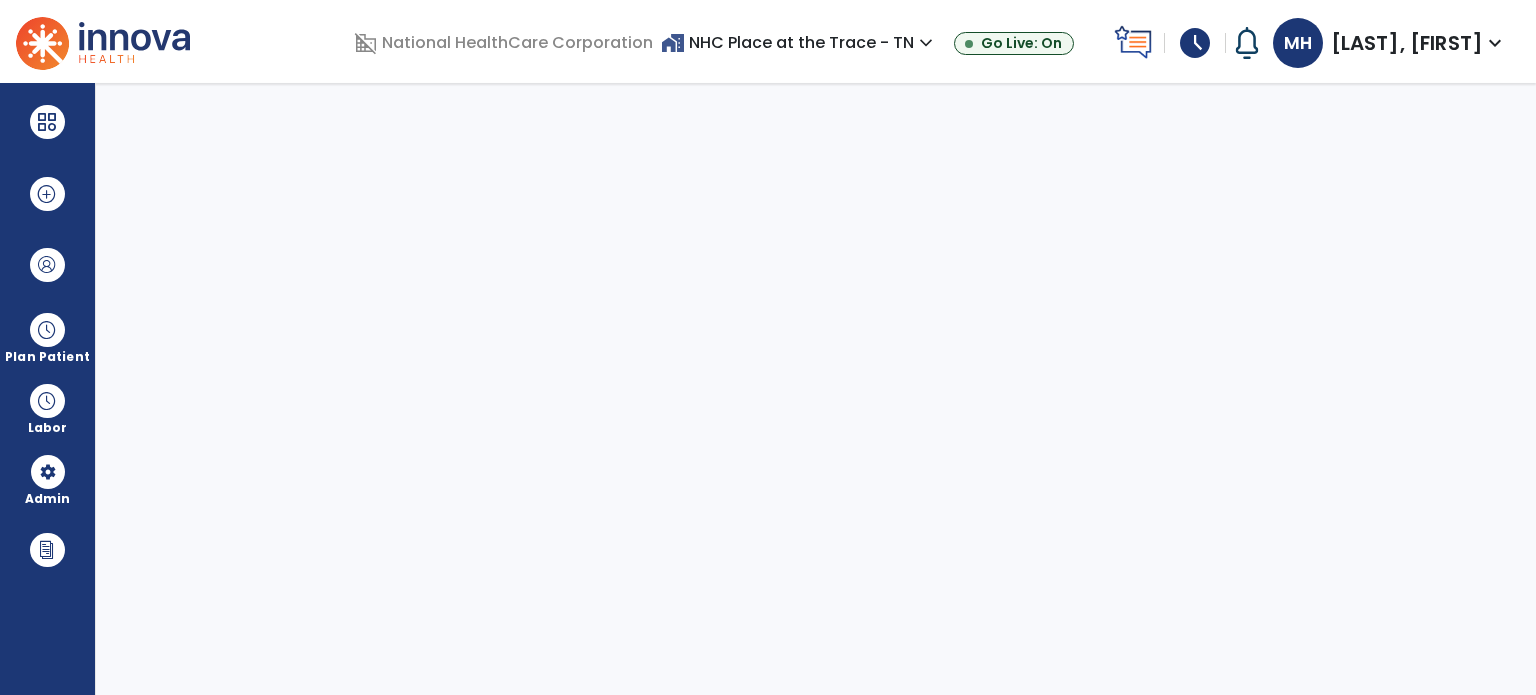 select on "***" 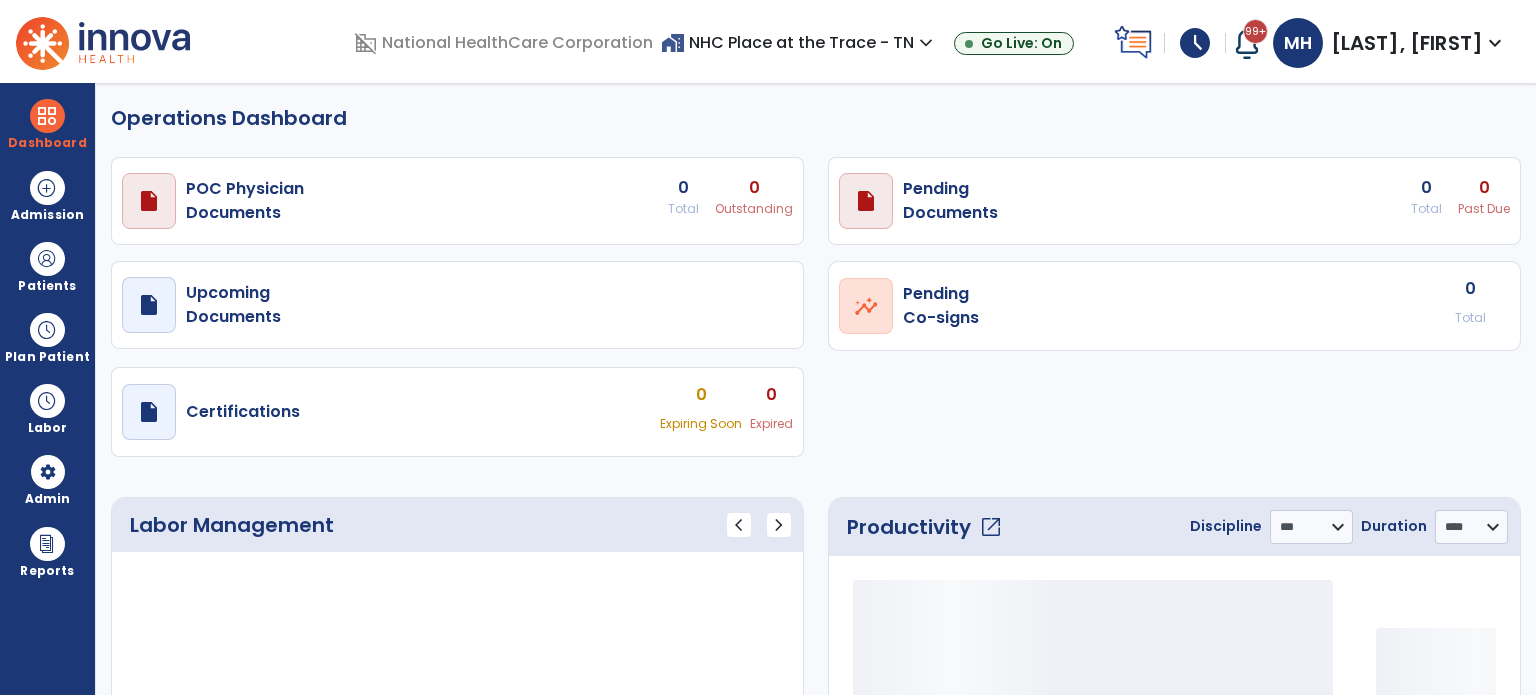 select on "***" 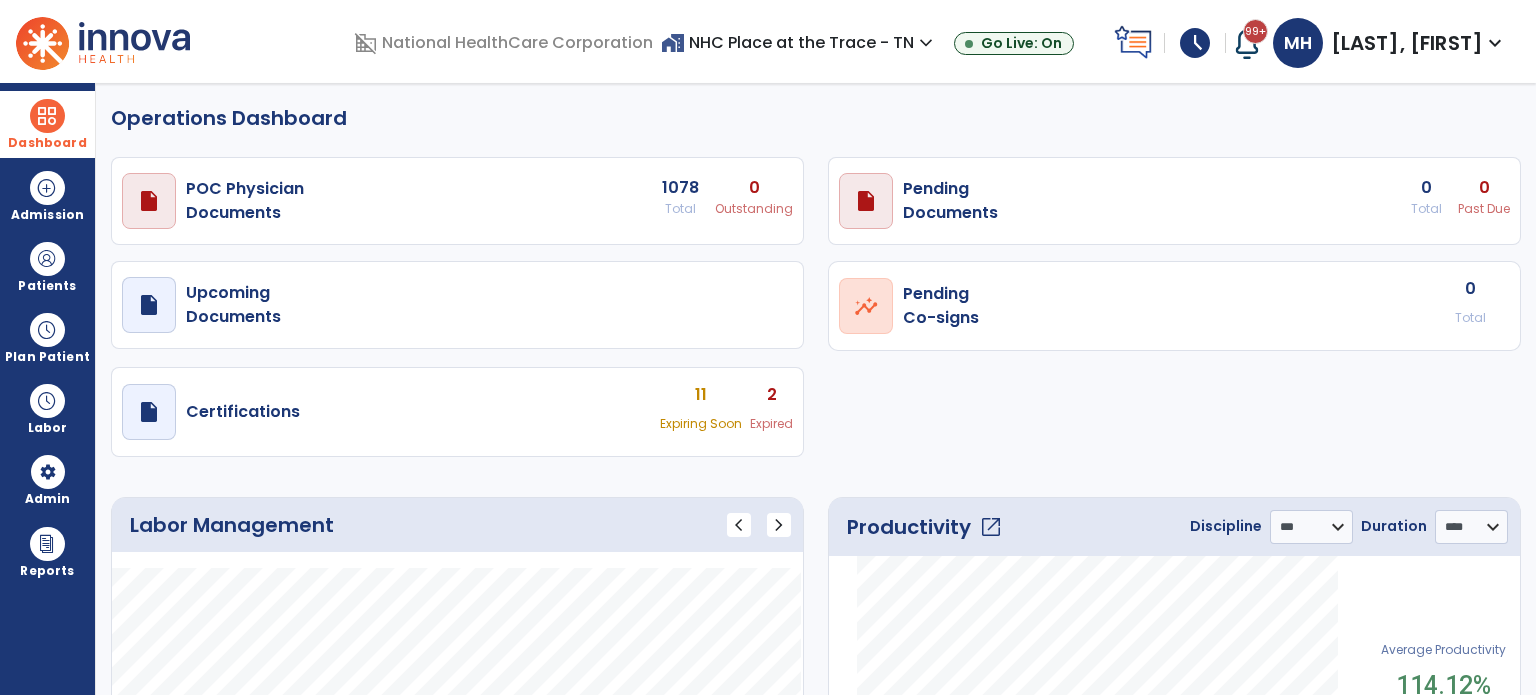 click on "Dashboard" at bounding box center [47, 124] 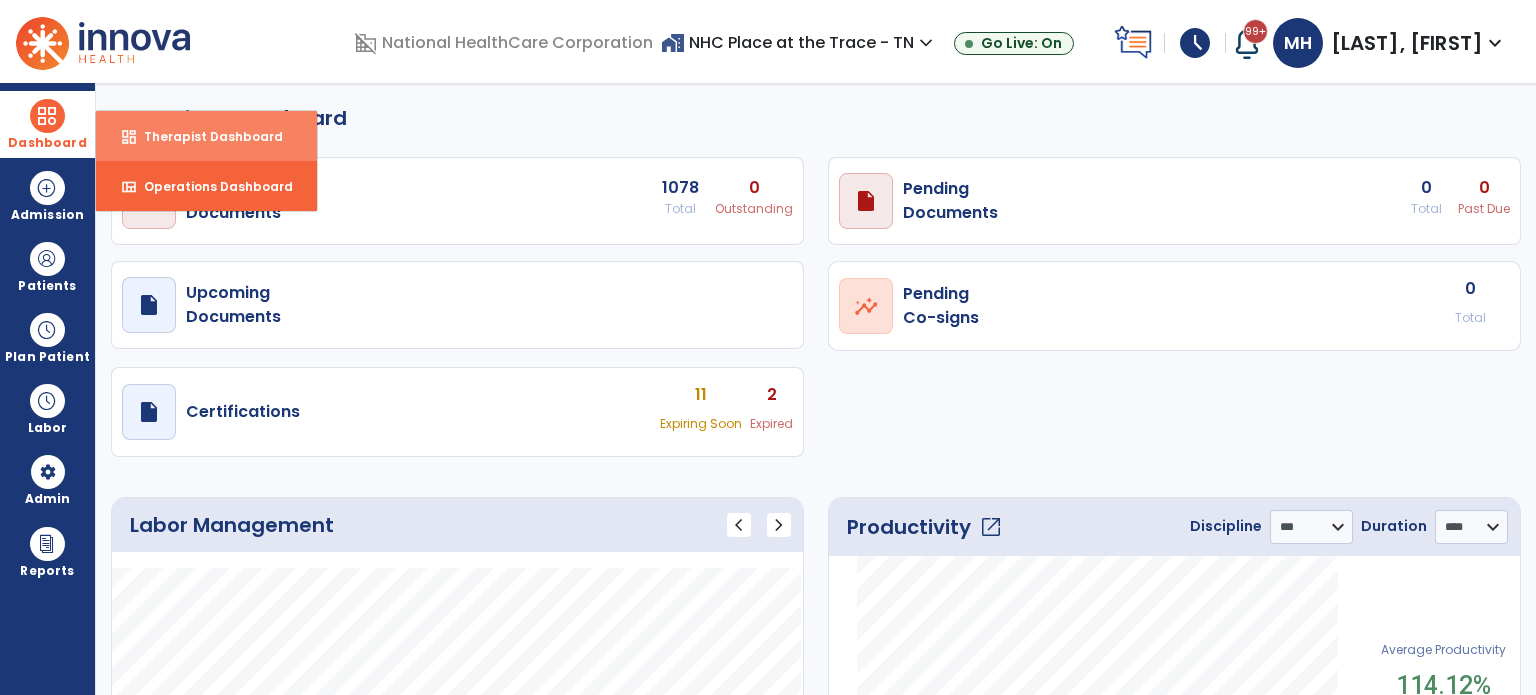 click on "Therapist Dashboard" at bounding box center (205, 136) 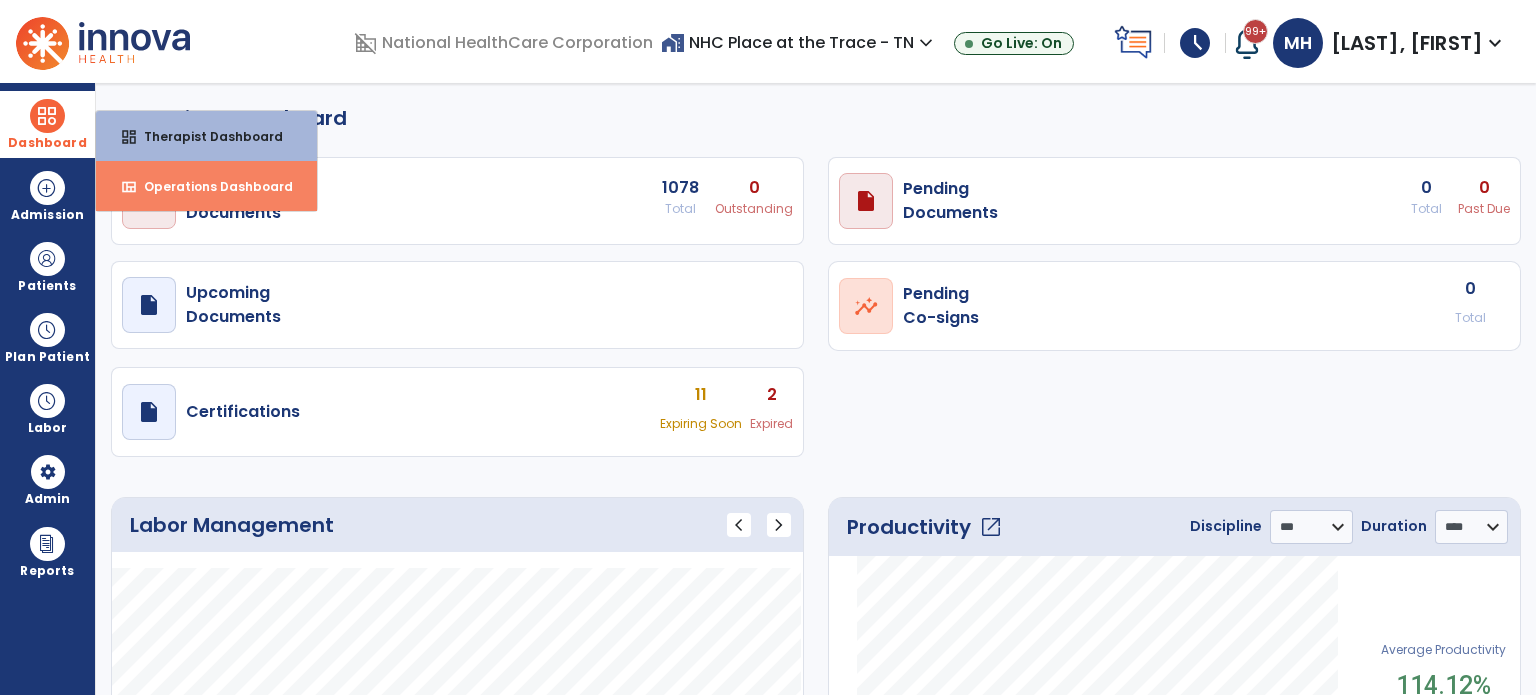 select on "****" 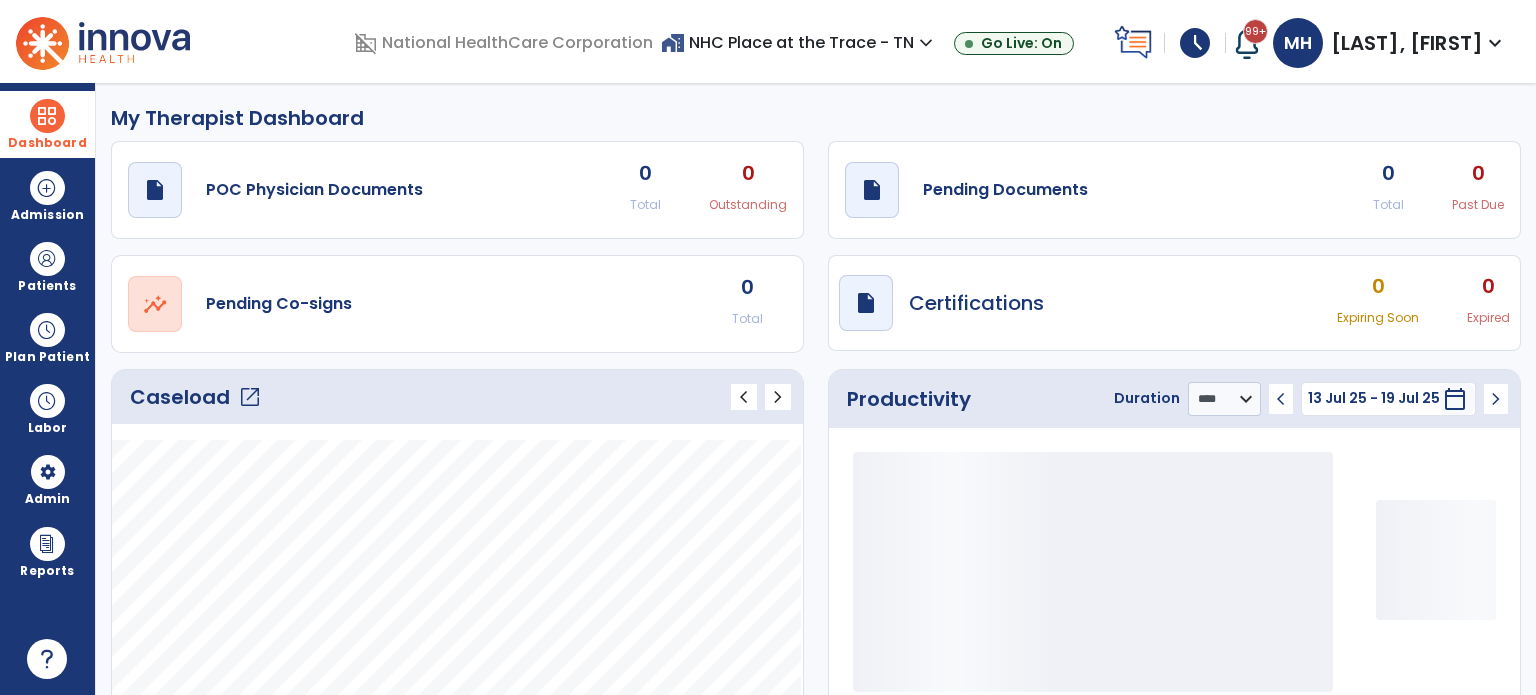 click on "Caseload   open_in_new" 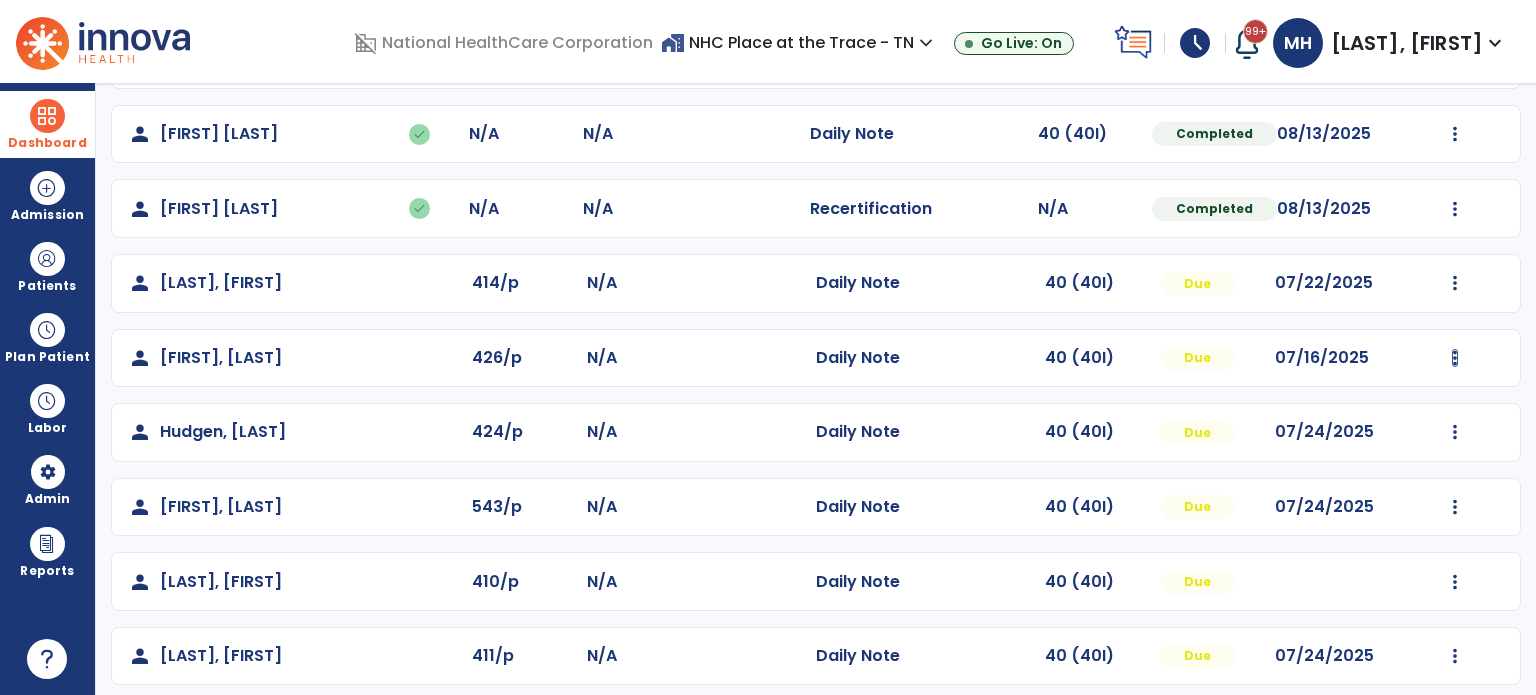 scroll, scrollTop: 463, scrollLeft: 0, axis: vertical 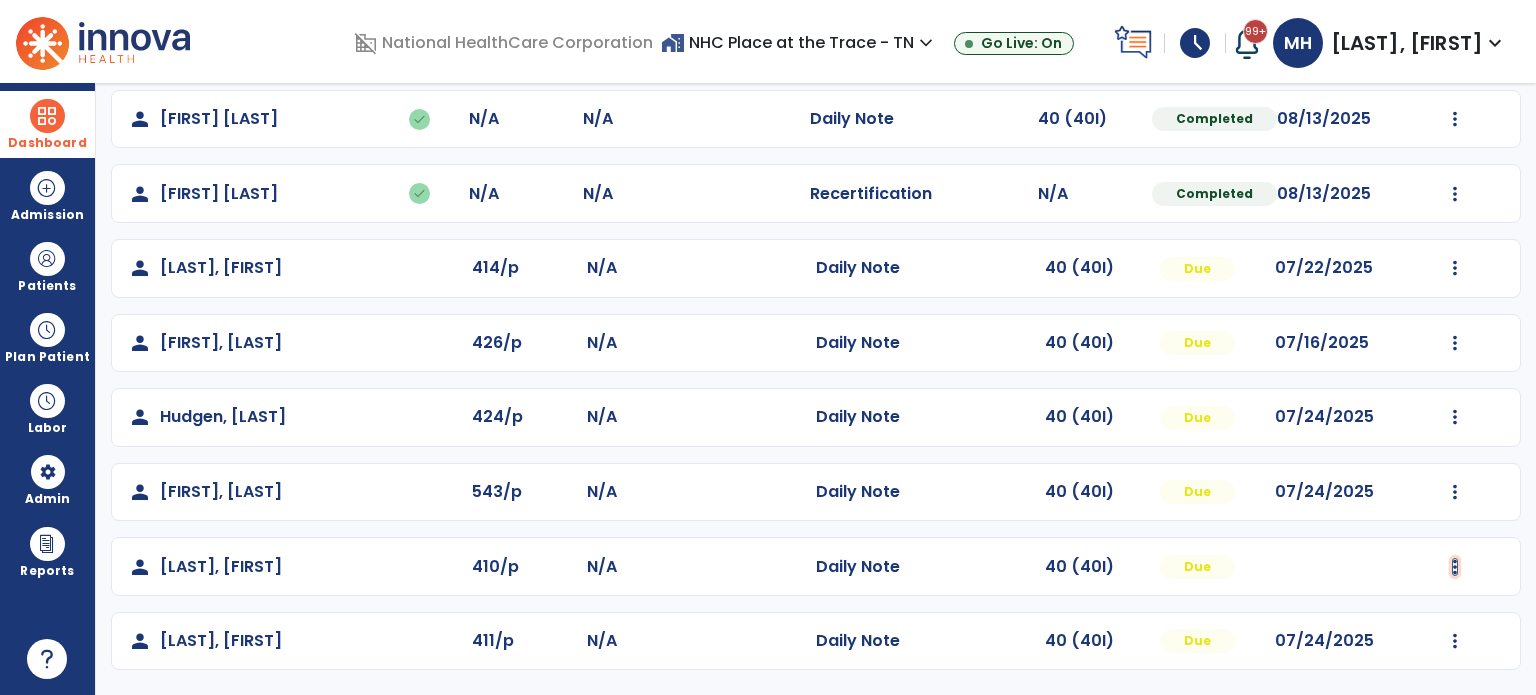 click at bounding box center (1455, -30) 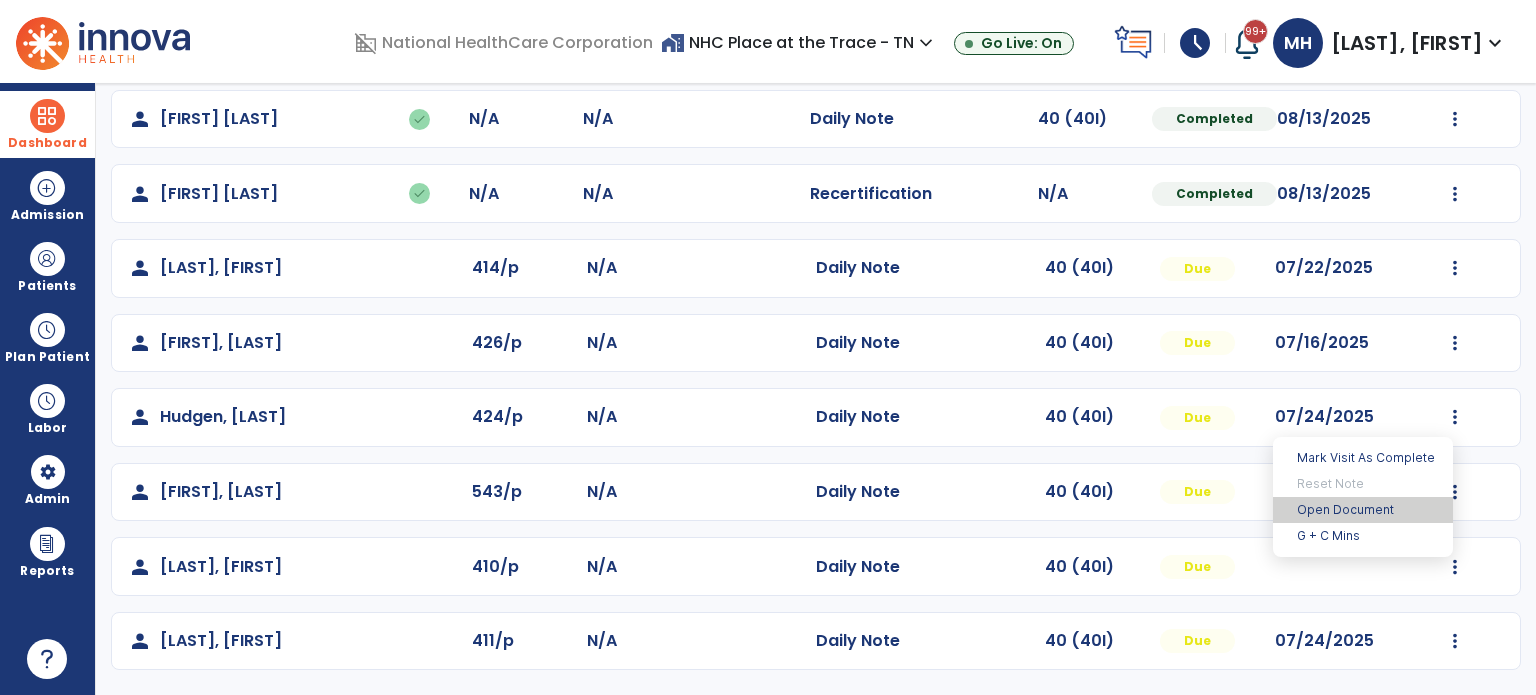 click on "Open Document" at bounding box center [1363, 510] 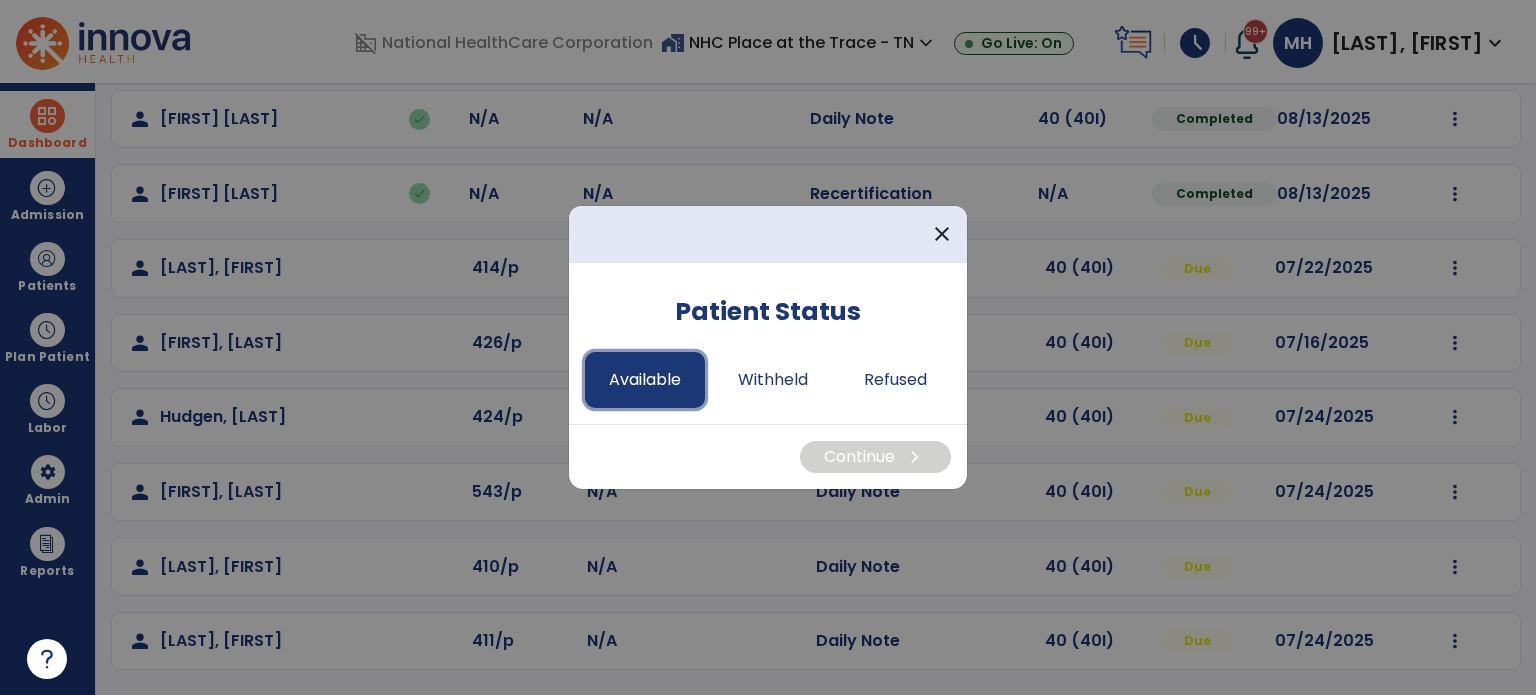 click on "Available" at bounding box center [645, 380] 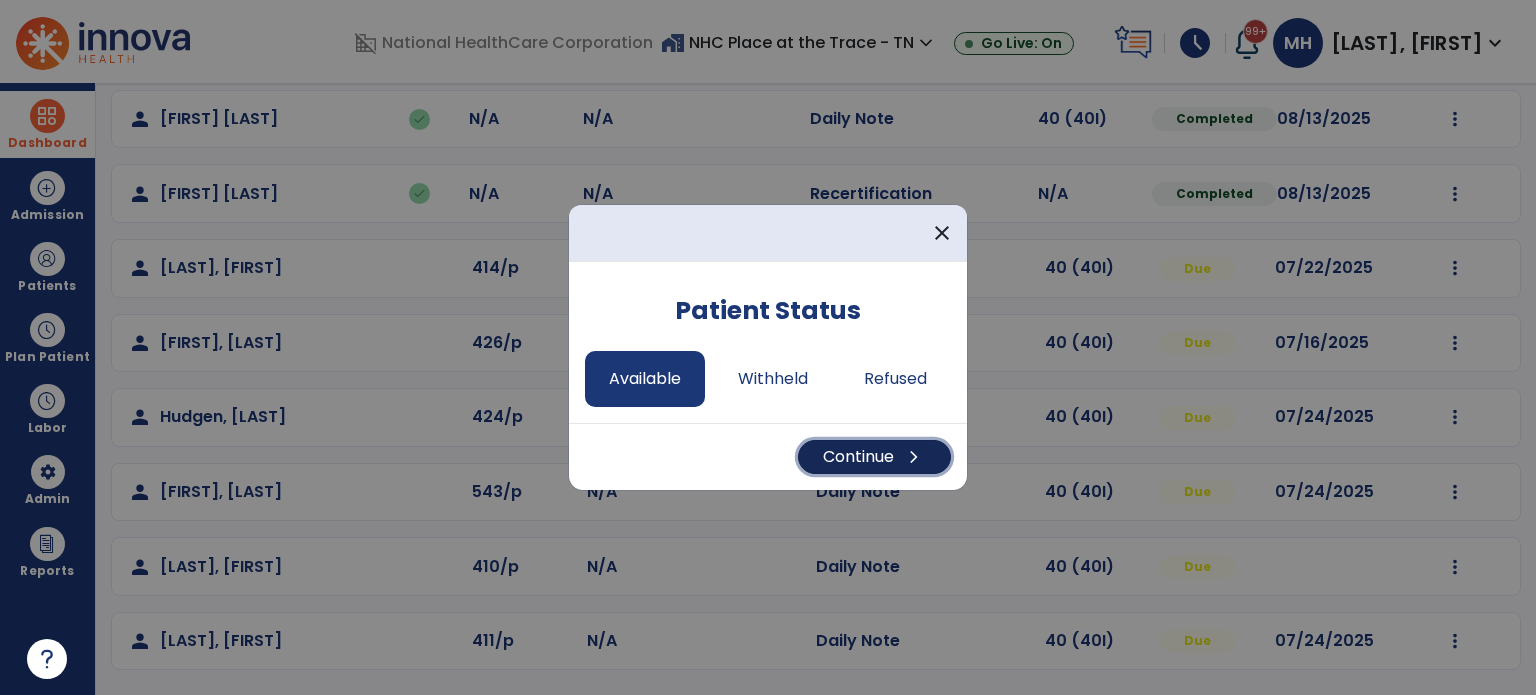 click on "Continue   chevron_right" at bounding box center (874, 457) 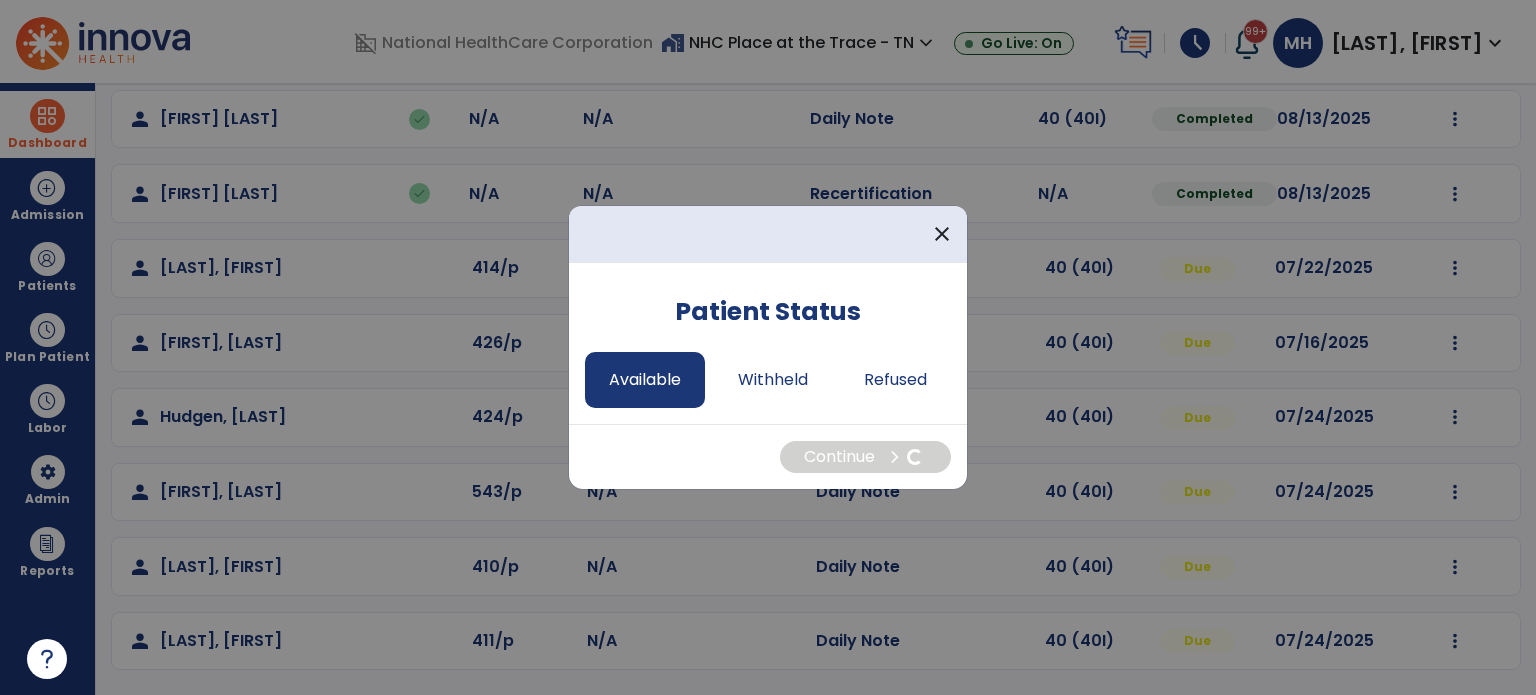 select on "*" 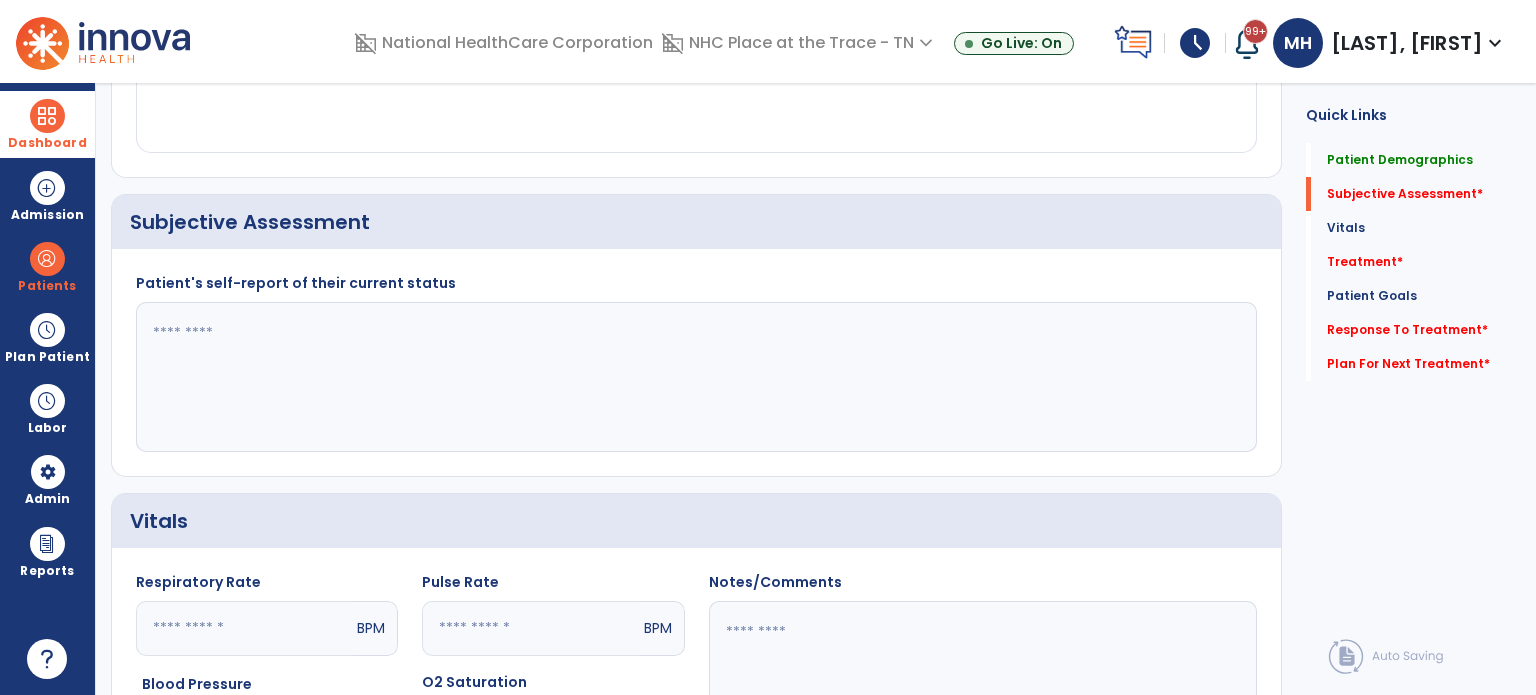 click 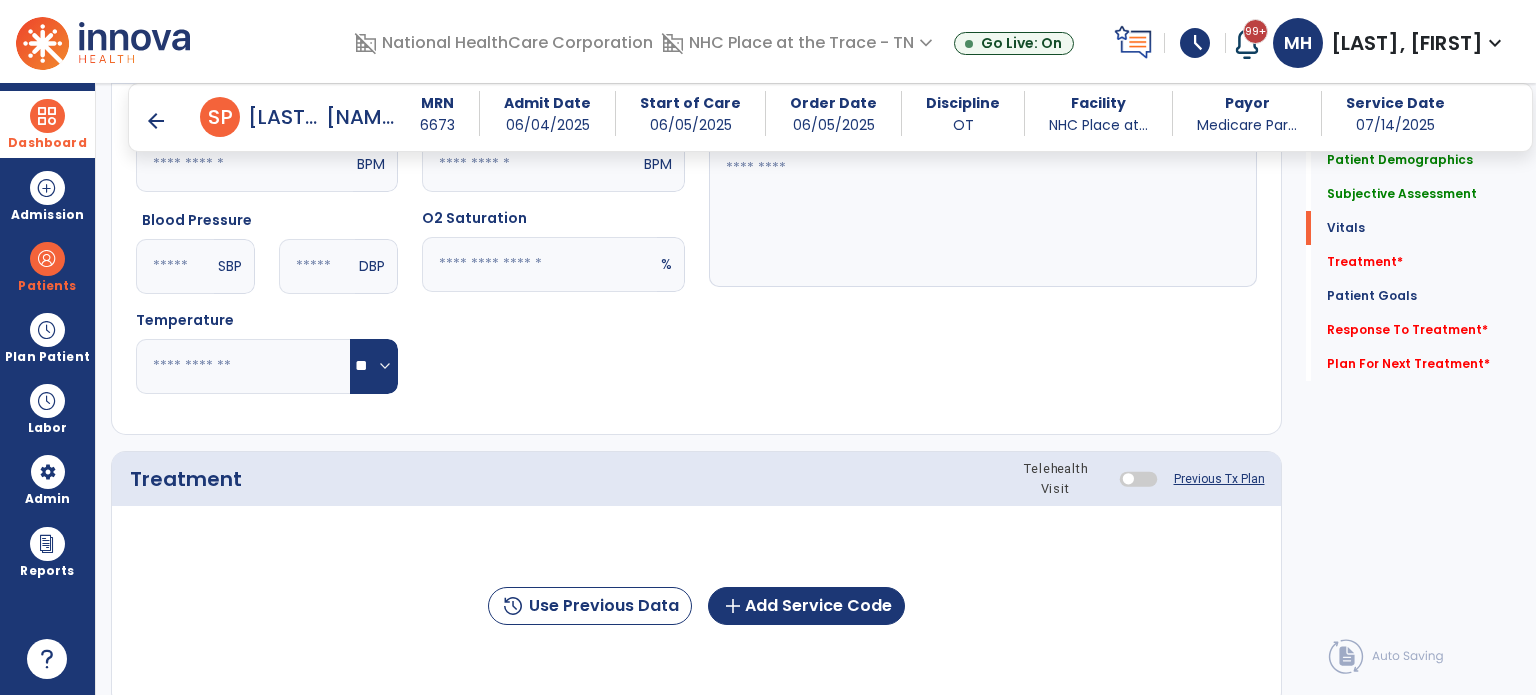 scroll, scrollTop: 963, scrollLeft: 0, axis: vertical 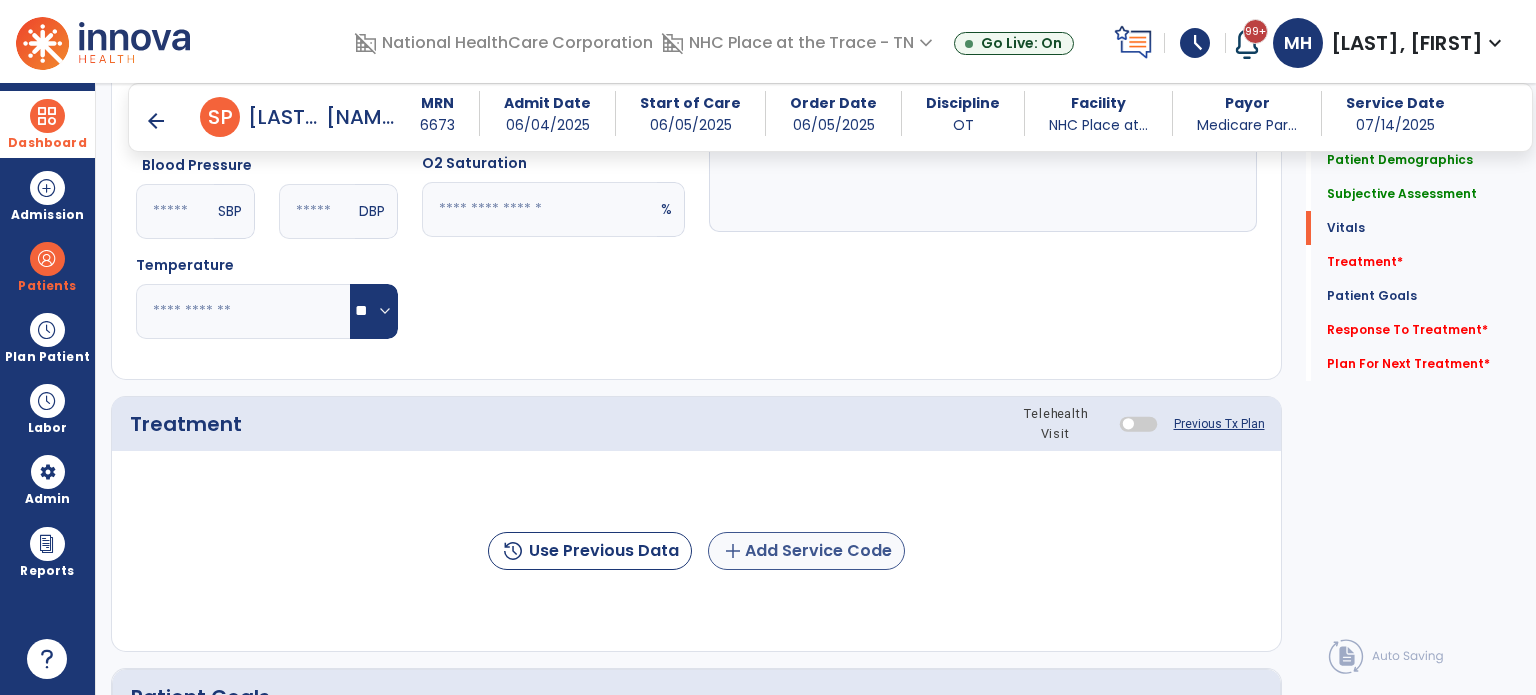 type on "**********" 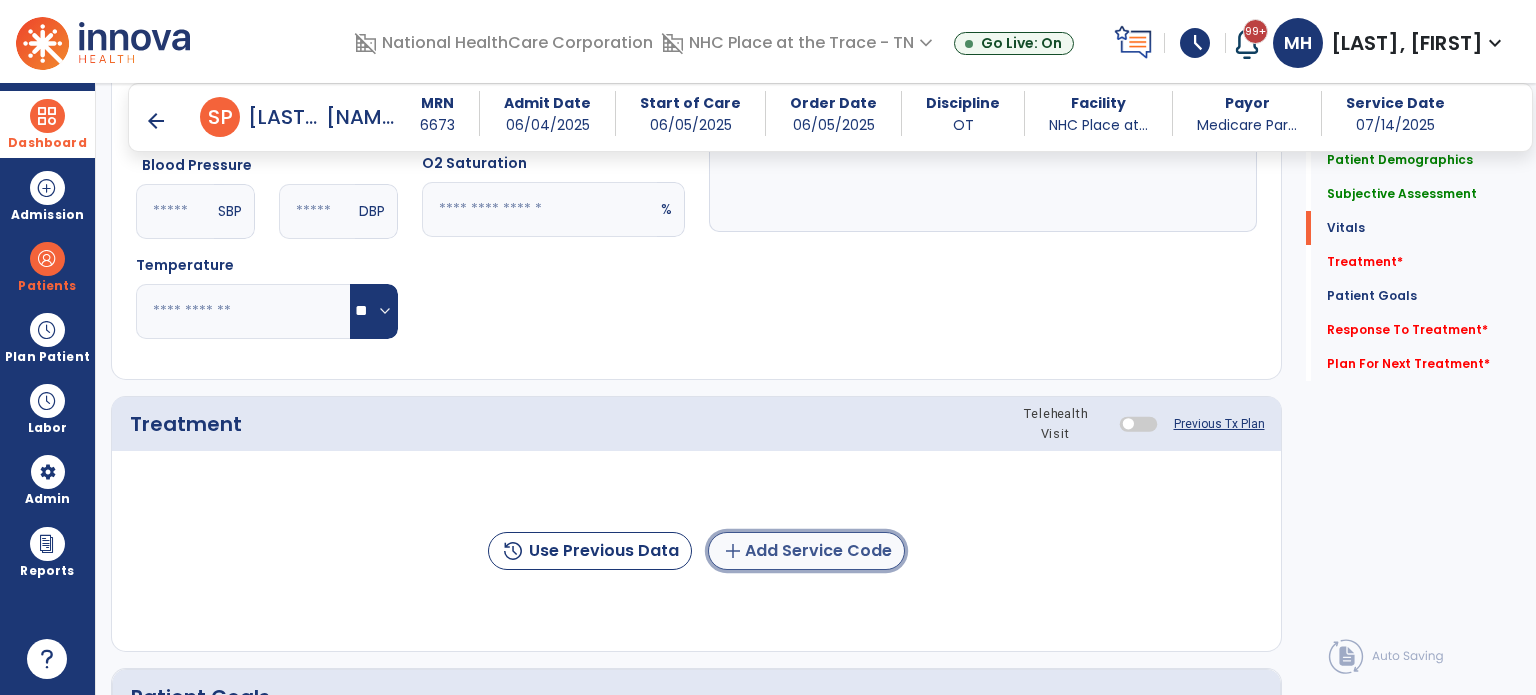 click on "add  Add Service Code" 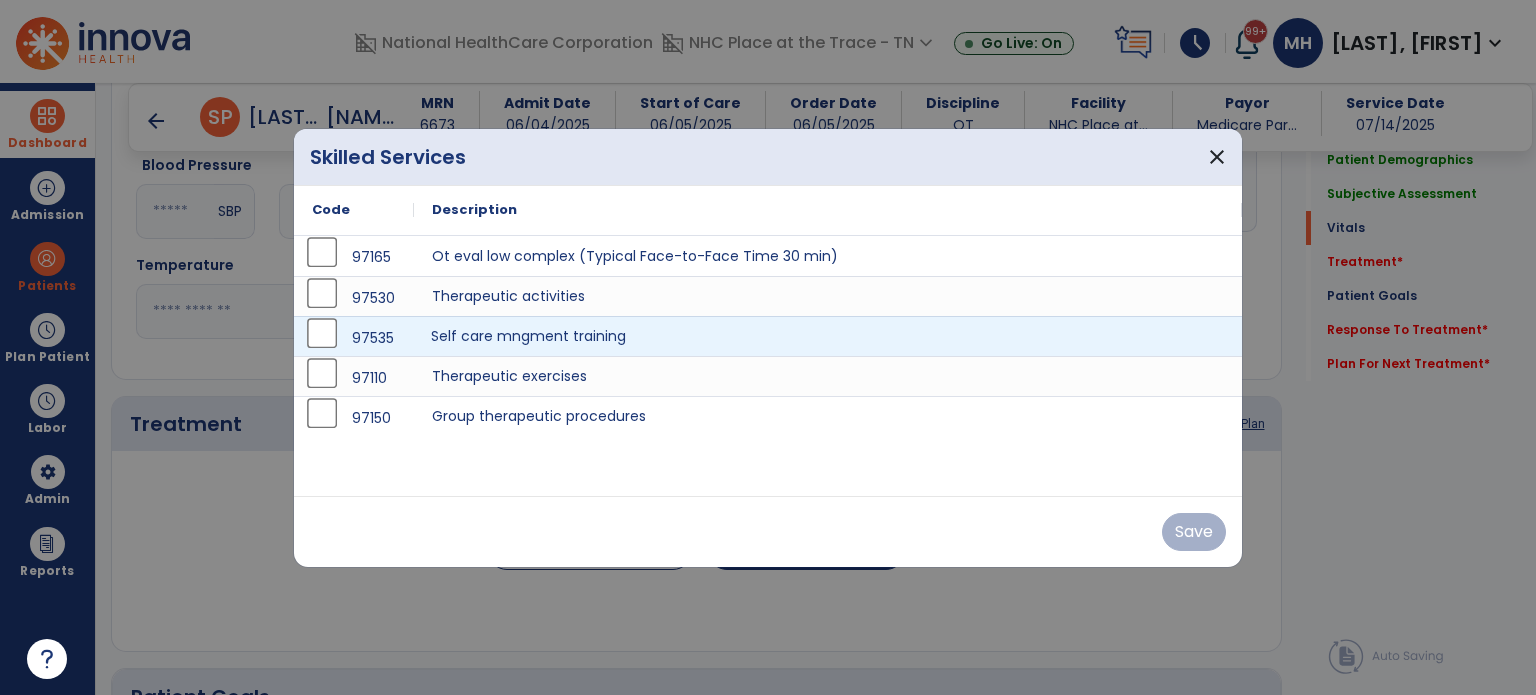 click on "Self care mngment training" at bounding box center (828, 336) 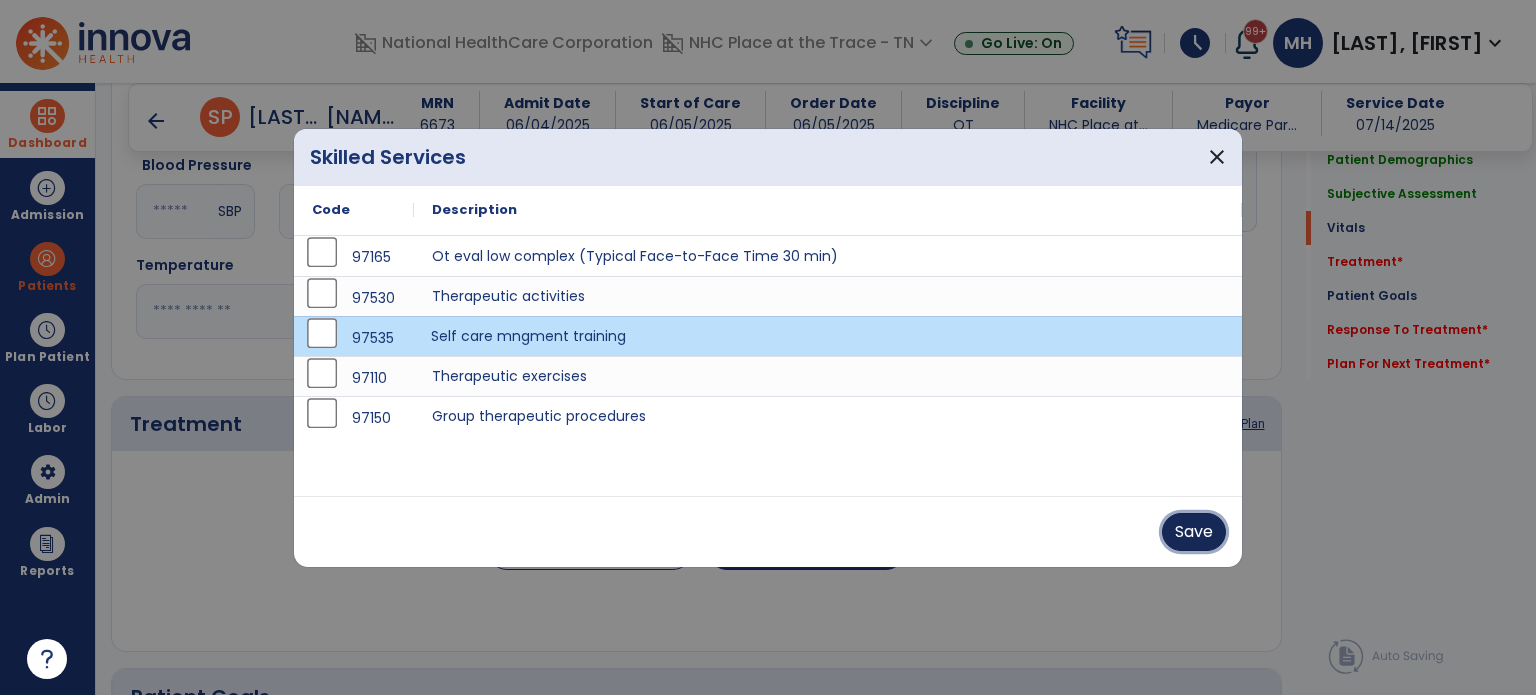 click on "Save" at bounding box center [1194, 532] 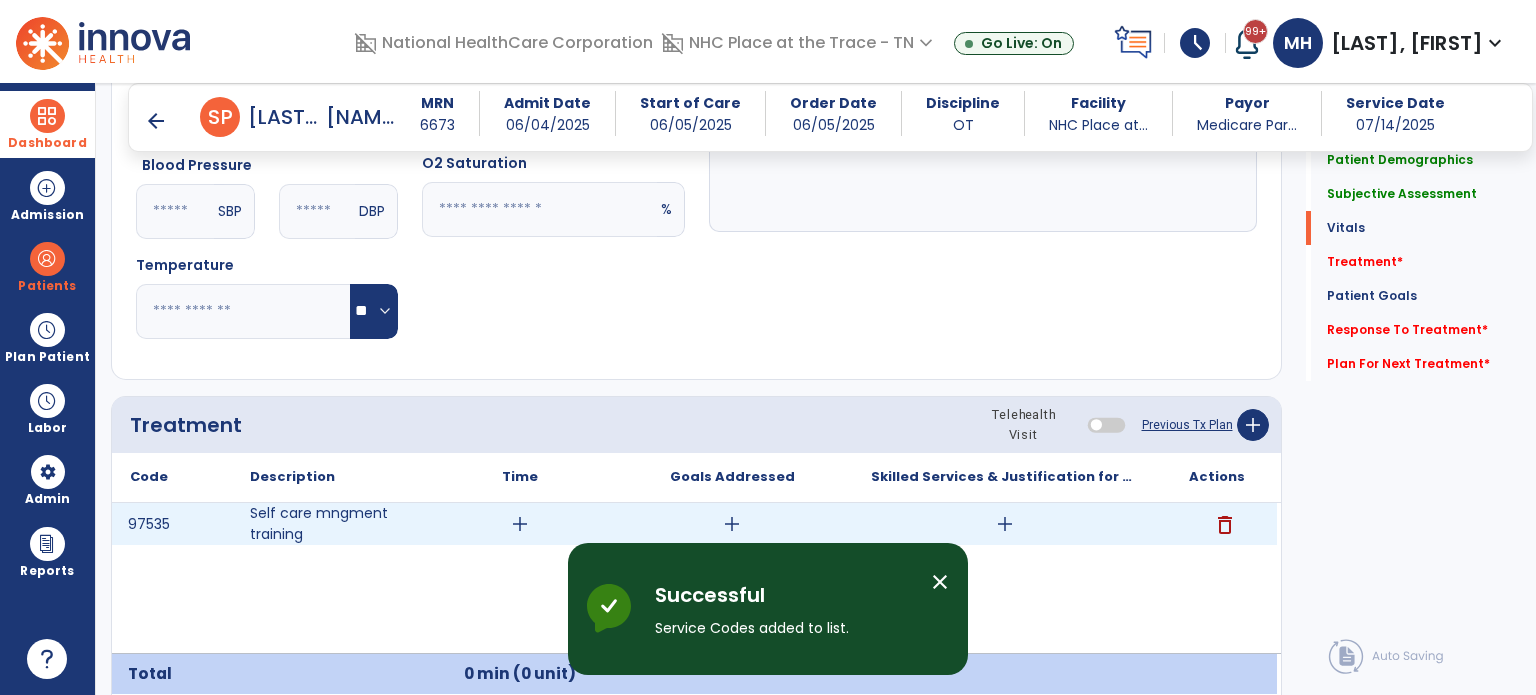 click on "add" at bounding box center [520, 524] 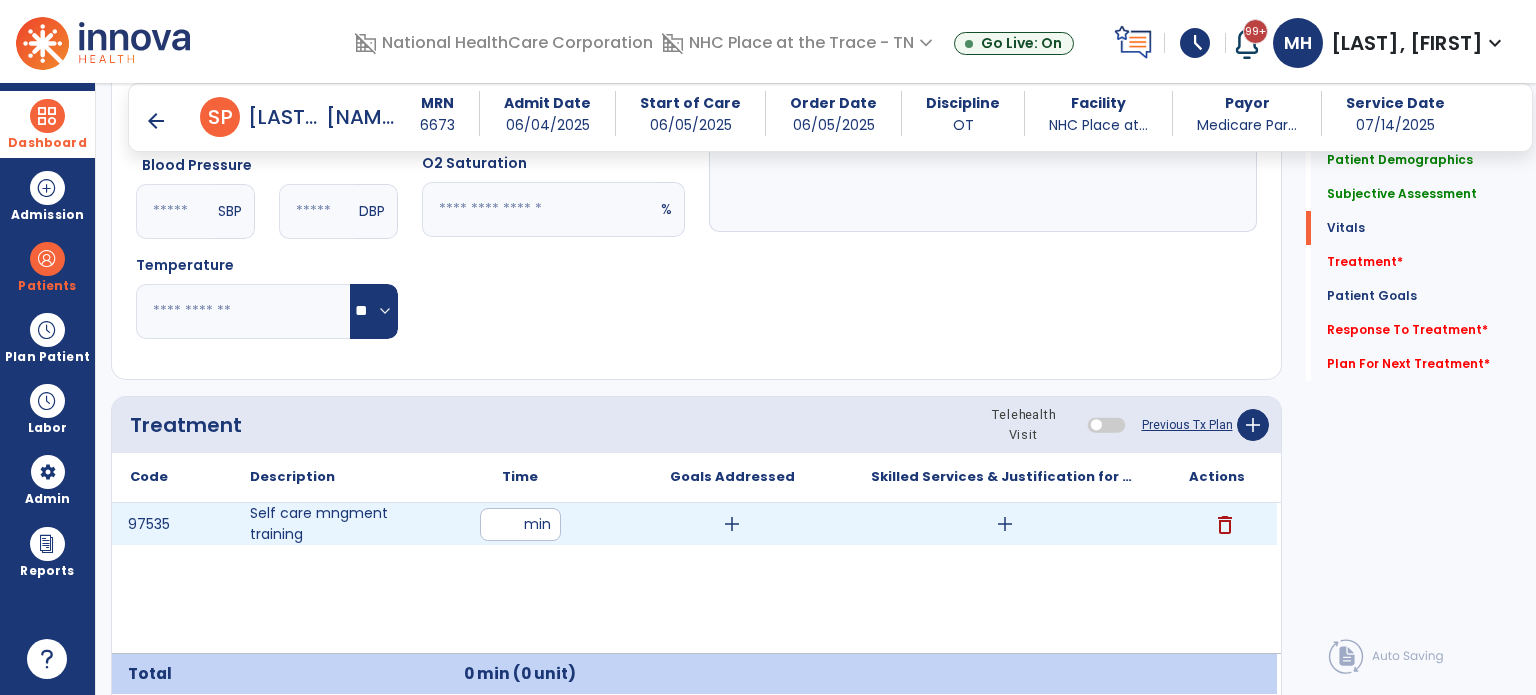 type on "**" 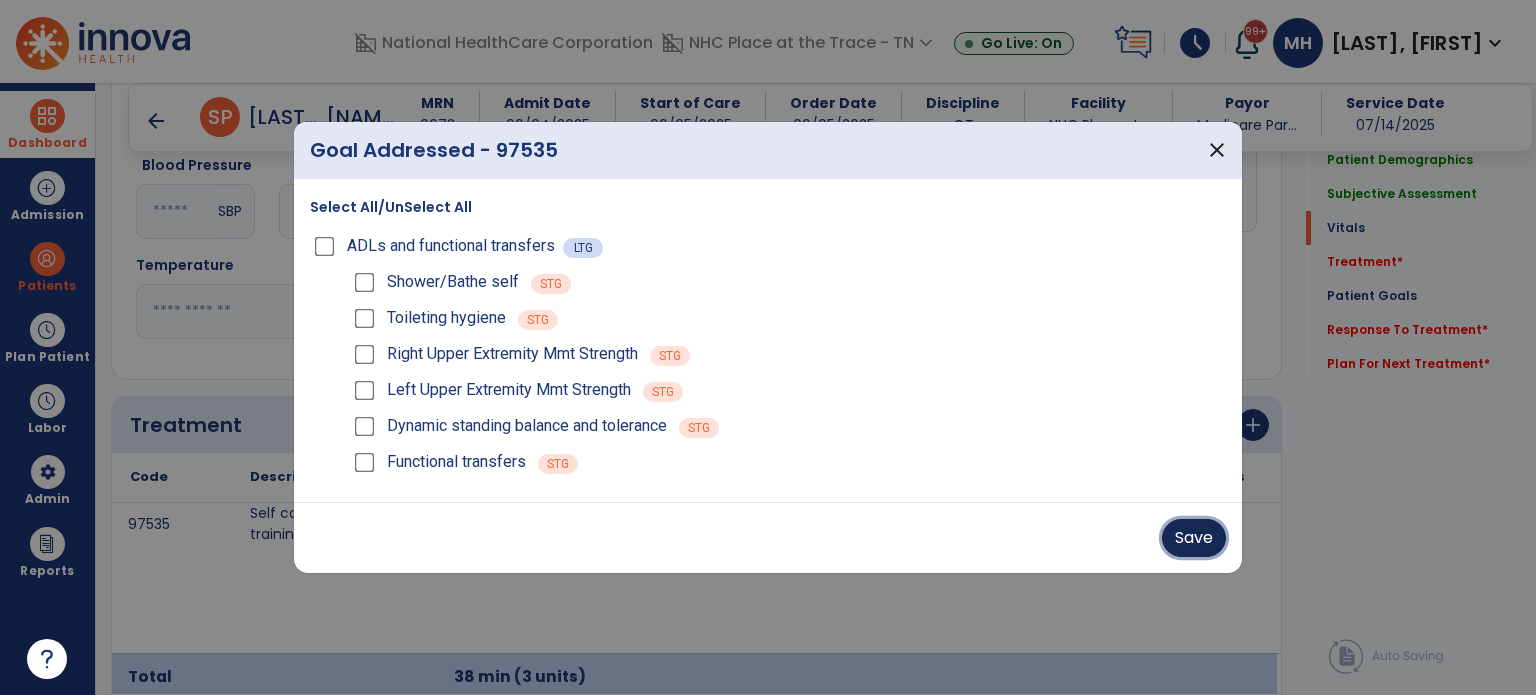 click on "Save" at bounding box center (1194, 538) 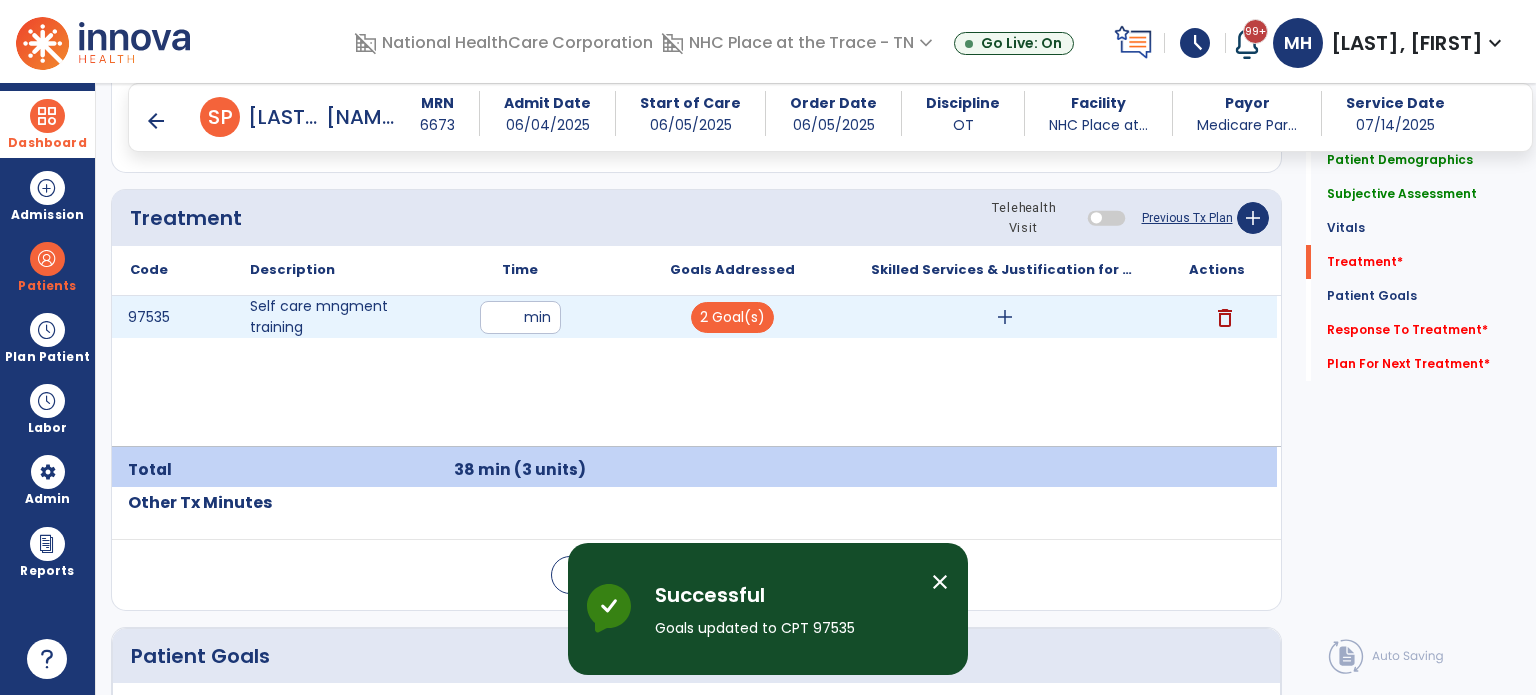 scroll, scrollTop: 1163, scrollLeft: 0, axis: vertical 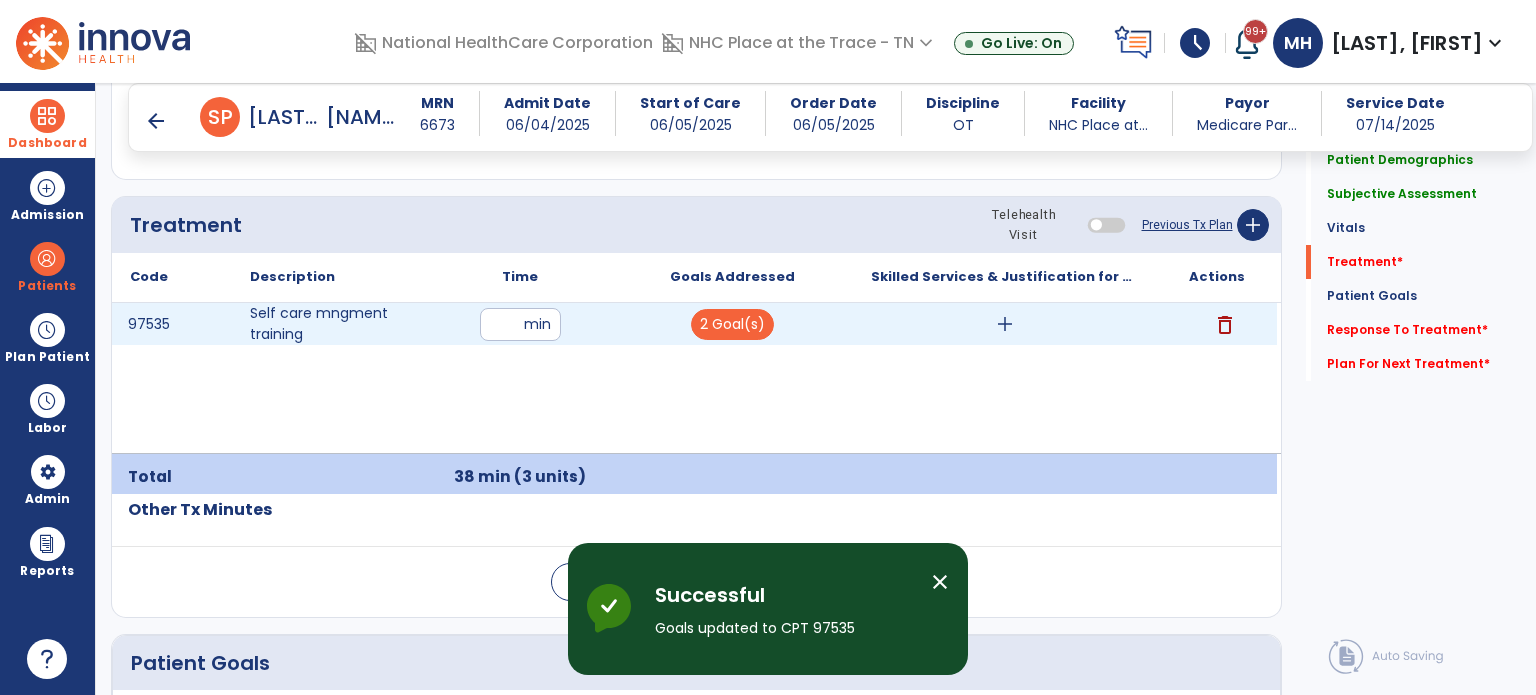 click on "add" at bounding box center [1005, 324] 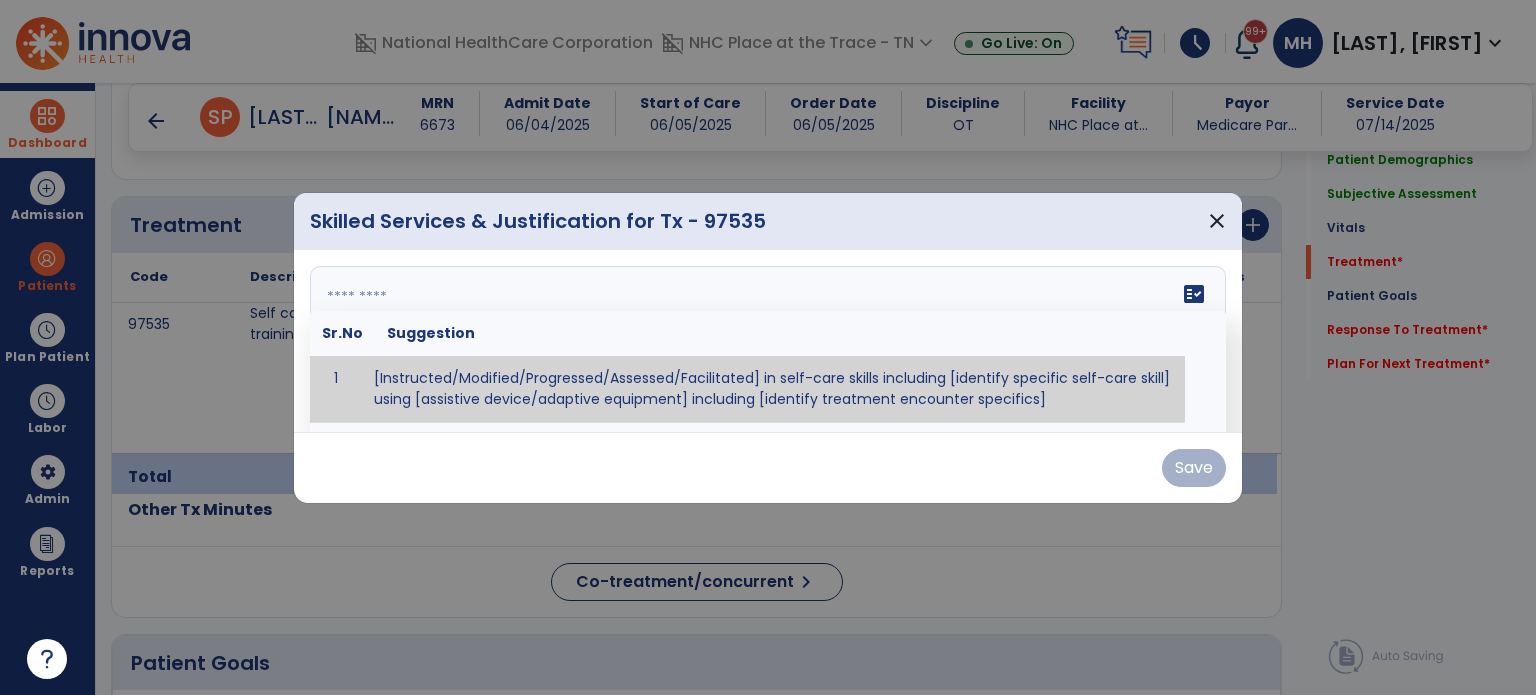 click on "fact_check  Sr.No Suggestion 1 [Instructed/Modified/Progressed/Assessed/Facilitated] in self-care skills including [identify specific self-care skill] using [assistive device/adaptive equipment] including [identify treatment encounter specifics]" at bounding box center (768, 341) 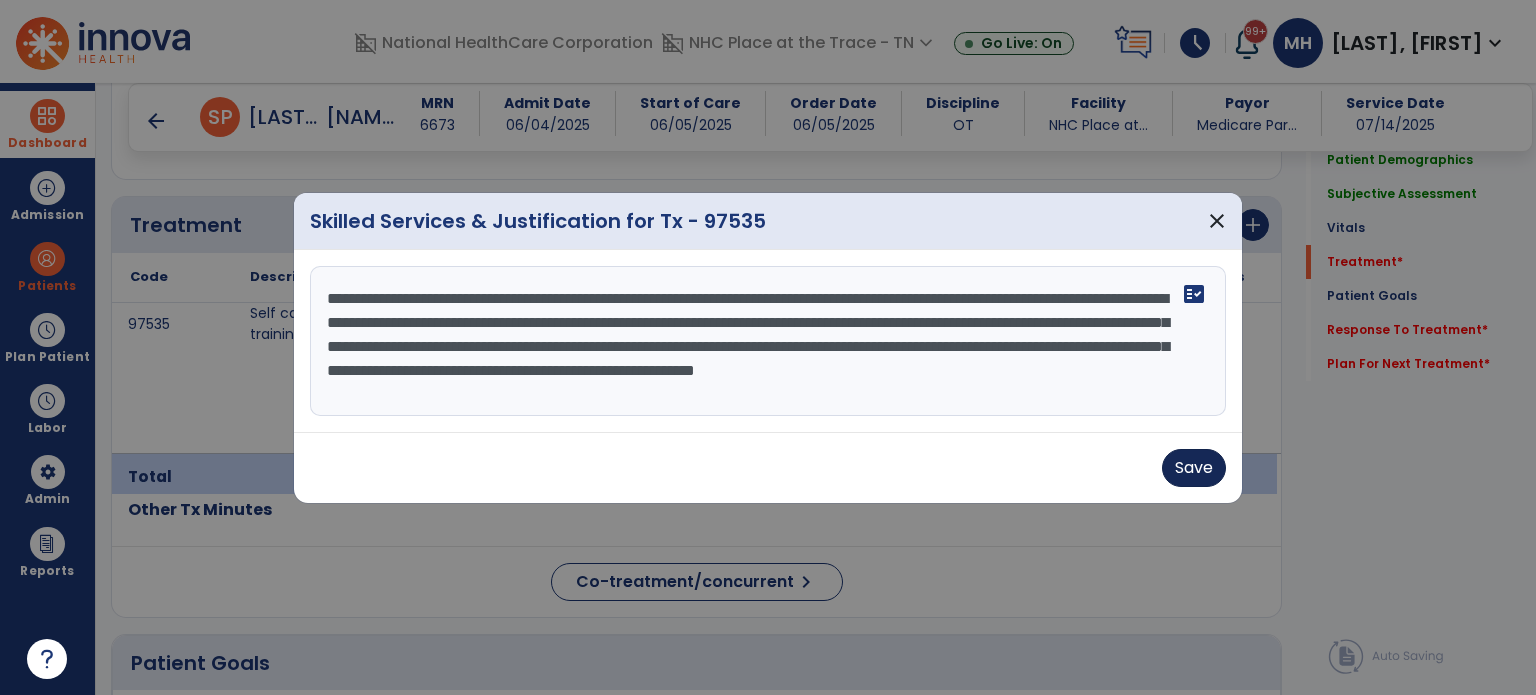 type on "**********" 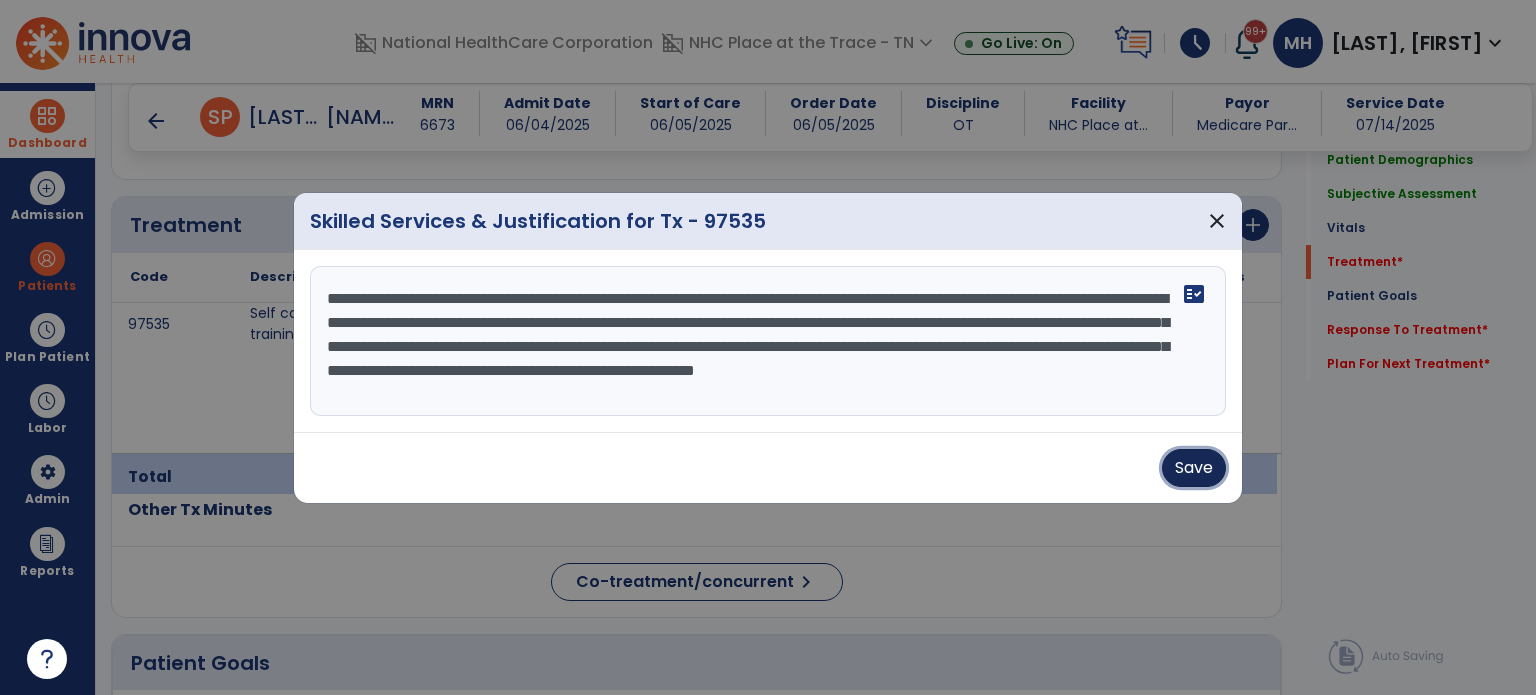 click on "Save" at bounding box center (1194, 468) 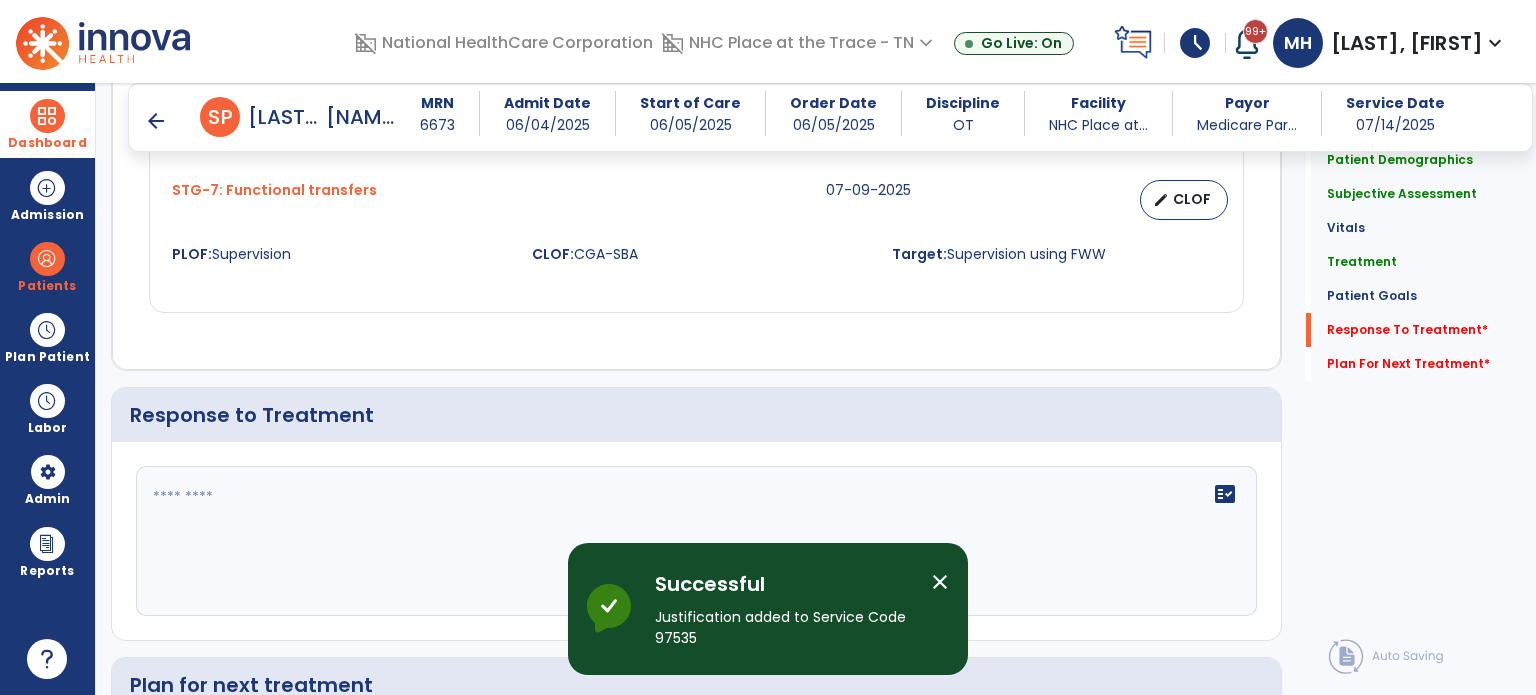 scroll, scrollTop: 2763, scrollLeft: 0, axis: vertical 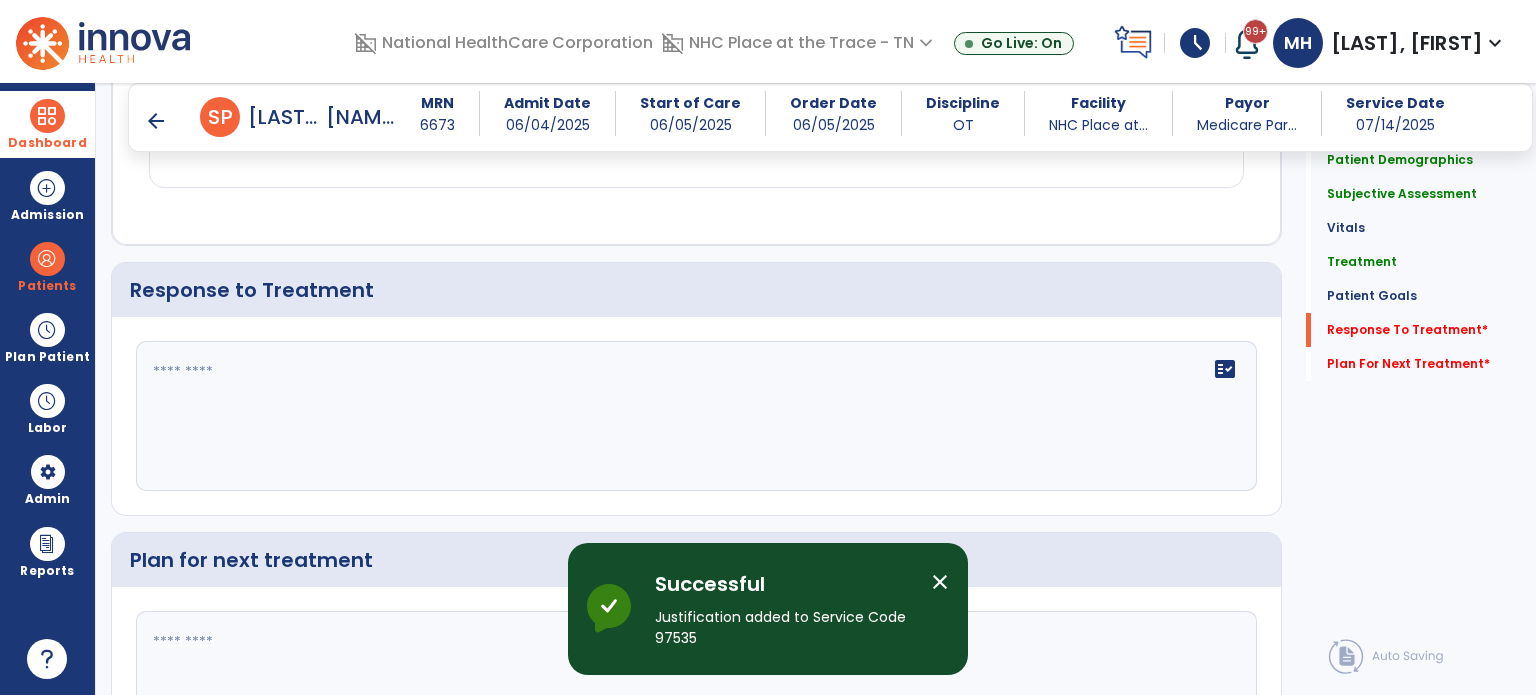 click on "fact_check" 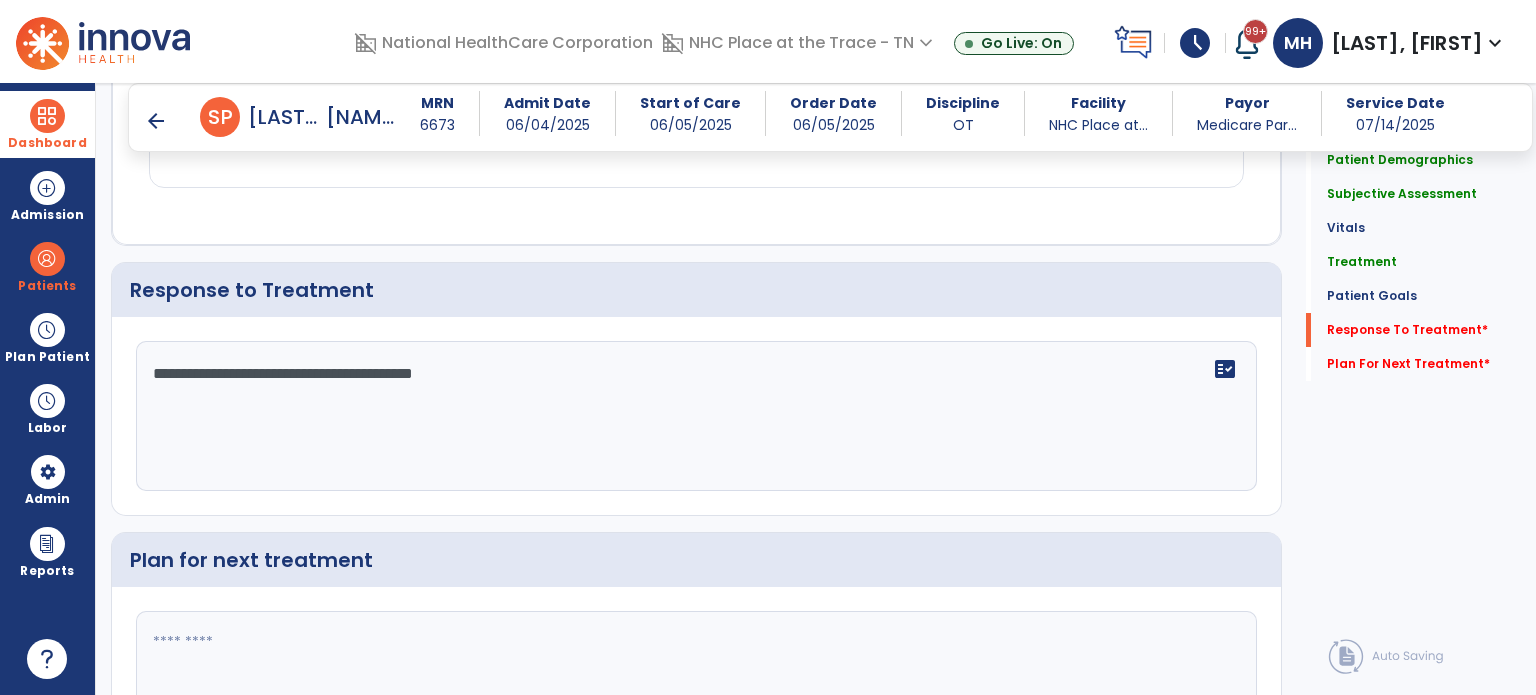 type on "**********" 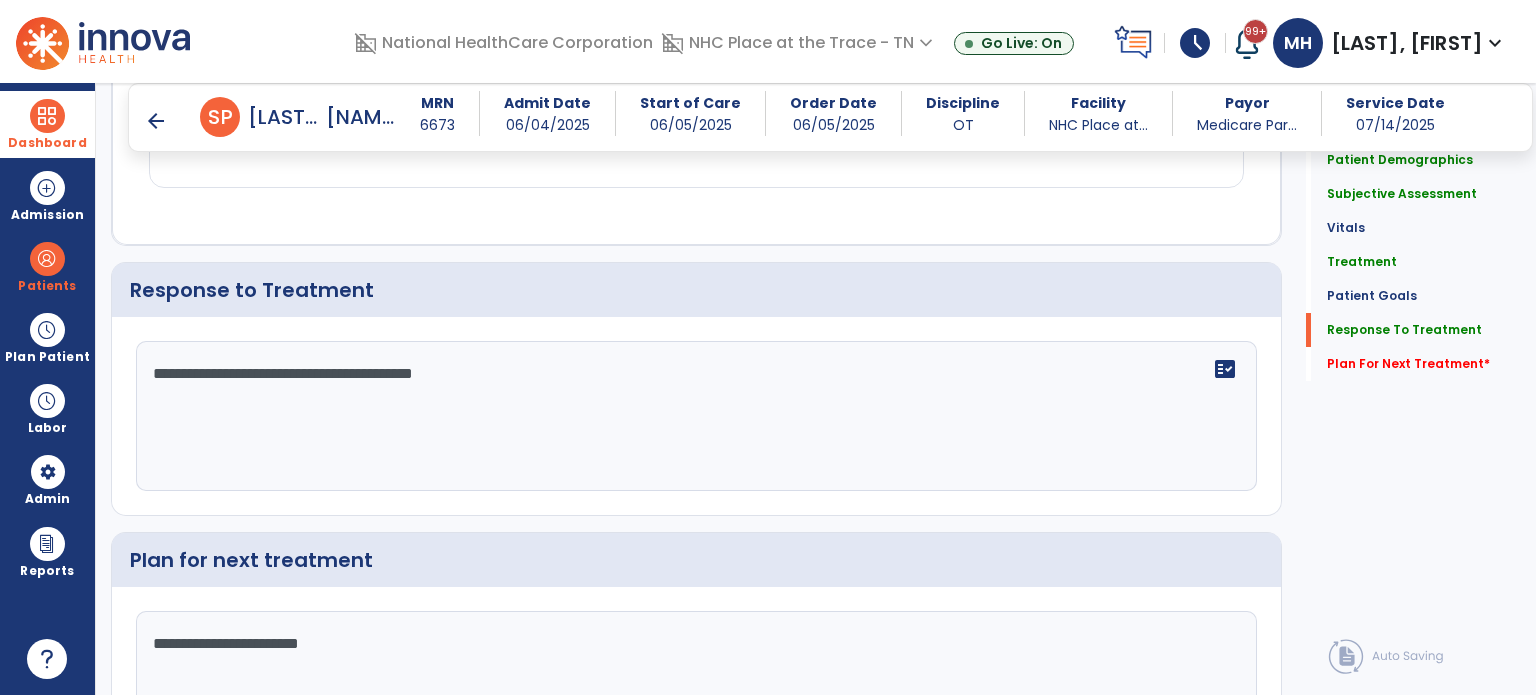 type on "**********" 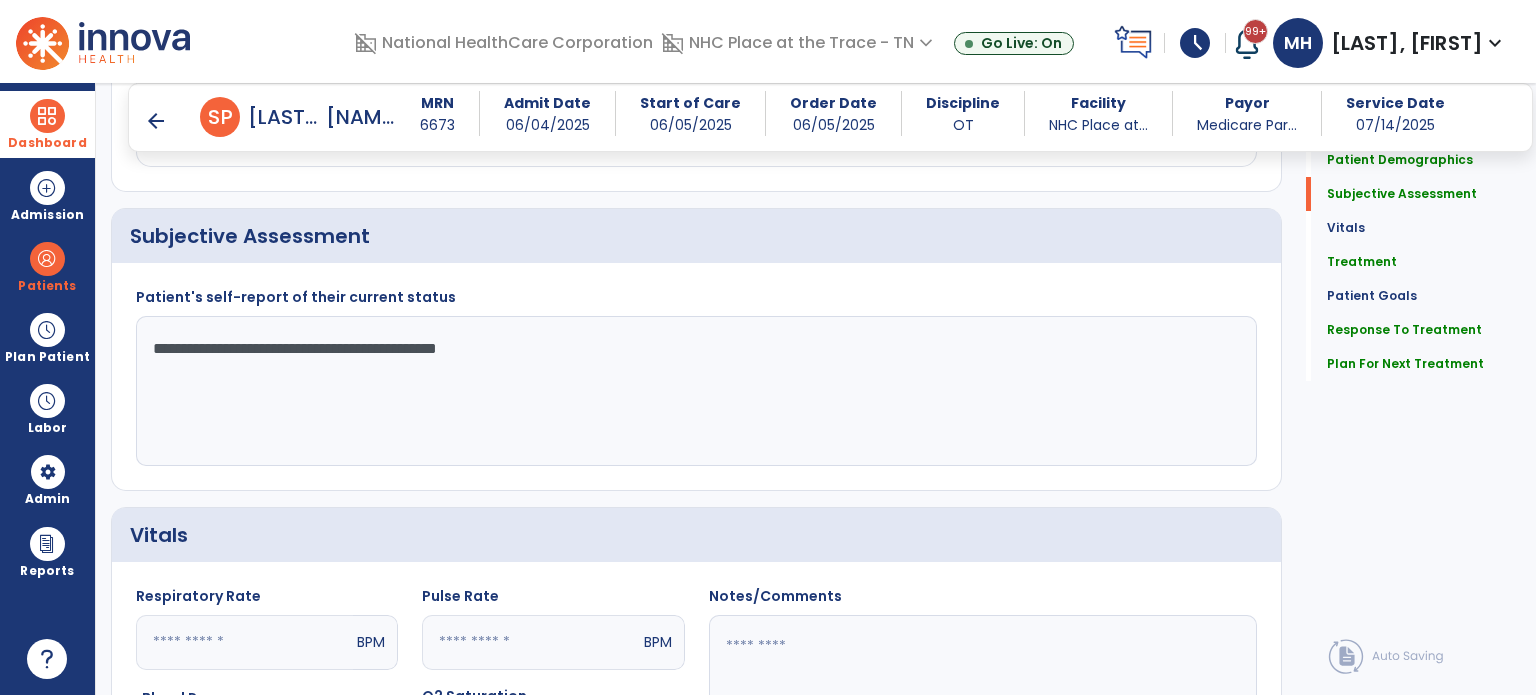 scroll, scrollTop: 363, scrollLeft: 0, axis: vertical 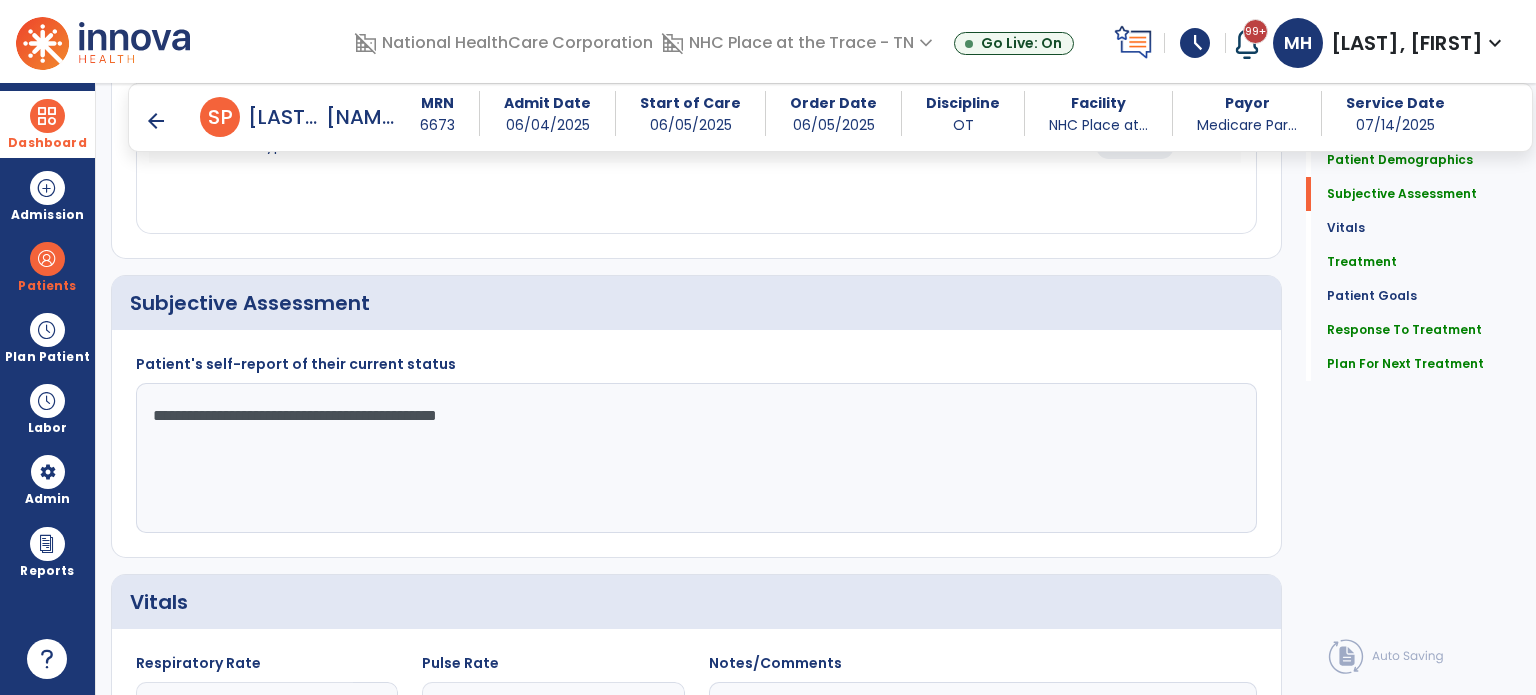 click on "arrow_back" at bounding box center [156, 121] 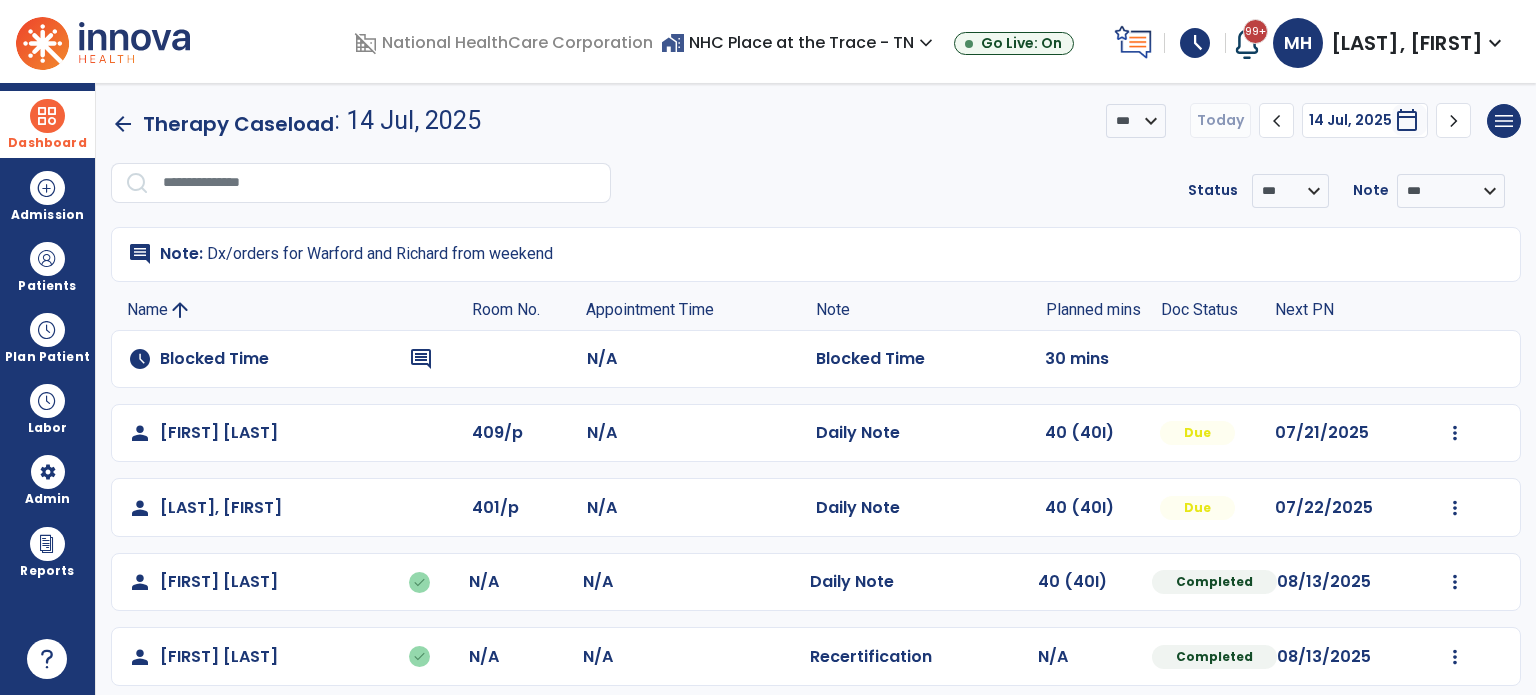 scroll, scrollTop: 300, scrollLeft: 0, axis: vertical 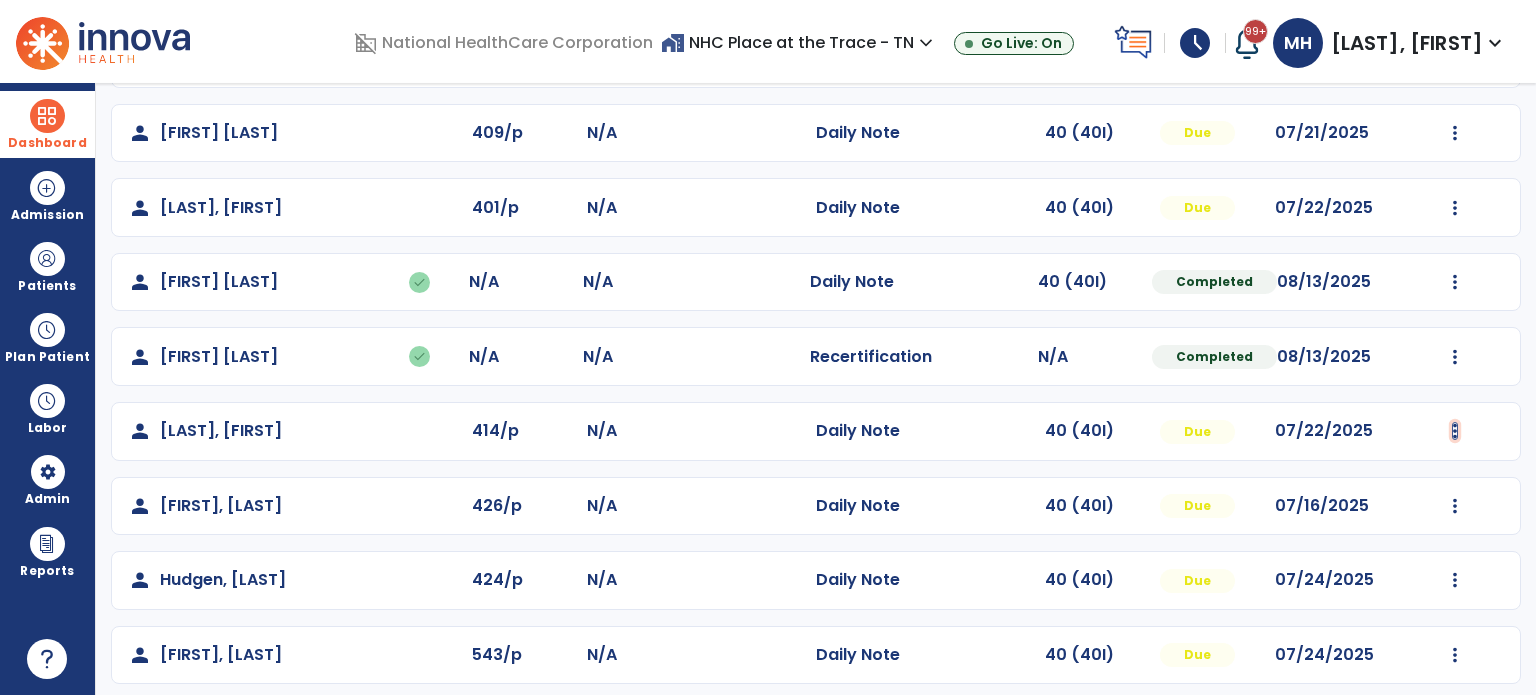 click at bounding box center (1455, 133) 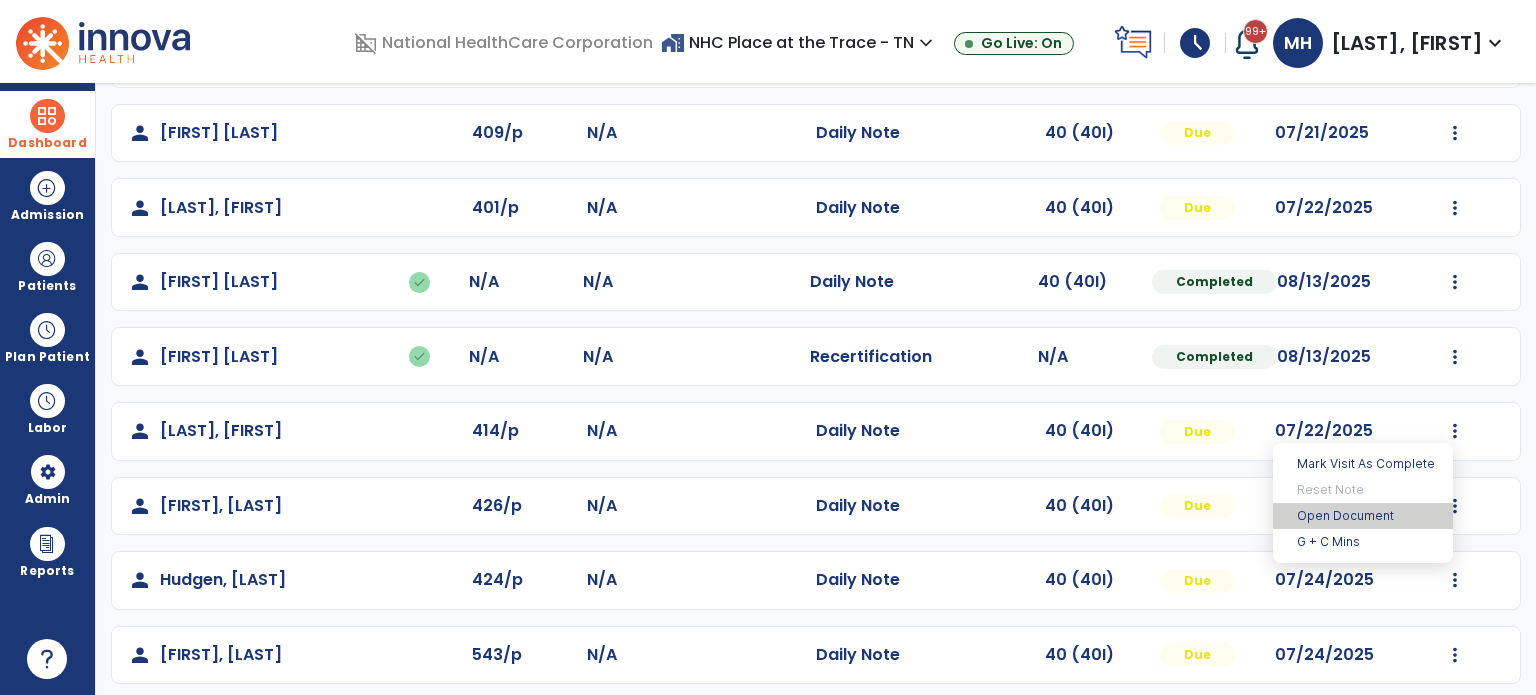 click on "Open Document" at bounding box center (1363, 516) 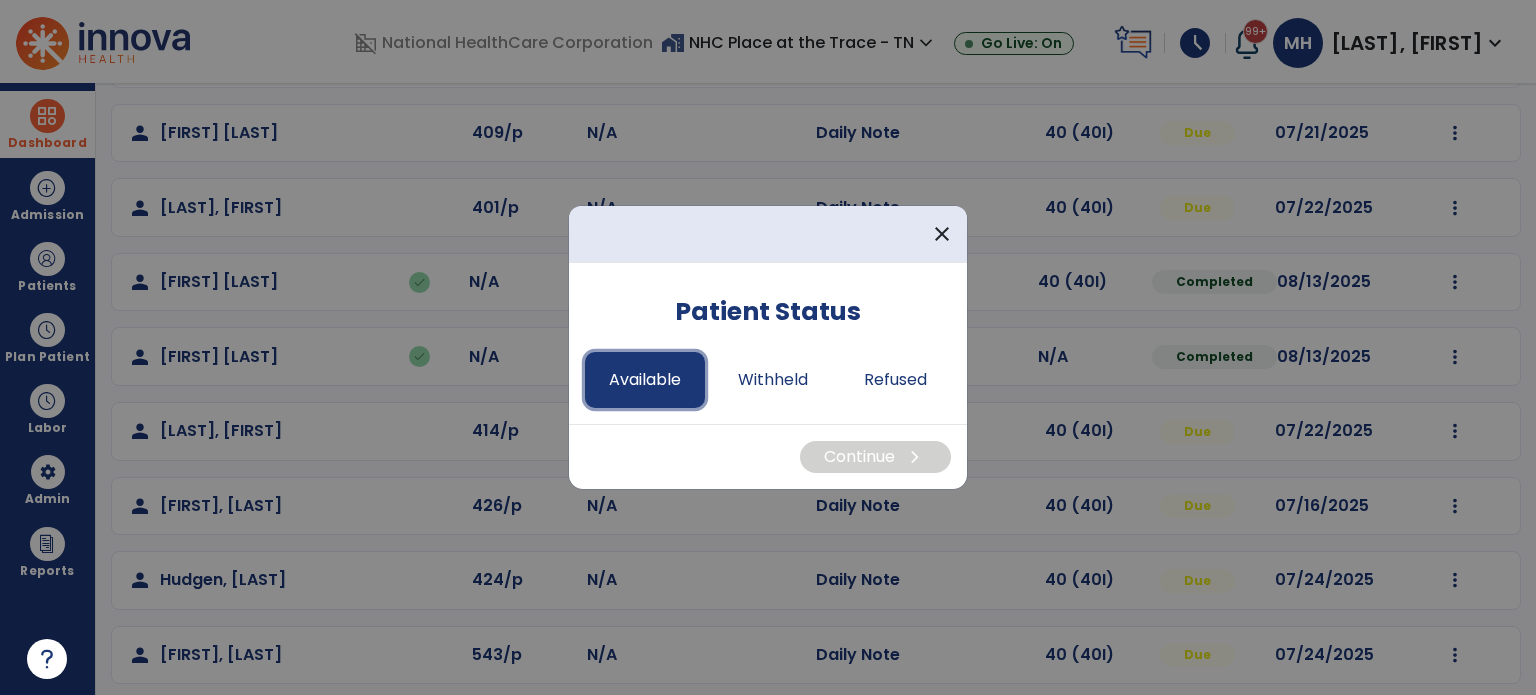 click on "Available" at bounding box center [645, 380] 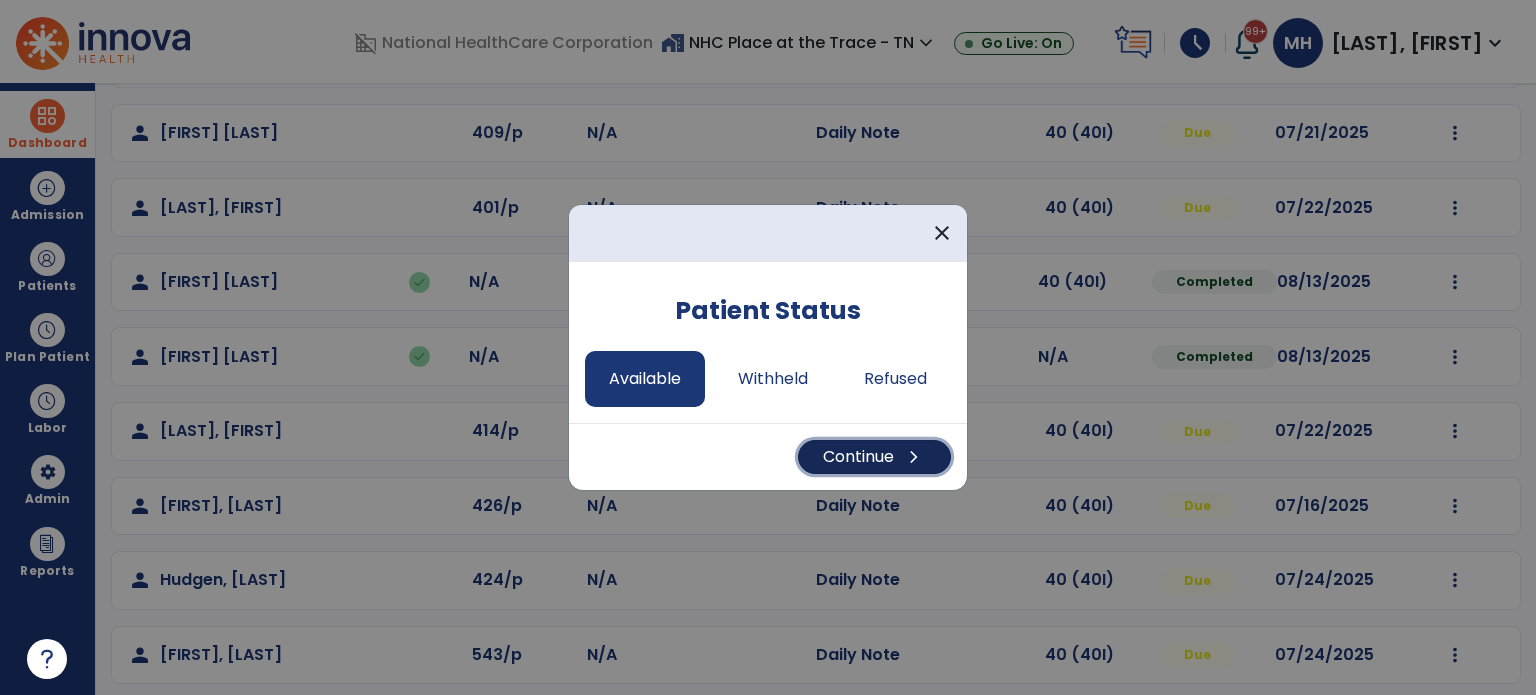 click on "Continue   chevron_right" at bounding box center (874, 457) 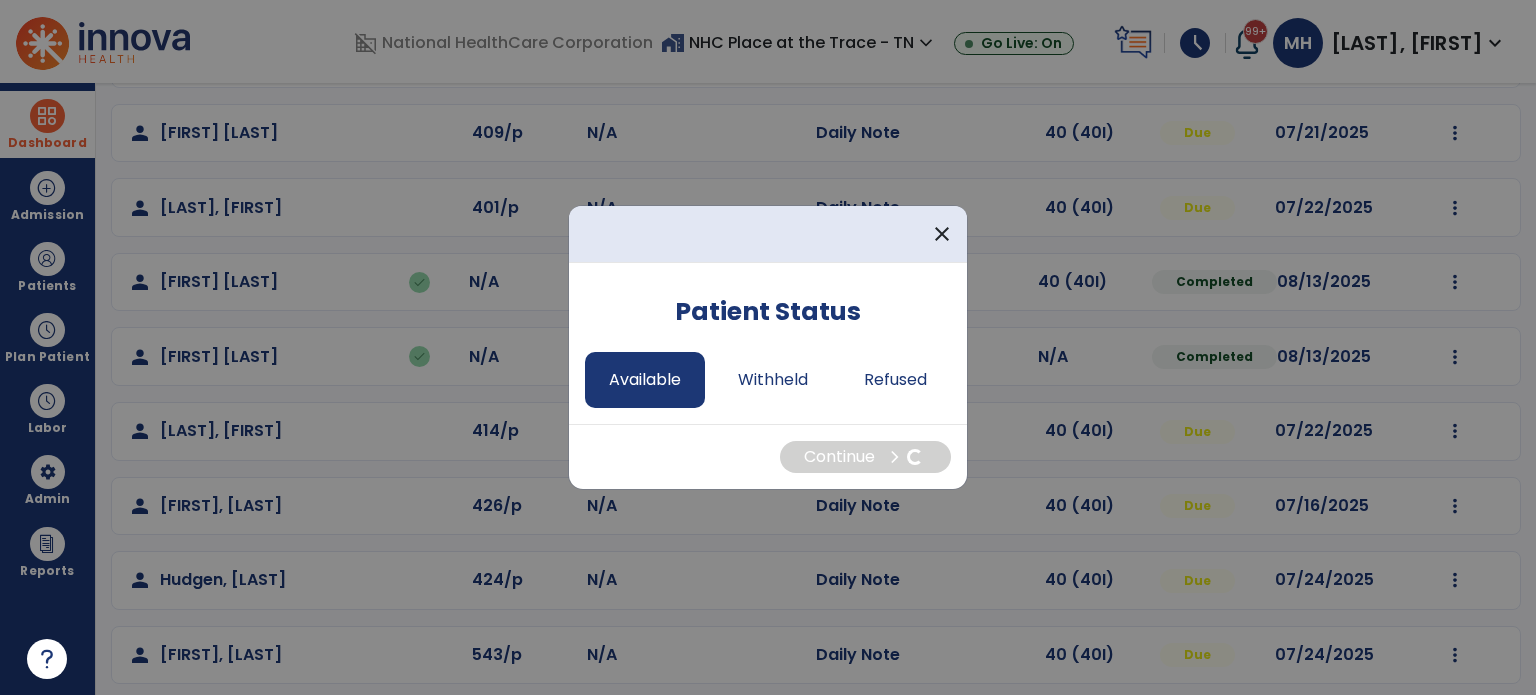 select on "*" 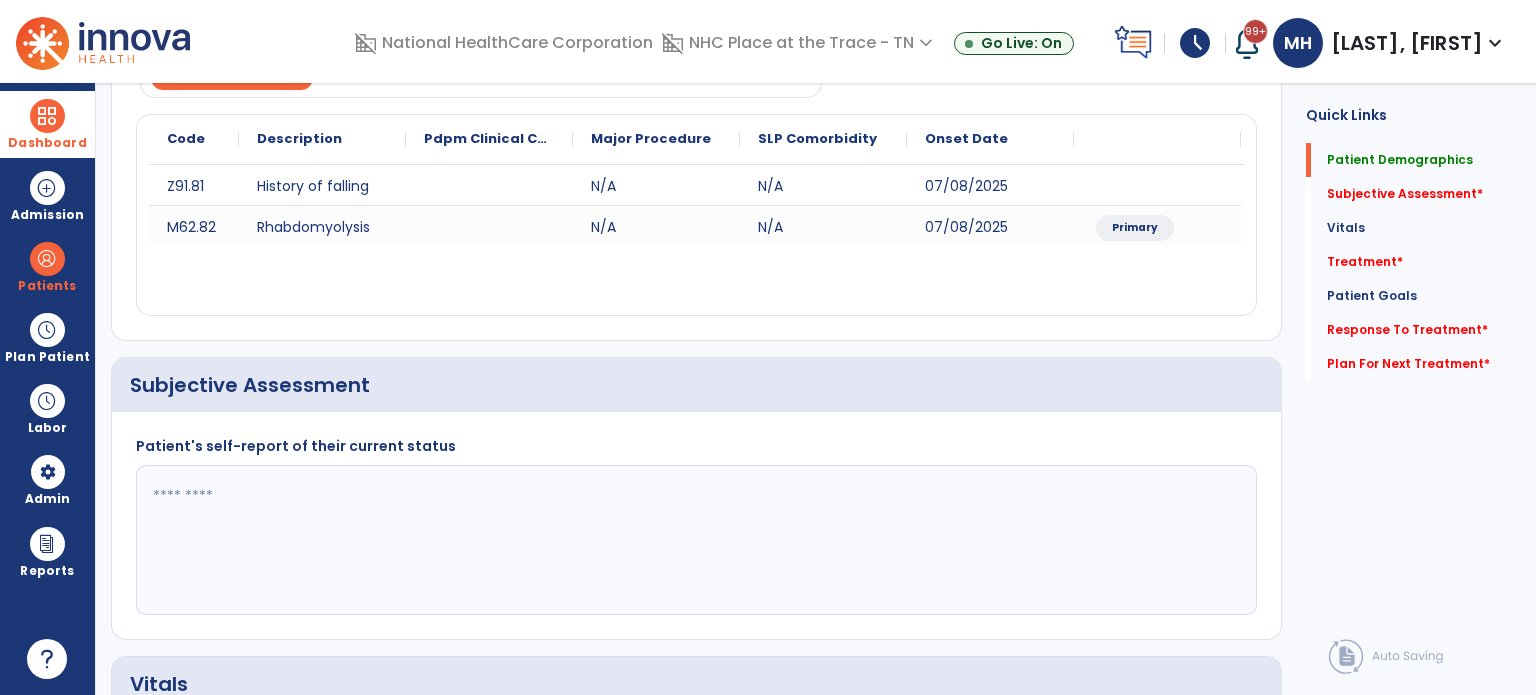 click 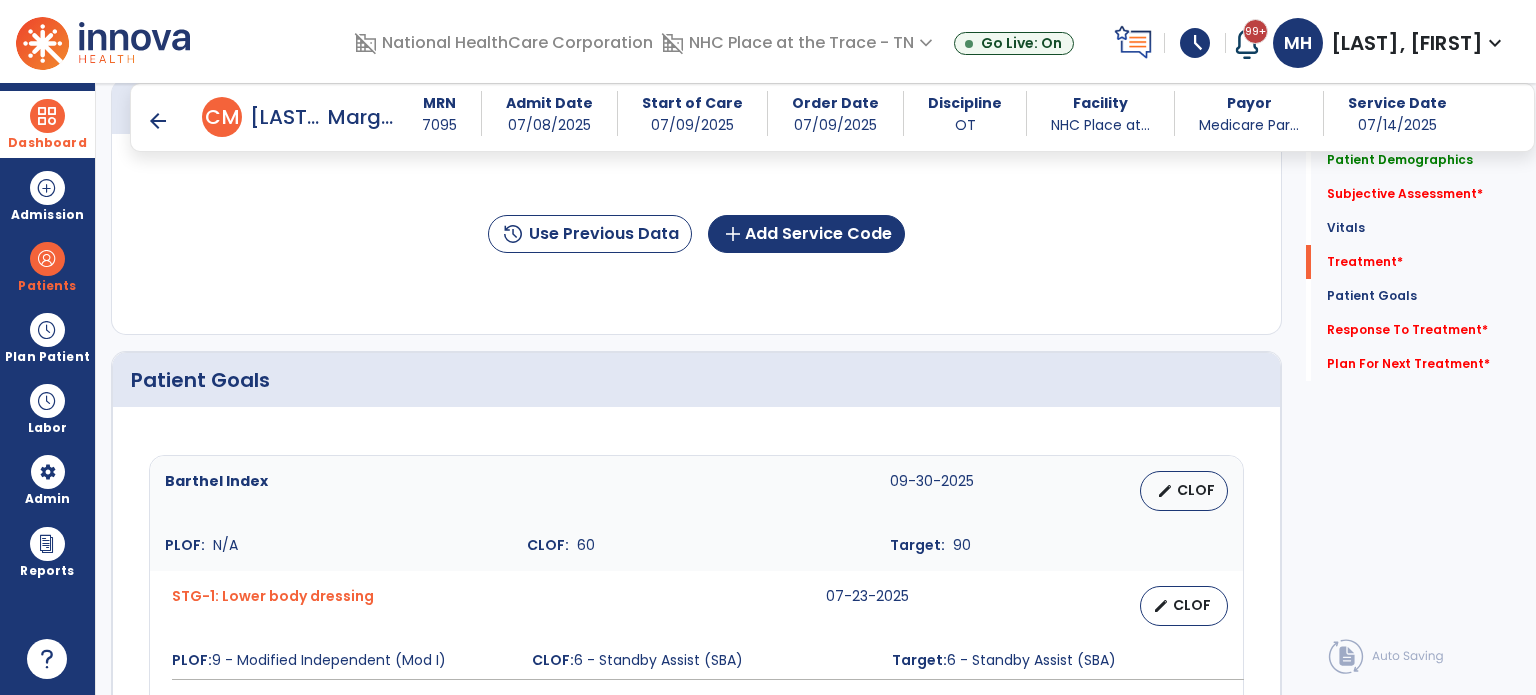 scroll, scrollTop: 1300, scrollLeft: 0, axis: vertical 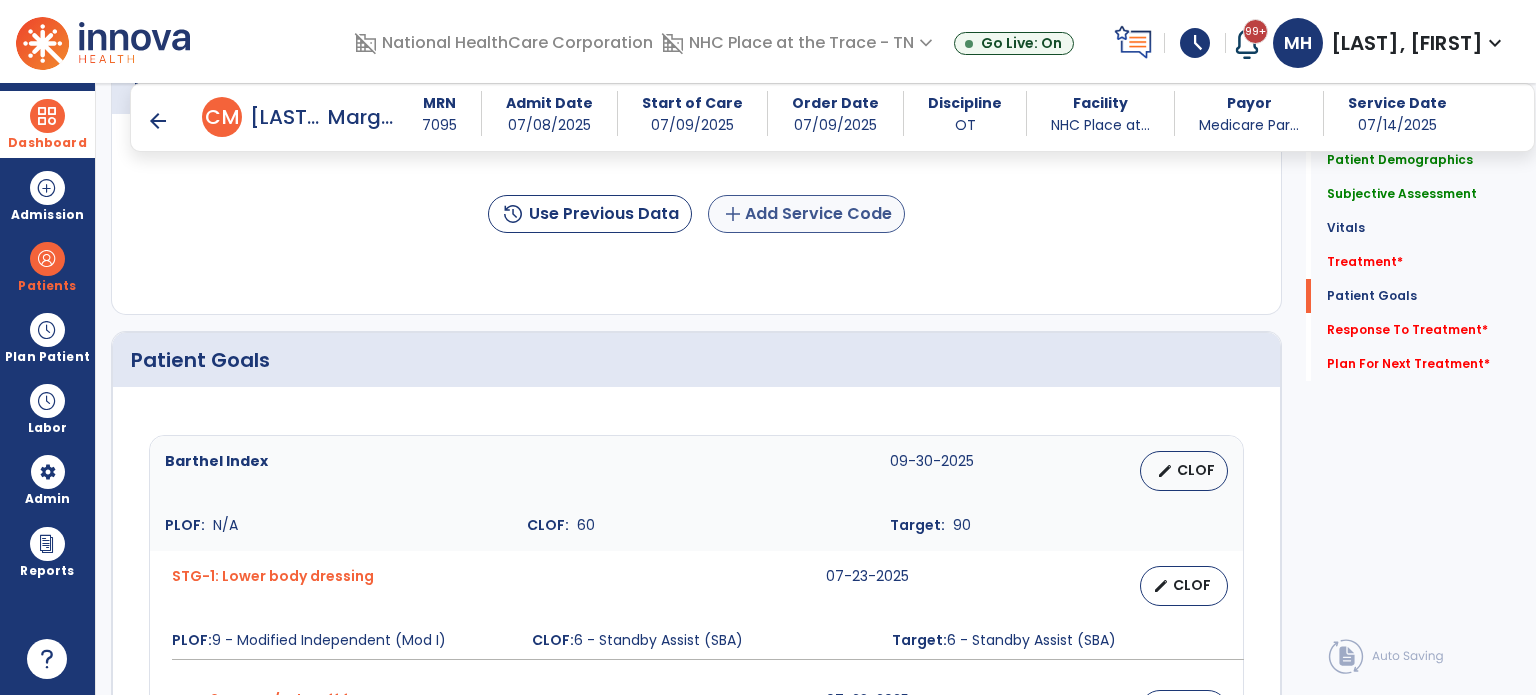 type on "**********" 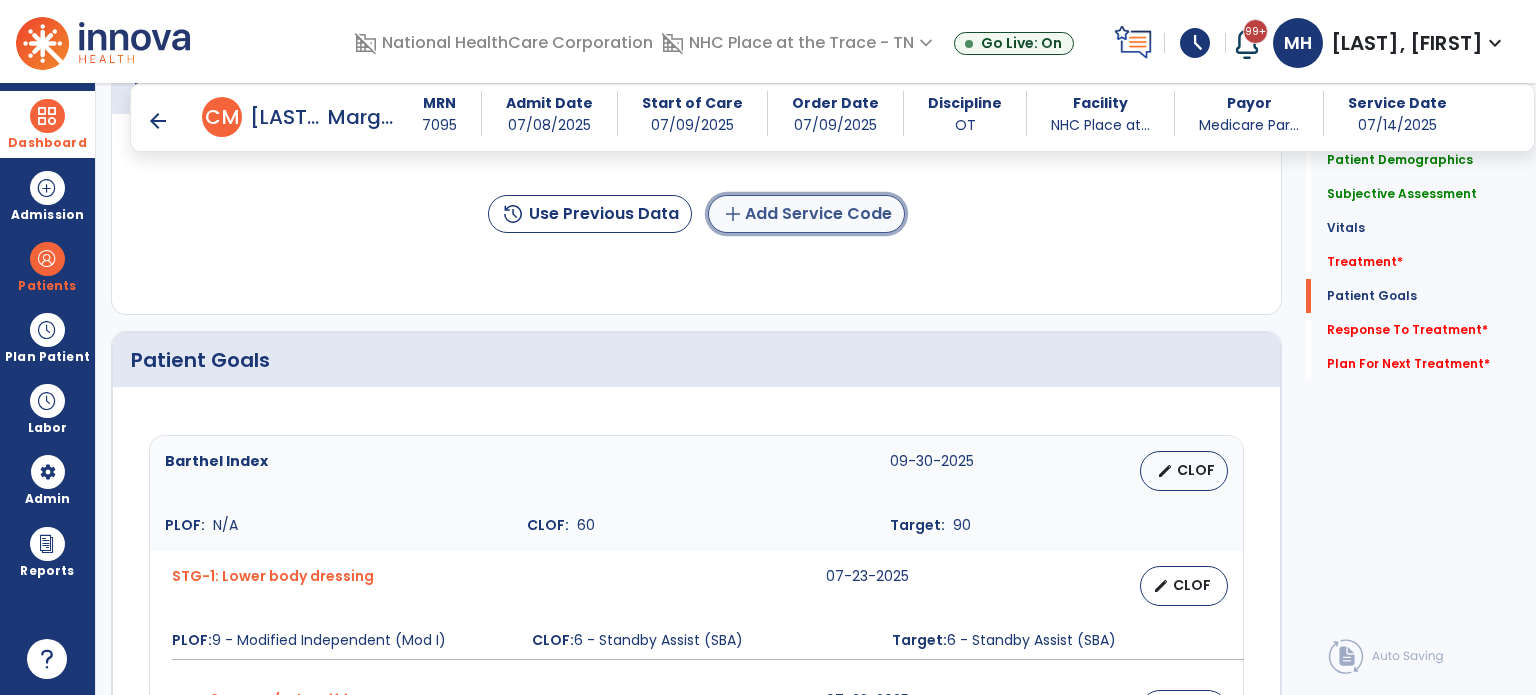 click on "add  Add Service Code" 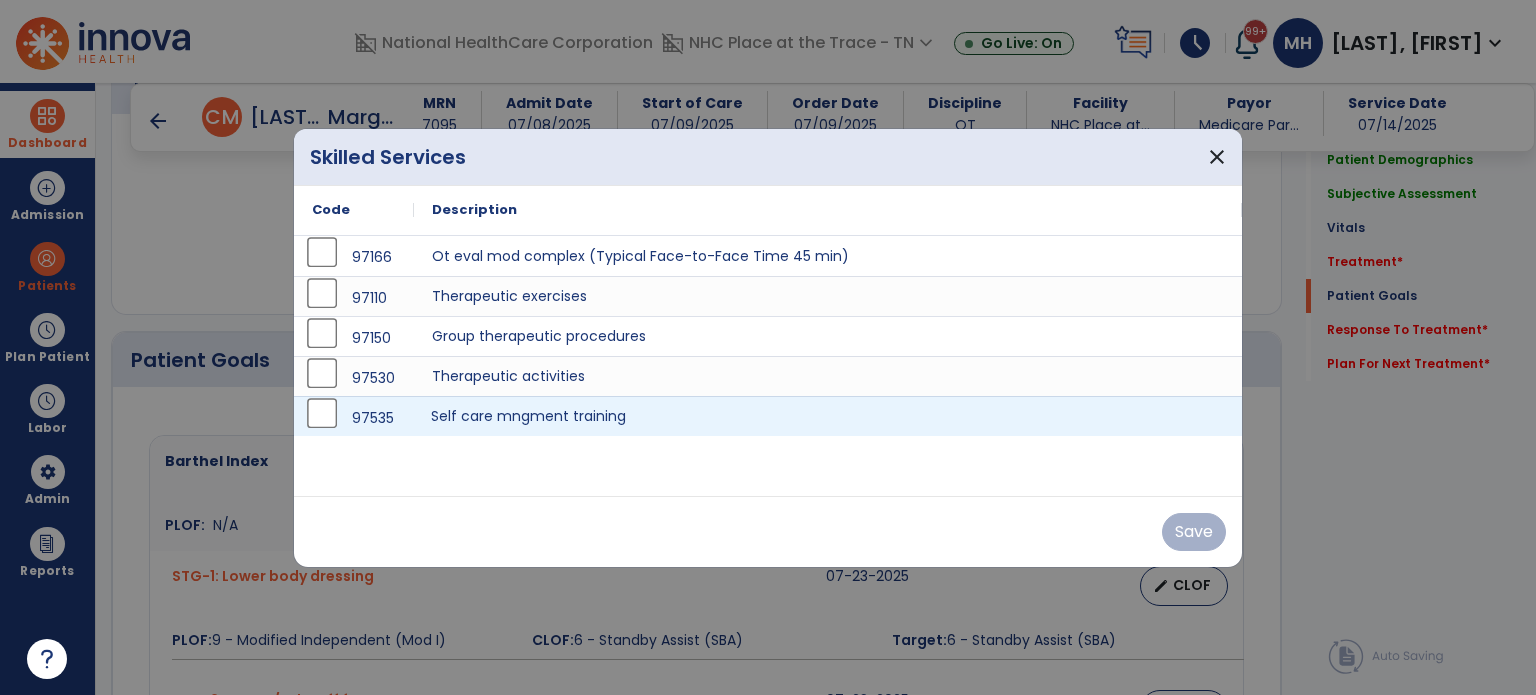 click on "Self care mngment training" at bounding box center [828, 416] 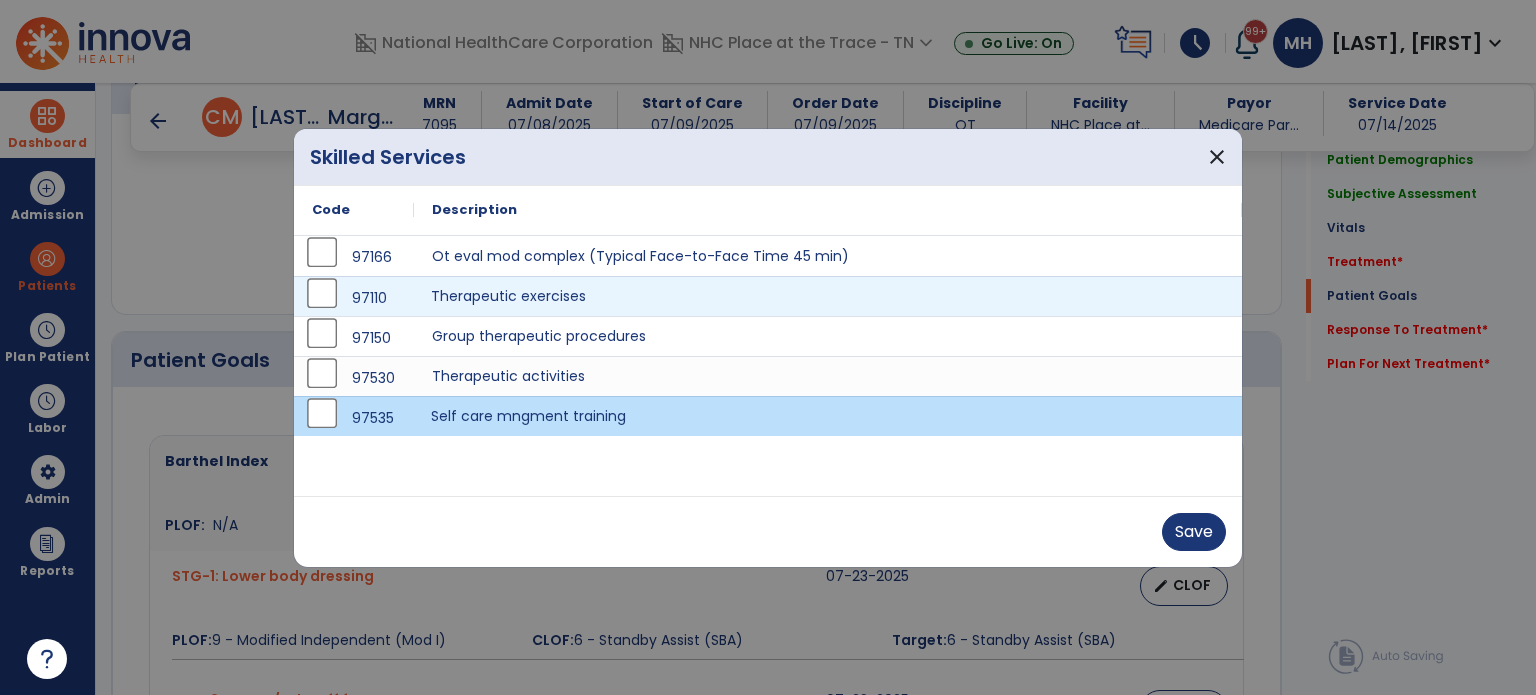 click on "Therapeutic exercises" at bounding box center [828, 296] 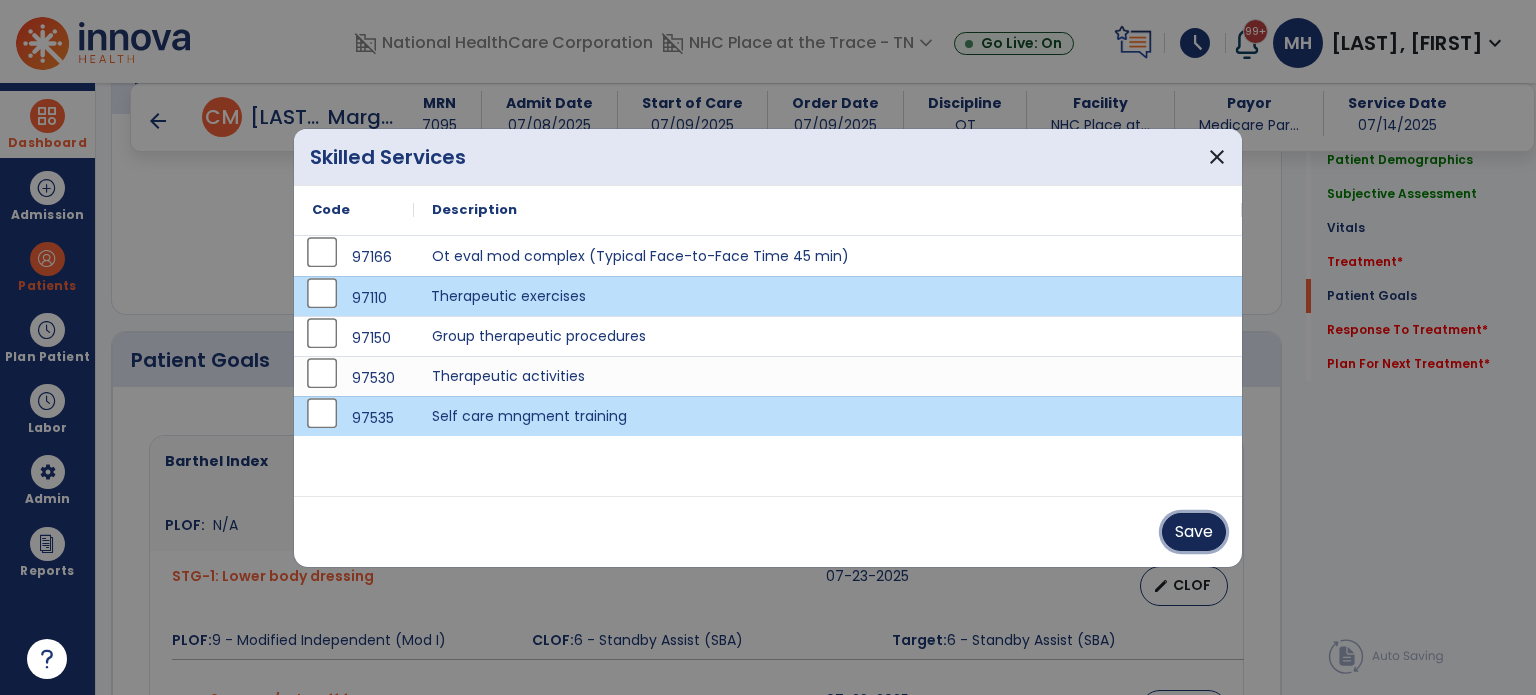 click on "Save" at bounding box center (1194, 532) 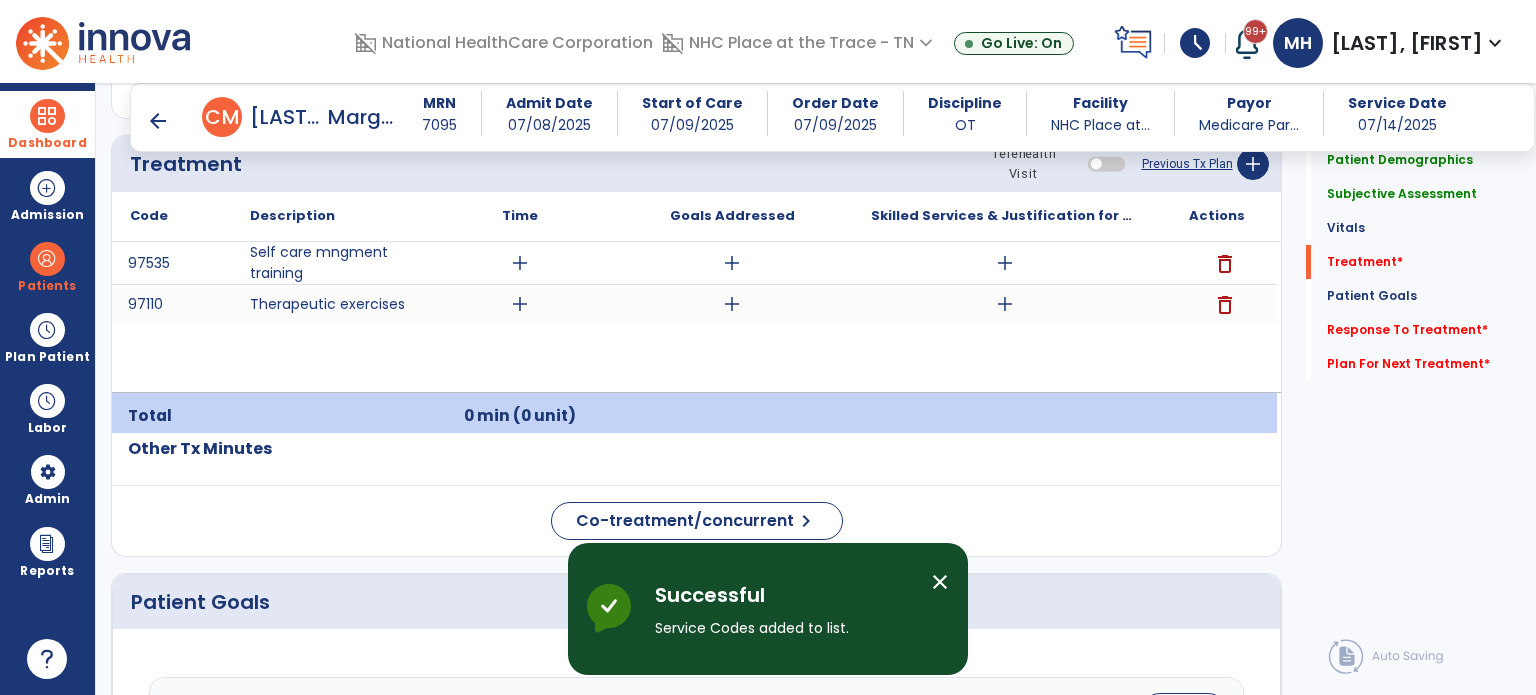 scroll, scrollTop: 1100, scrollLeft: 0, axis: vertical 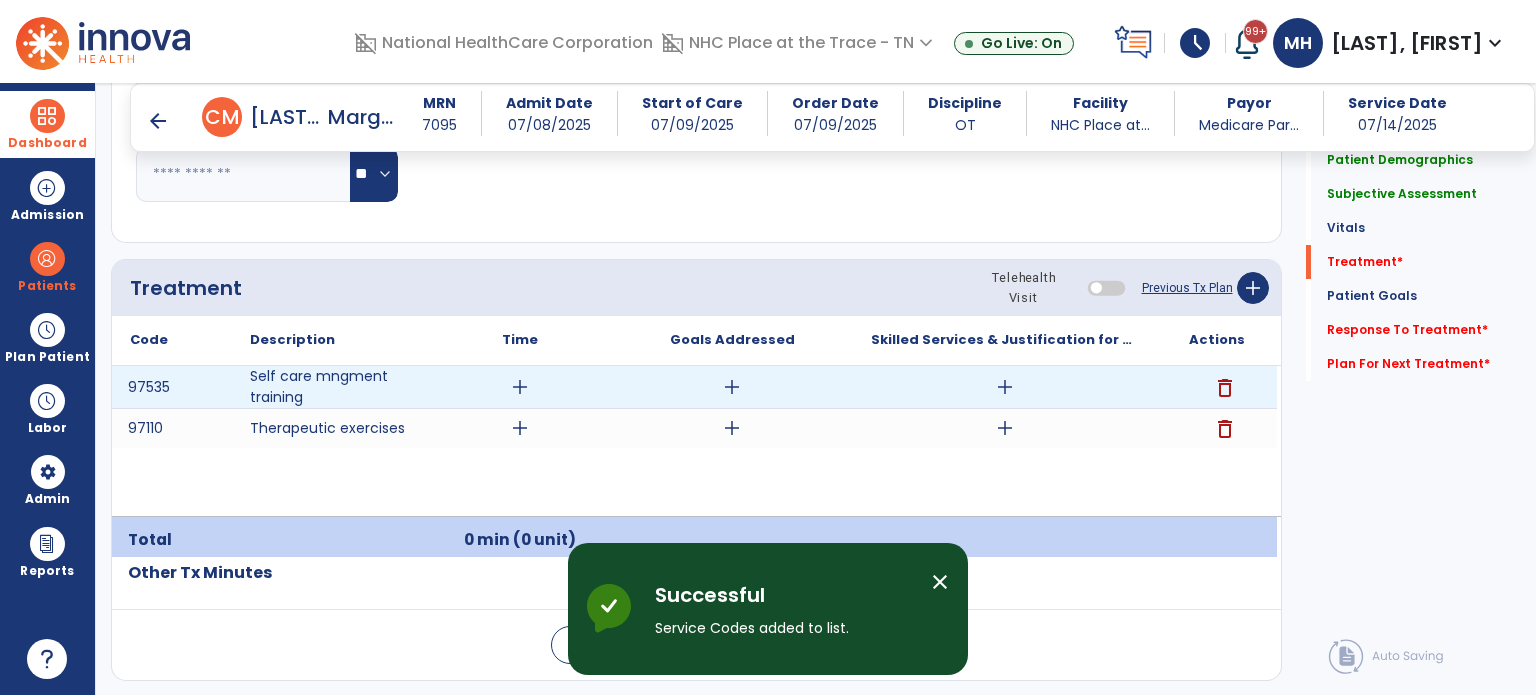 click on "add" at bounding box center (520, 387) 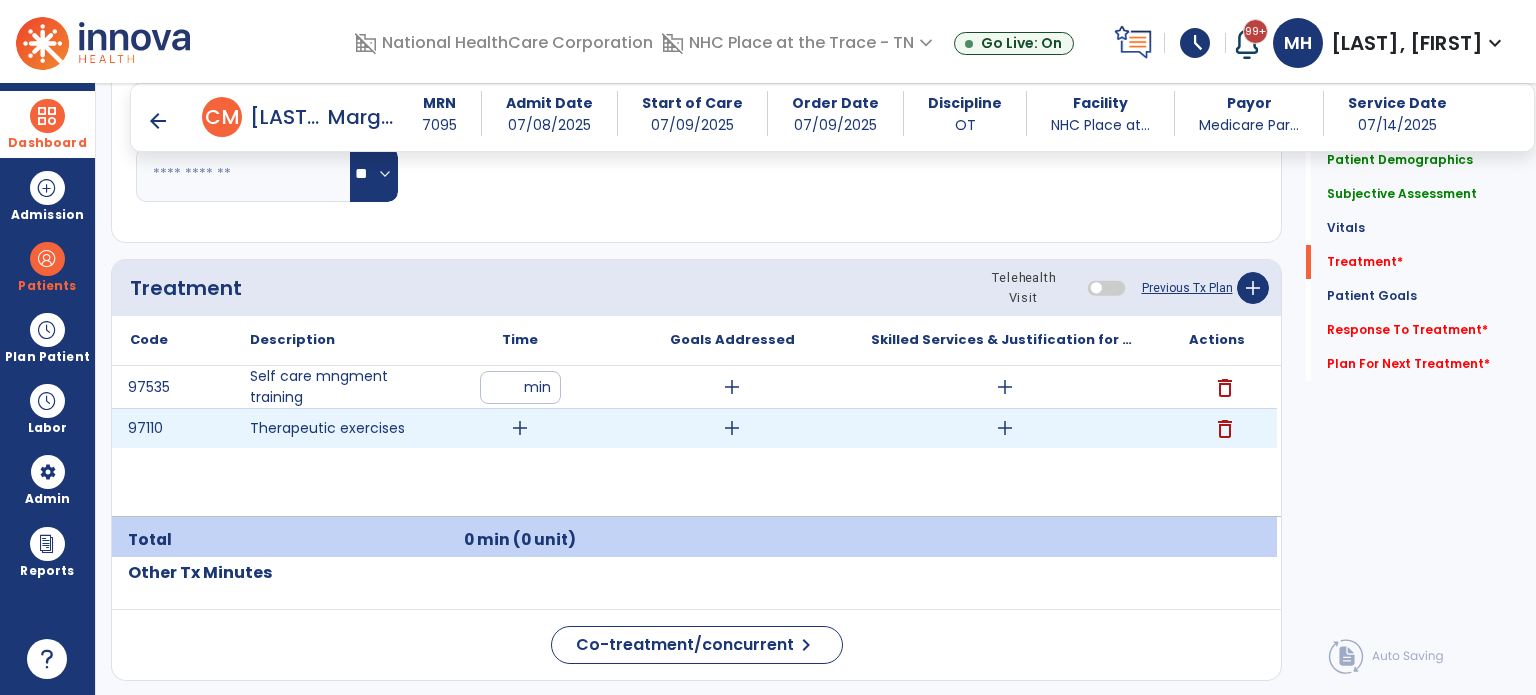 type on "**" 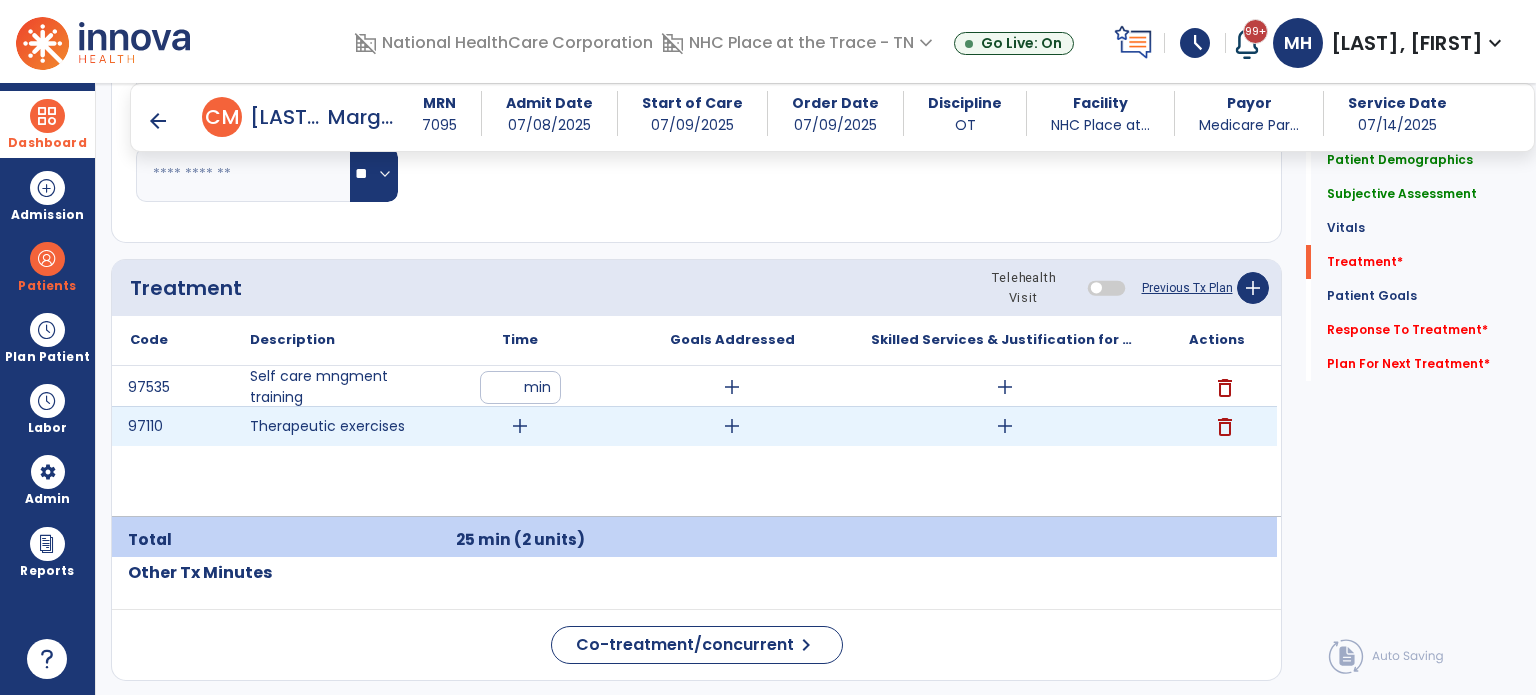 click on "add" at bounding box center [520, 426] 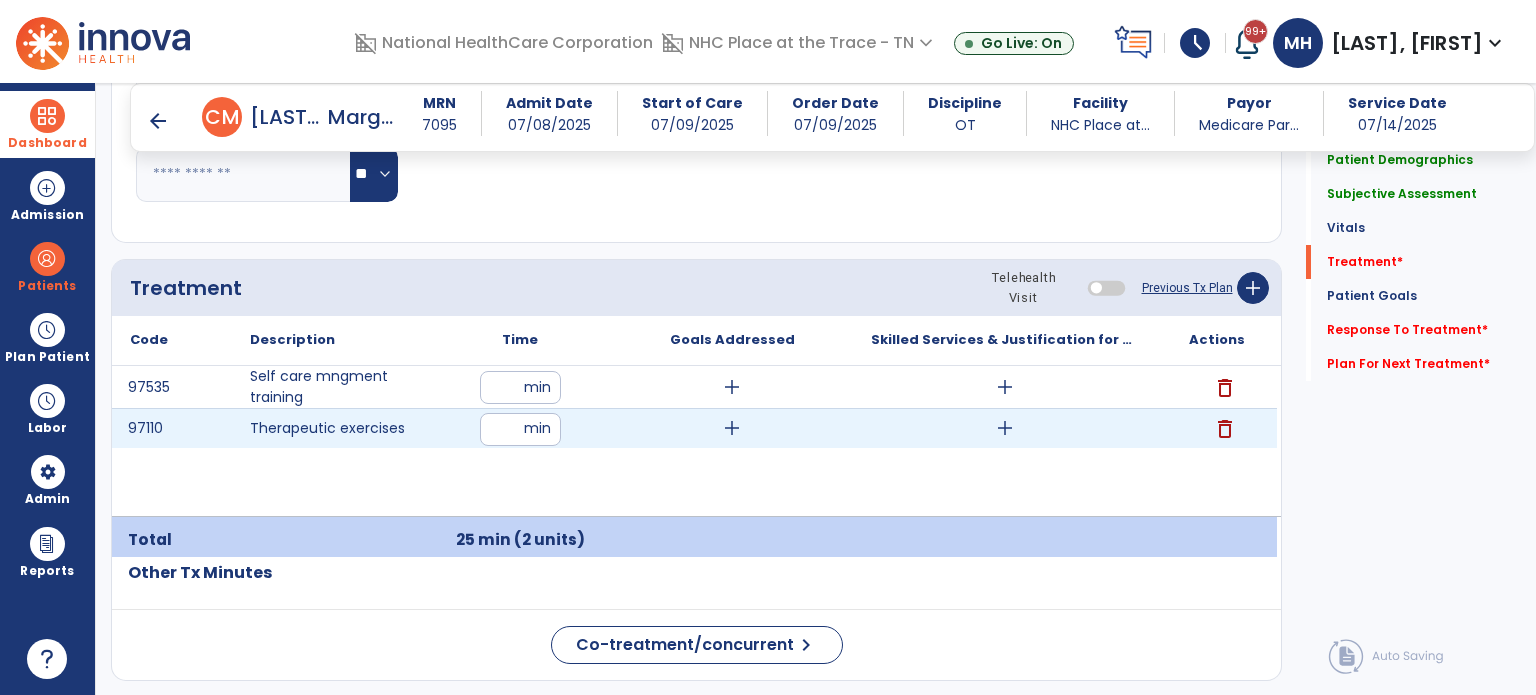 type on "**" 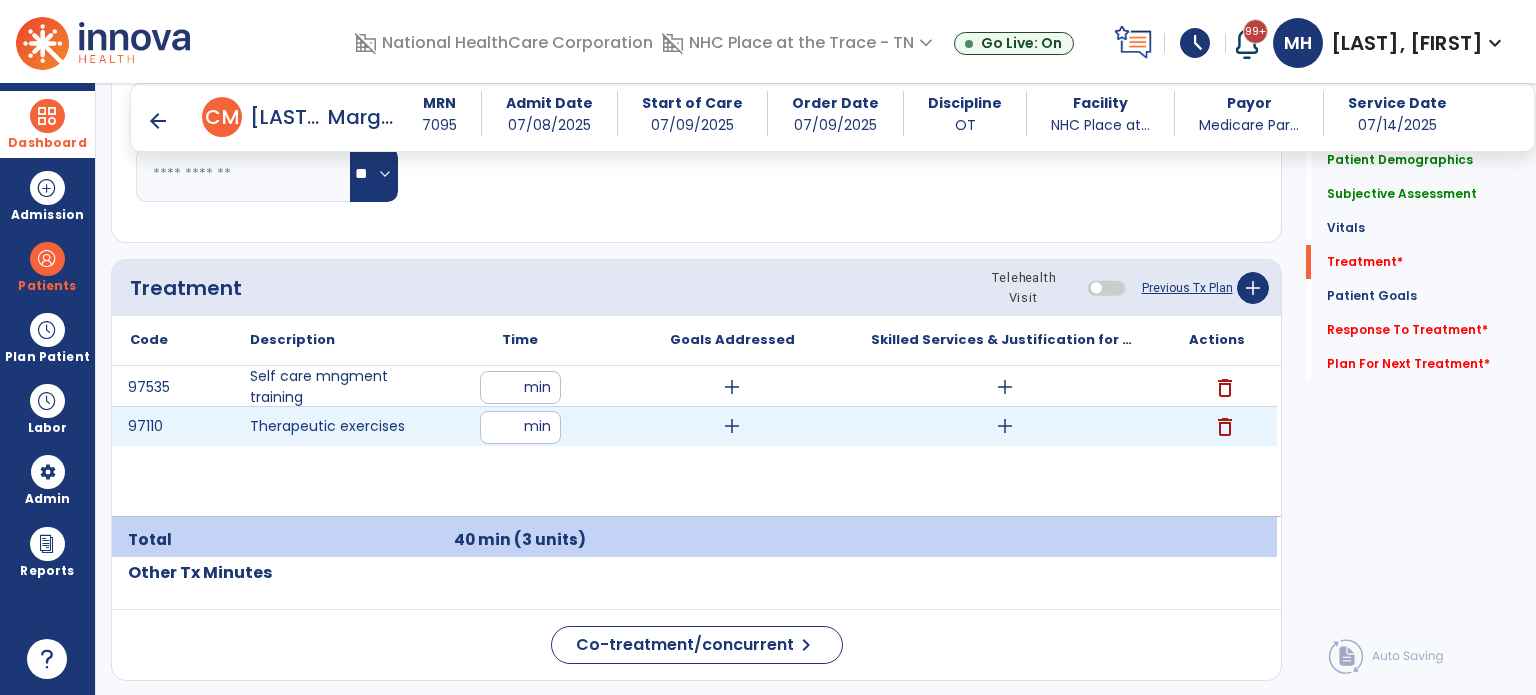 click on "add" at bounding box center (732, 426) 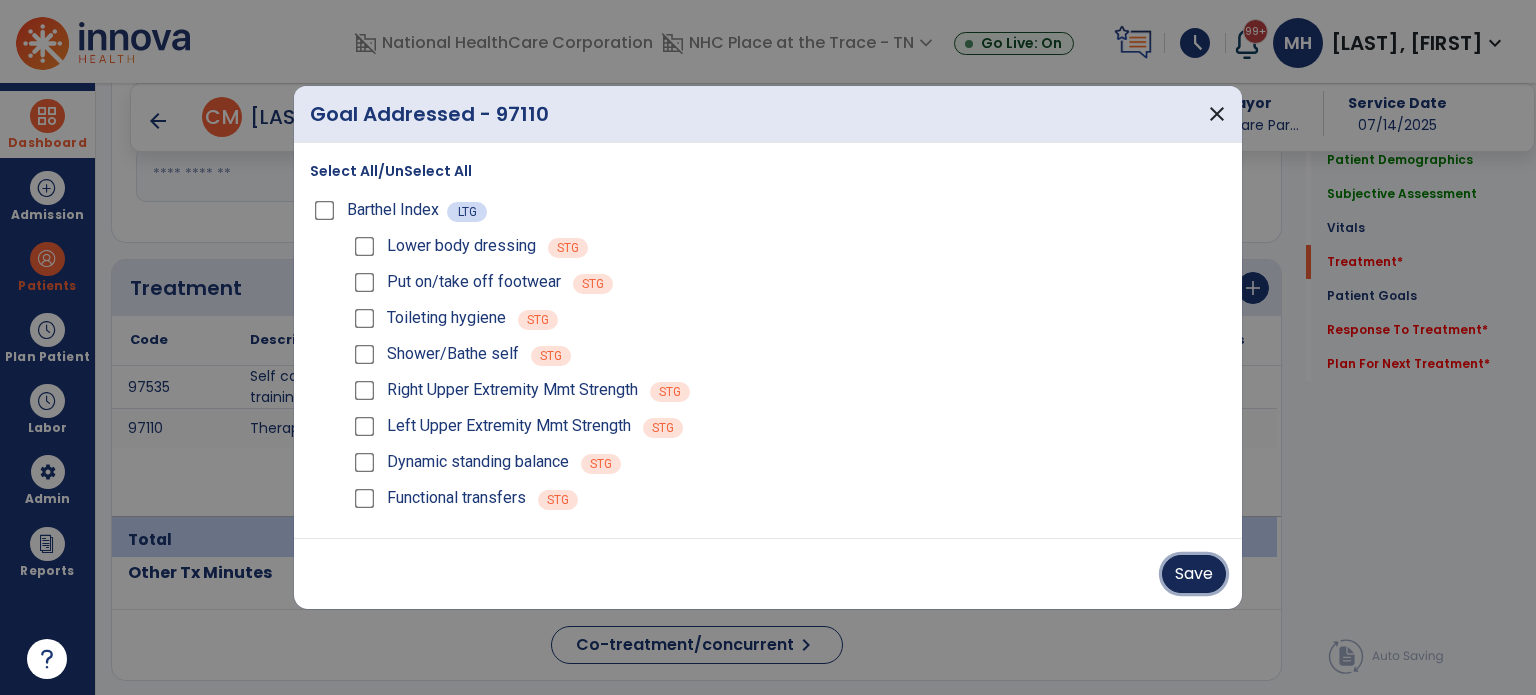 click on "Save" at bounding box center [1194, 574] 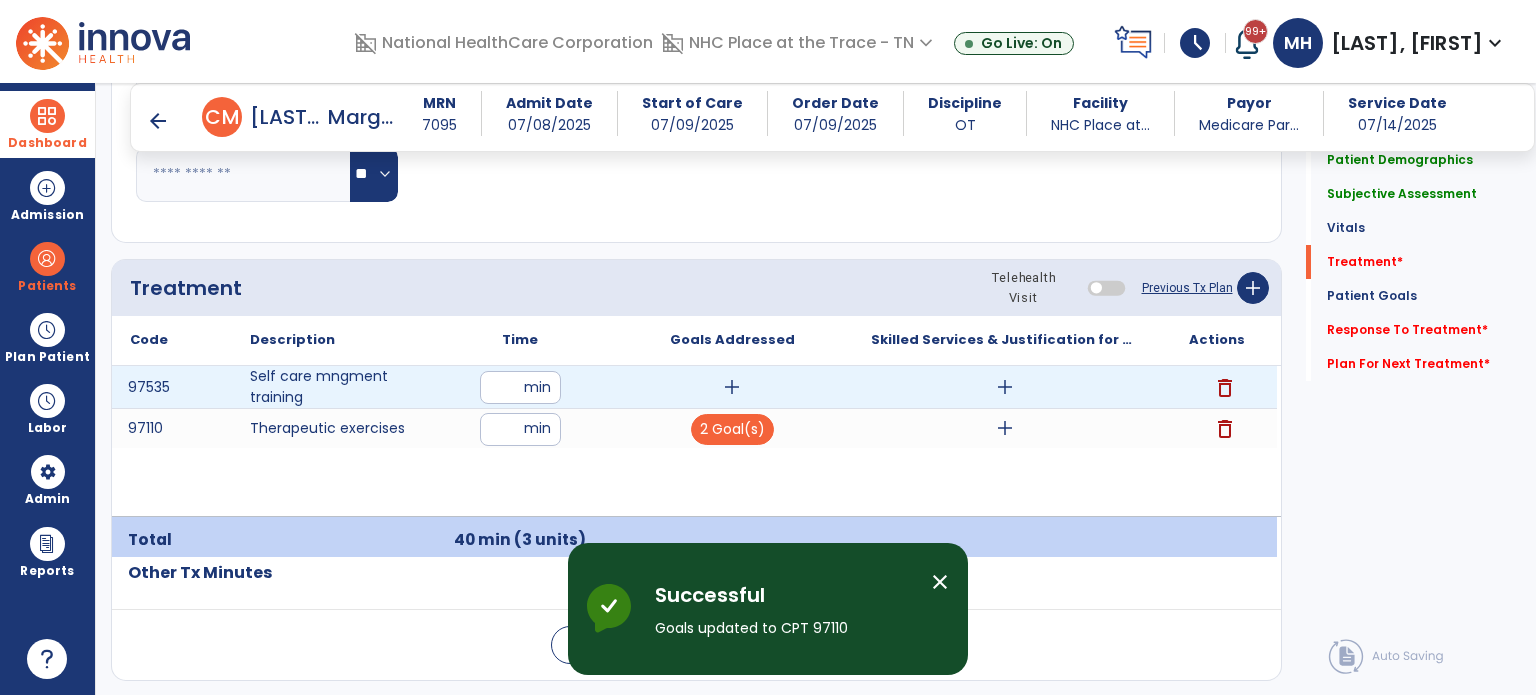 click on "add" at bounding box center (732, 387) 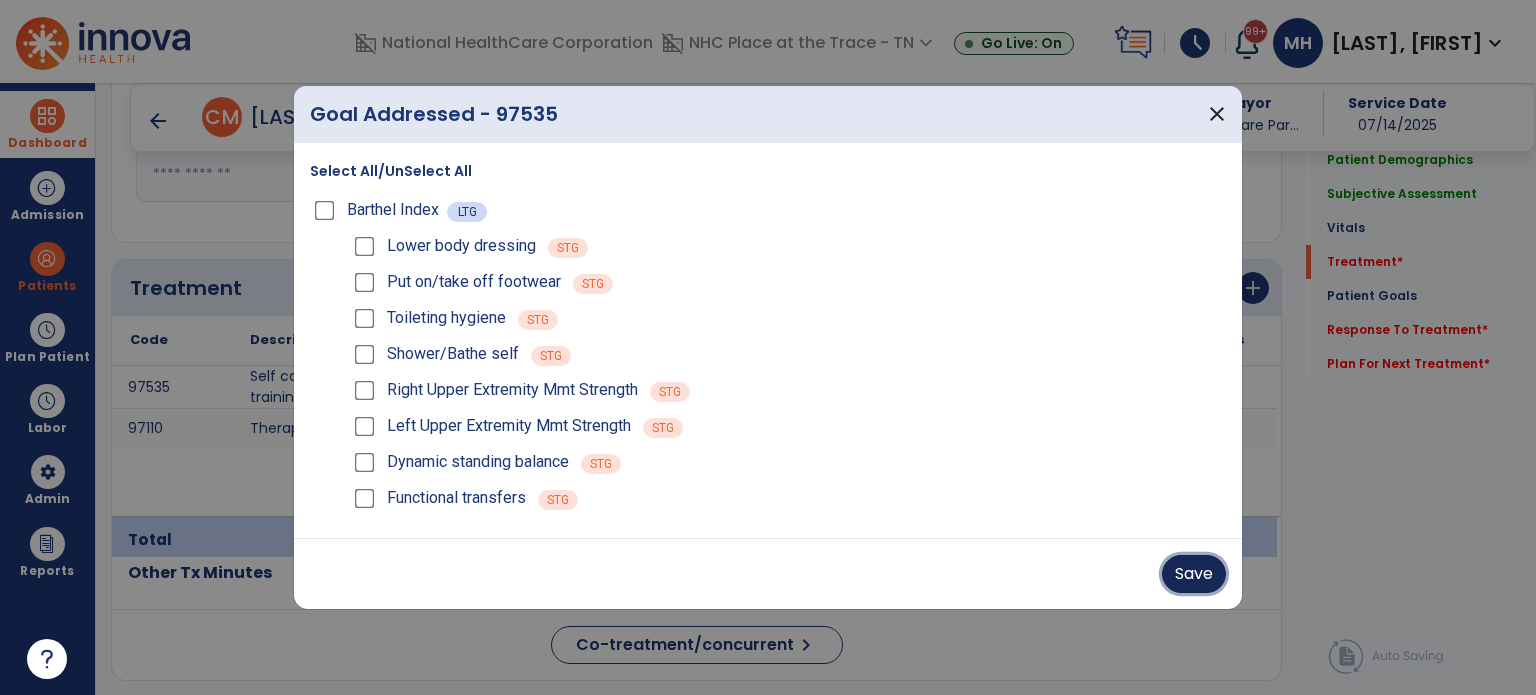 click on "Save" at bounding box center [1194, 574] 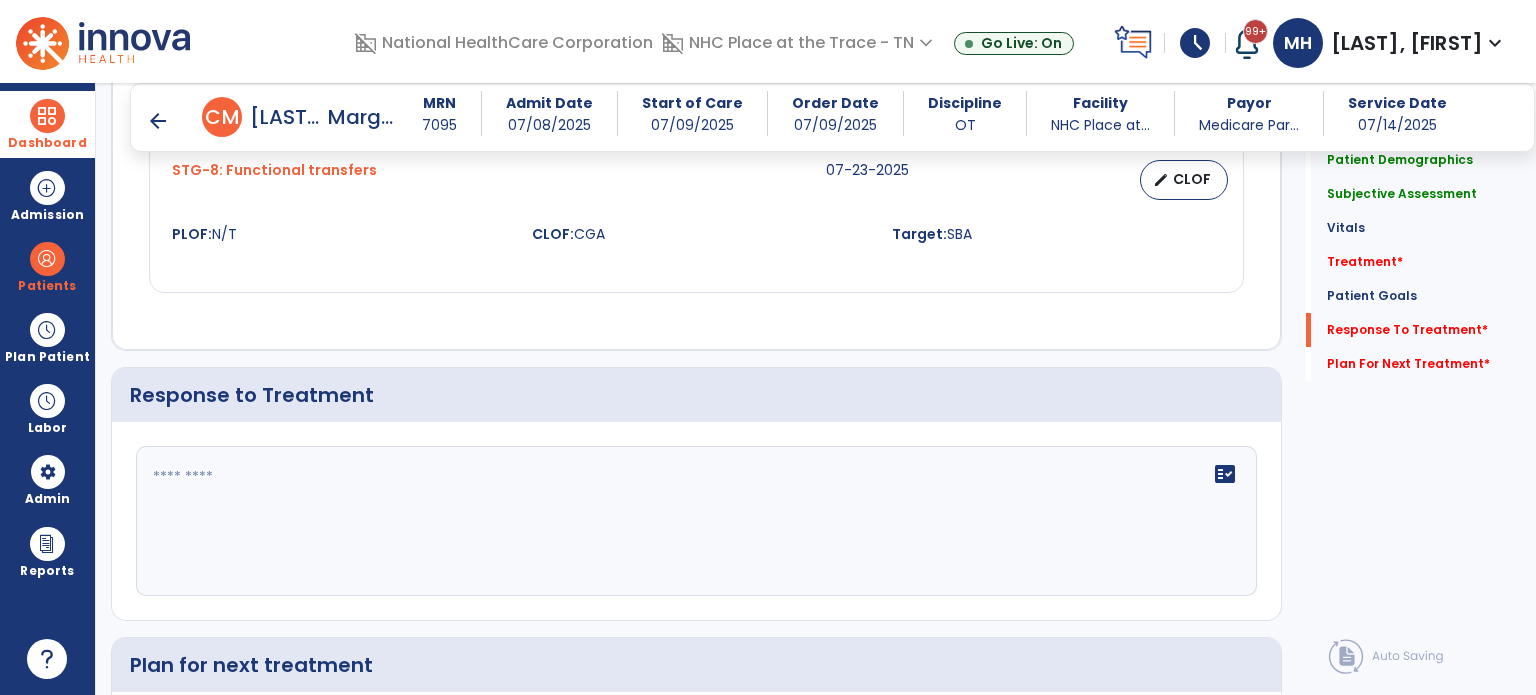 scroll, scrollTop: 2900, scrollLeft: 0, axis: vertical 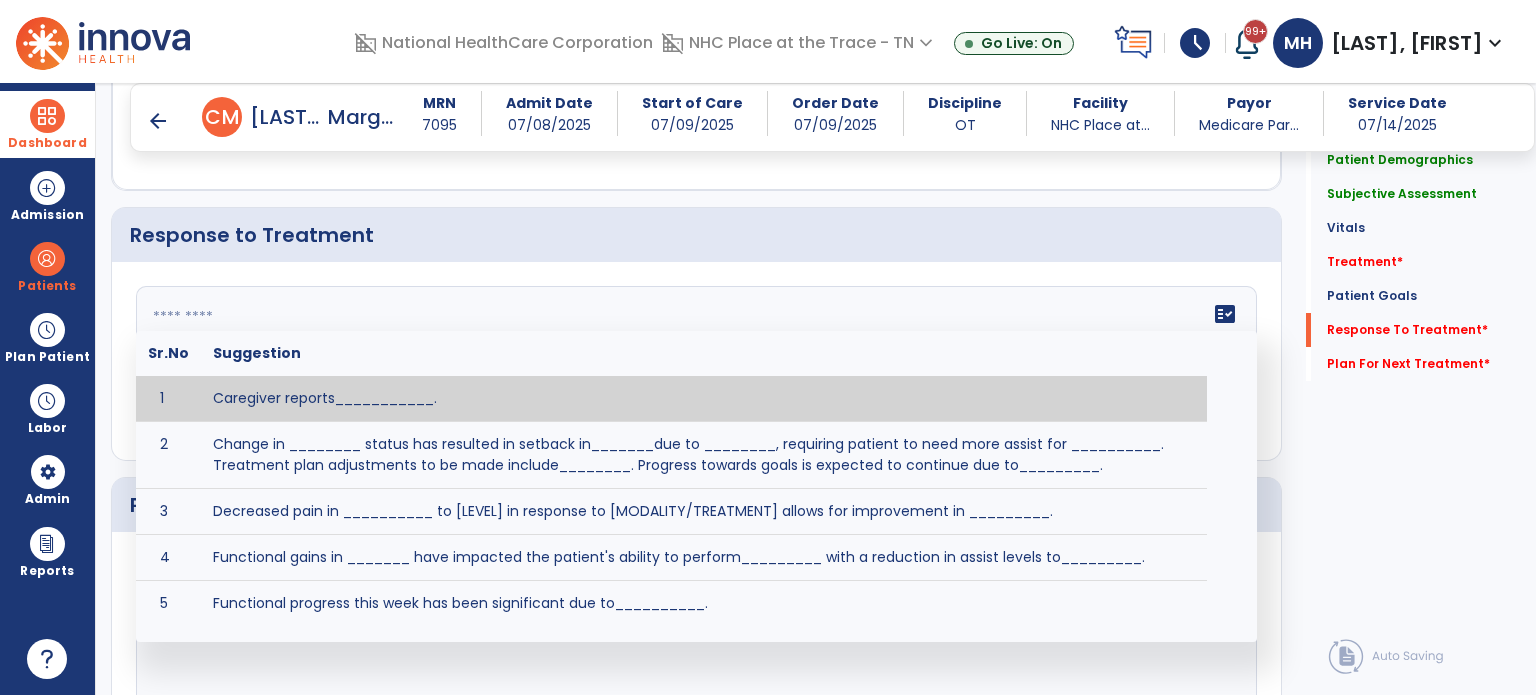 click on "fact_check  Sr.No Suggestion 1 Caregiver reports___________. 2 Change in ________ status has resulted in setback in_______due to ________, requiring patient to need more assist for __________.   Treatment plan adjustments to be made include________.  Progress towards goals is expected to continue due to_________. 3 Decreased pain in __________ to [LEVEL] in response to [MODALITY/TREATMENT] allows for improvement in _________. 4 Functional gains in _______ have impacted the patient's ability to perform_________ with a reduction in assist levels to_________. 5 Functional progress this week has been significant due to__________. 6 Gains in ________ have improved the patient's ability to perform ______with decreased levels of assist to___________. 7 Improvement in ________allows patient to tolerate higher levels of challenges in_________. 8 Pain in [AREA] has decreased to [LEVEL] in response to [TREATMENT/MODALITY], allowing fore ease in completing__________. 9 10 11 12 13 14 15 16 17 18 19 20 21" 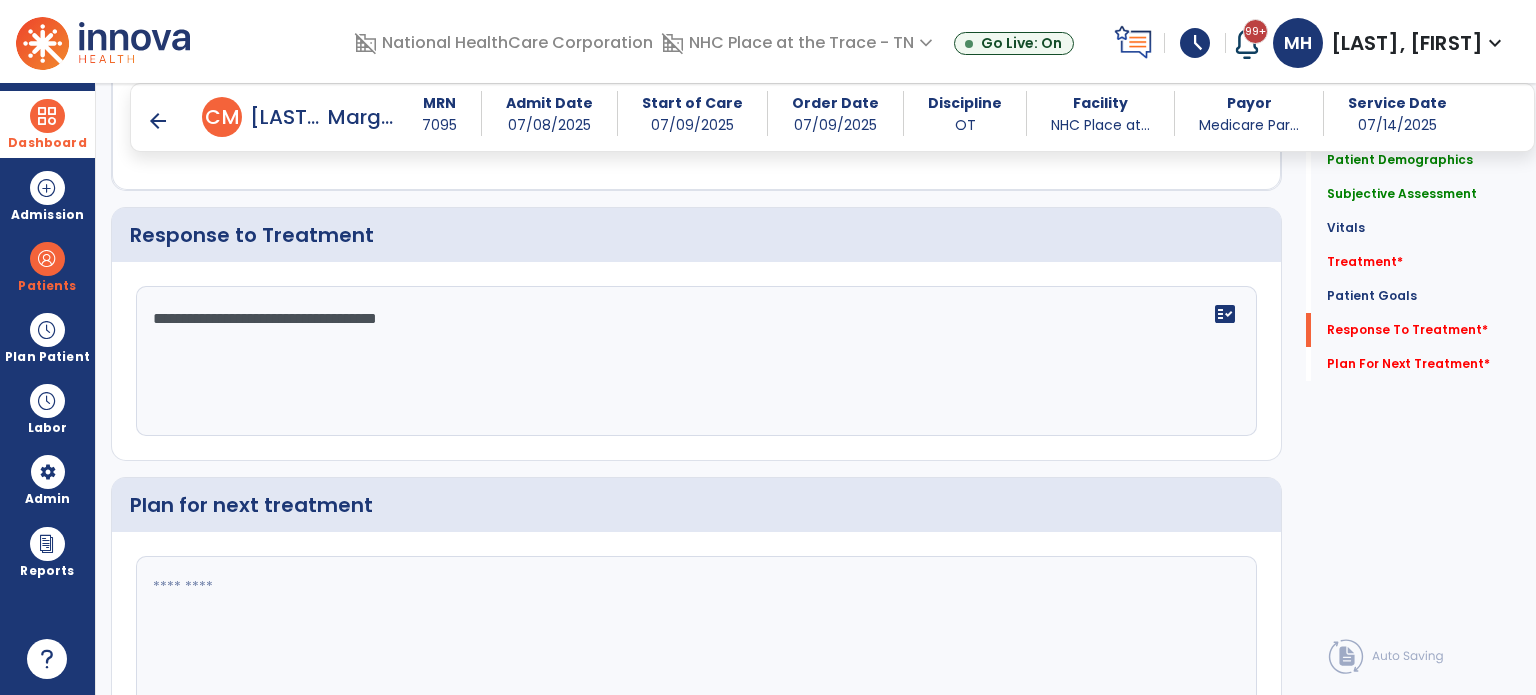 type on "**********" 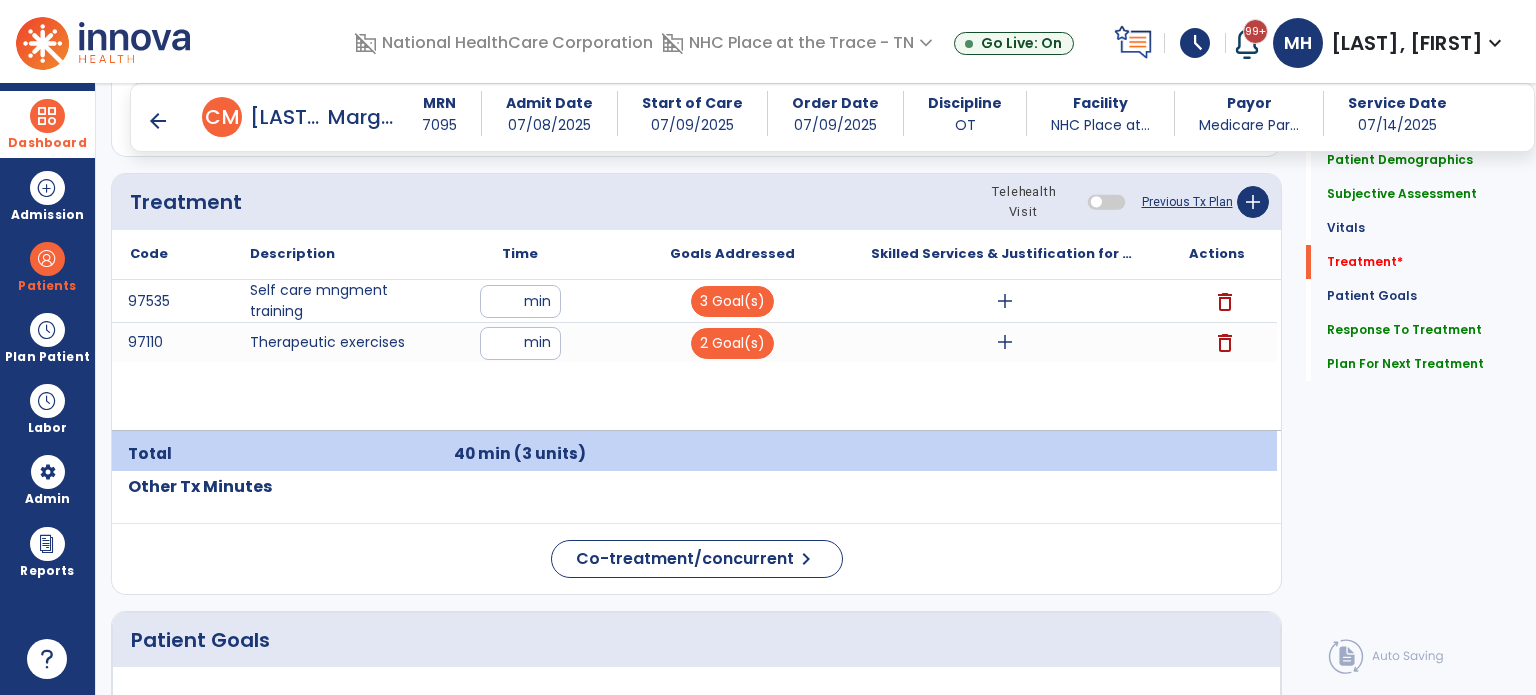 scroll, scrollTop: 1100, scrollLeft: 0, axis: vertical 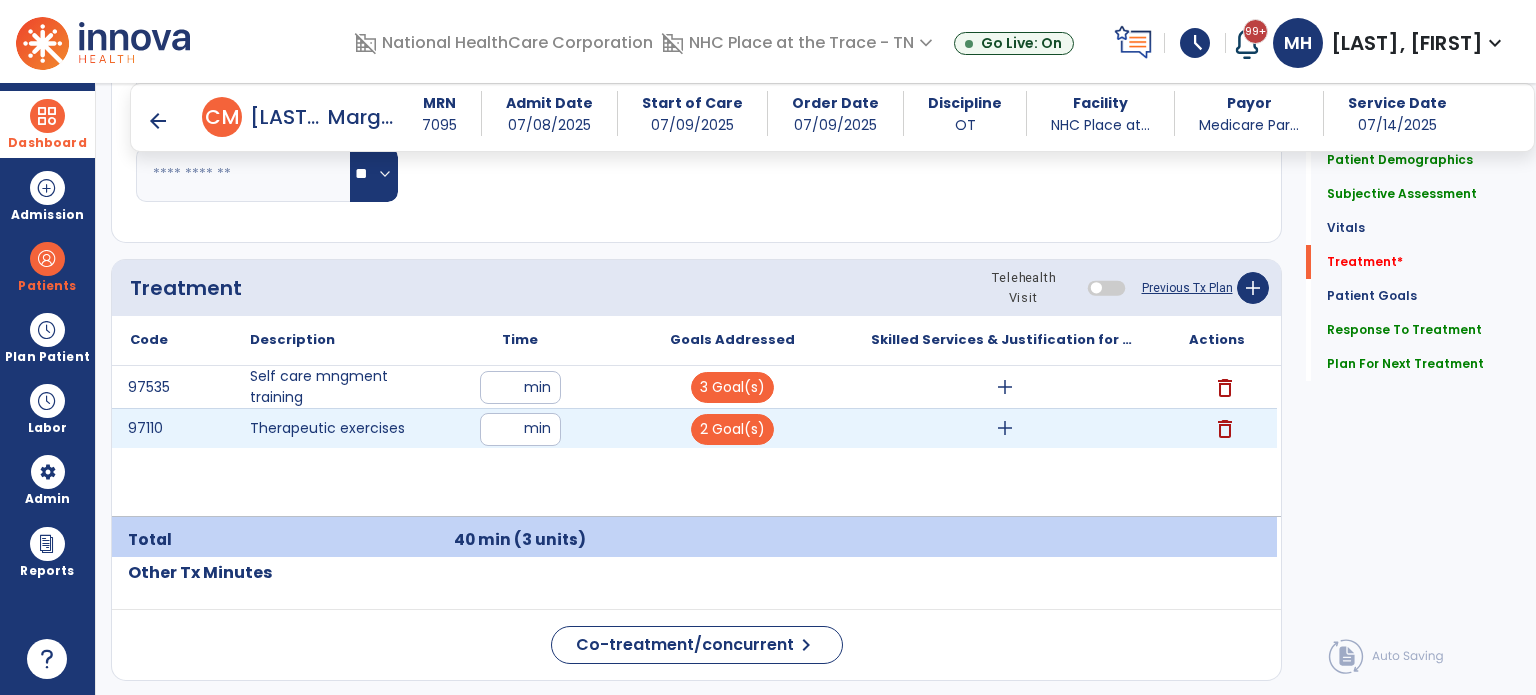 type on "**********" 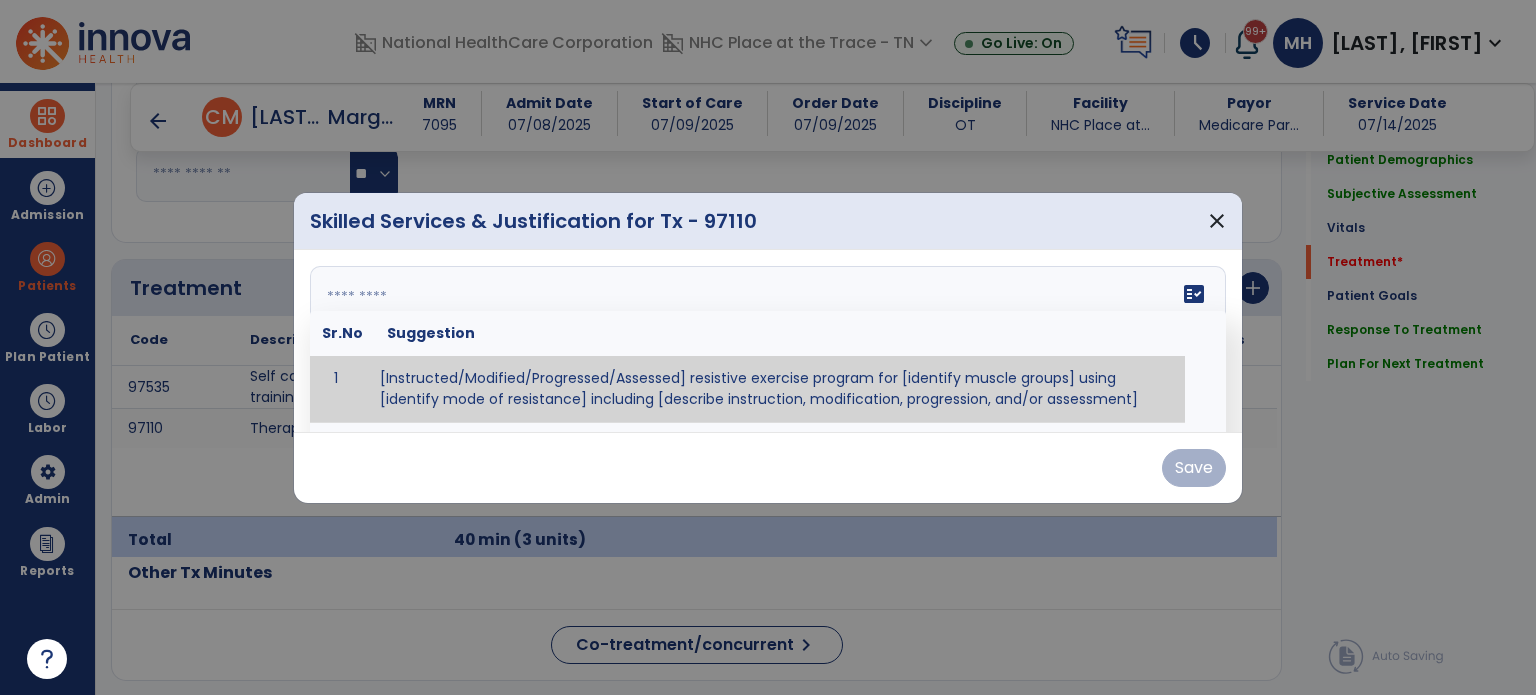 click on "fact_check  Sr.No Suggestion 1 [Instructed/Modified/Progressed/Assessed] resistive exercise program for [identify muscle groups] using [identify mode of resistance] including [describe instruction, modification, progression, and/or assessment] 2 [Instructed/Modified/Progressed/Assessed] aerobic exercise program using [identify equipment/mode] including [describe instruction, modification,progression, and/or assessment] 3 [Instructed/Modified/Progressed/Assessed] [PROM/A/AROM/AROM] program for [identify joint movements] using [contract-relax, over-pressure, inhibitory techniques, other] 4 [Assessed/Tested] aerobic capacity with administration of [aerobic capacity test]" at bounding box center [768, 341] 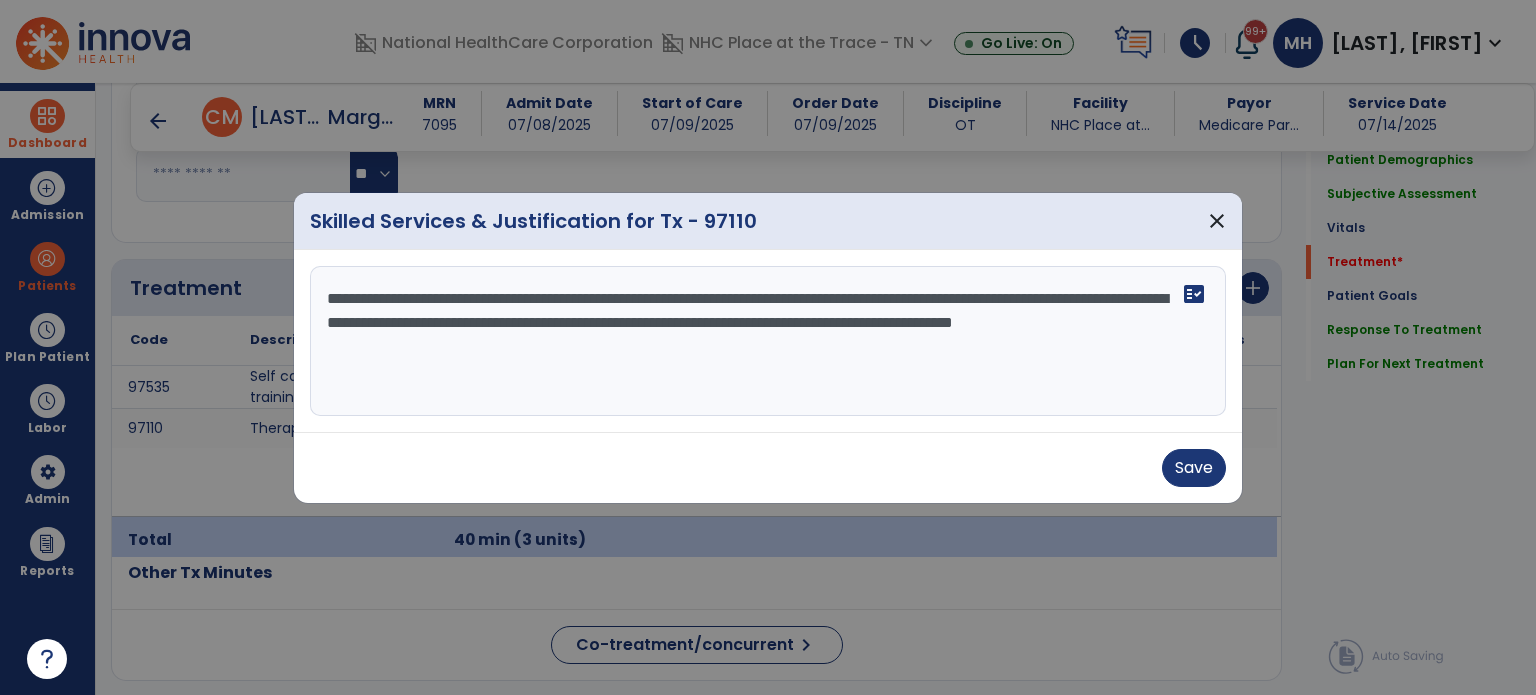 click on "**********" at bounding box center [768, 341] 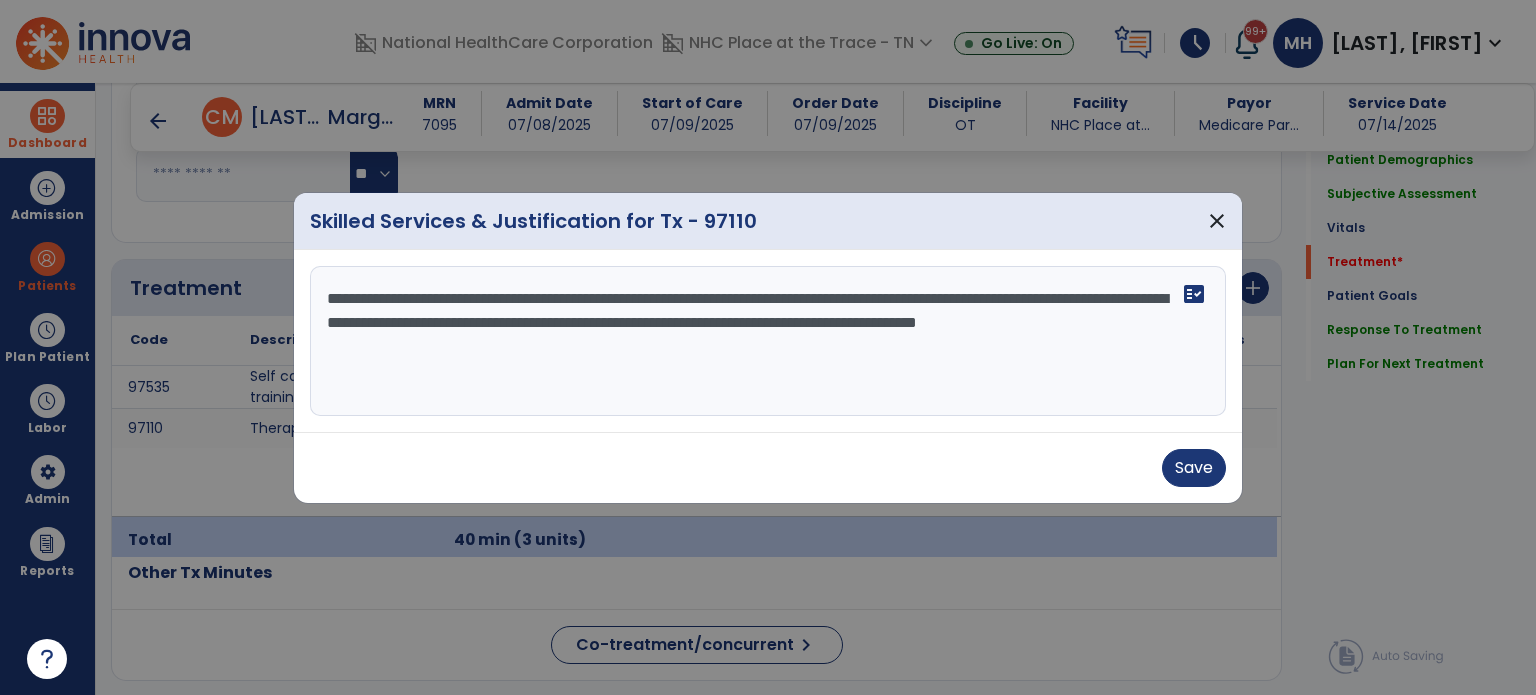 click on "**********" at bounding box center [768, 341] 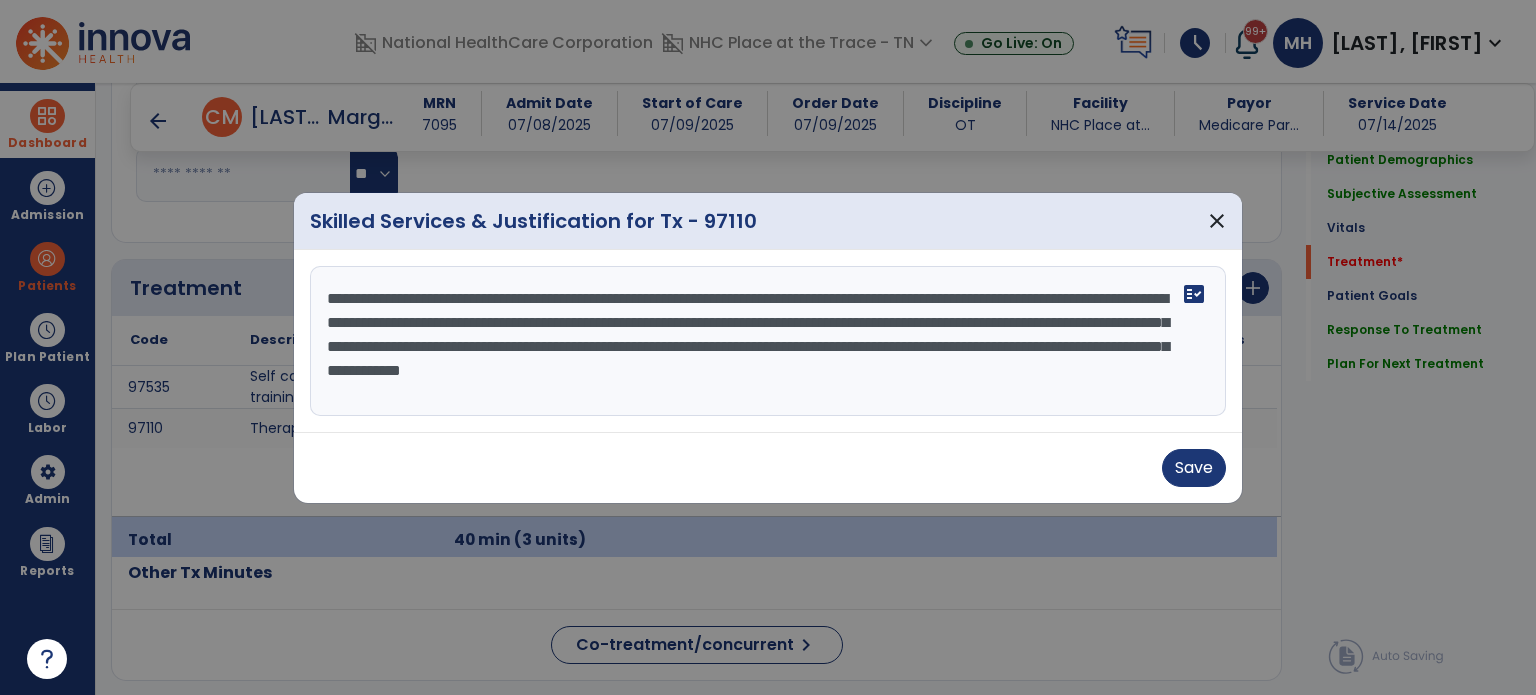 click on "**********" at bounding box center [768, 341] 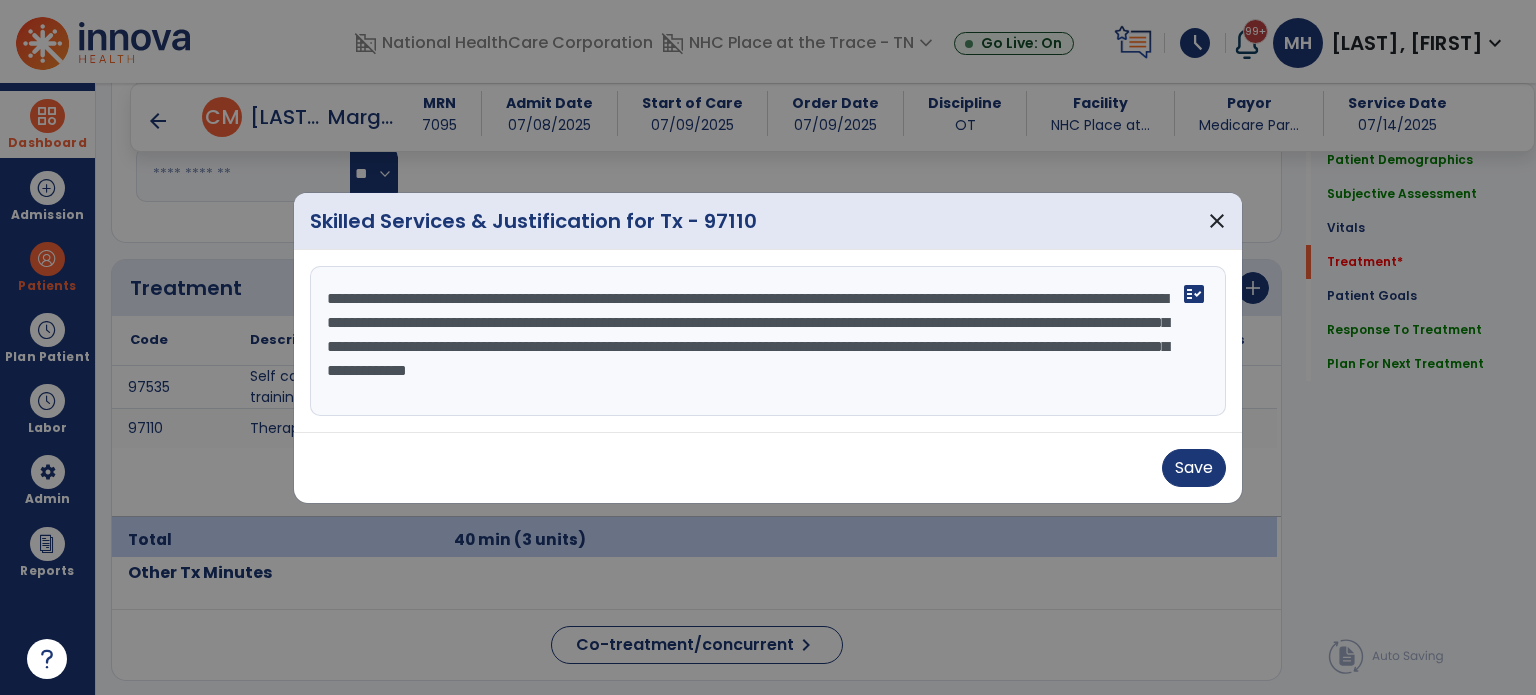 click on "**********" at bounding box center [768, 341] 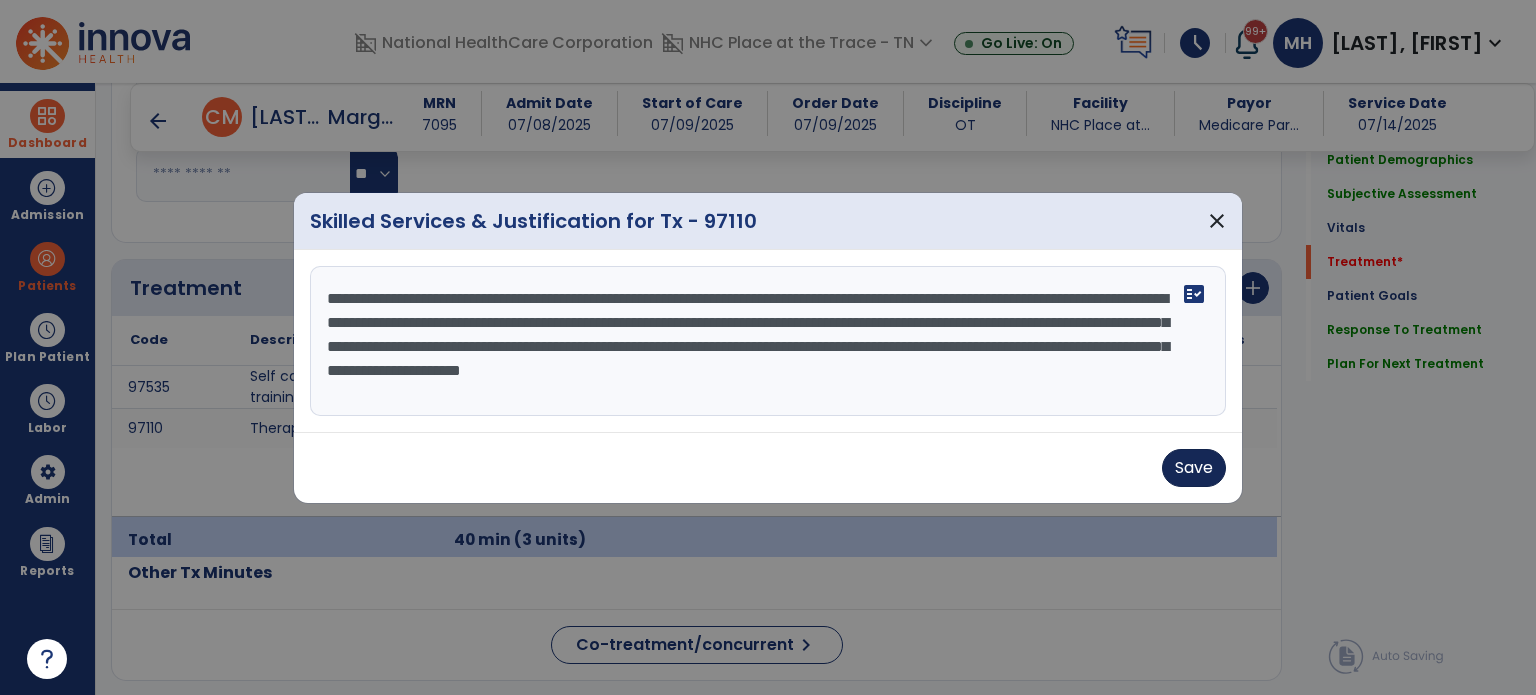 type on "**********" 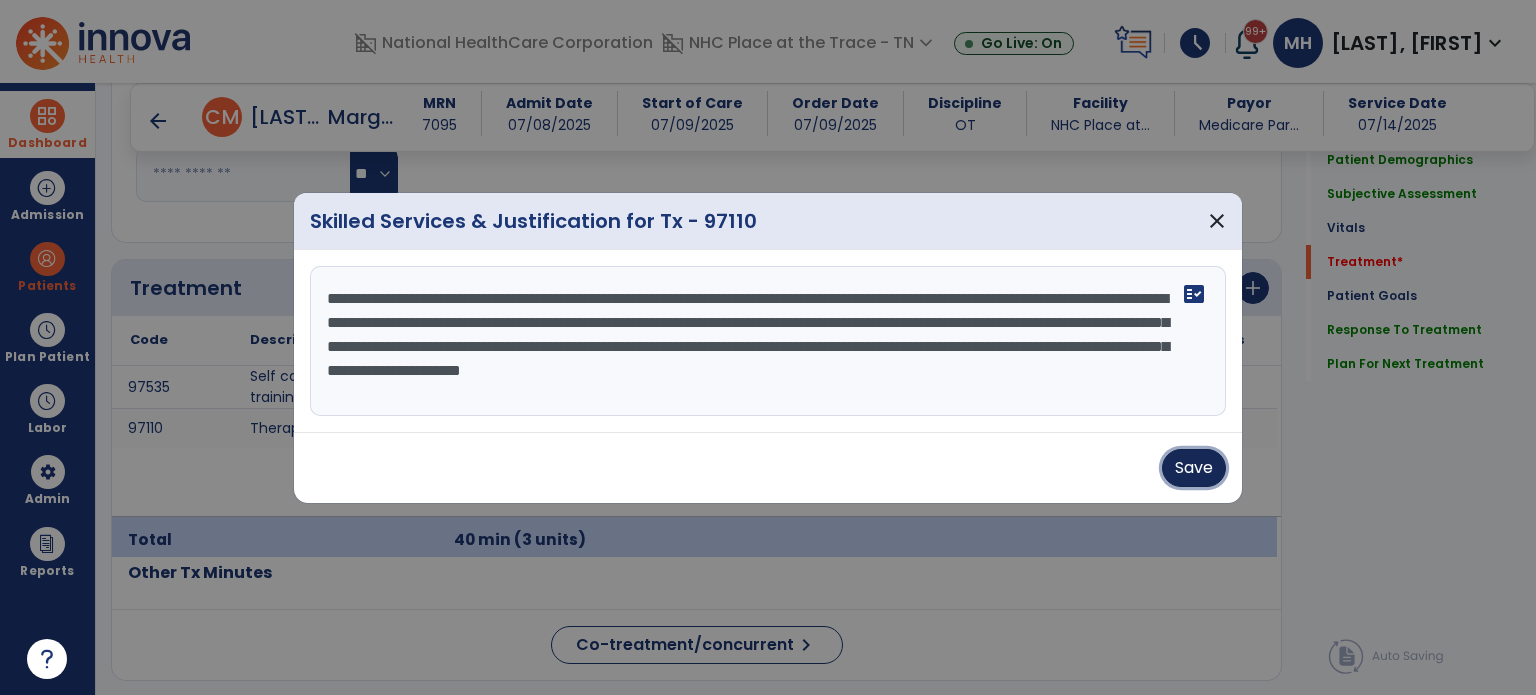 click on "Save" at bounding box center (1194, 468) 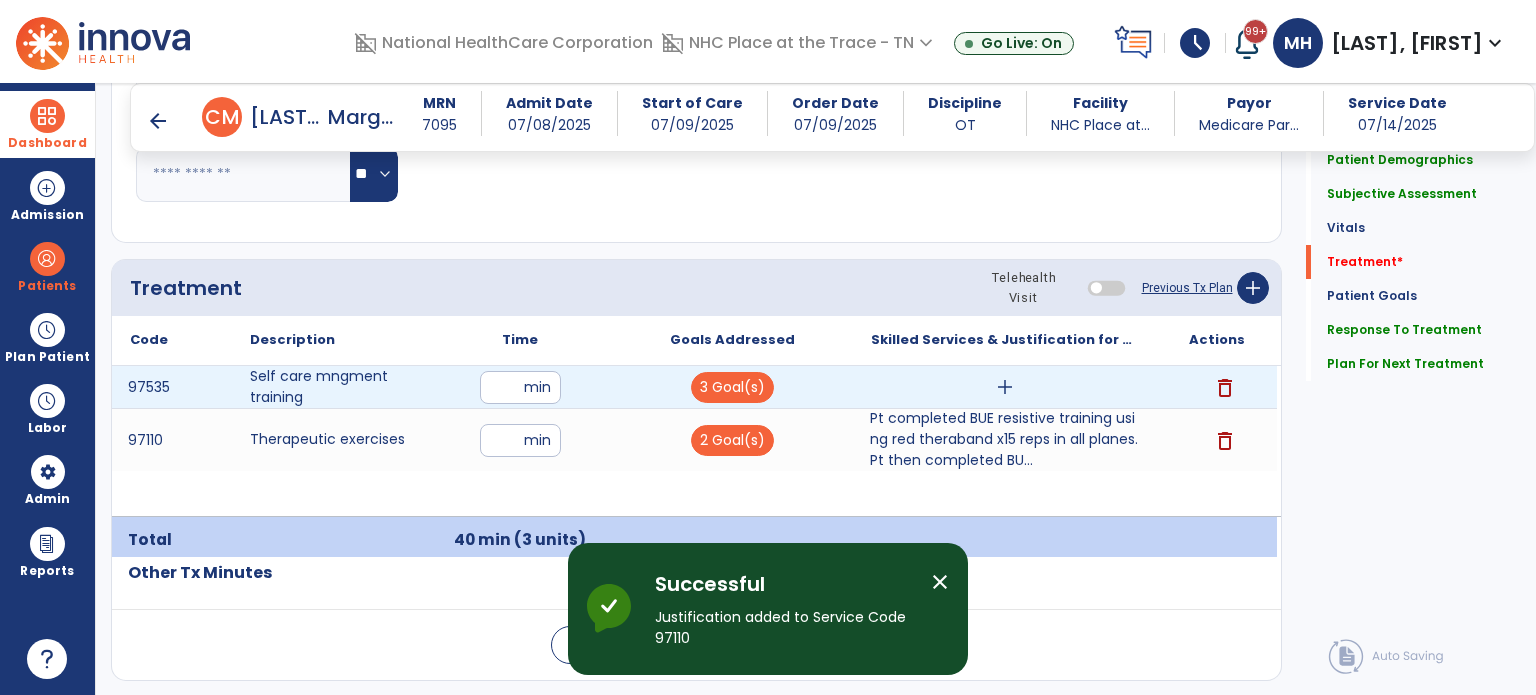 click on "add" at bounding box center [1005, 387] 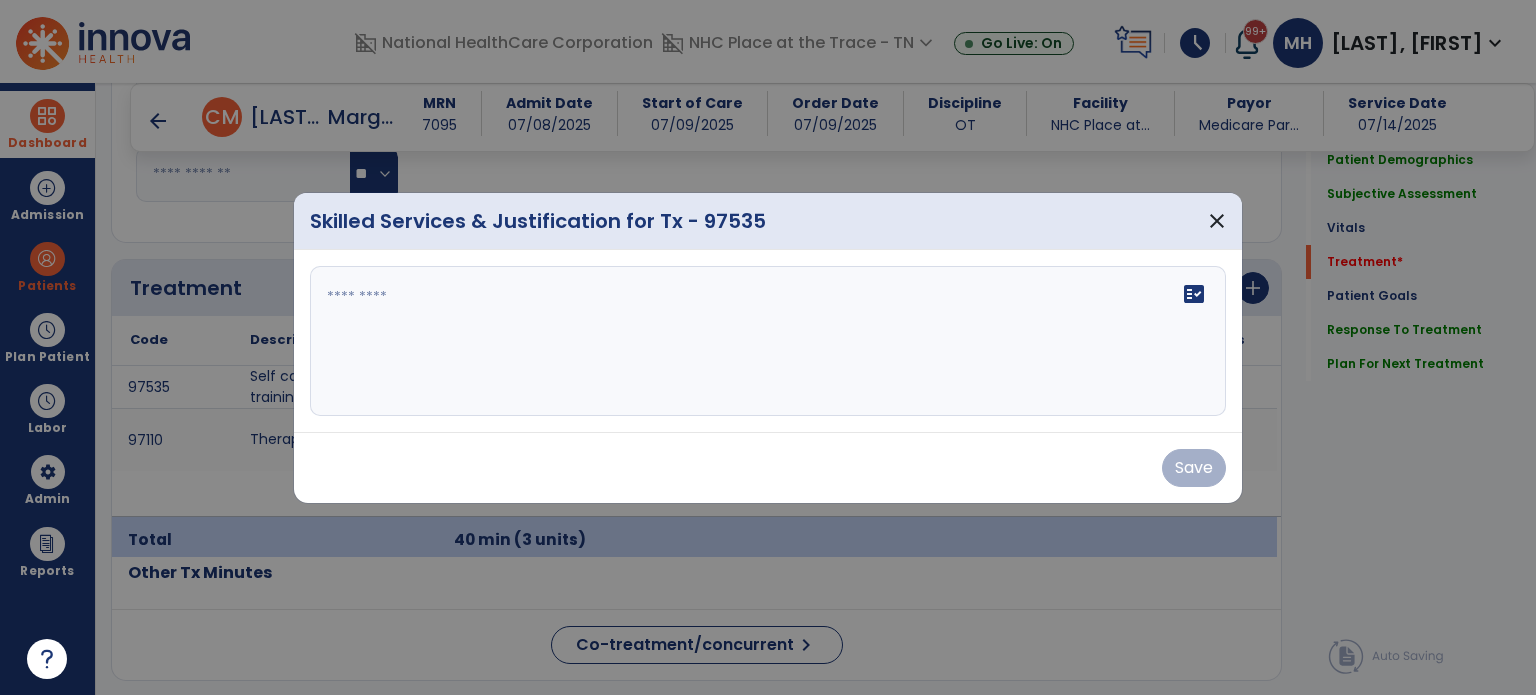 click on "fact_check" at bounding box center (768, 341) 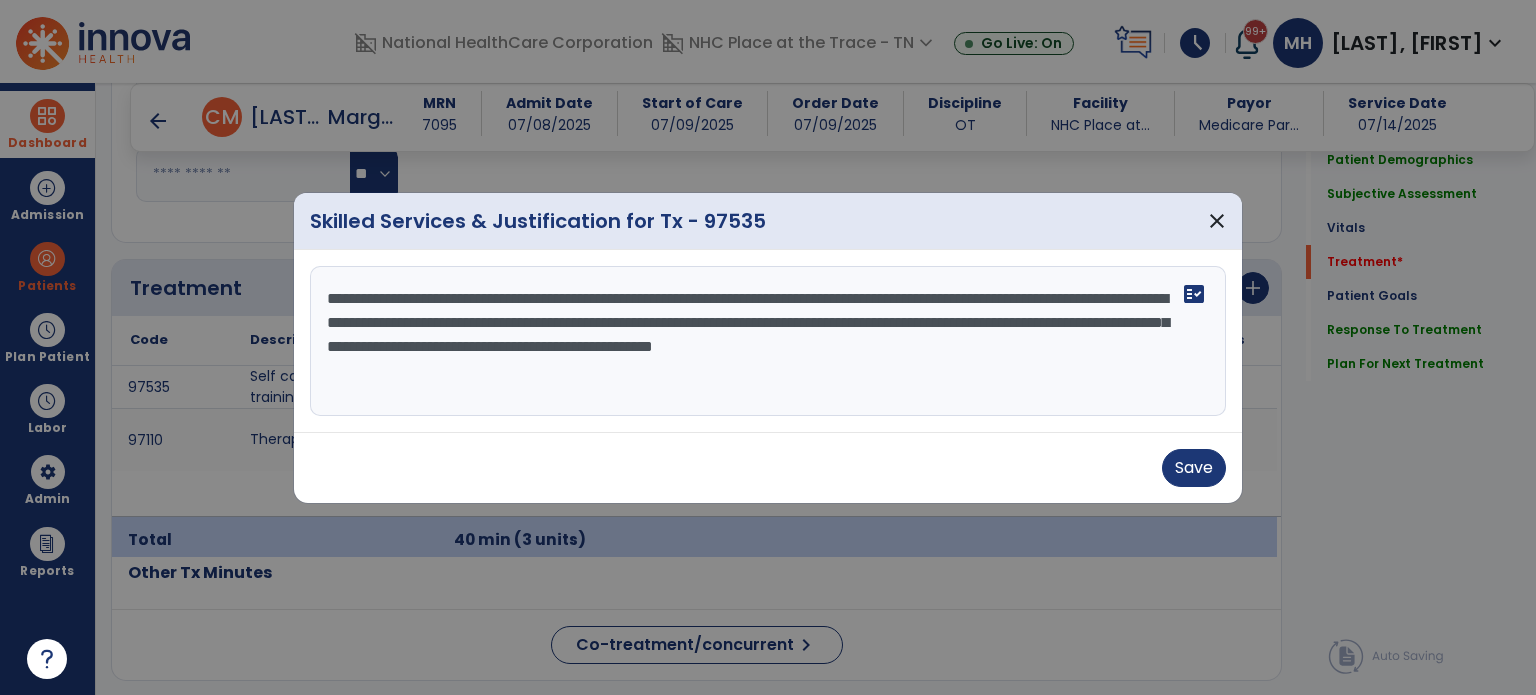 click on "**********" at bounding box center (768, 341) 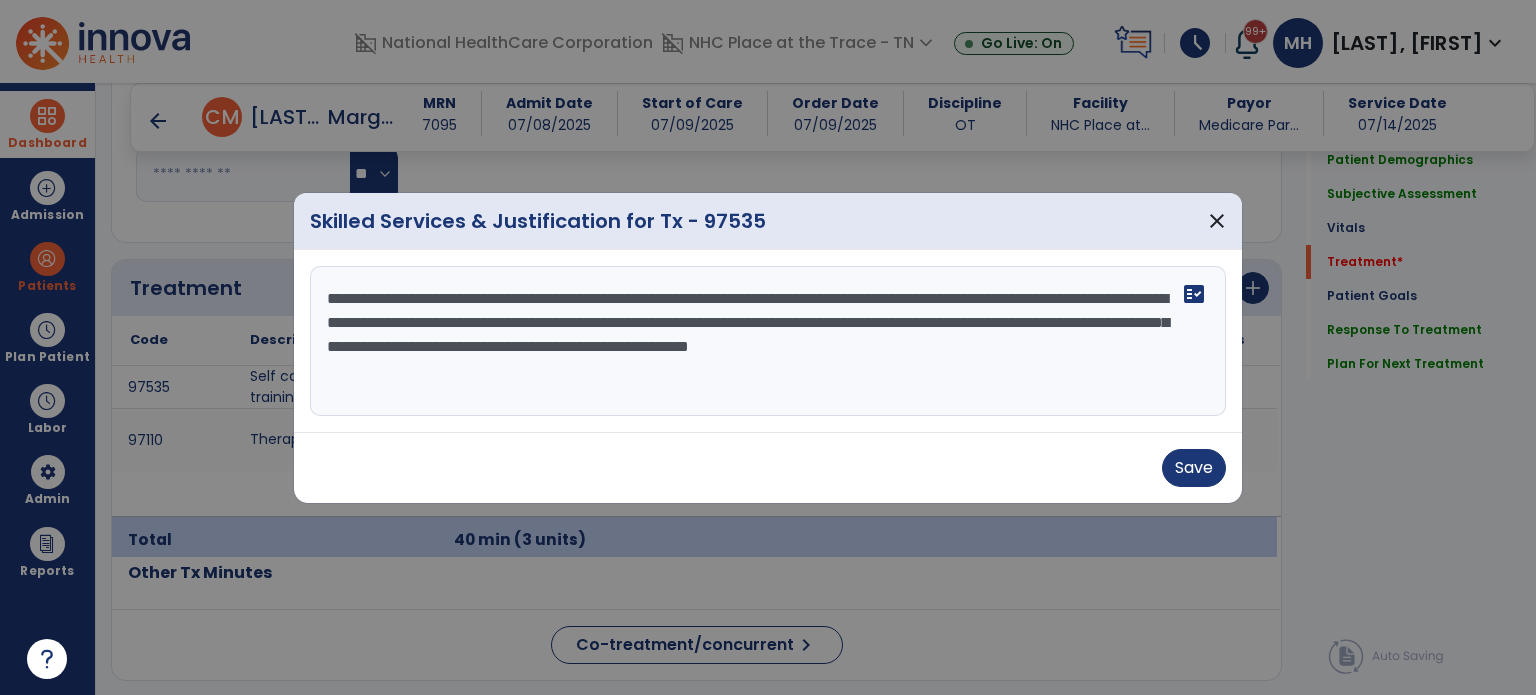 click on "**********" at bounding box center (768, 341) 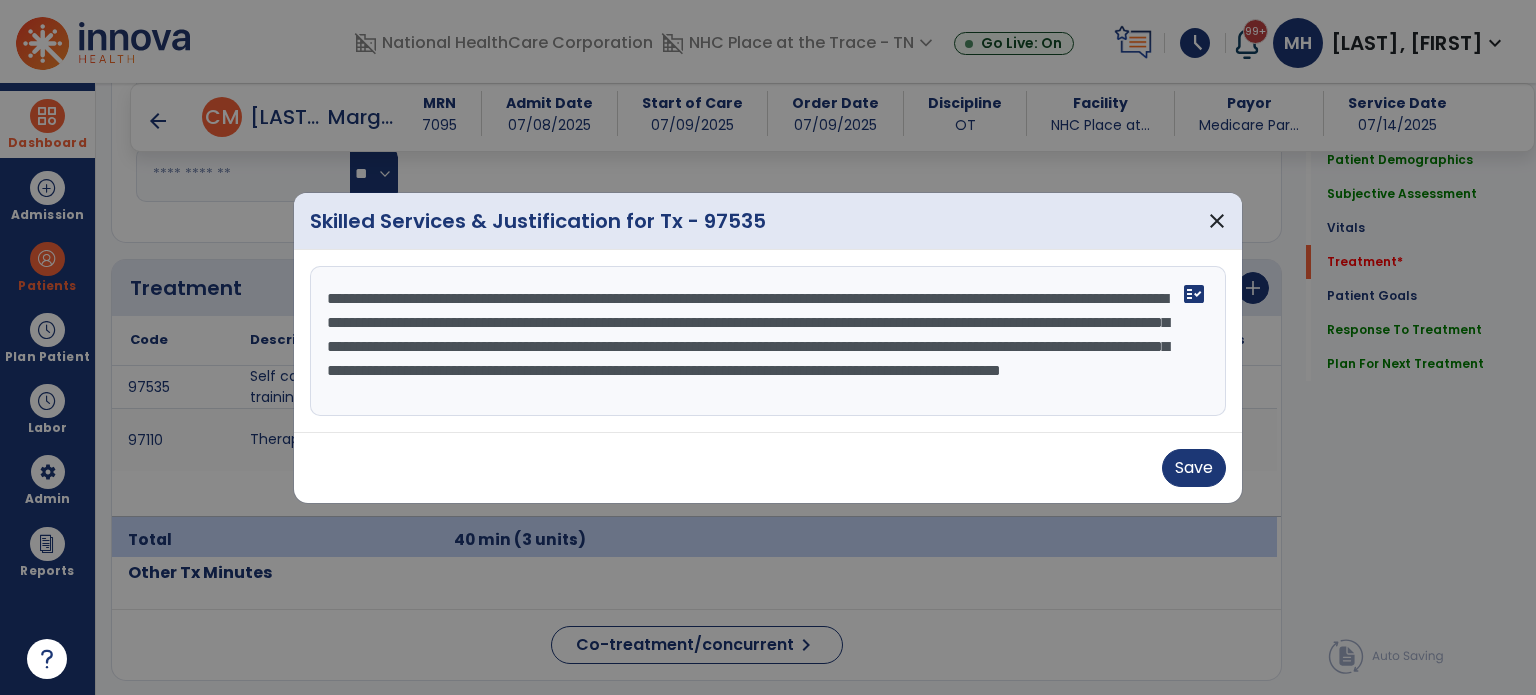 scroll, scrollTop: 15, scrollLeft: 0, axis: vertical 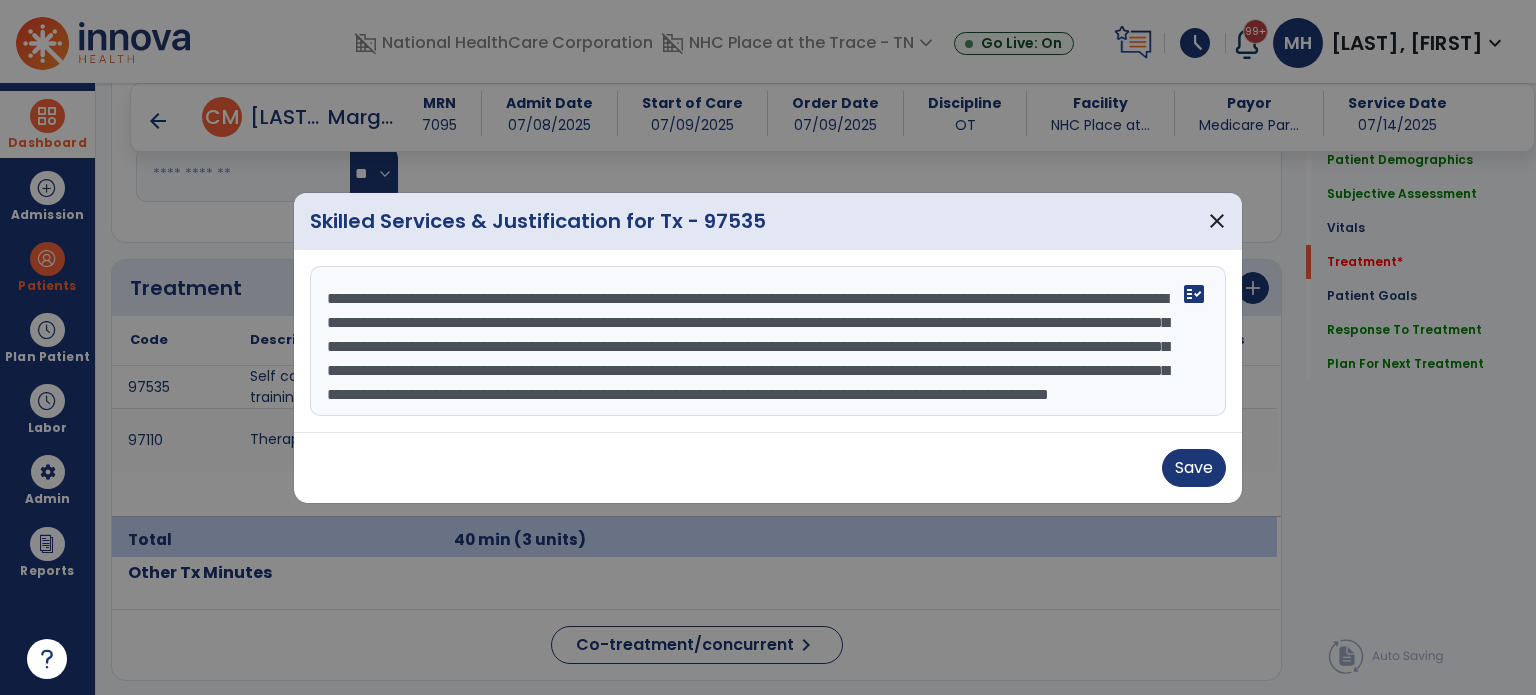 click on "**********" at bounding box center [768, 341] 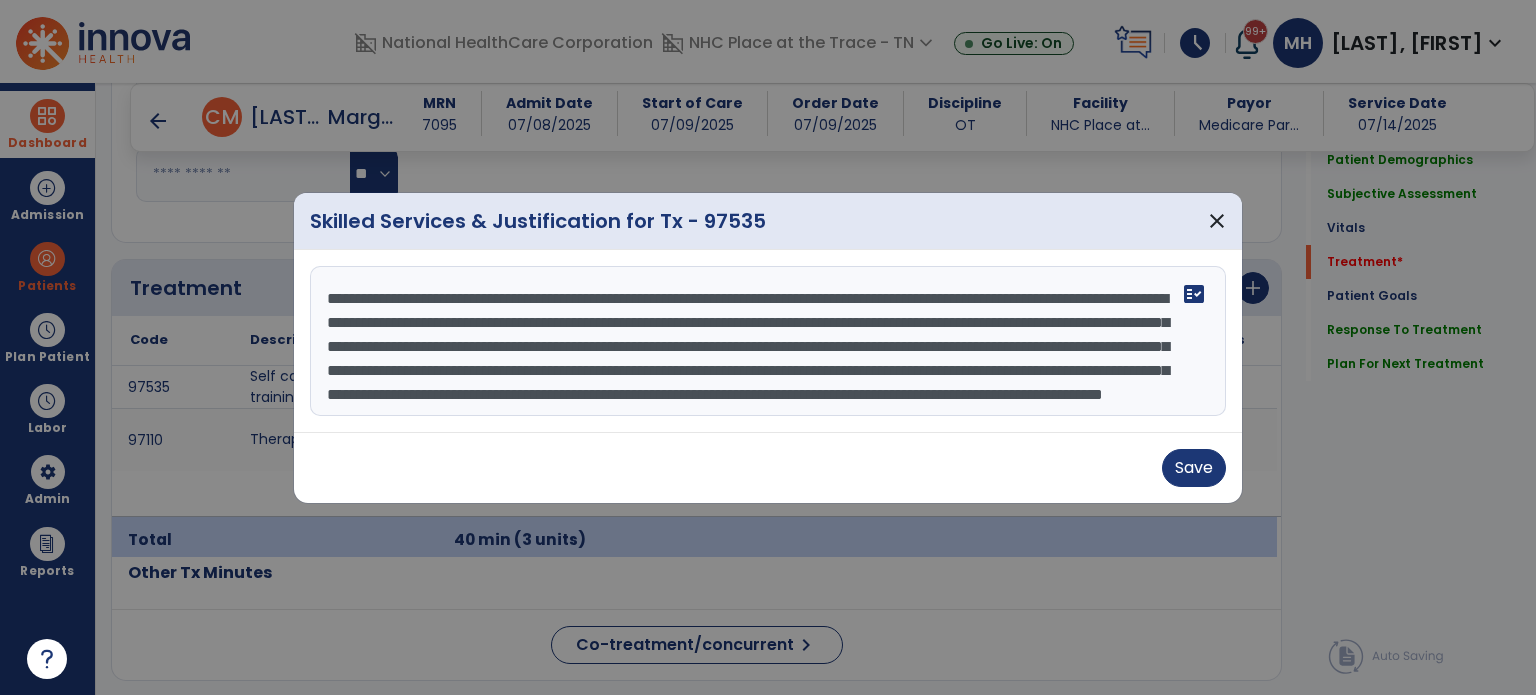 drag, startPoint x: 999, startPoint y: 348, endPoint x: 918, endPoint y: 348, distance: 81 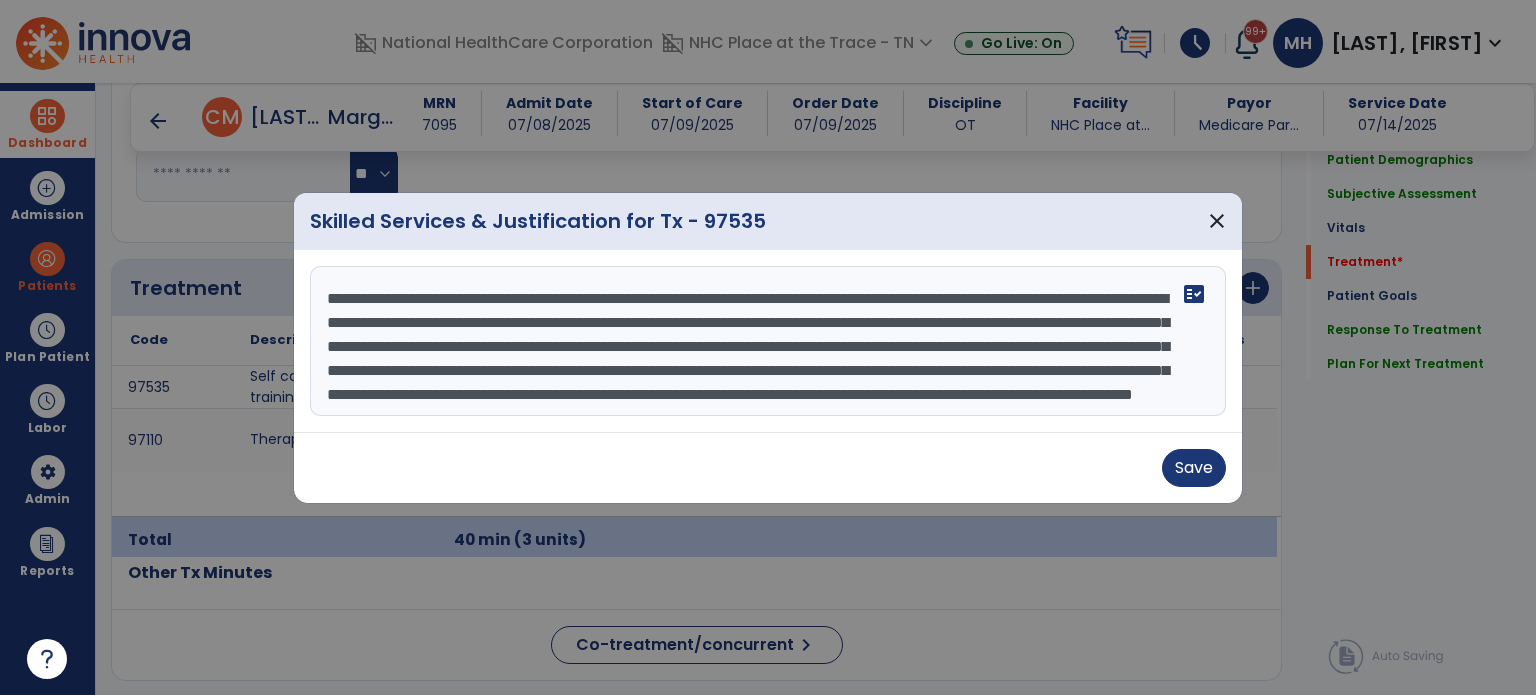 click on "**********" at bounding box center (768, 341) 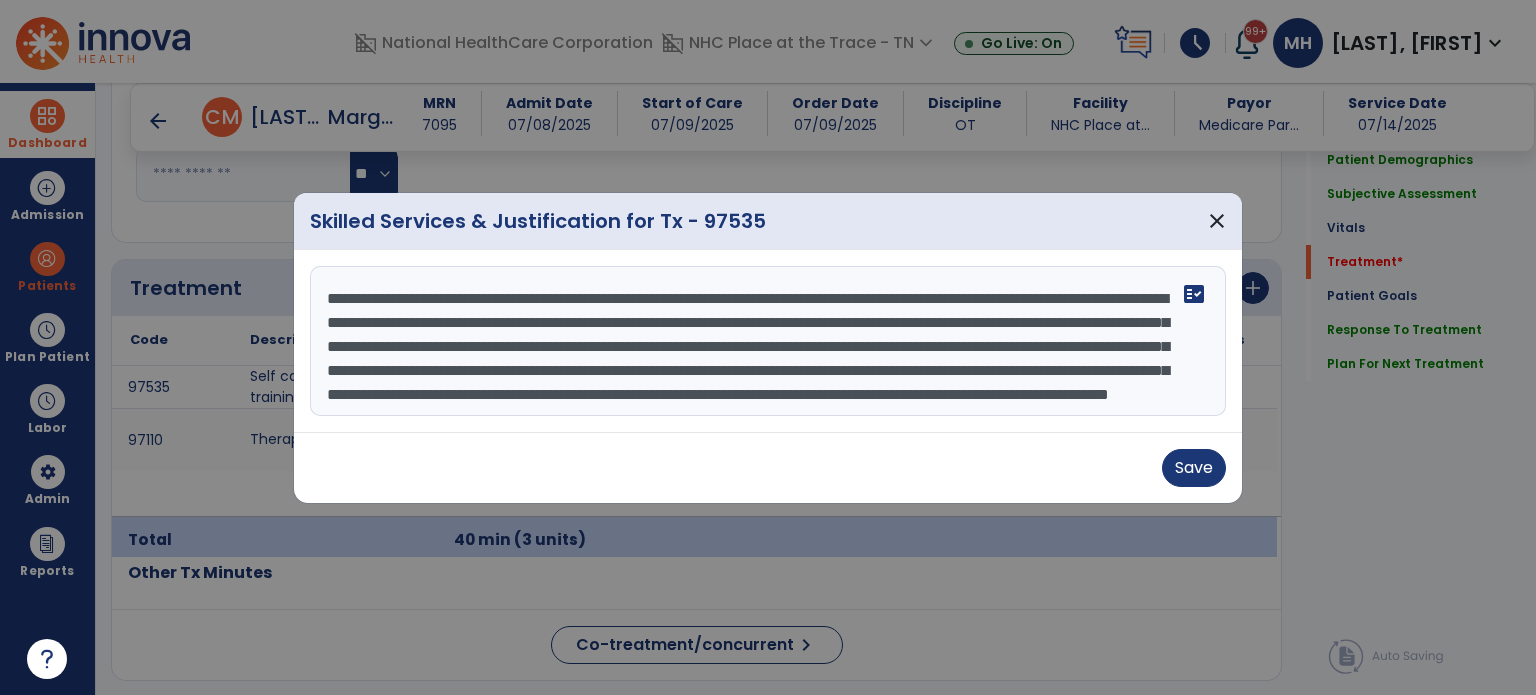 scroll, scrollTop: 48, scrollLeft: 0, axis: vertical 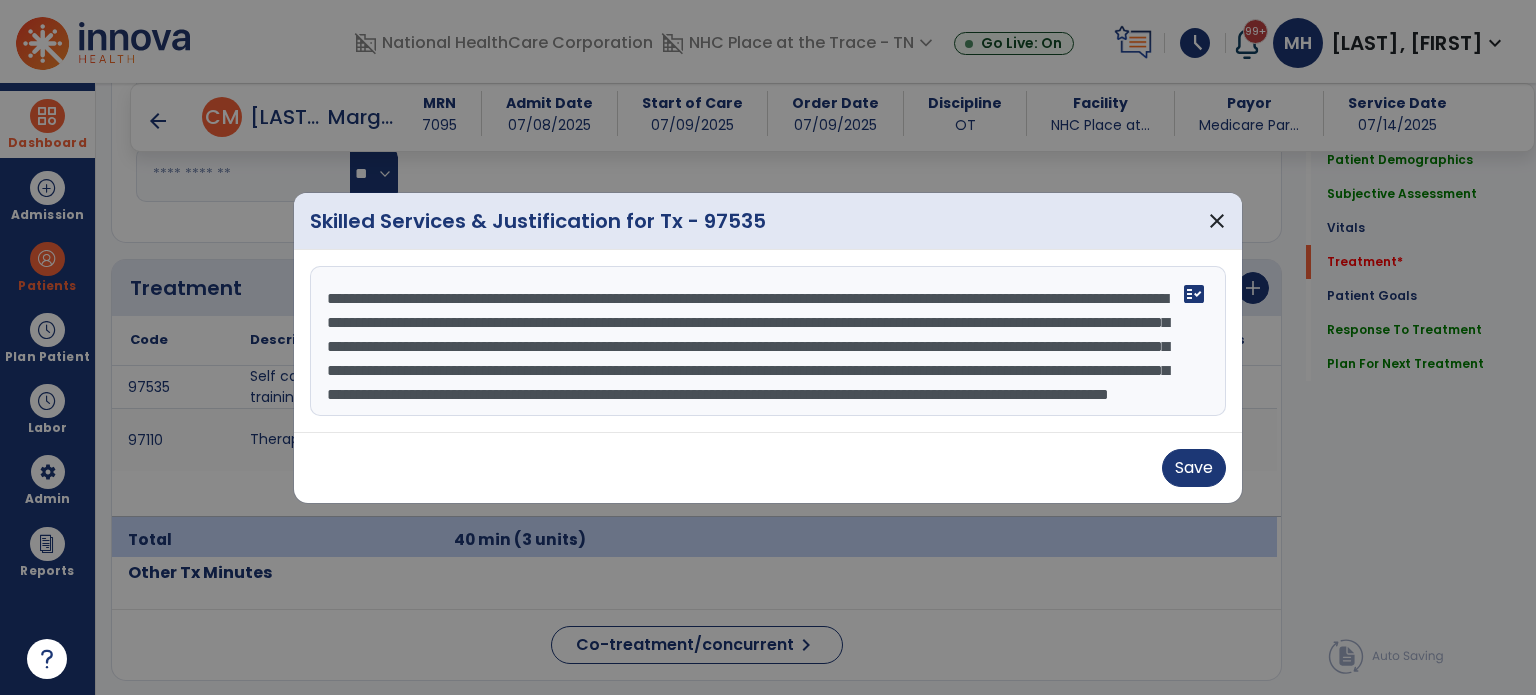 click on "**********" at bounding box center (768, 341) 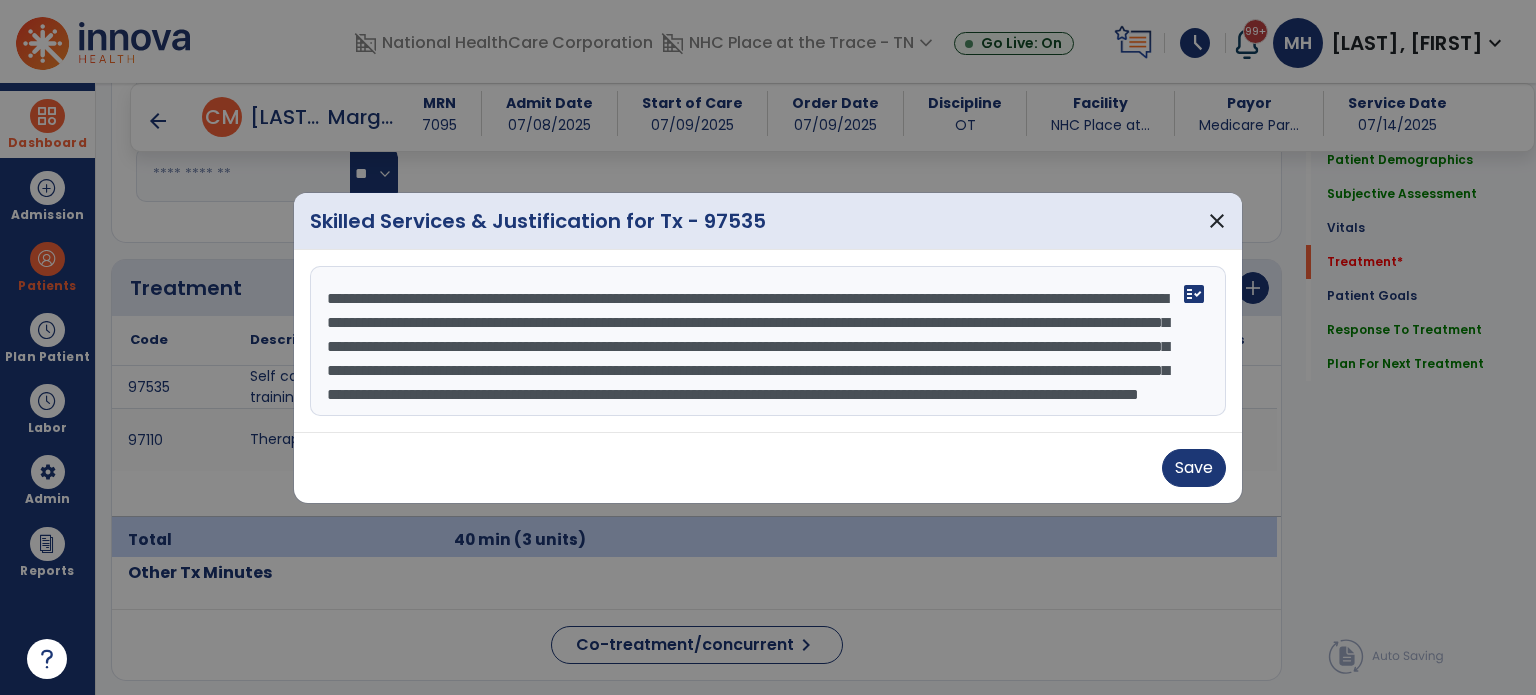 scroll, scrollTop: 48, scrollLeft: 0, axis: vertical 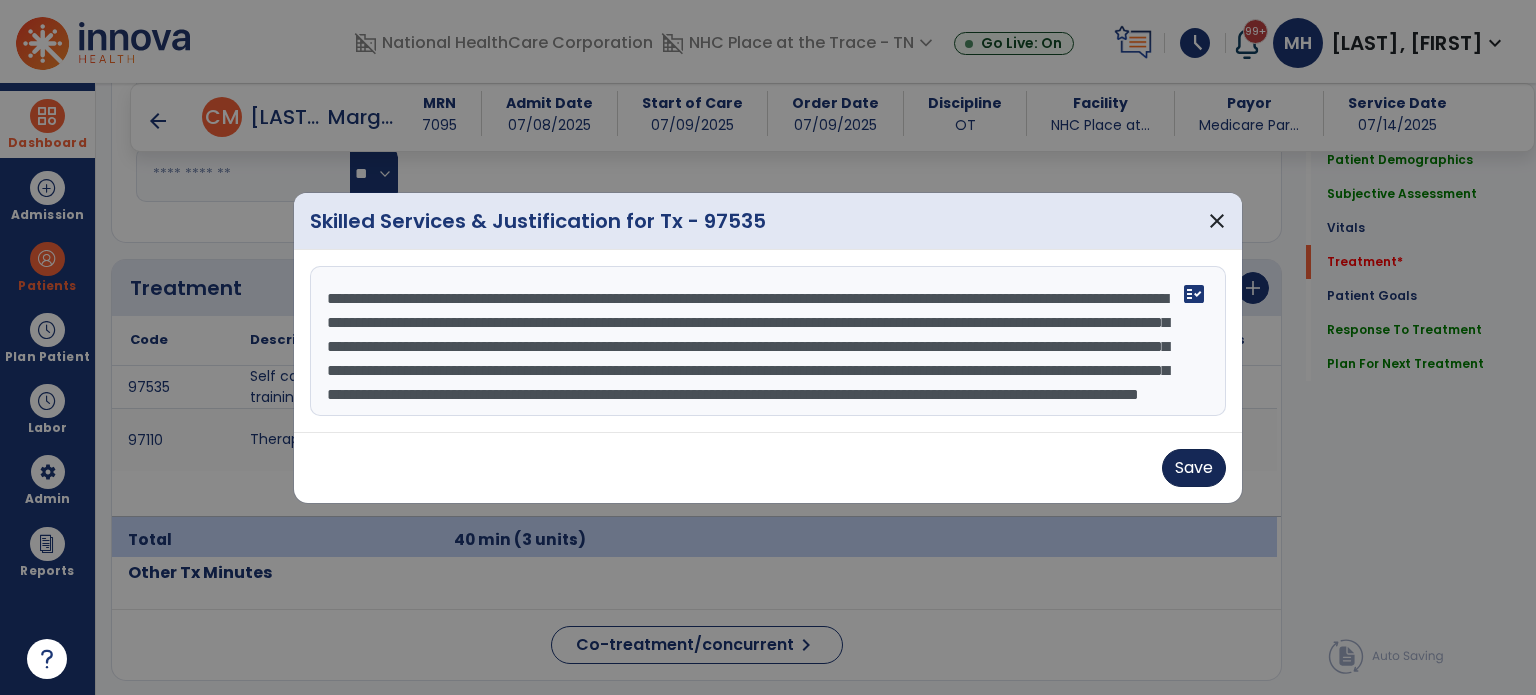 type on "**********" 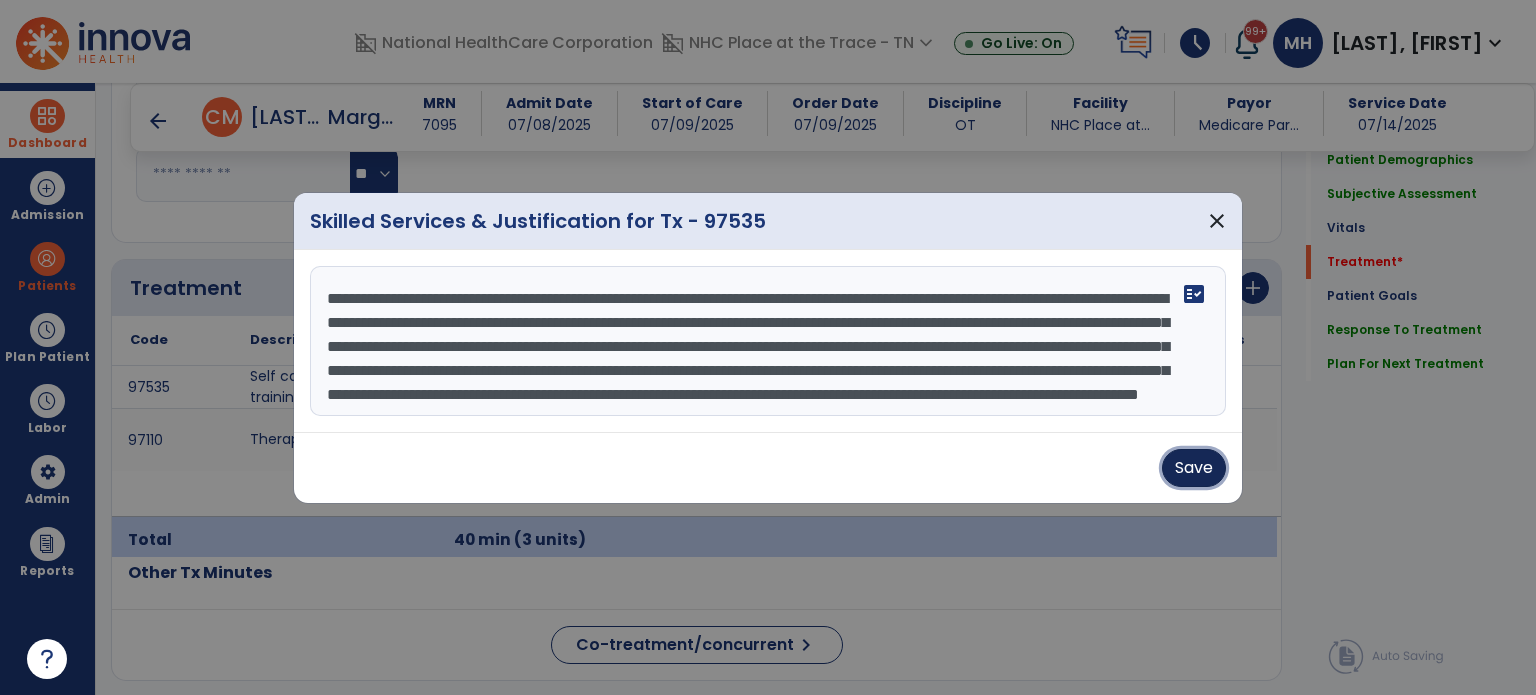 click on "Save" at bounding box center (1194, 468) 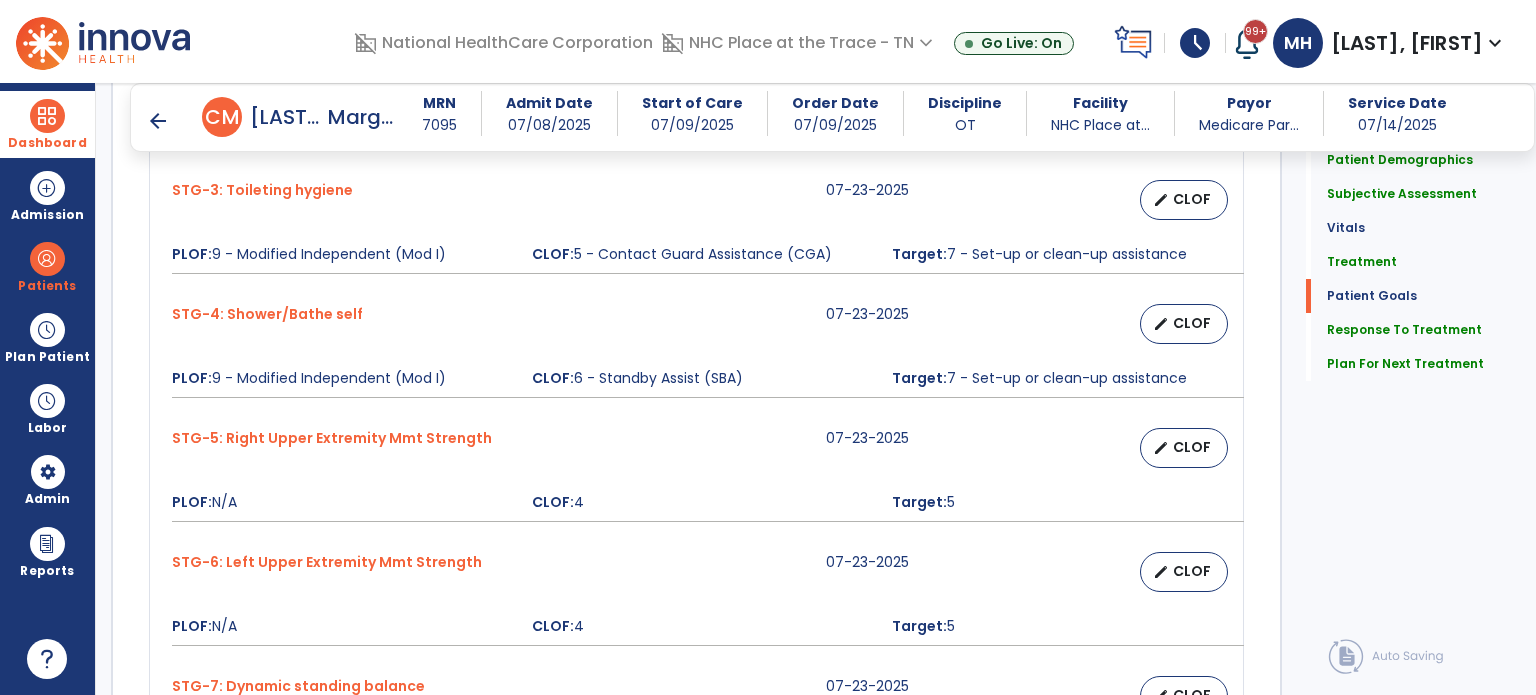 scroll, scrollTop: 1900, scrollLeft: 0, axis: vertical 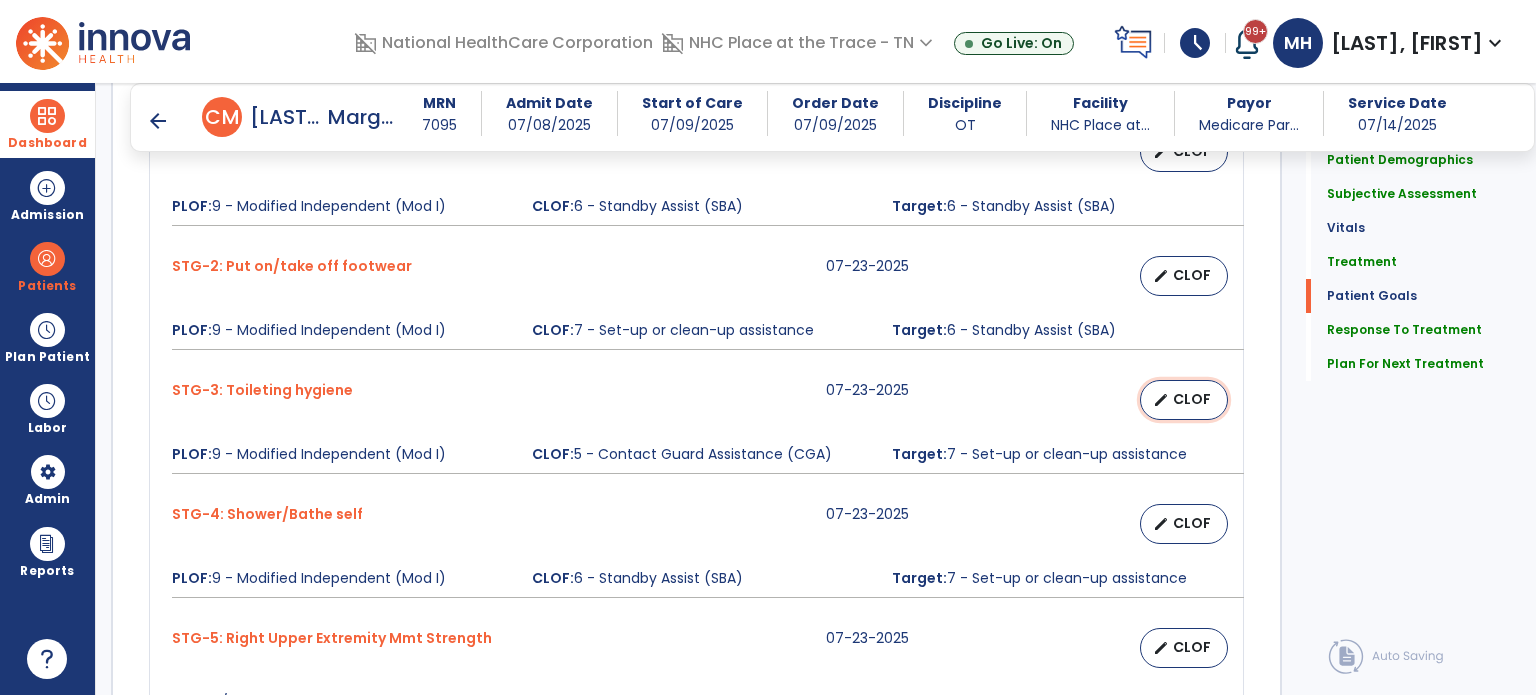click on "edit   CLOF" at bounding box center (1184, 400) 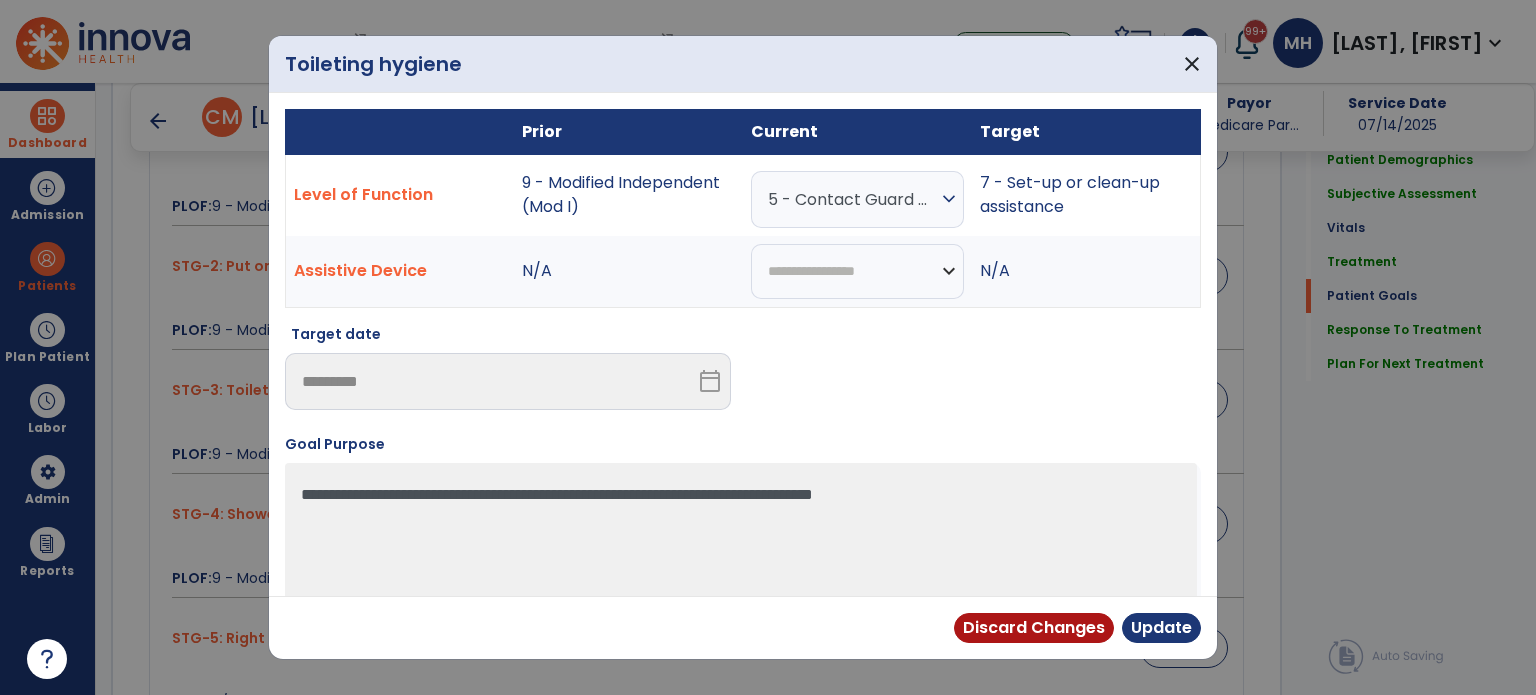 click on "5 - Contact Guard Assistance (CGA)" at bounding box center [852, 199] 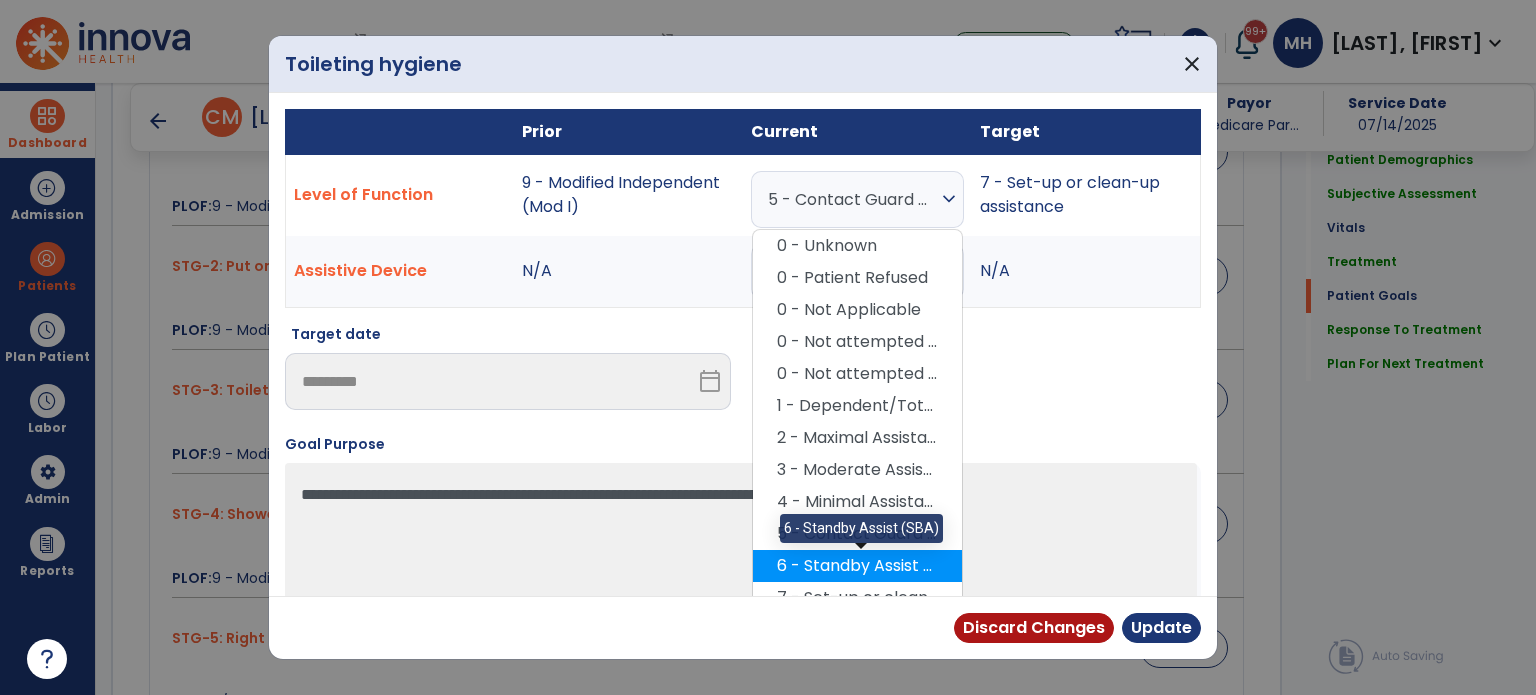 click on "6 - Standby Assist (SBA)" at bounding box center [857, 566] 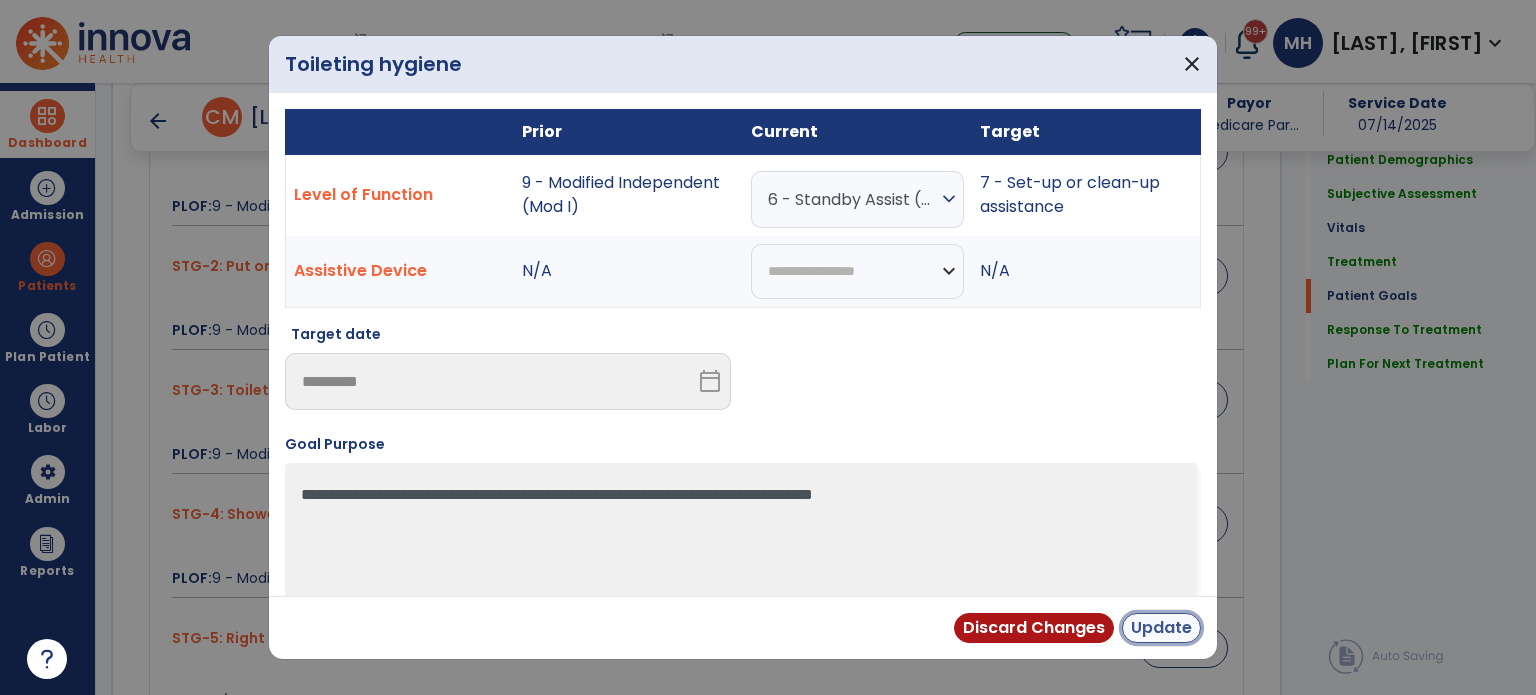 click on "Update" at bounding box center (1161, 628) 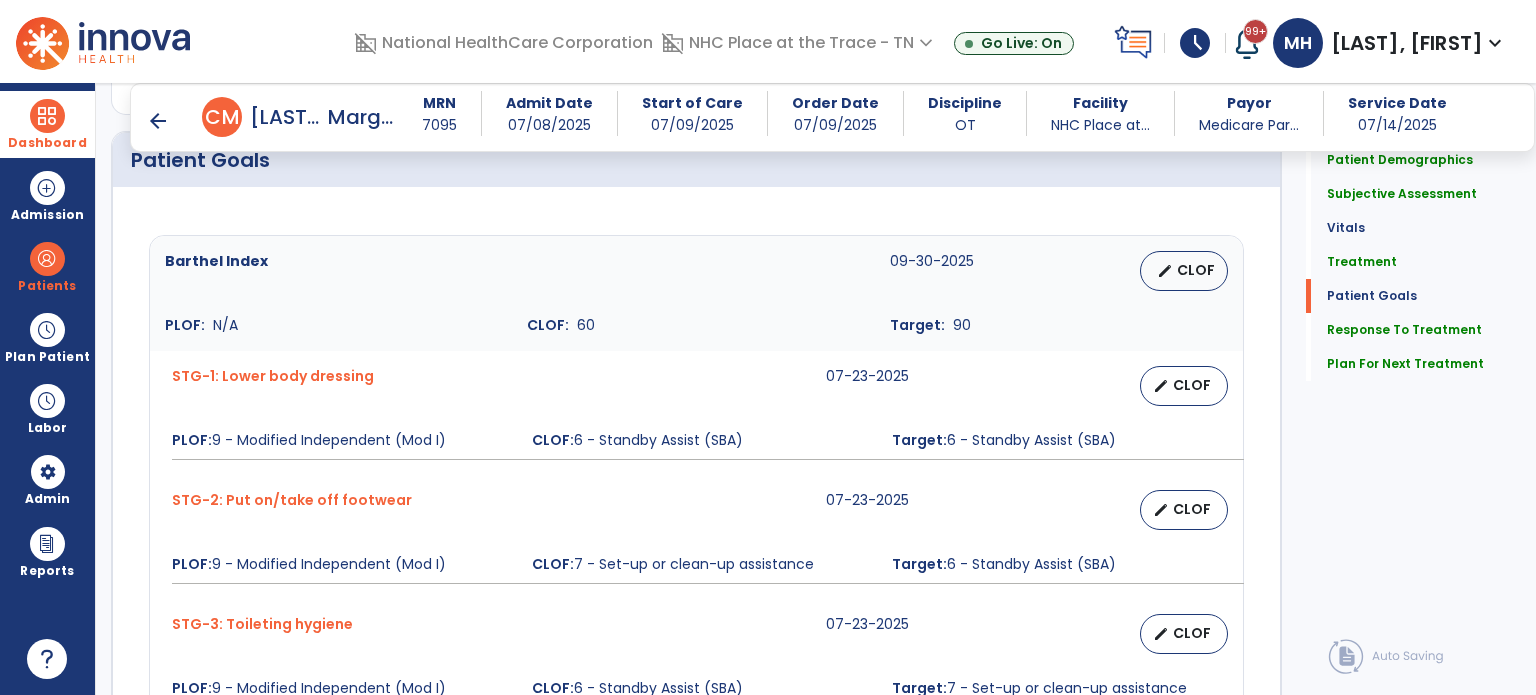 scroll, scrollTop: 1700, scrollLeft: 0, axis: vertical 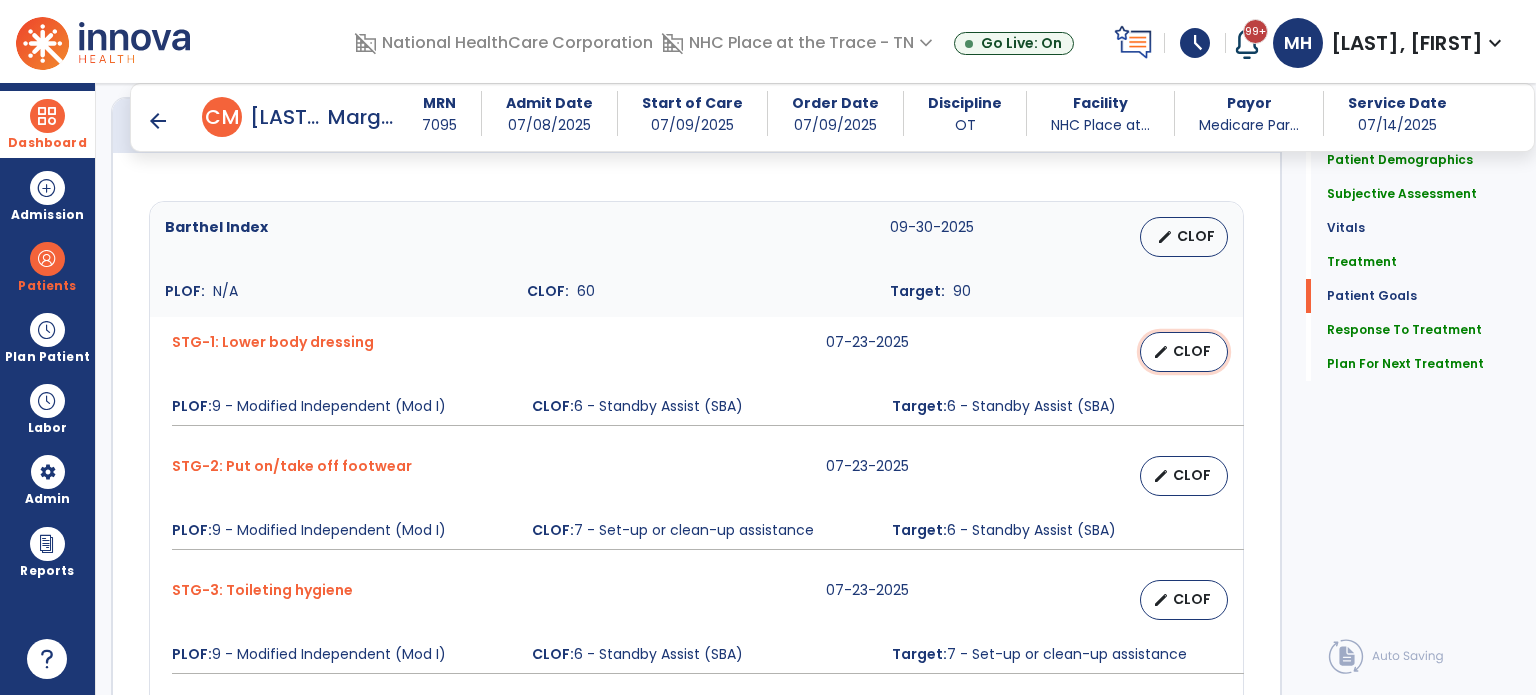 click on "edit   CLOF" at bounding box center (1184, 352) 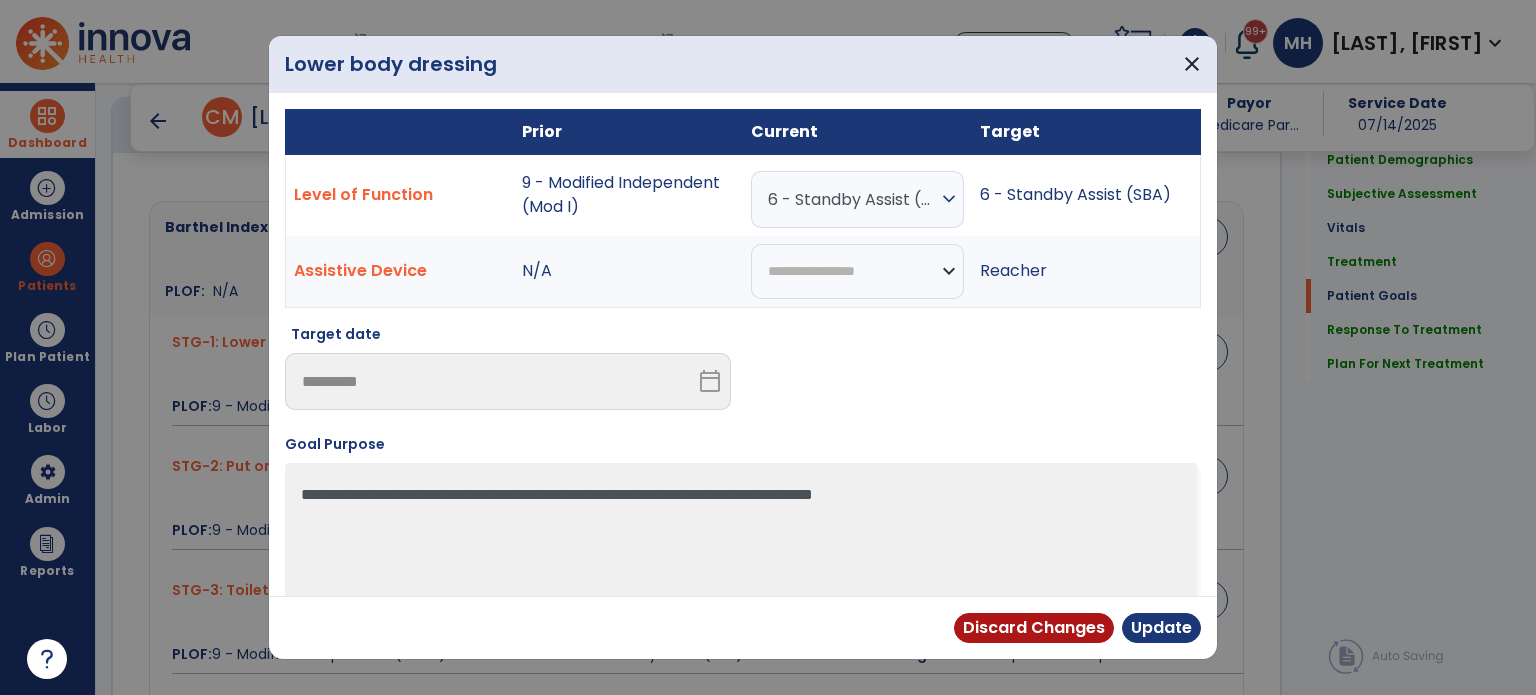 click on "6 - Standby Assist (SBA)" at bounding box center [852, 199] 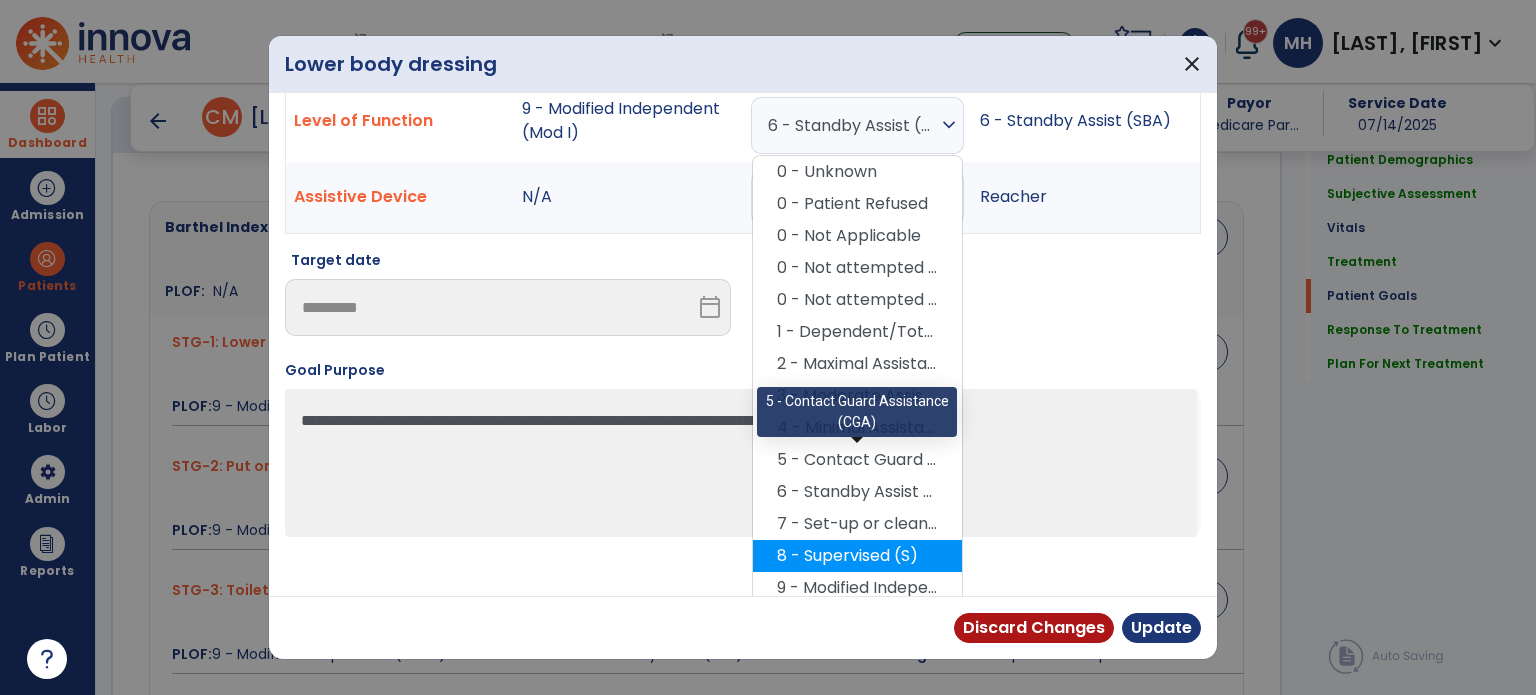 scroll, scrollTop: 112, scrollLeft: 0, axis: vertical 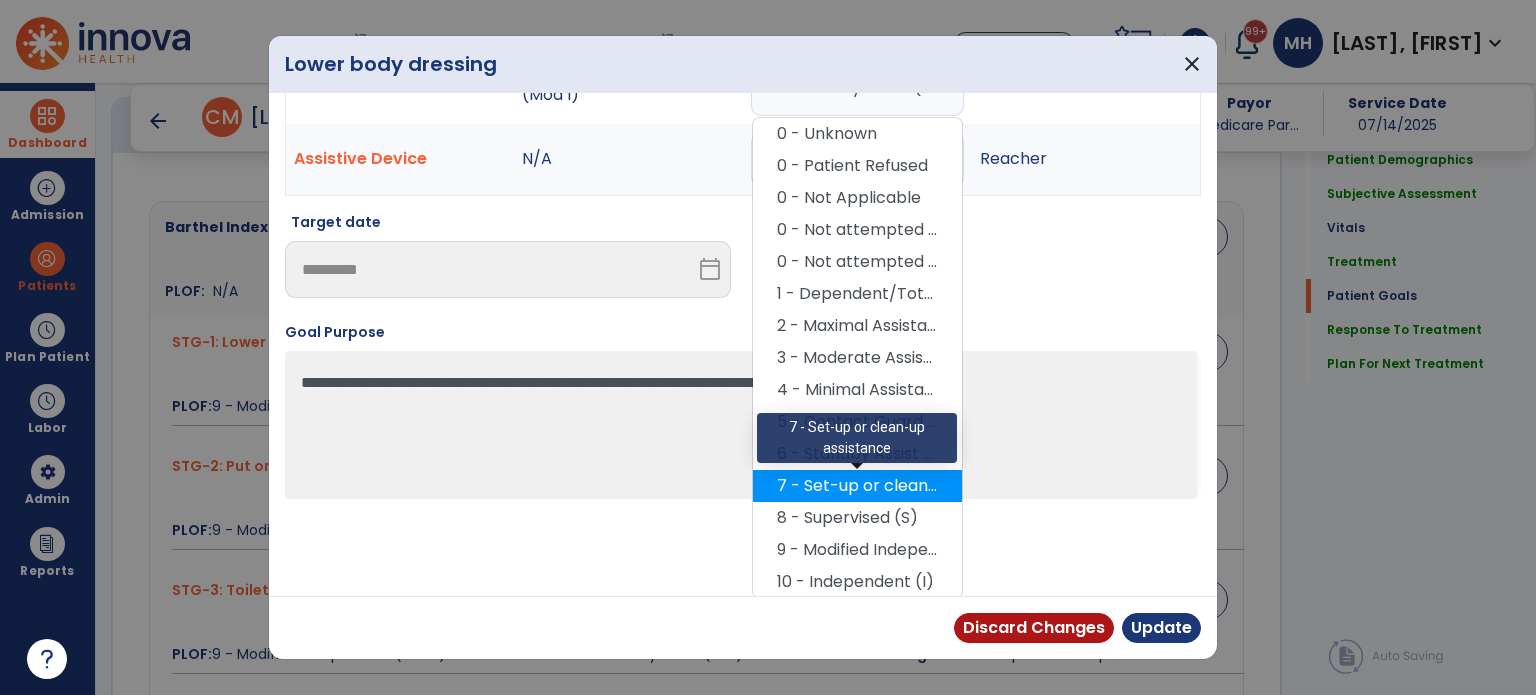 click on "7 - Set-up or clean-up assistance" at bounding box center [857, 486] 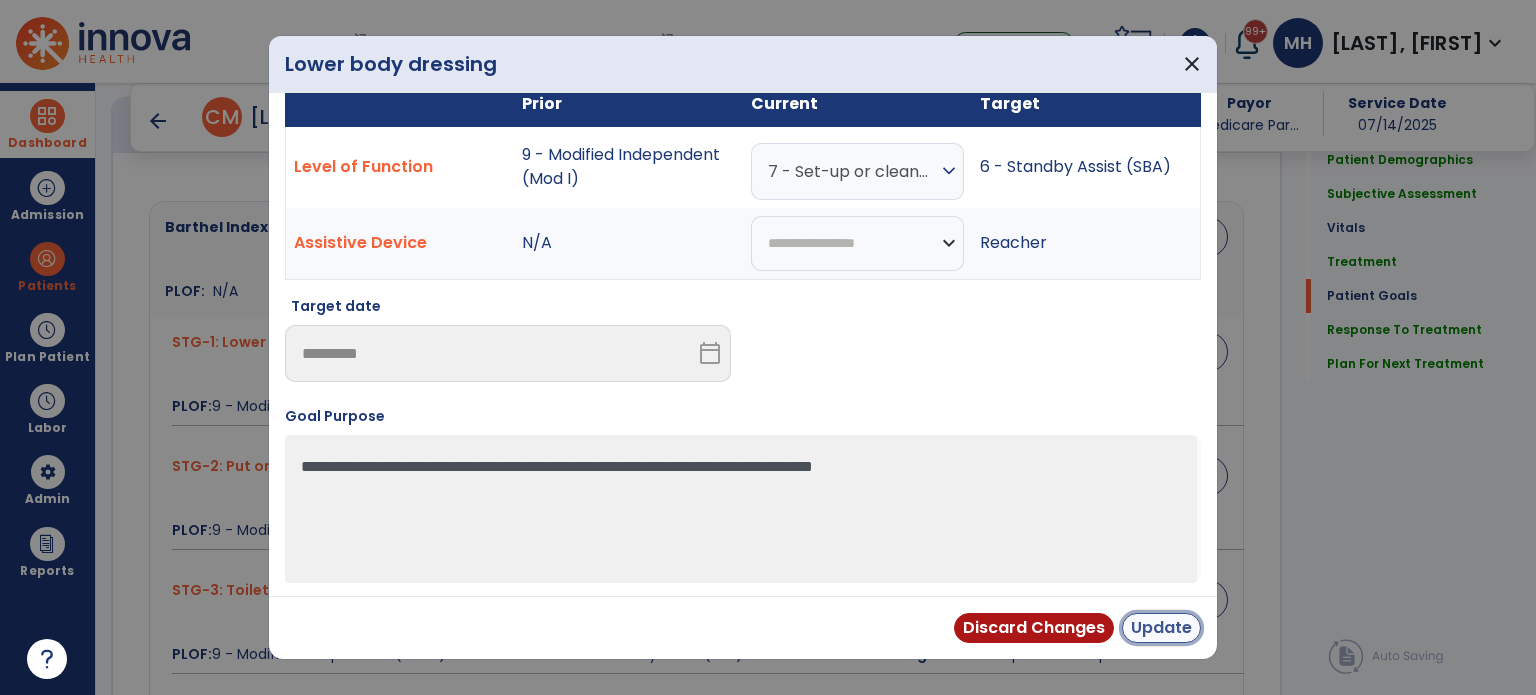 click on "Update" at bounding box center [1161, 628] 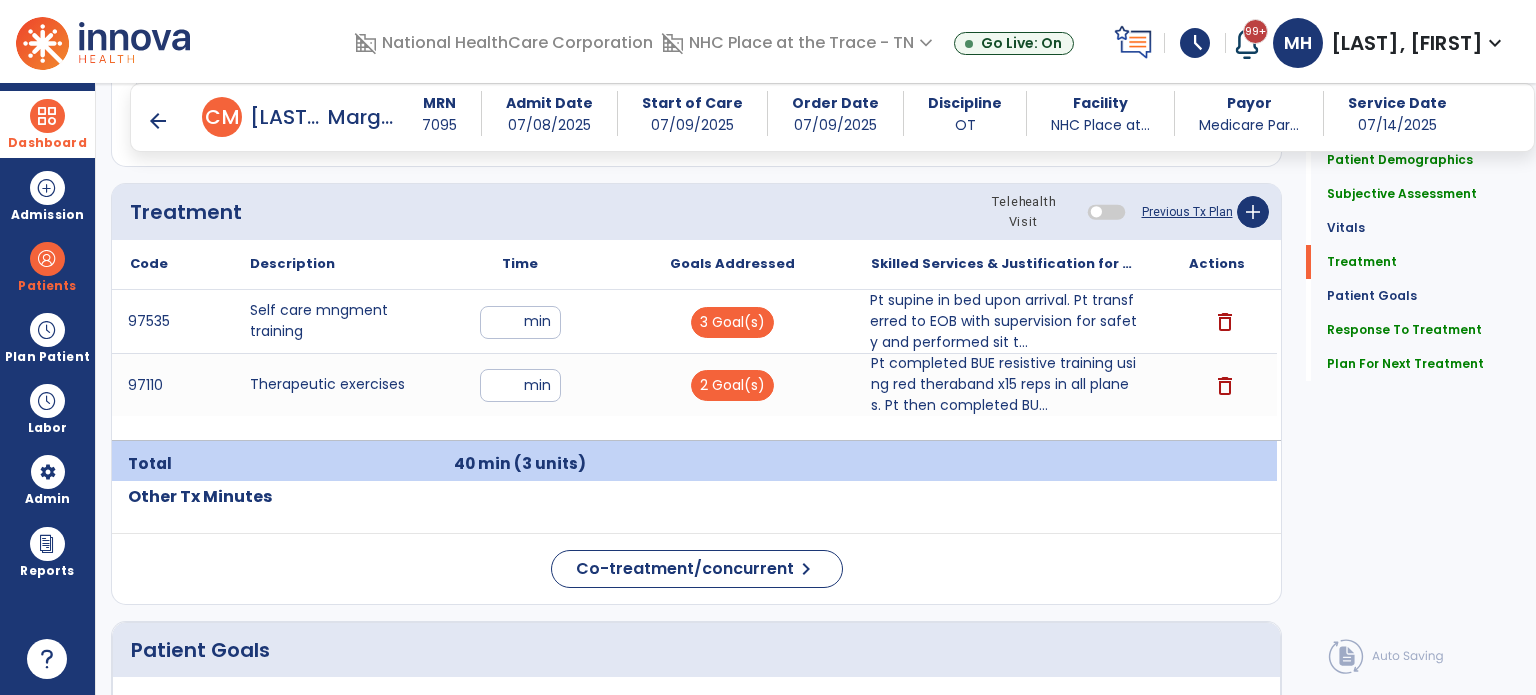 scroll, scrollTop: 1000, scrollLeft: 0, axis: vertical 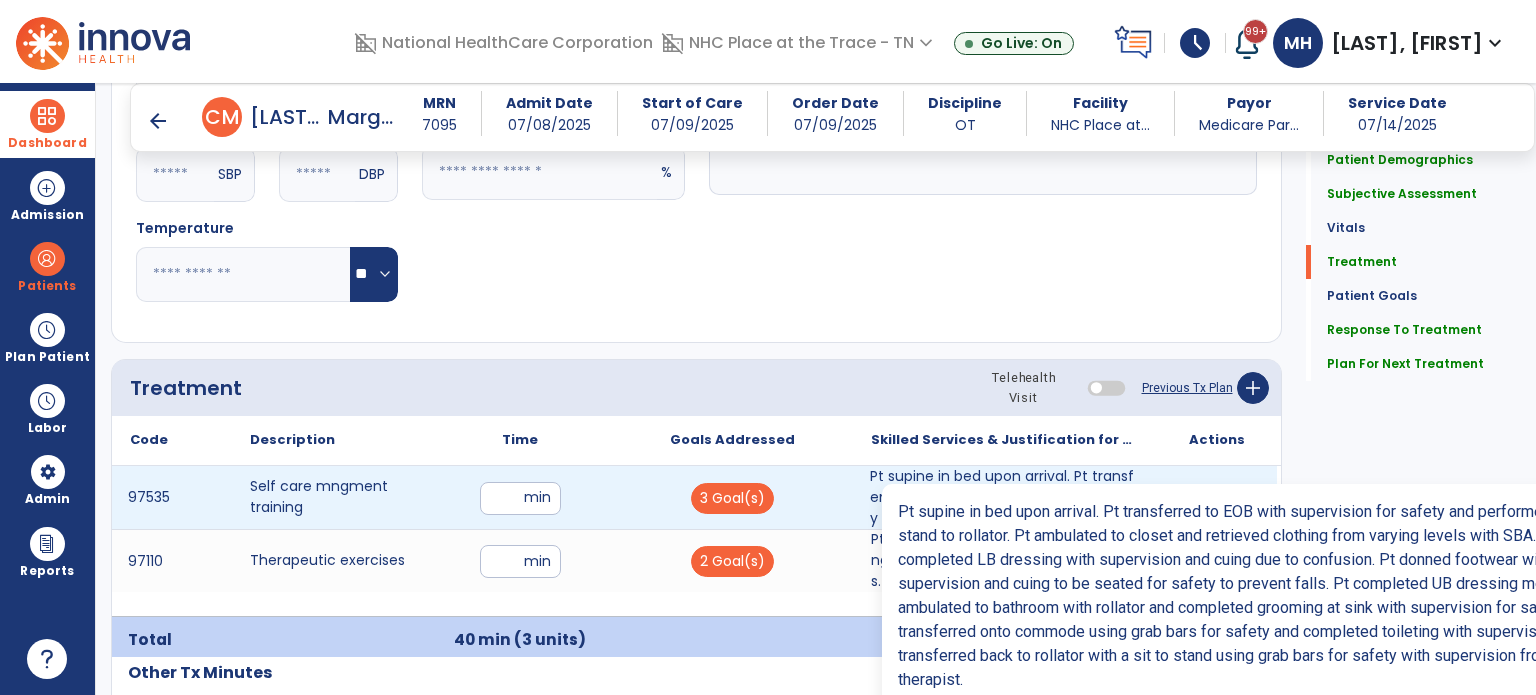 click on "Pt supine in bed upon arrival. Pt transferred to EOB with supervision for safety and performed sit t..." at bounding box center (1004, 497) 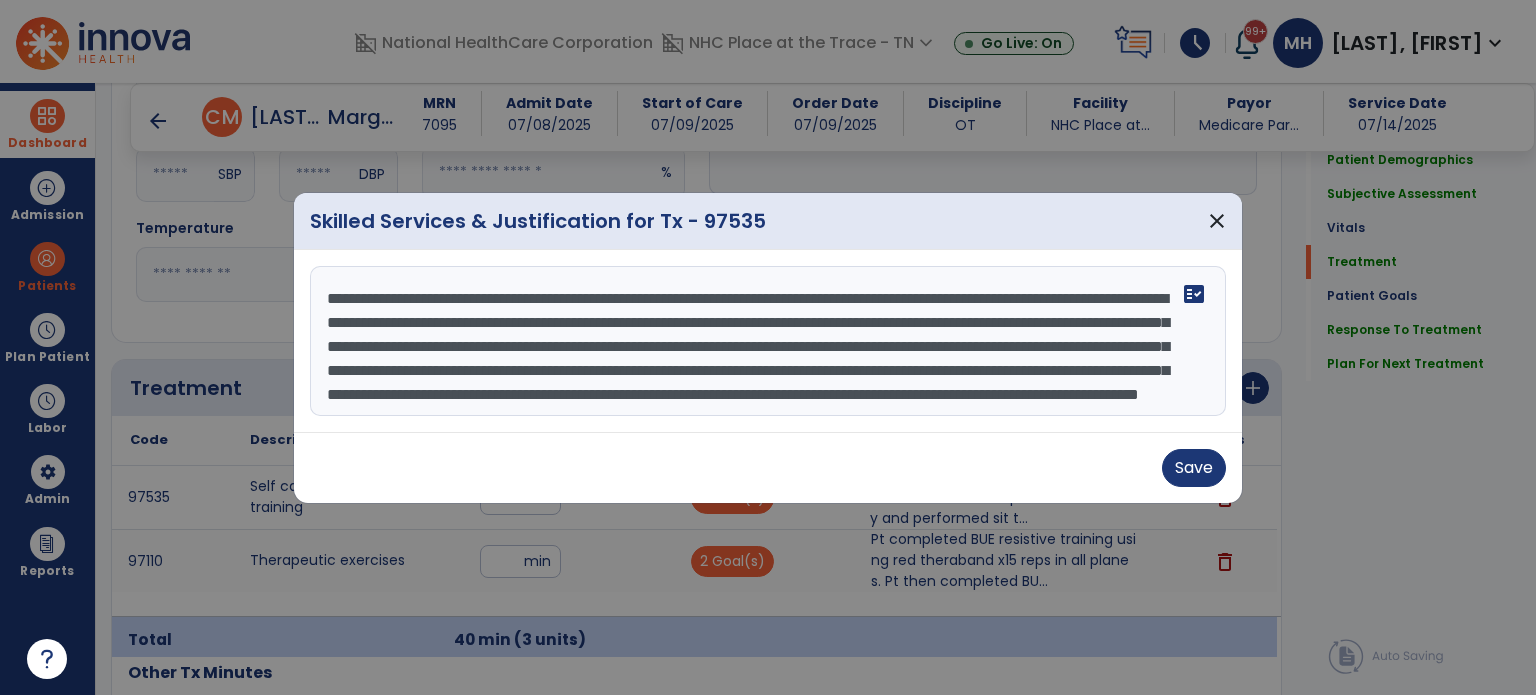 click on "**********" at bounding box center [768, 341] 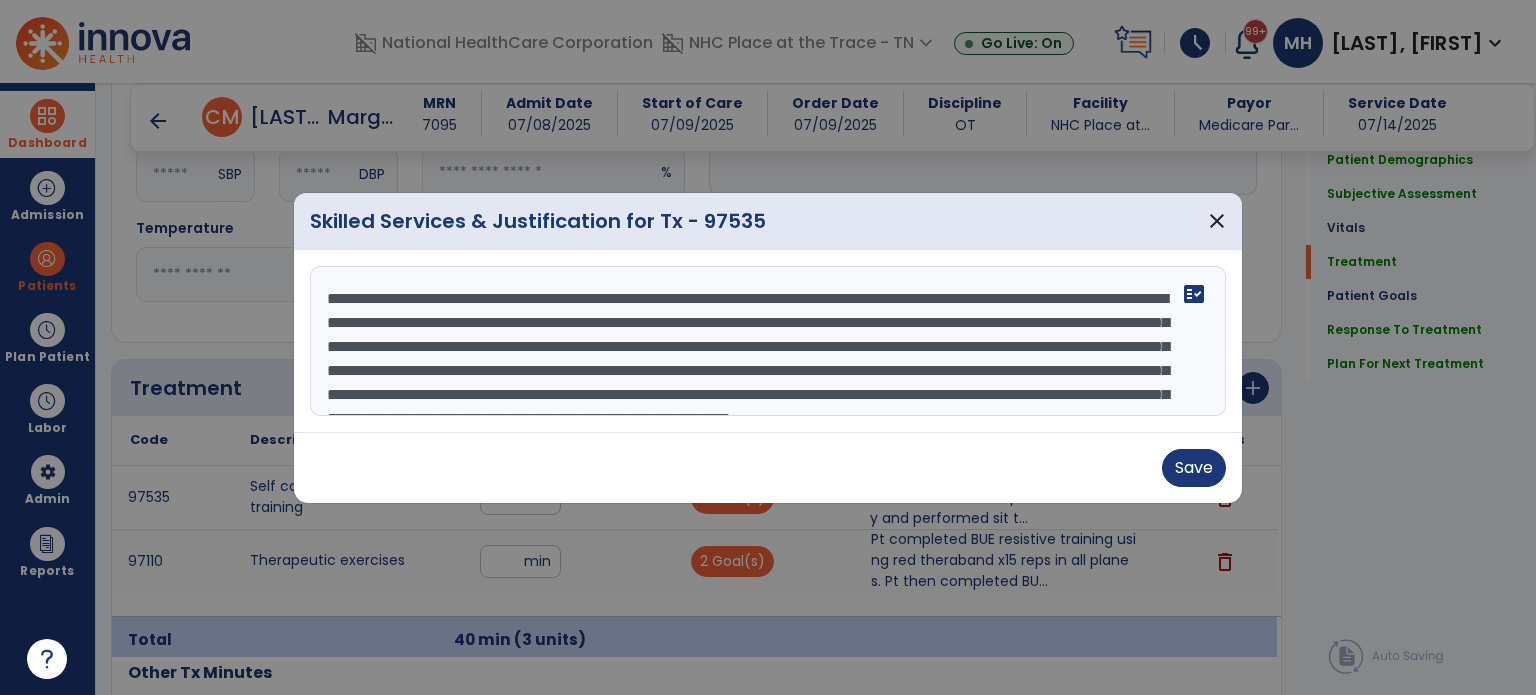 scroll, scrollTop: 63, scrollLeft: 0, axis: vertical 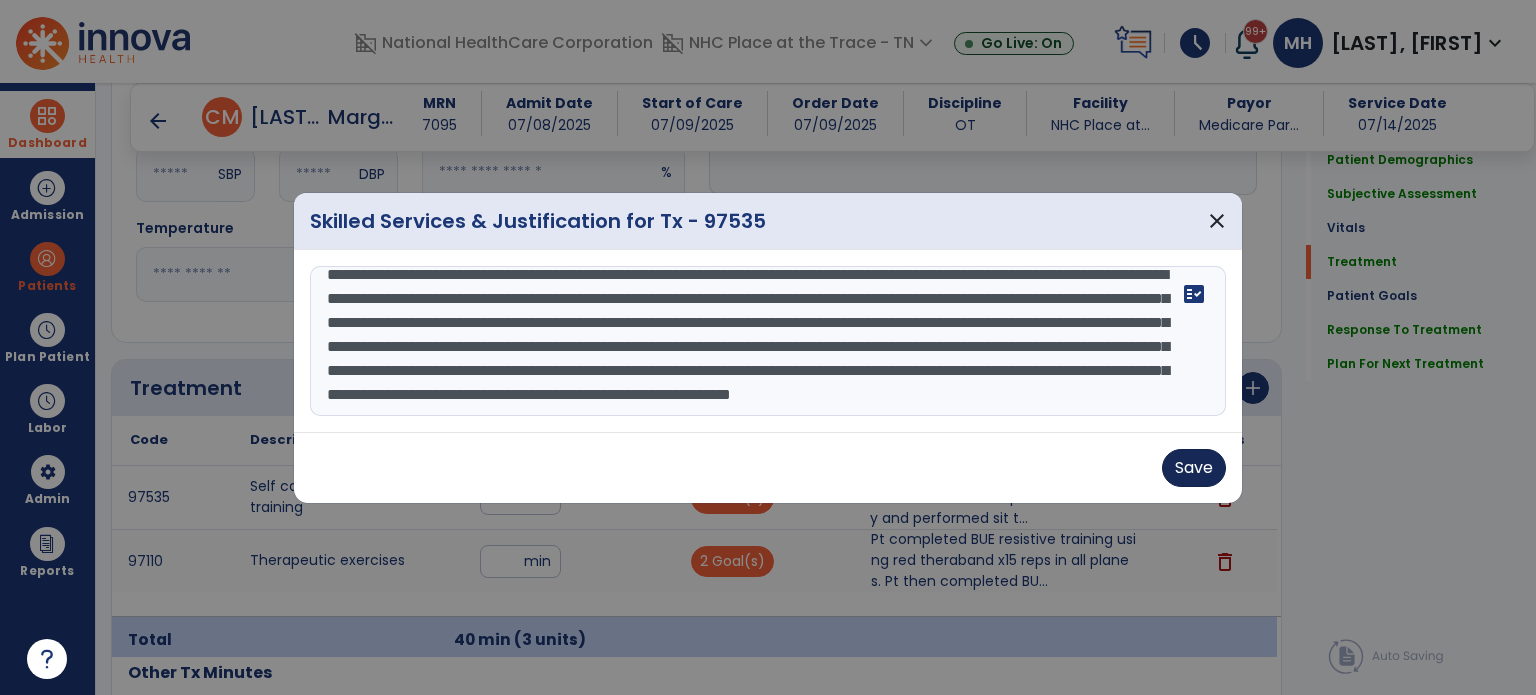 type on "**********" 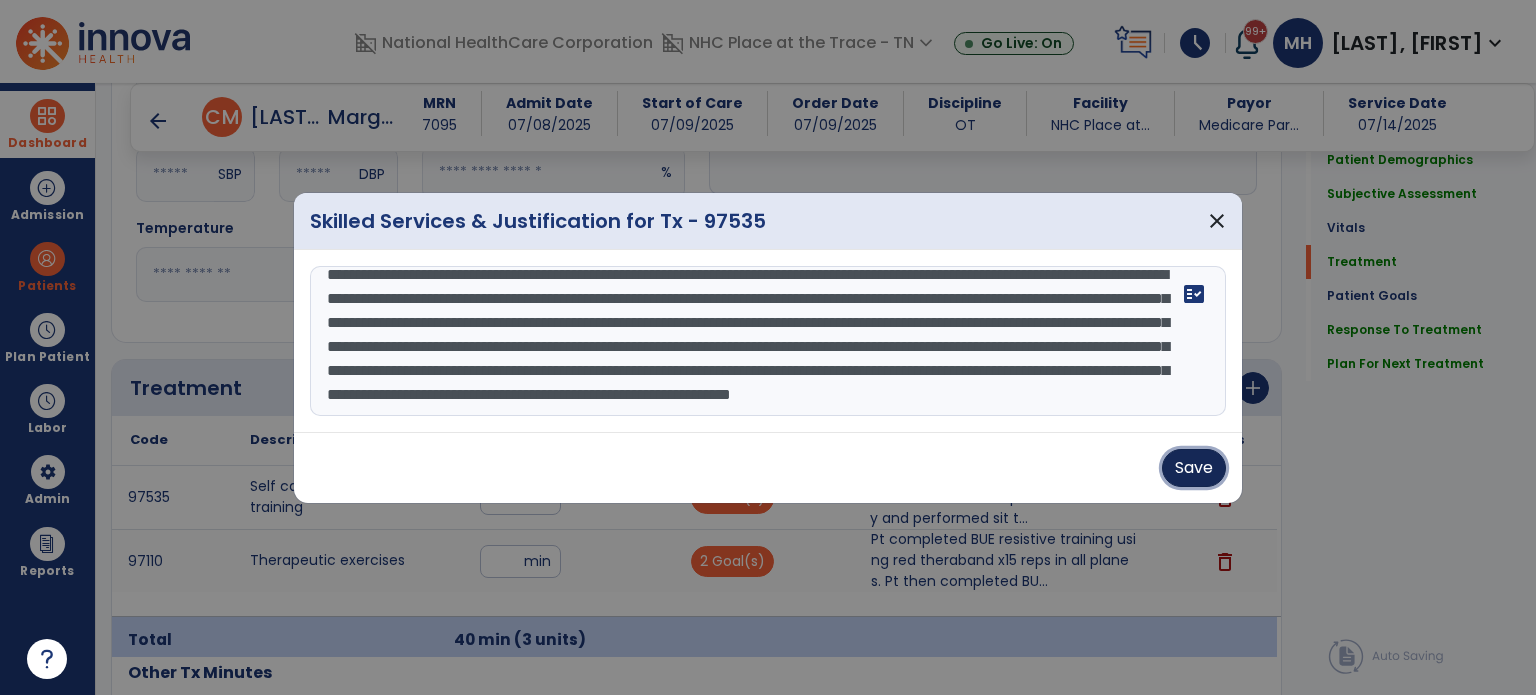 click on "Save" at bounding box center (1194, 468) 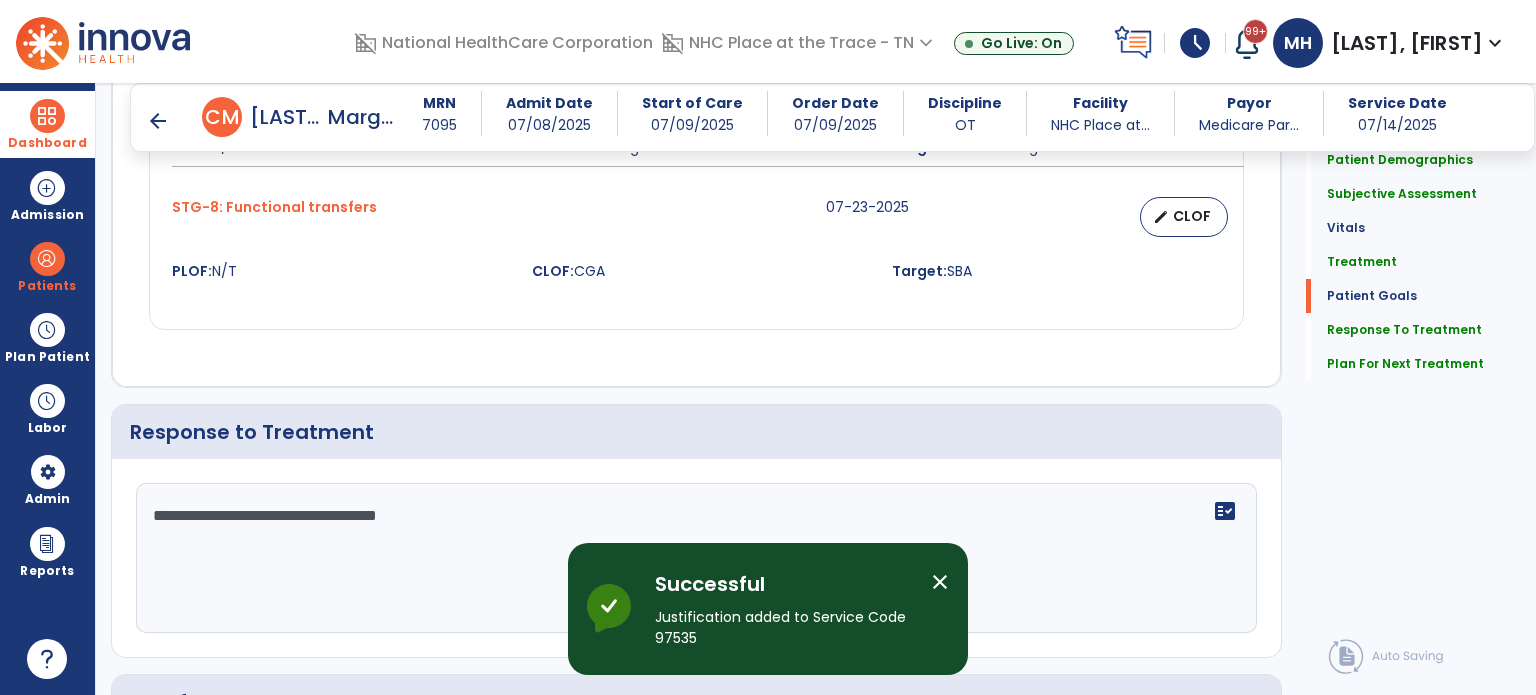 scroll, scrollTop: 2495, scrollLeft: 0, axis: vertical 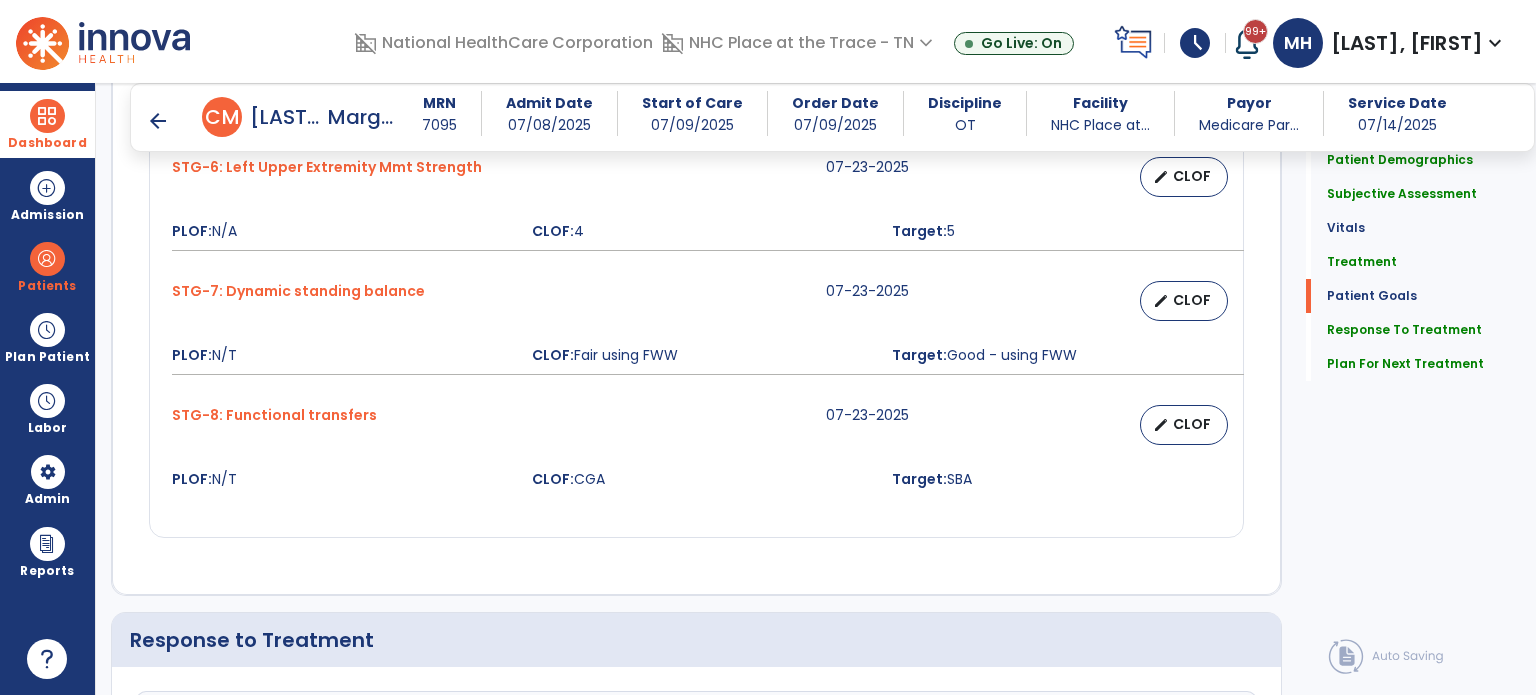 click on "arrow_back" at bounding box center [158, 121] 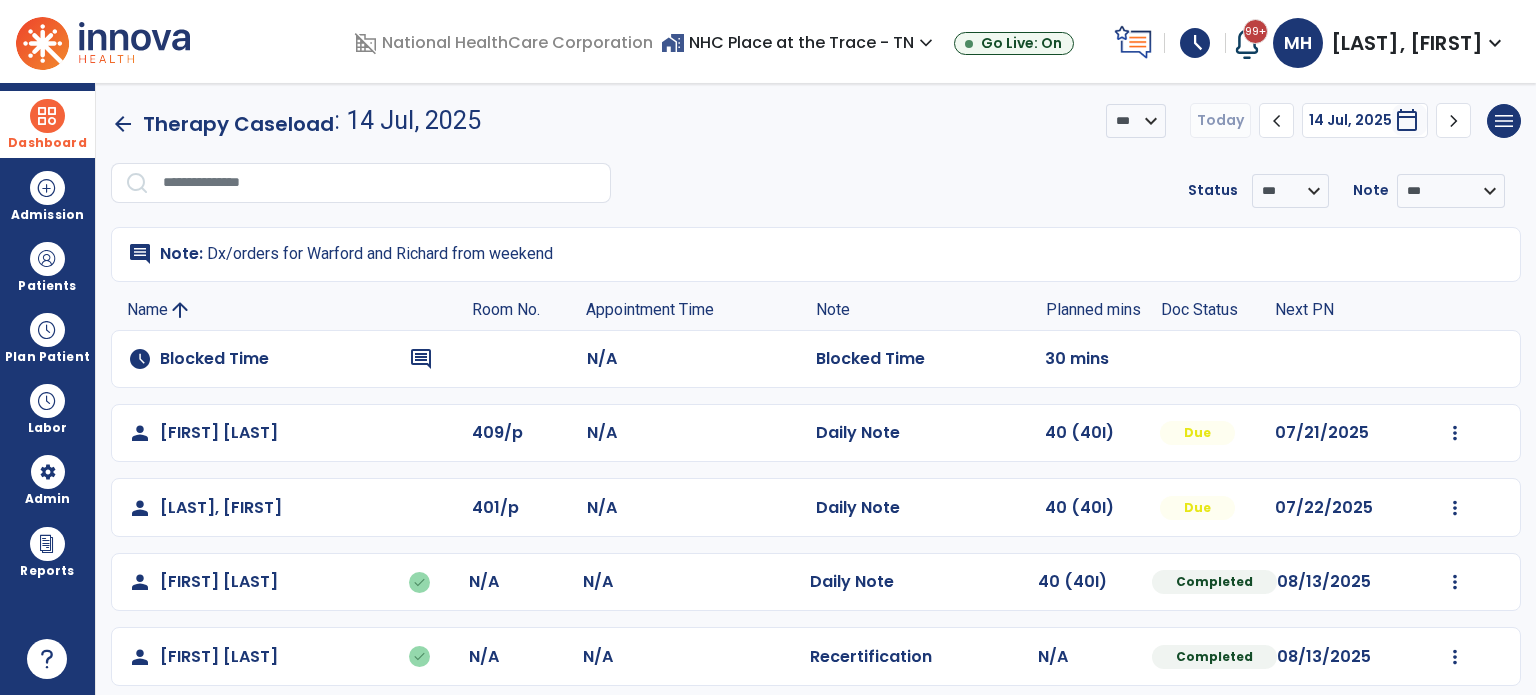 click on "arrow_back" 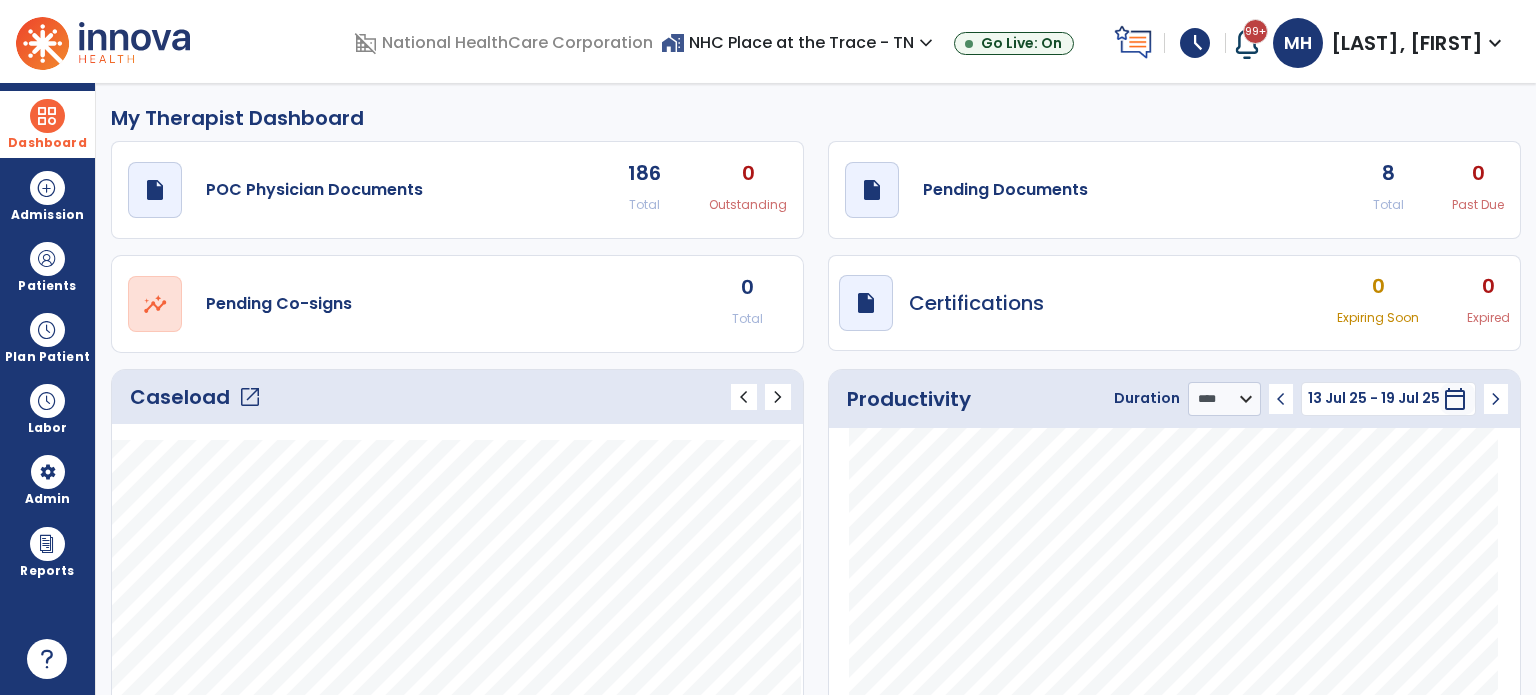 click on "Caseload   open_in_new" 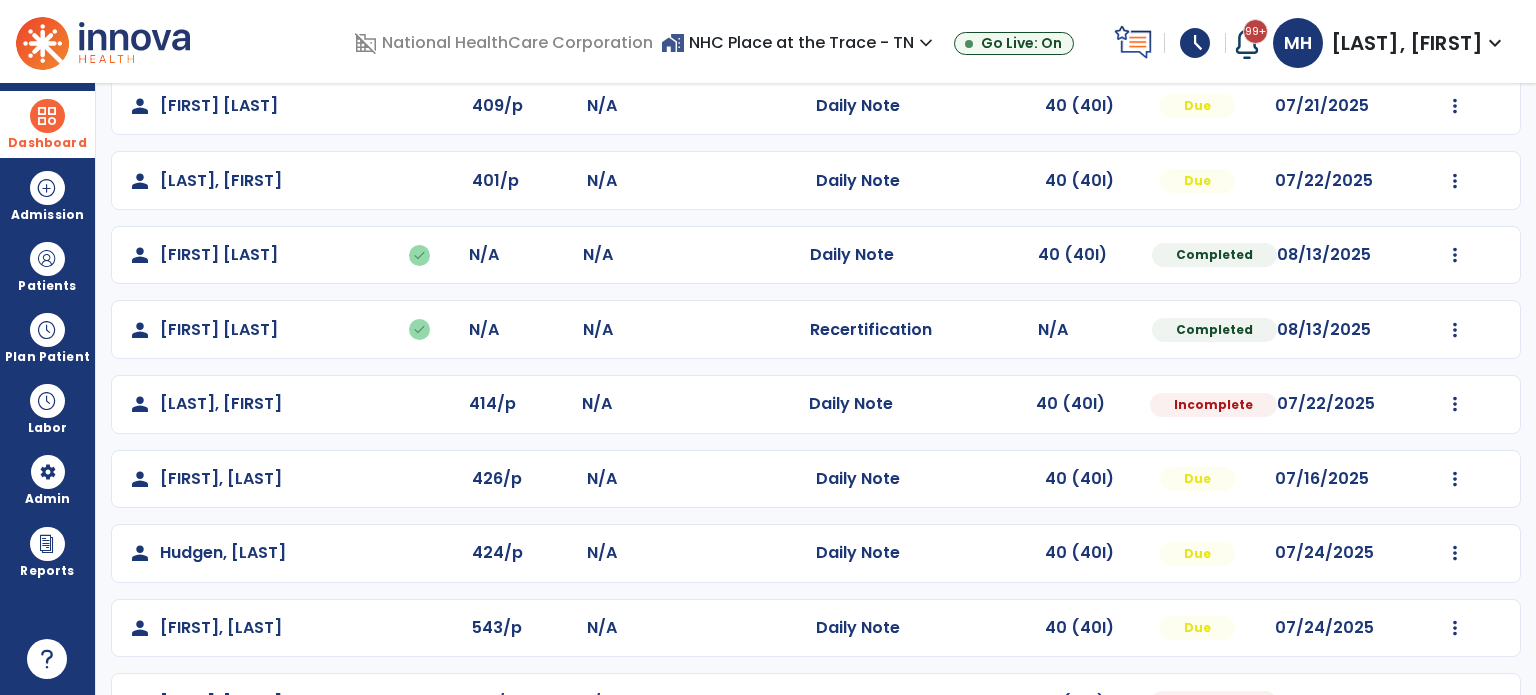 scroll, scrollTop: 200, scrollLeft: 0, axis: vertical 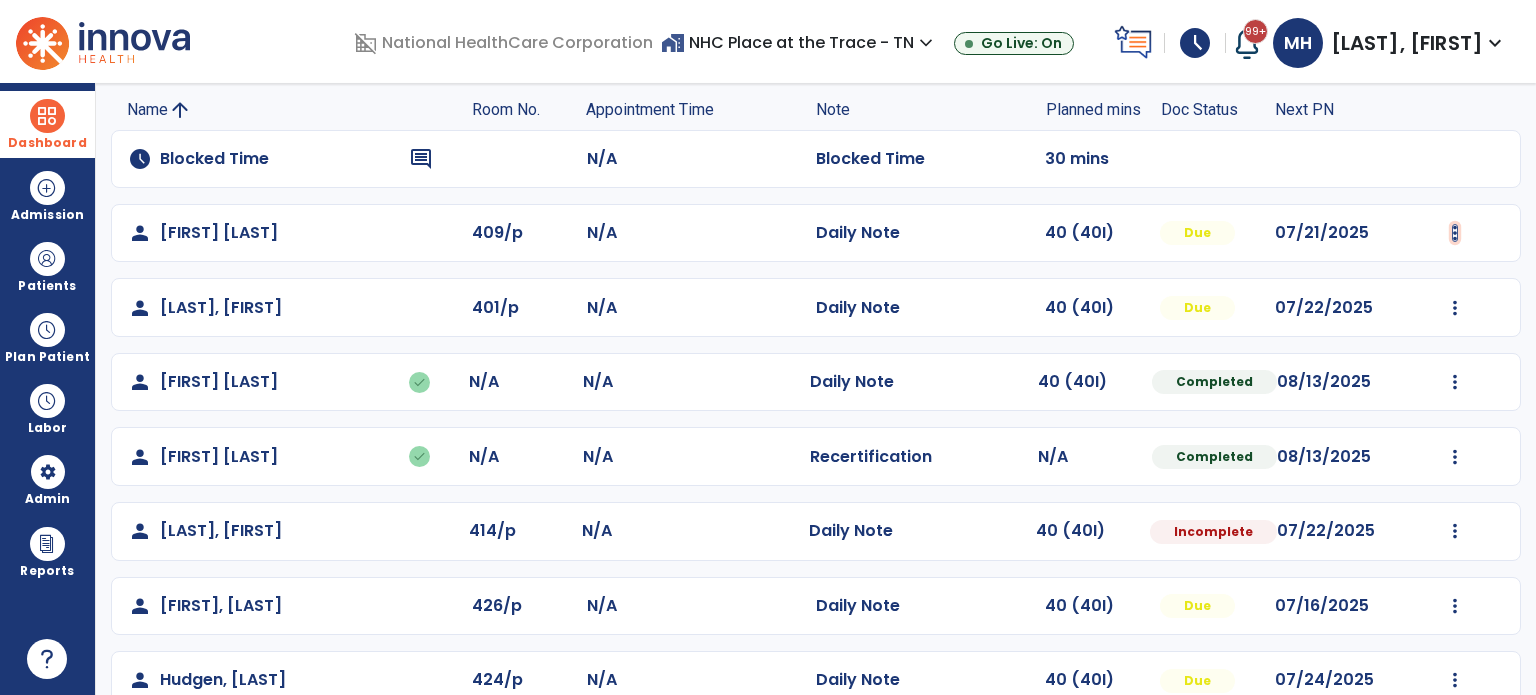 click at bounding box center [1455, 233] 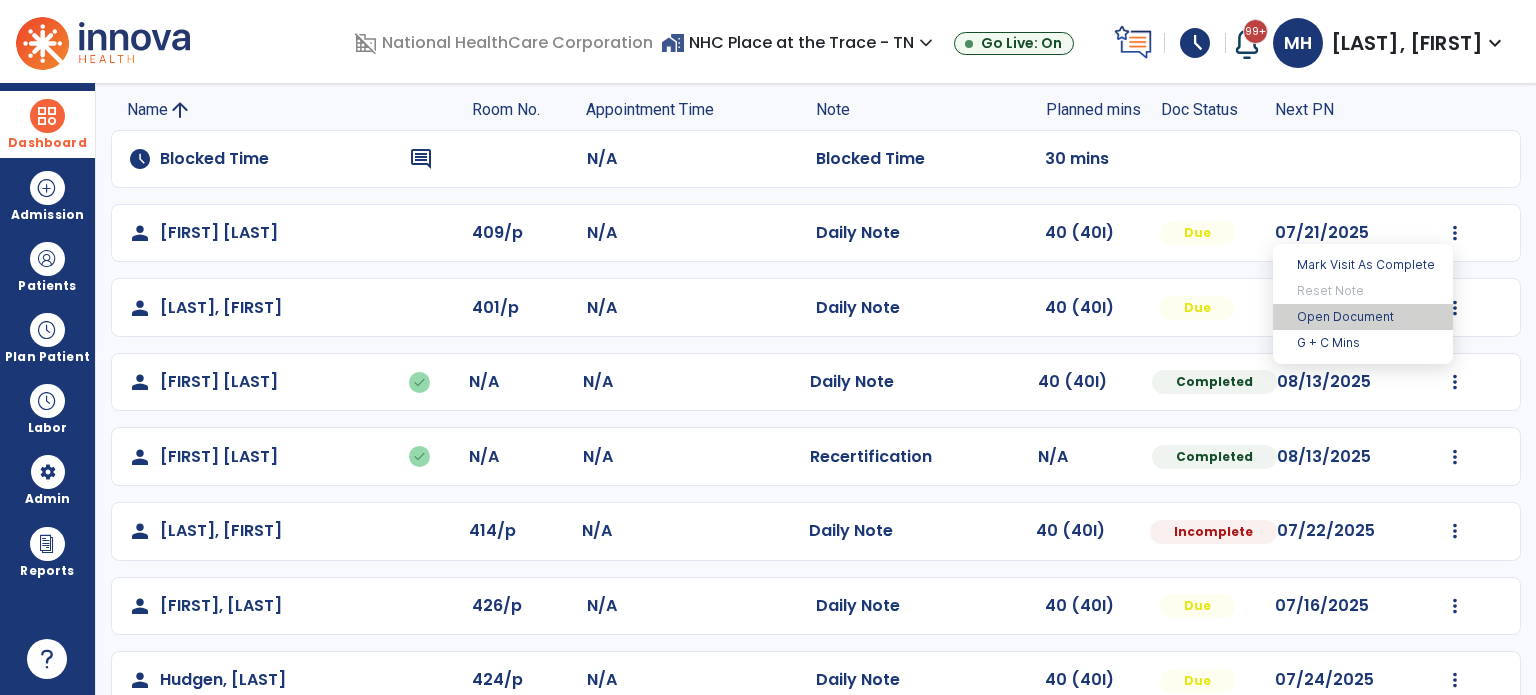 click on "Open Document" at bounding box center [1363, 317] 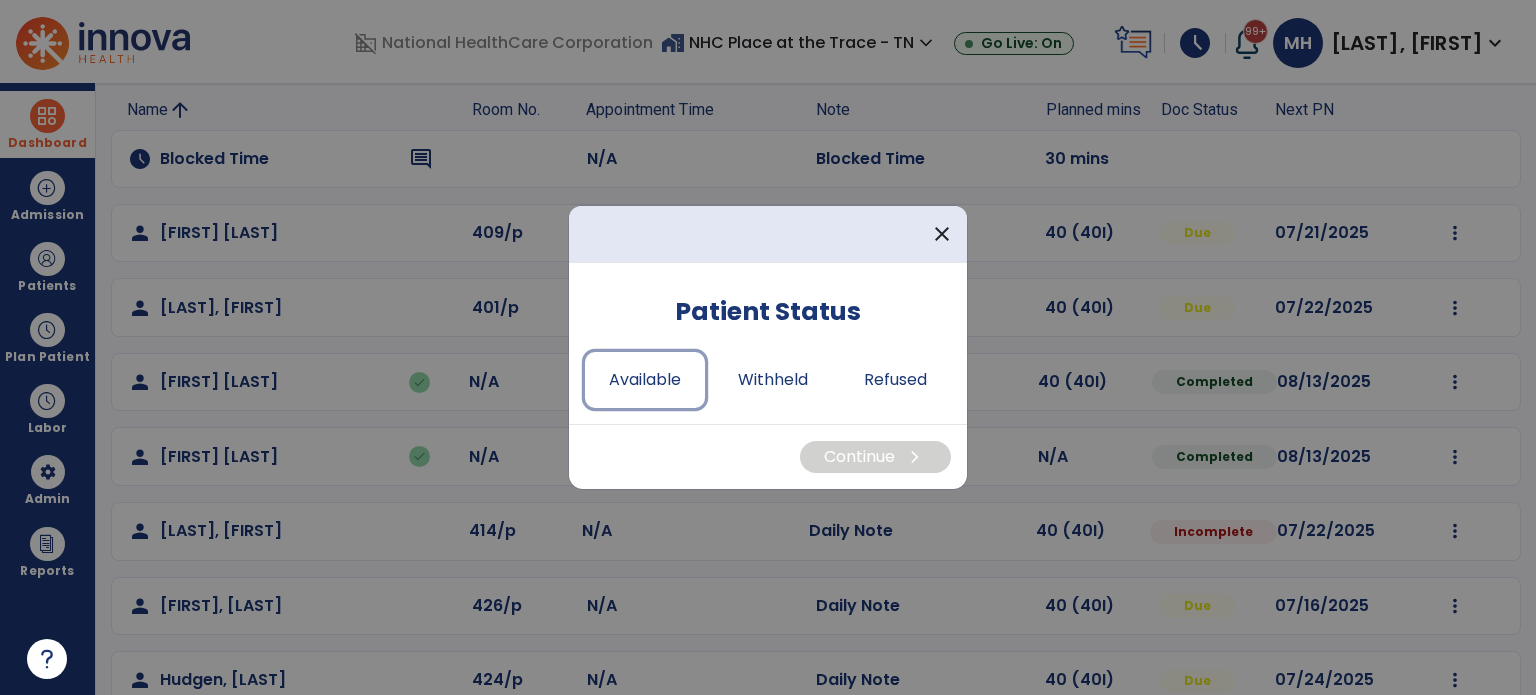 drag, startPoint x: 617, startPoint y: 379, endPoint x: 814, endPoint y: 412, distance: 199.74484 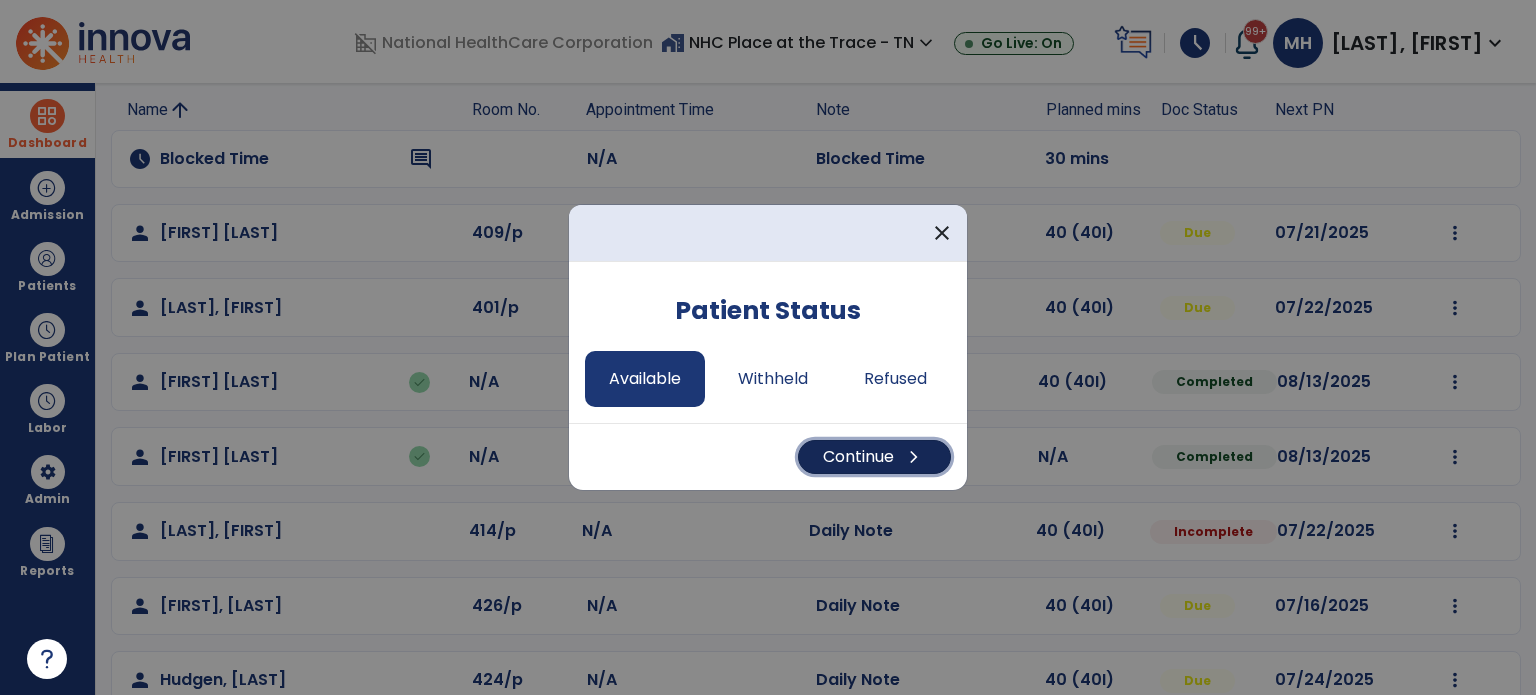 click on "Continue   chevron_right" at bounding box center [874, 457] 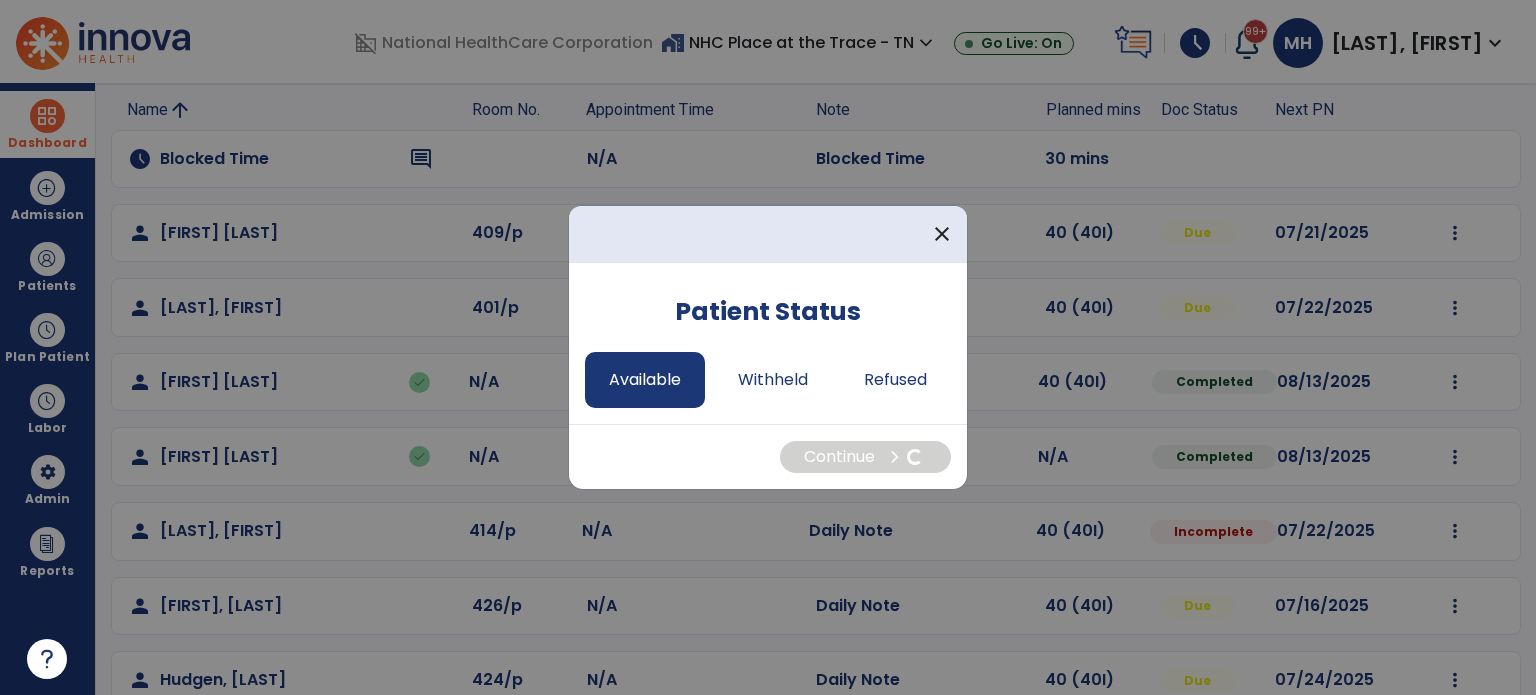 select on "*" 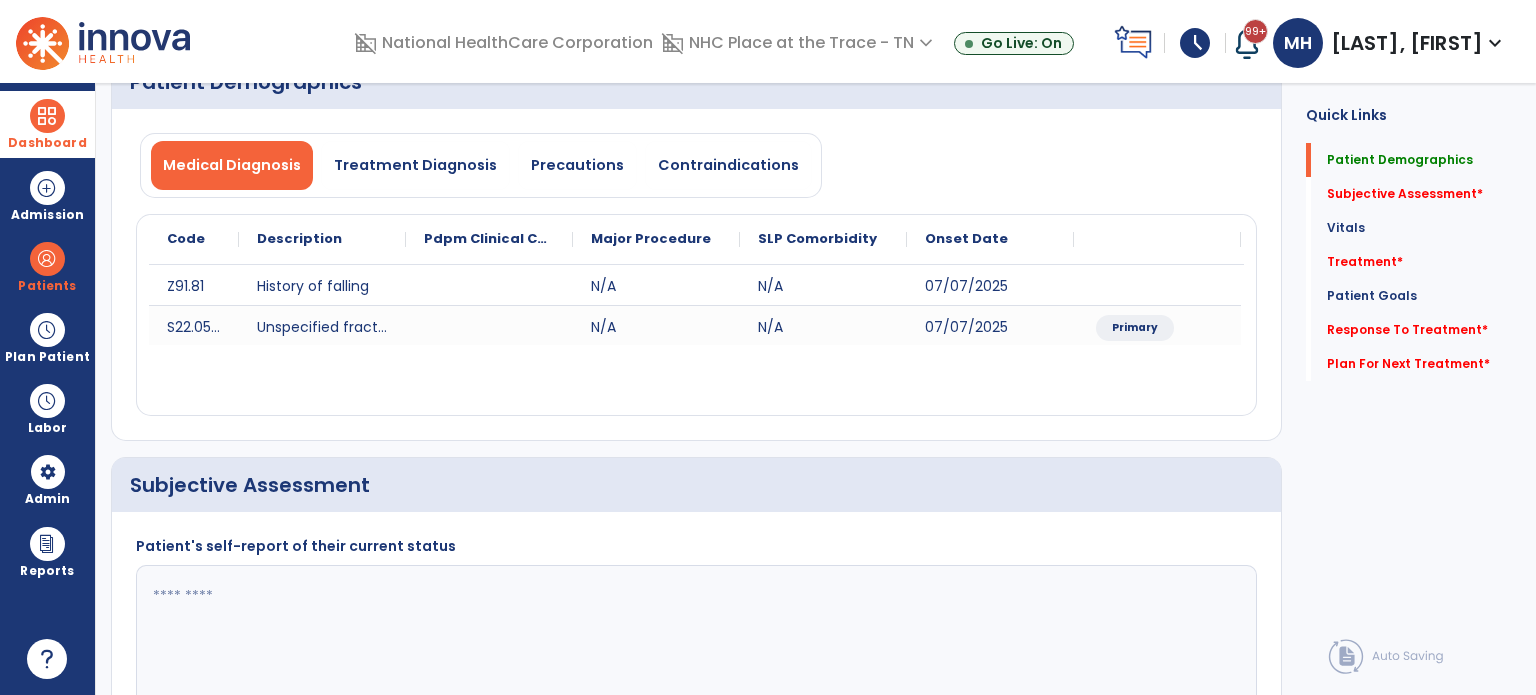 click 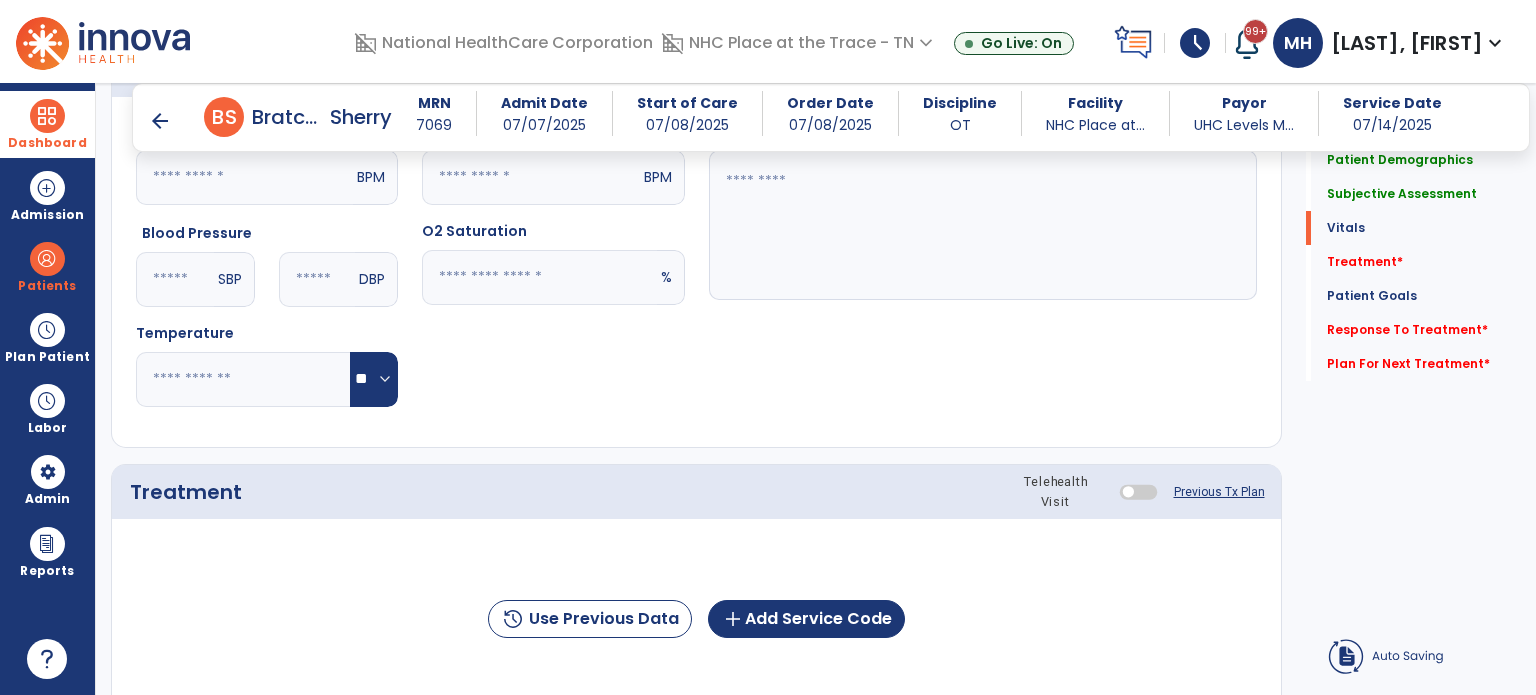 scroll, scrollTop: 900, scrollLeft: 0, axis: vertical 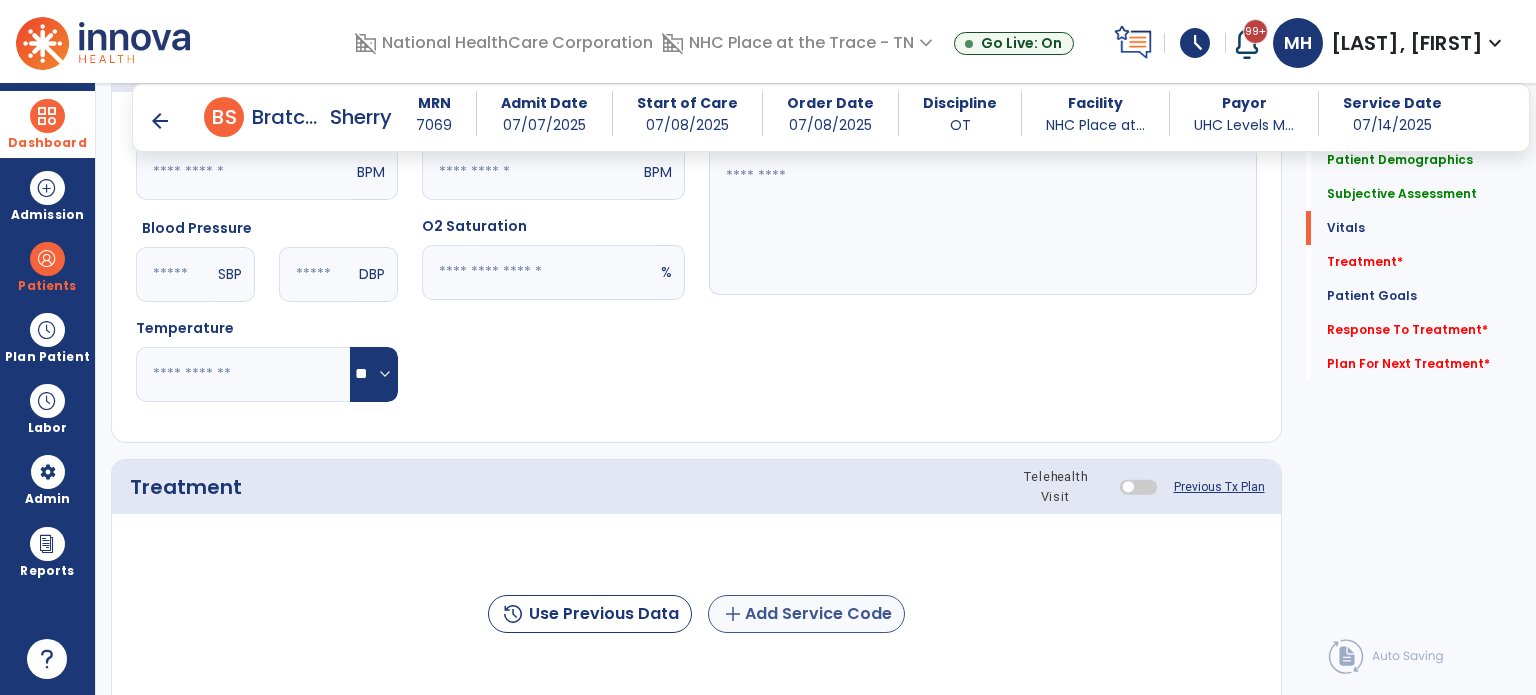 type on "**********" 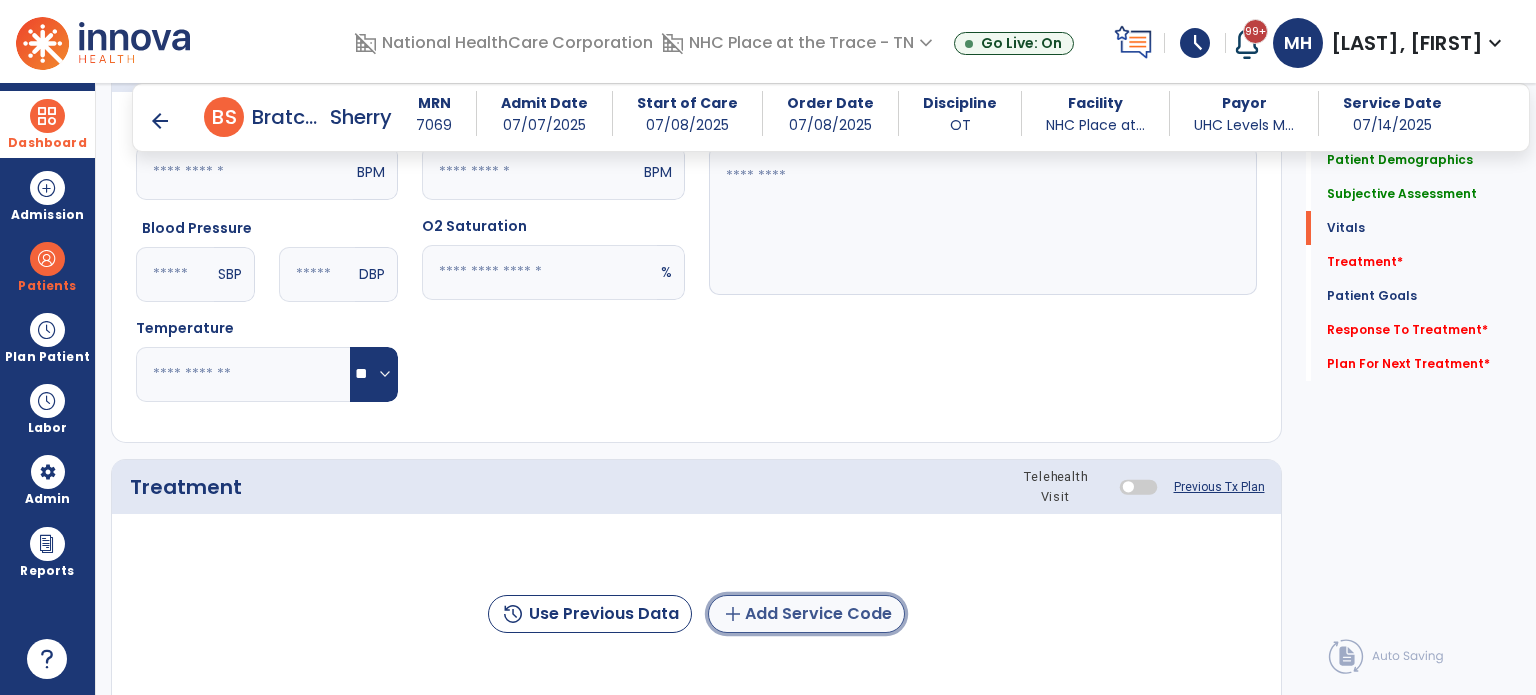 click on "history  Use Previous Data  add  Add Service Code" 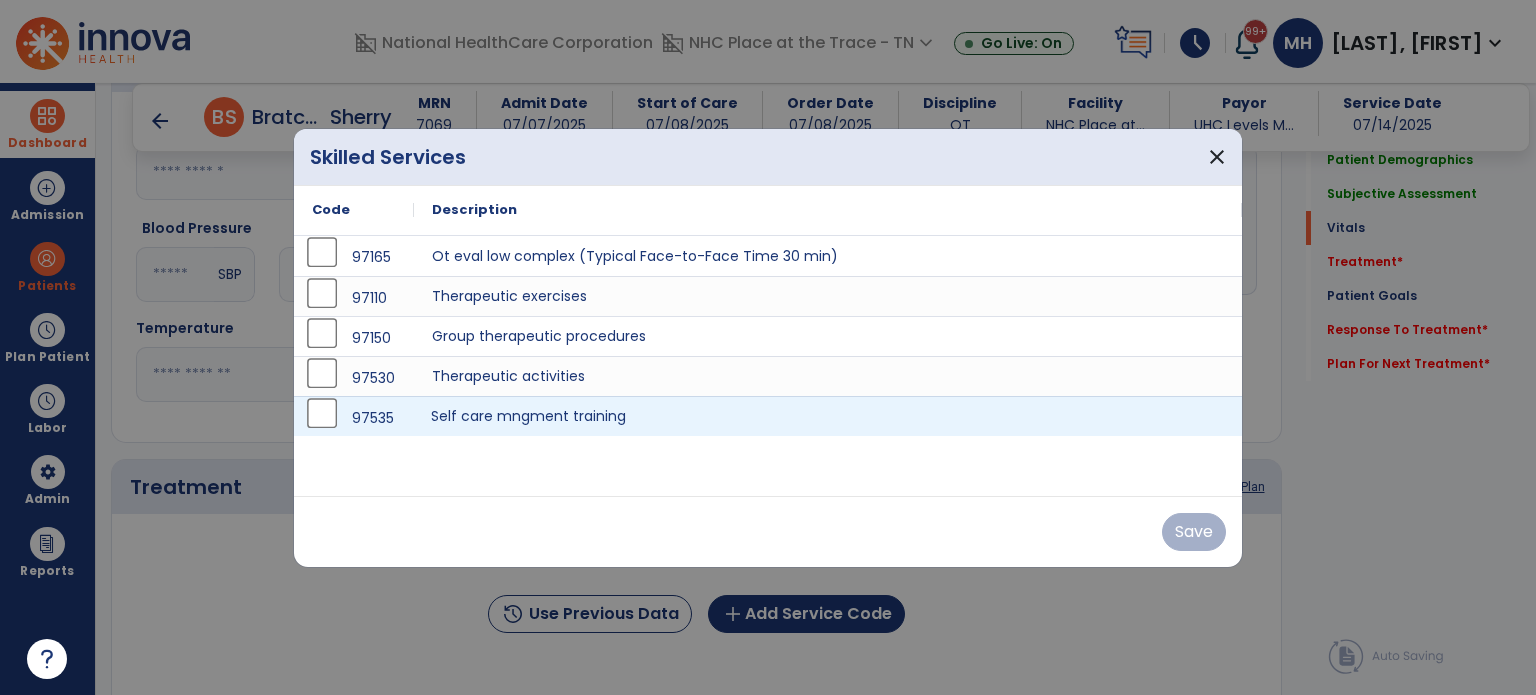 click on "Self care mngment training" at bounding box center (828, 416) 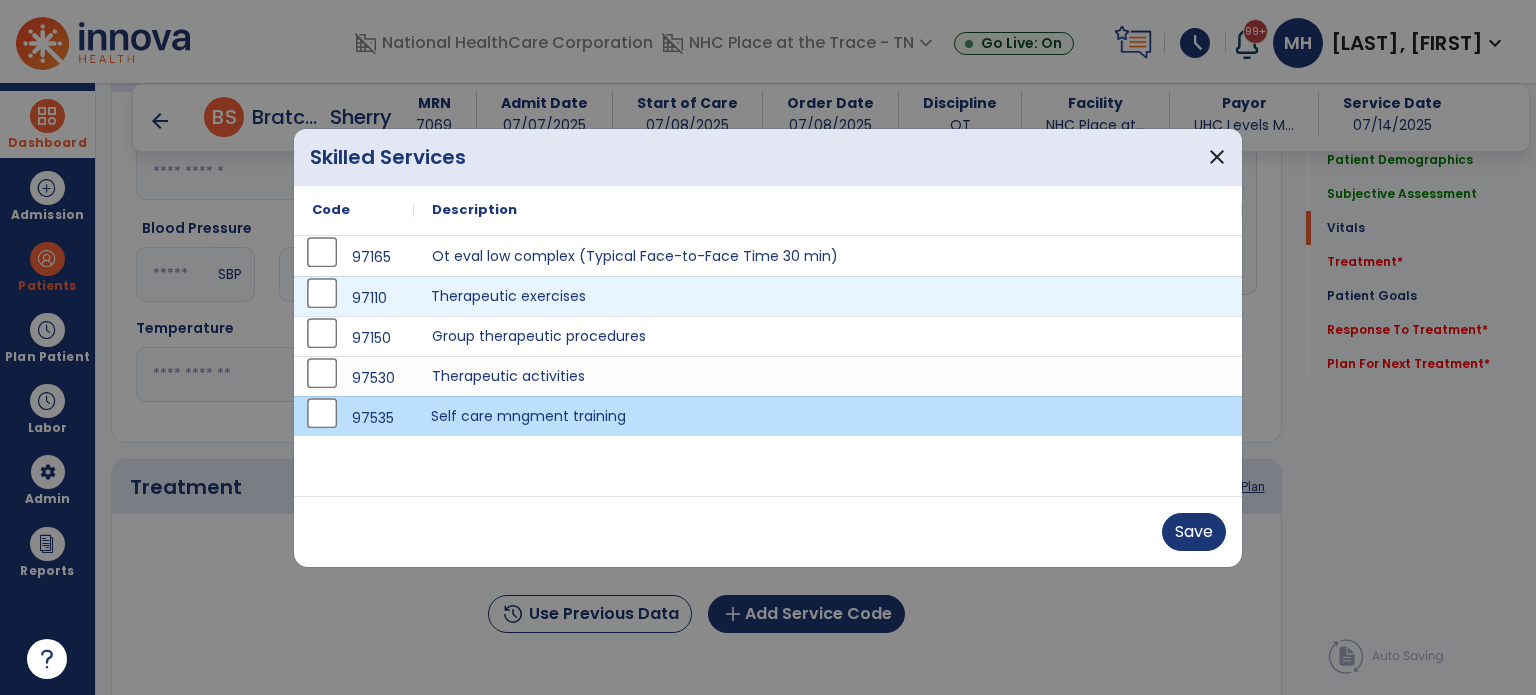 click on "Therapeutic exercises" at bounding box center (828, 296) 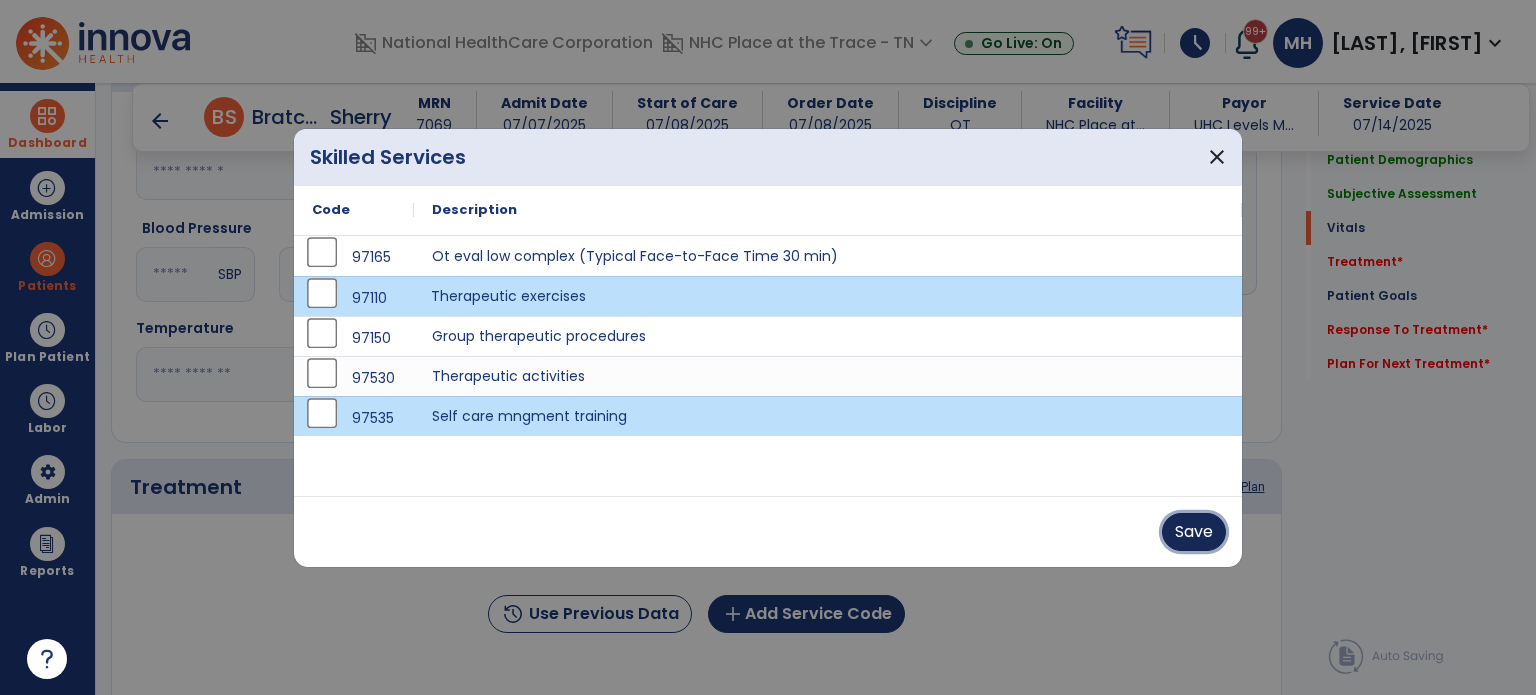 click on "Save" at bounding box center (1194, 532) 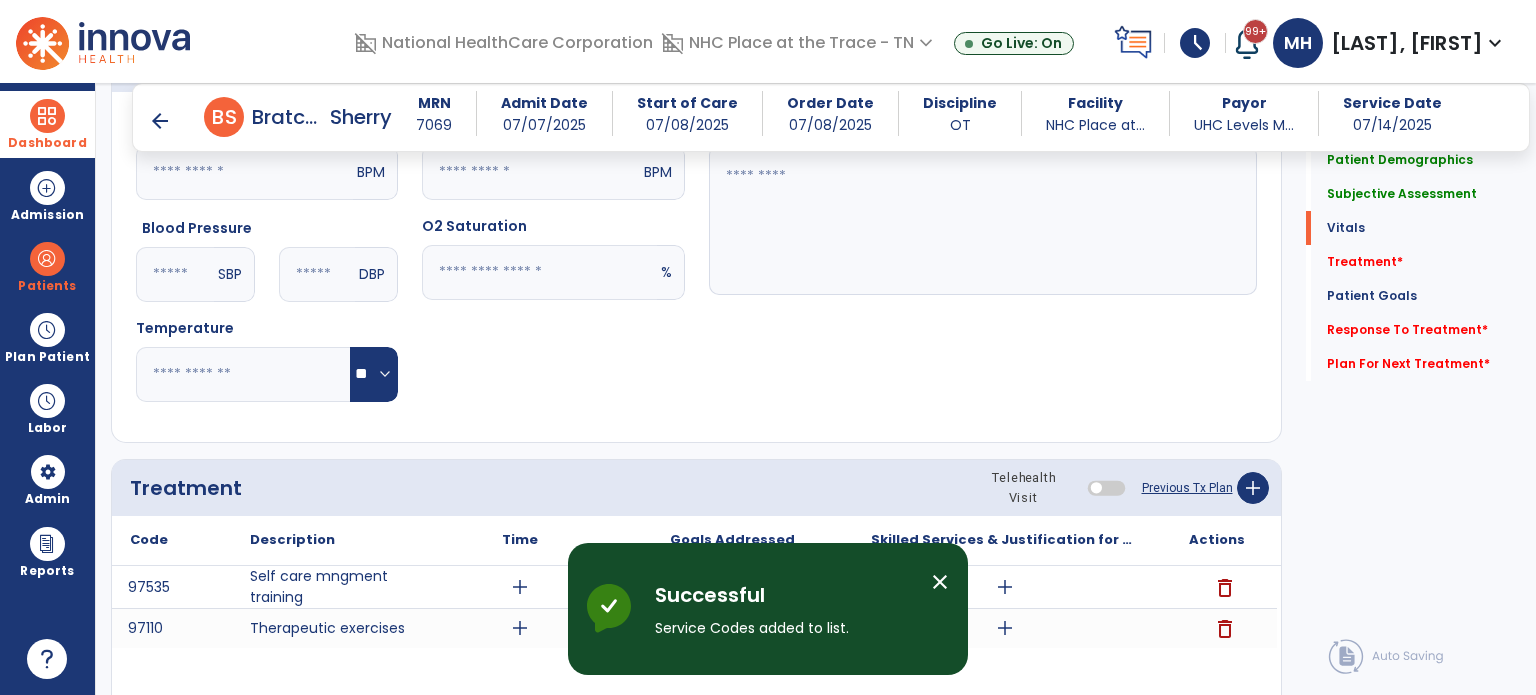 scroll, scrollTop: 1200, scrollLeft: 0, axis: vertical 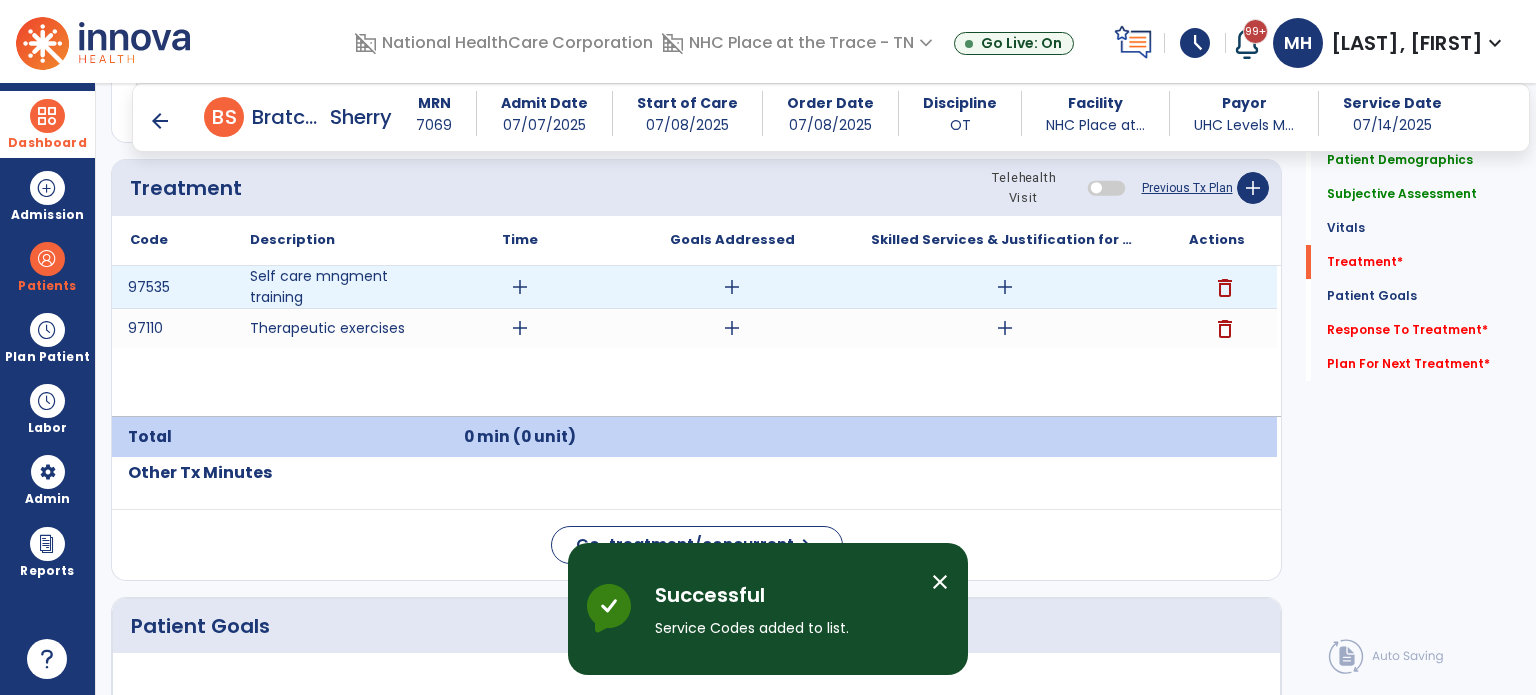 click on "add" at bounding box center [520, 287] 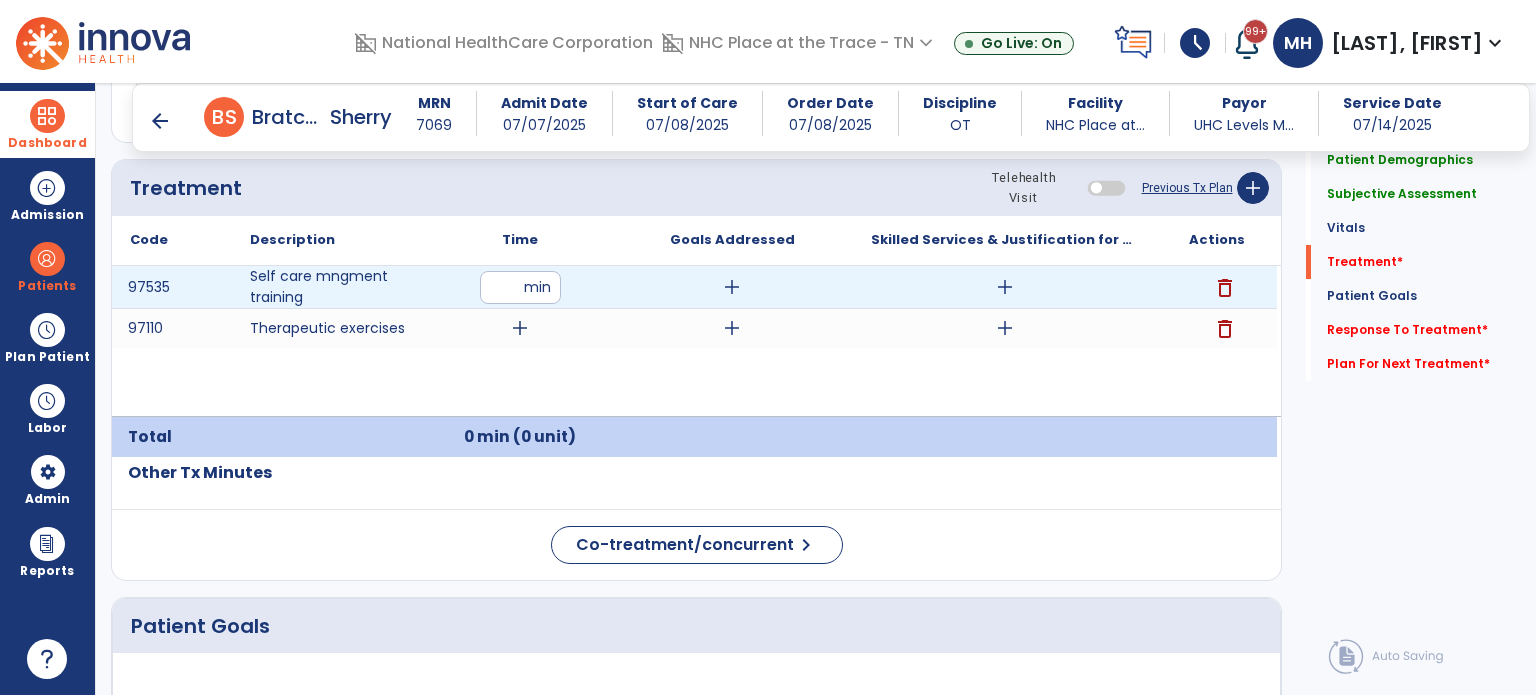 type on "**" 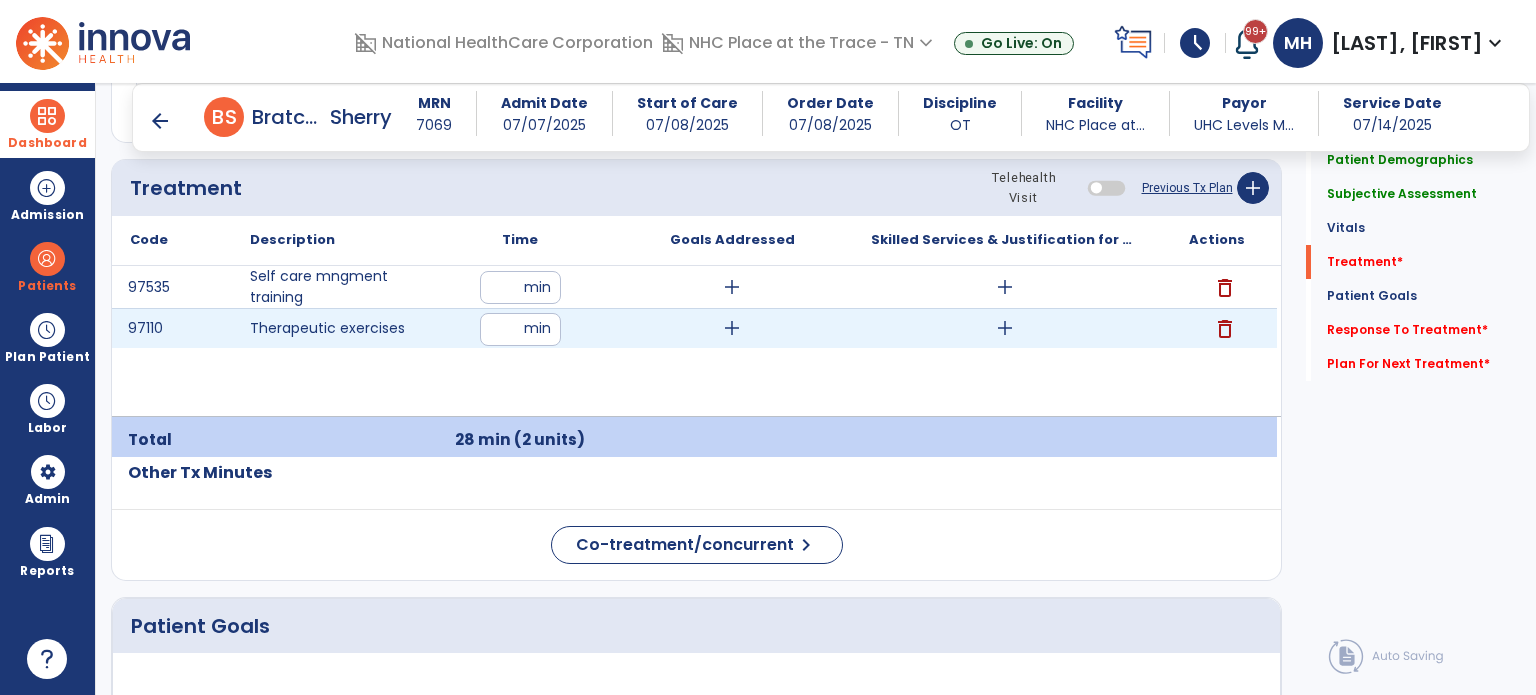 type on "**" 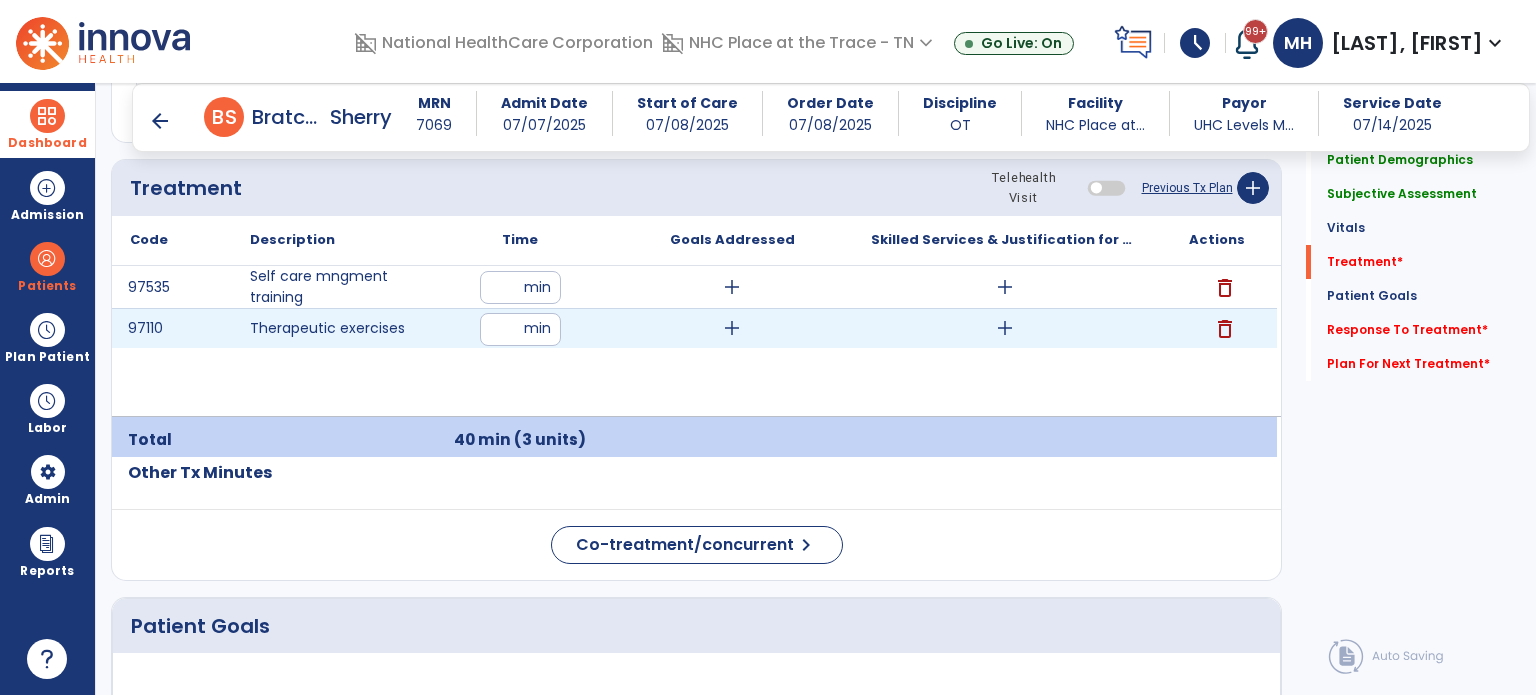 click on "add" at bounding box center (732, 328) 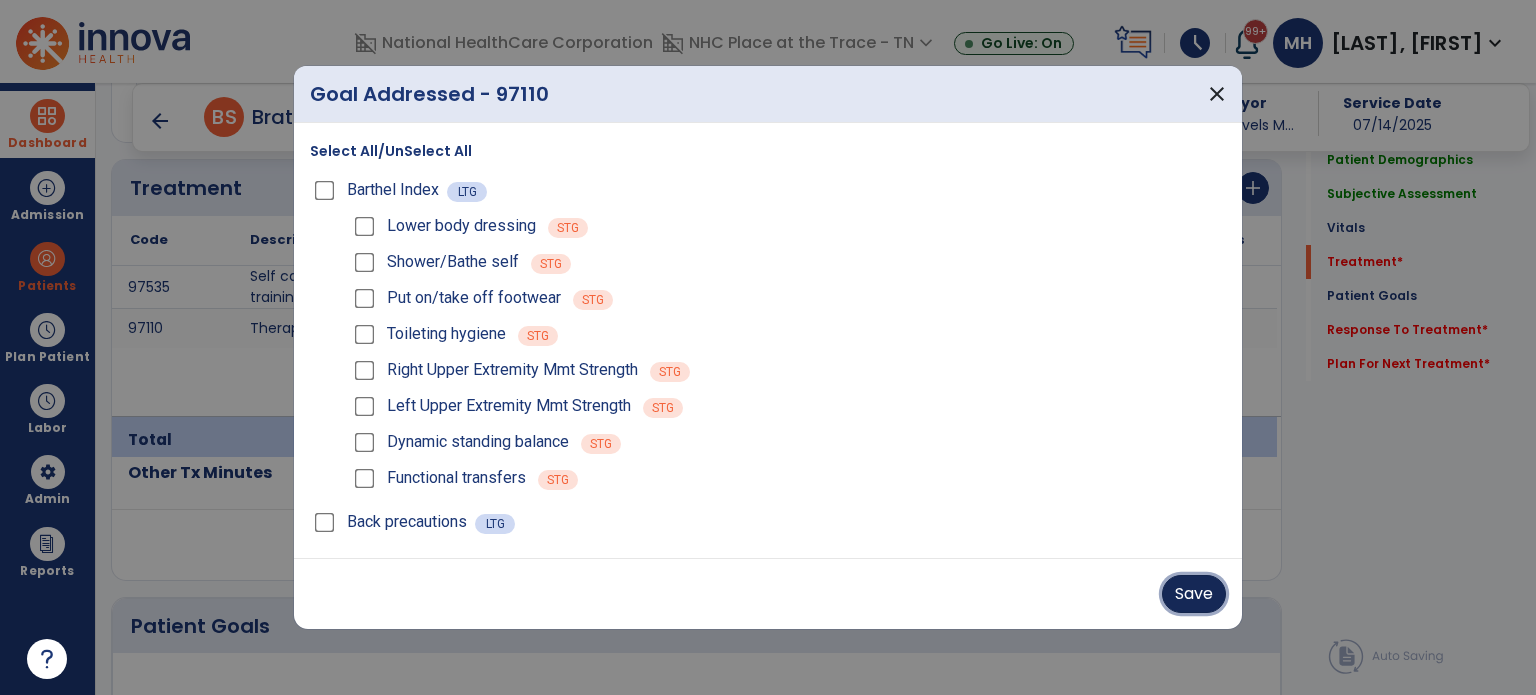 click on "Save" at bounding box center (1194, 594) 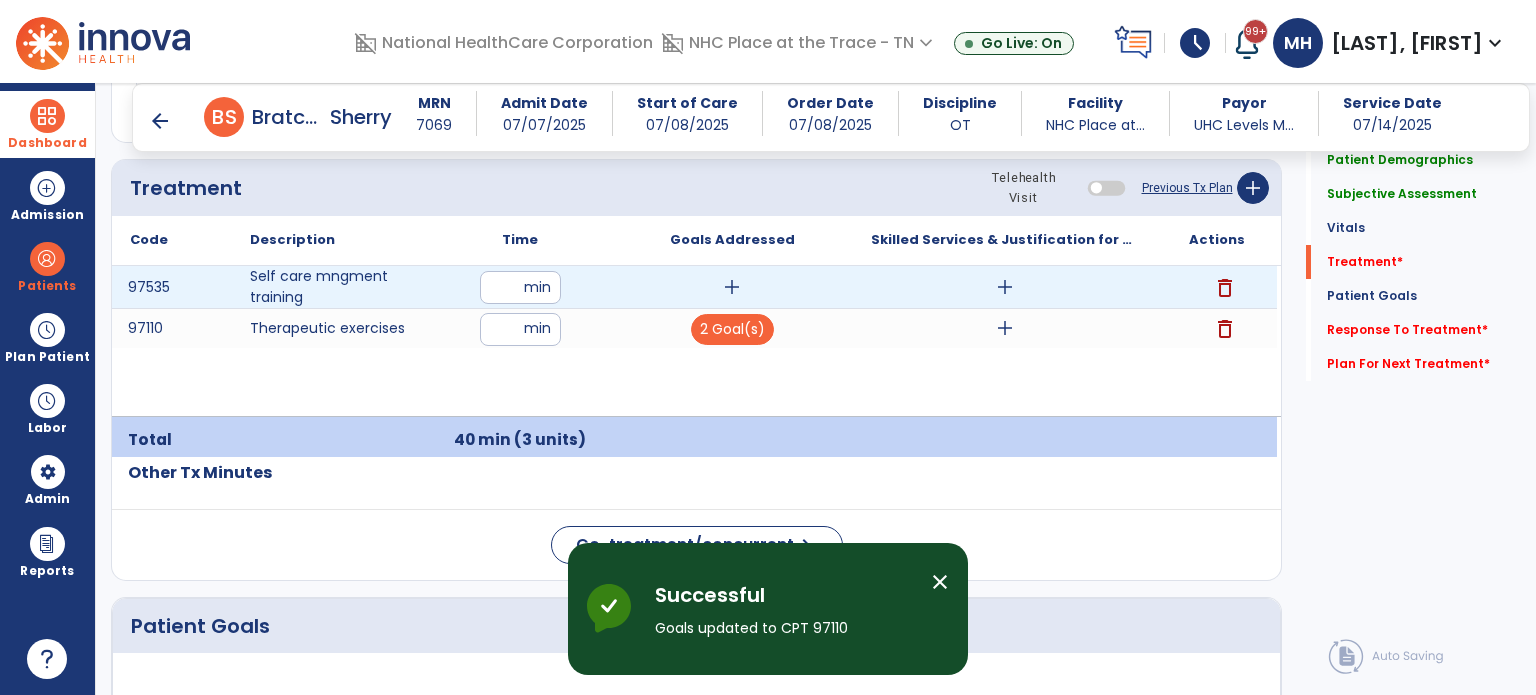 click on "add" at bounding box center (732, 287) 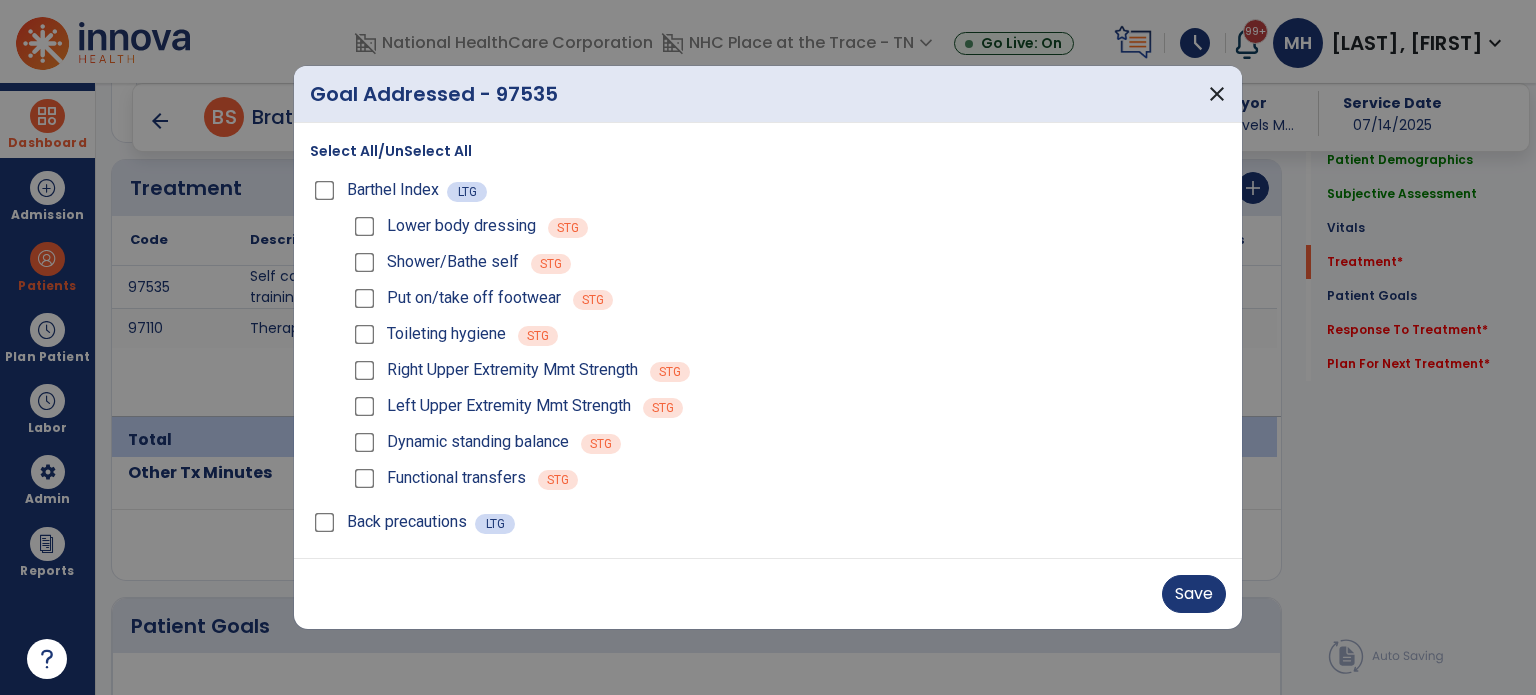 click on "Put on/take off footwear  STG" at bounding box center (788, 298) 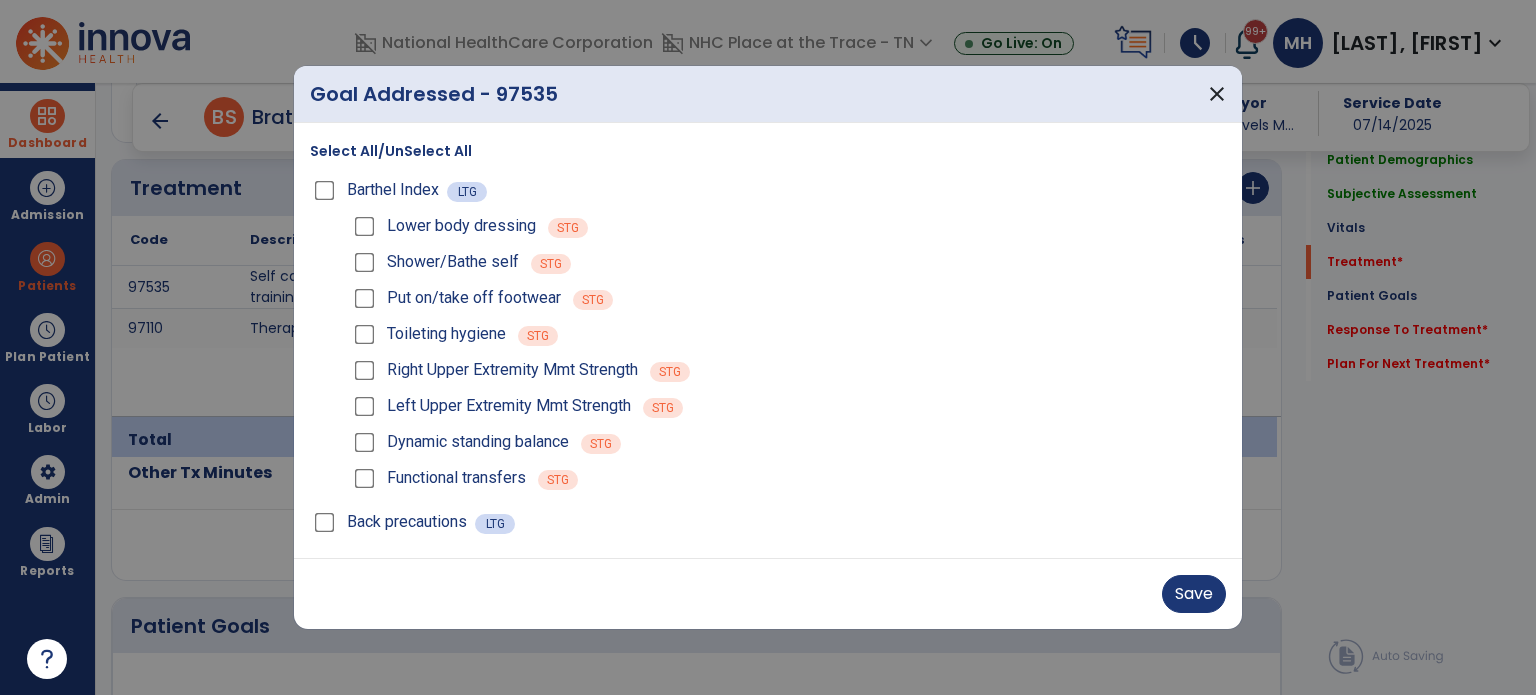 click on "Shower/Bathe self" at bounding box center (434, 262) 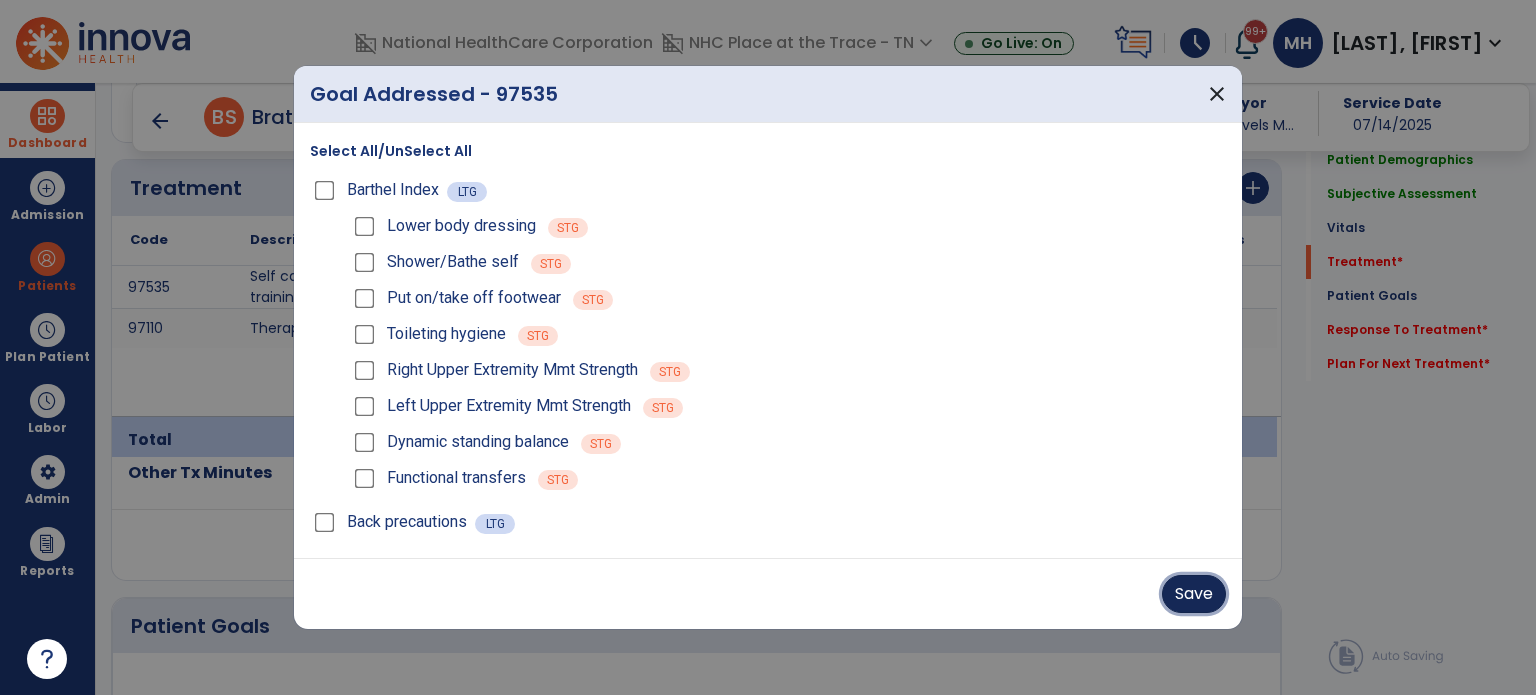 click on "Save" at bounding box center (1194, 594) 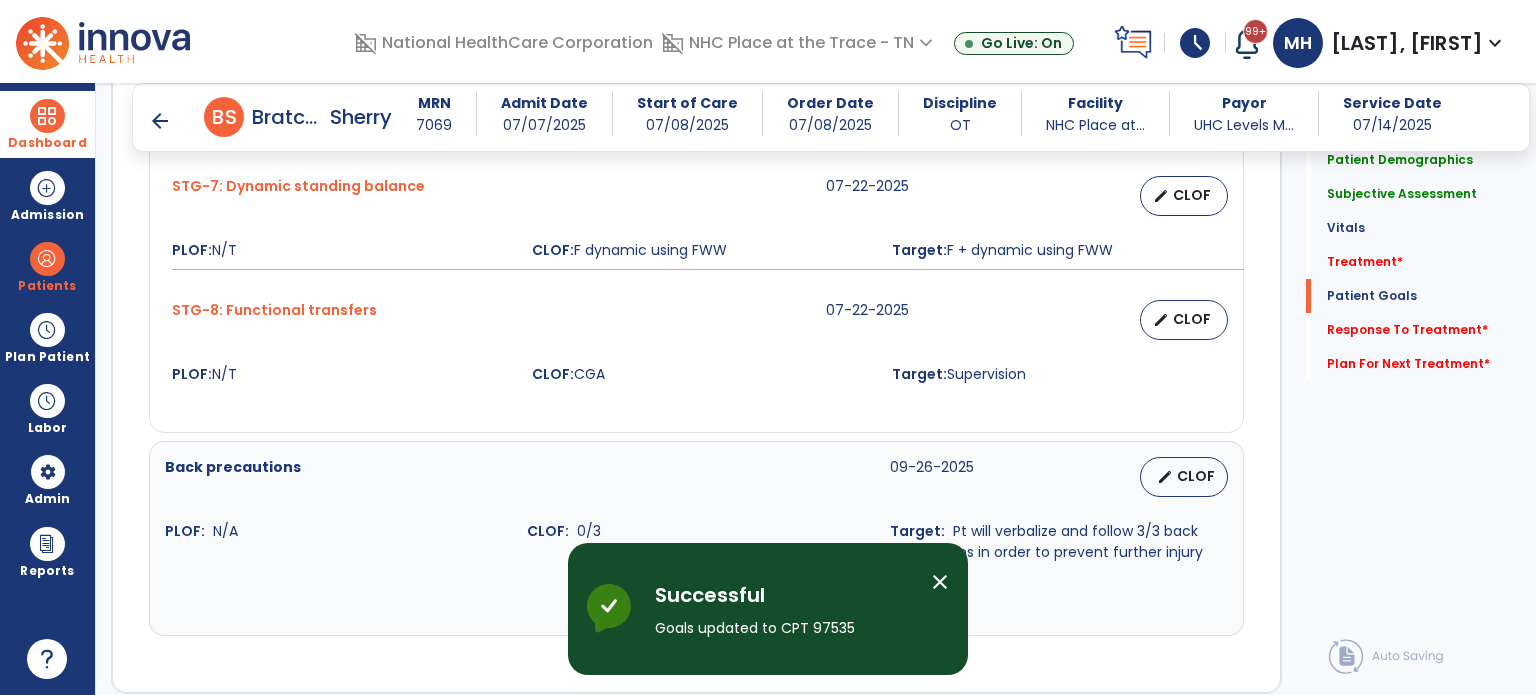 scroll, scrollTop: 2900, scrollLeft: 0, axis: vertical 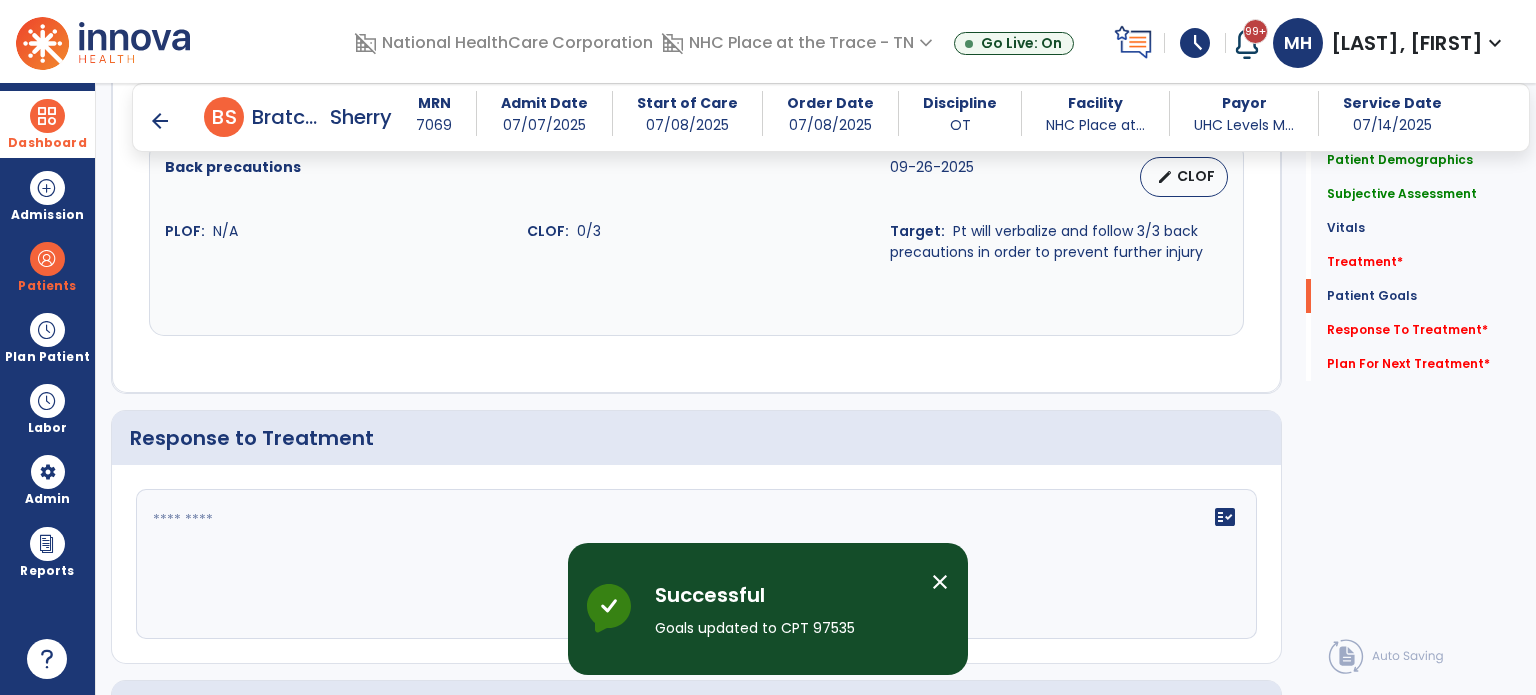 click 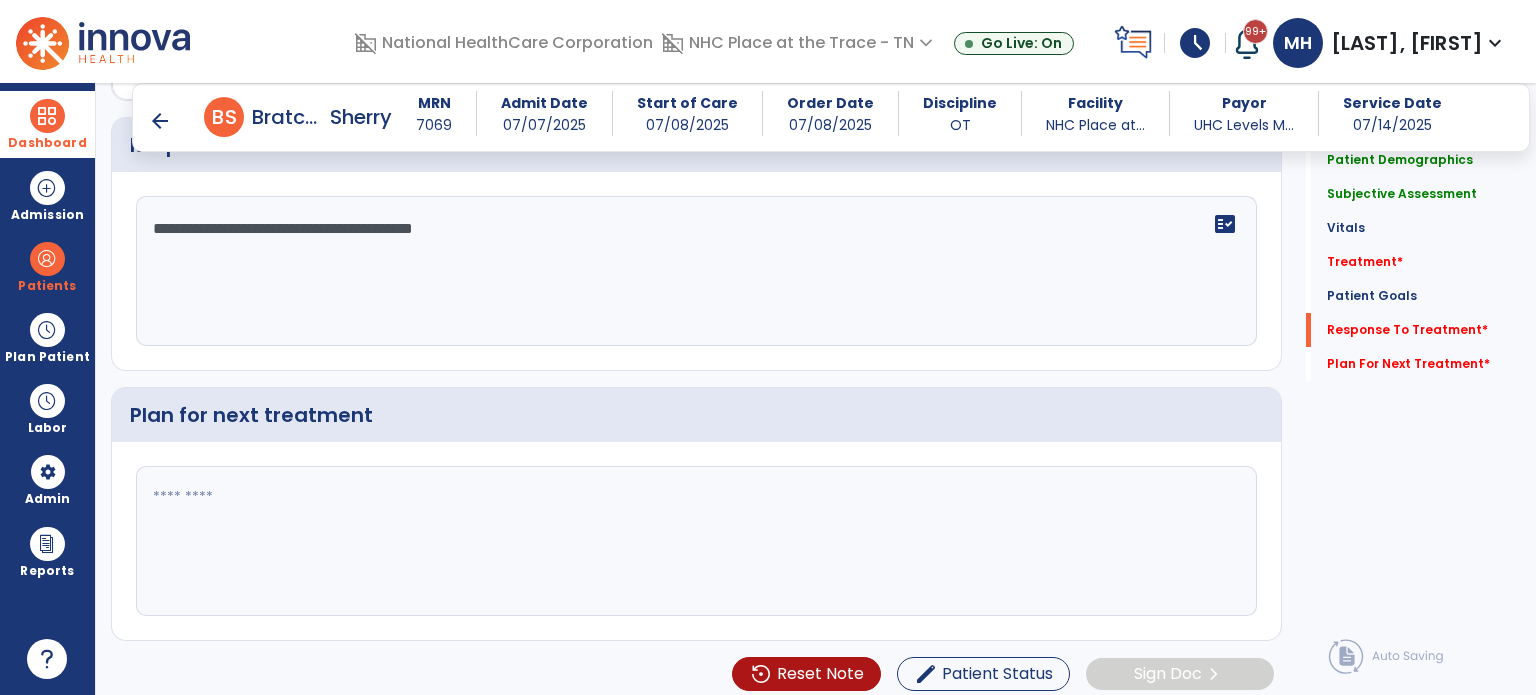 scroll, scrollTop: 3197, scrollLeft: 0, axis: vertical 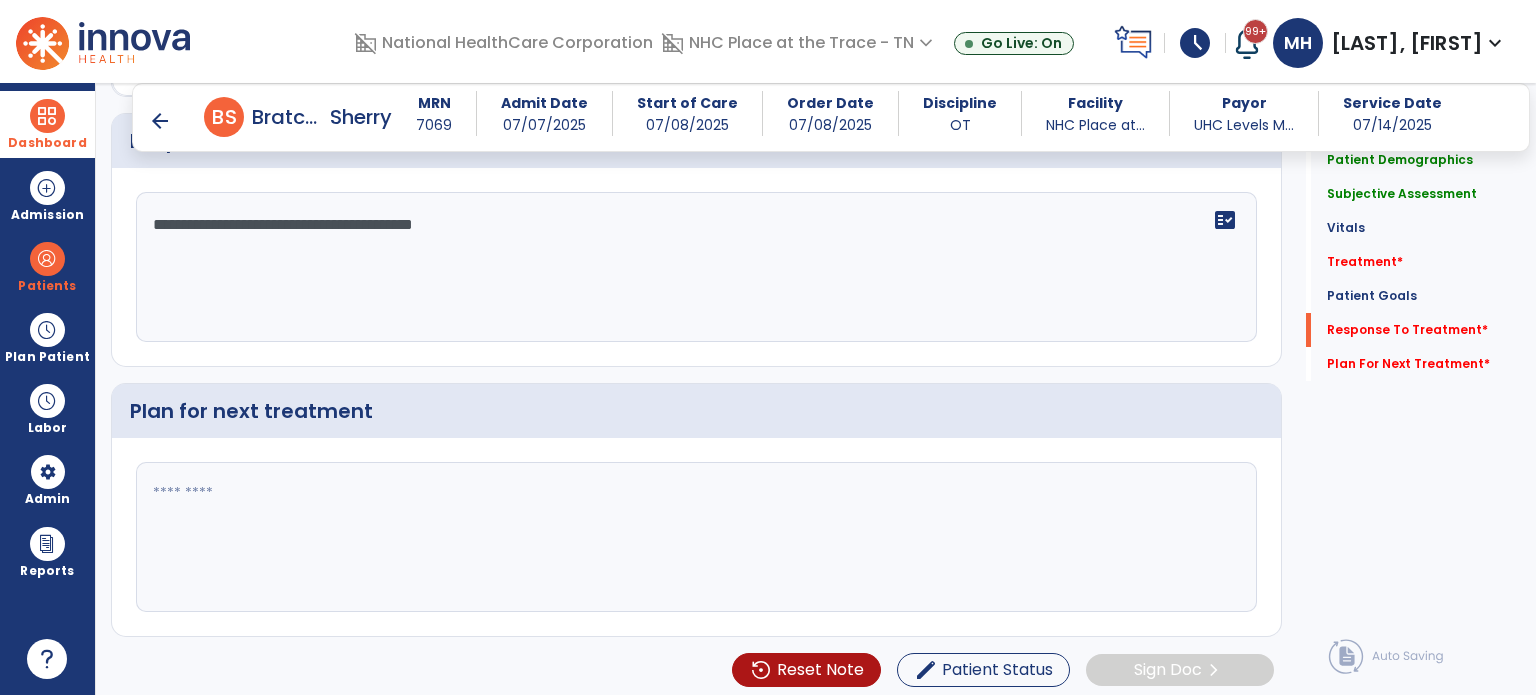 type on "**********" 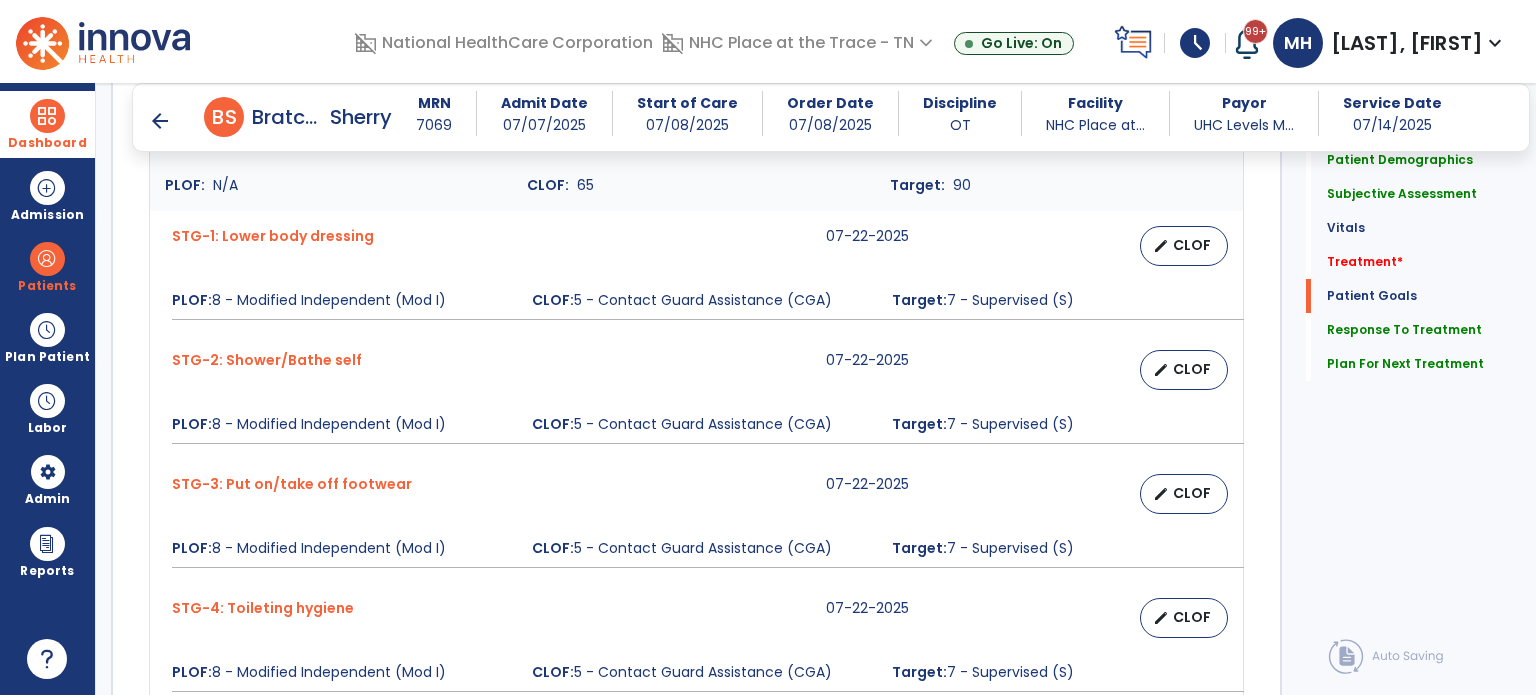 scroll, scrollTop: 1697, scrollLeft: 0, axis: vertical 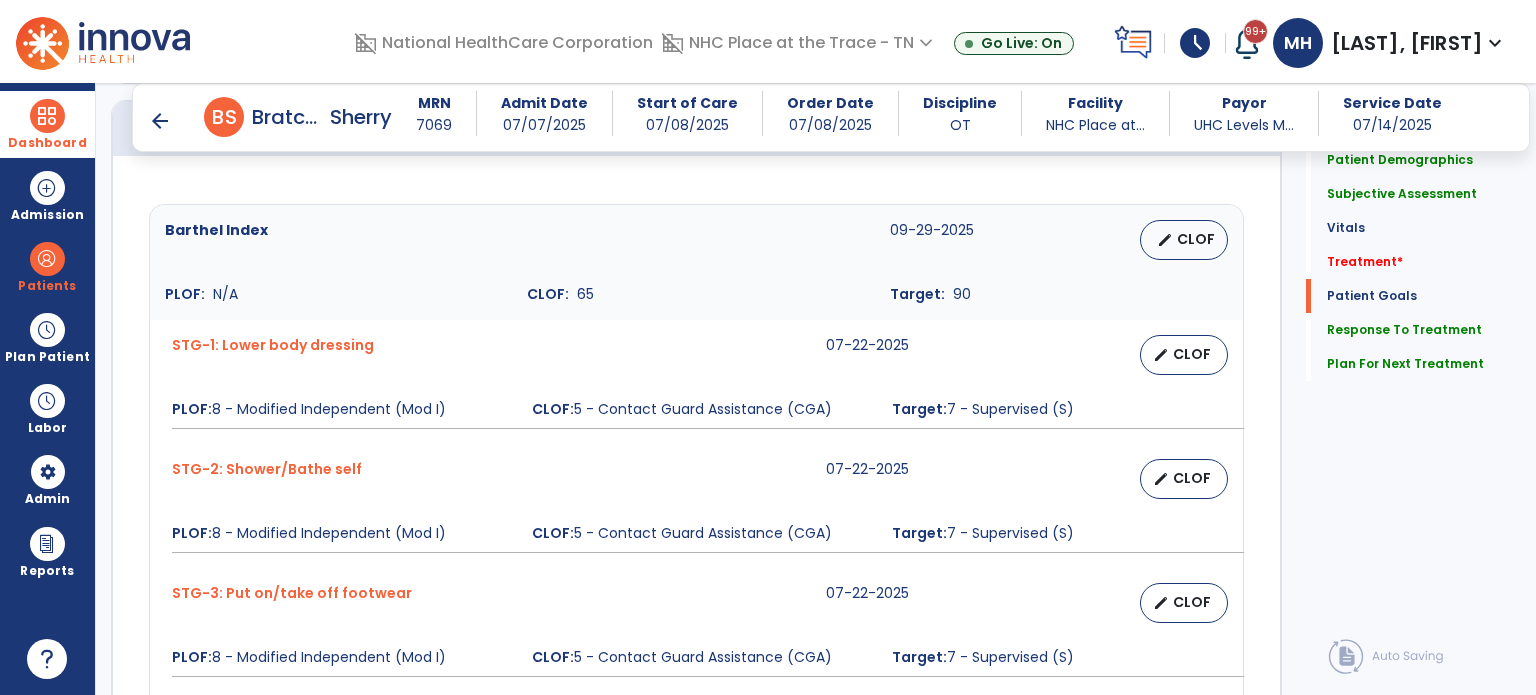 type on "**********" 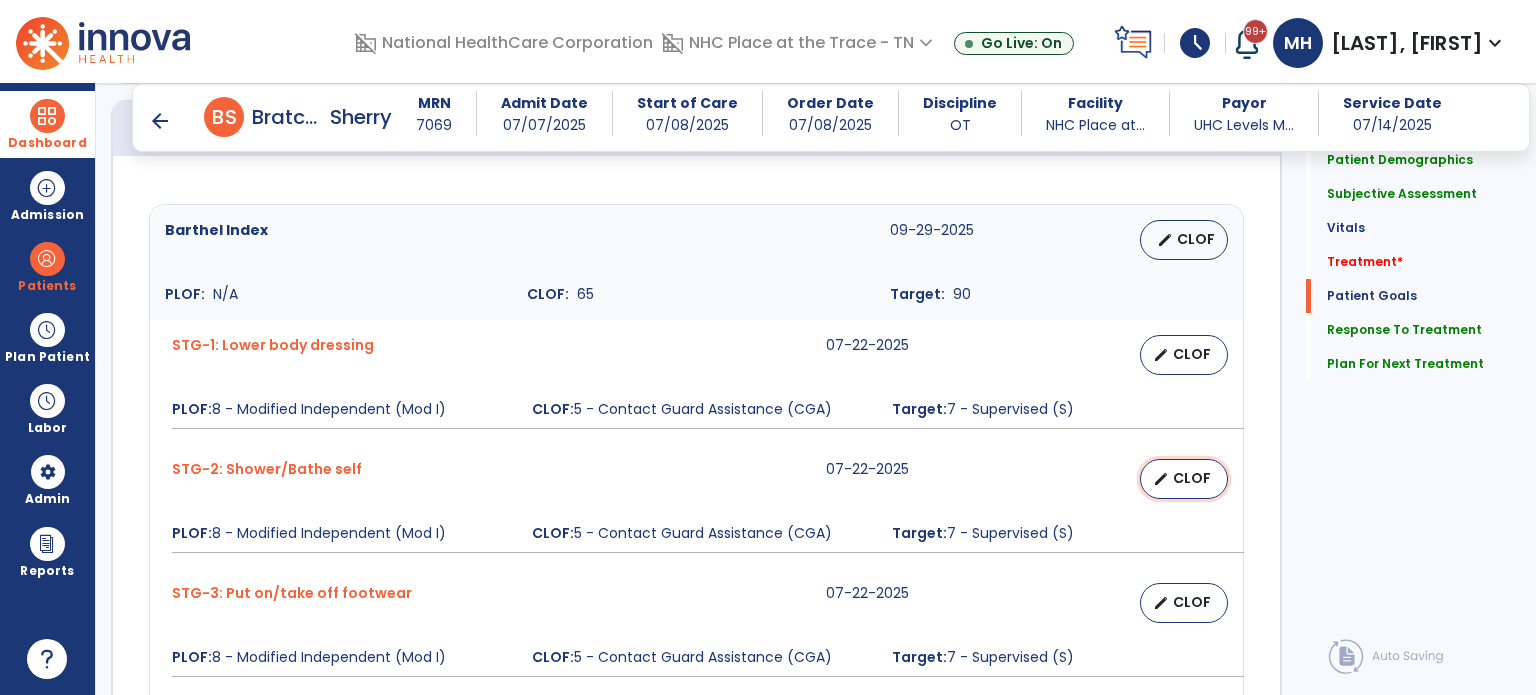 click on "CLOF" at bounding box center [1192, 478] 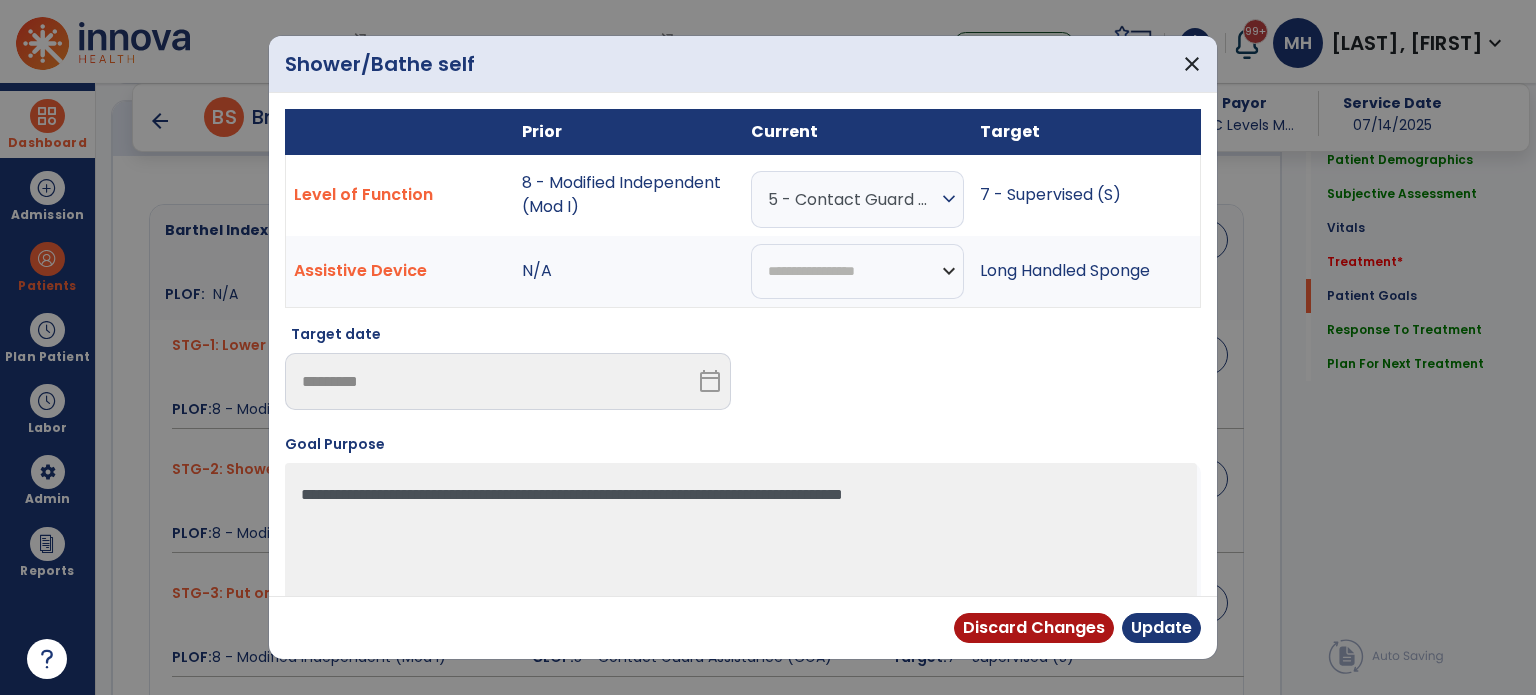 click on "5 - Contact Guard Assistance (CGA)" at bounding box center (852, 199) 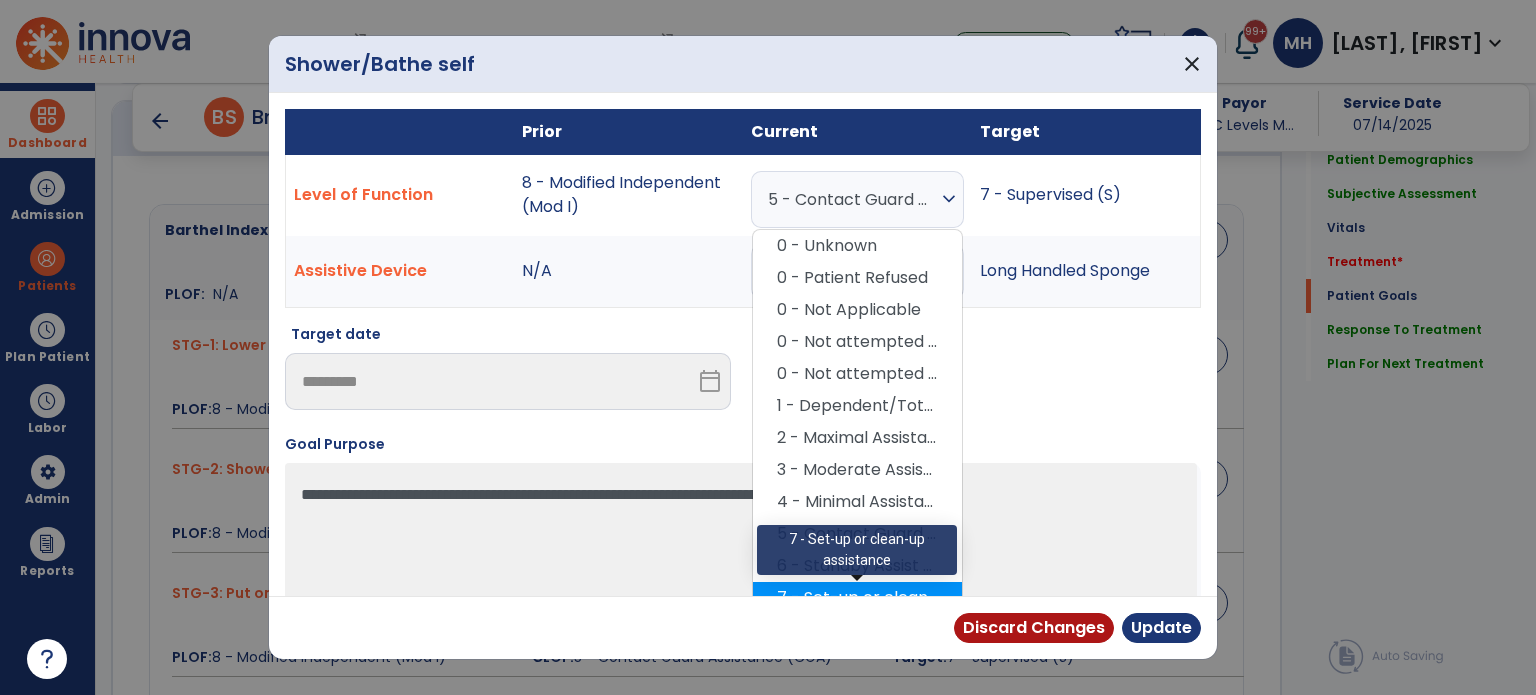 click on "7 - Set-up or clean-up assistance" at bounding box center [857, 598] 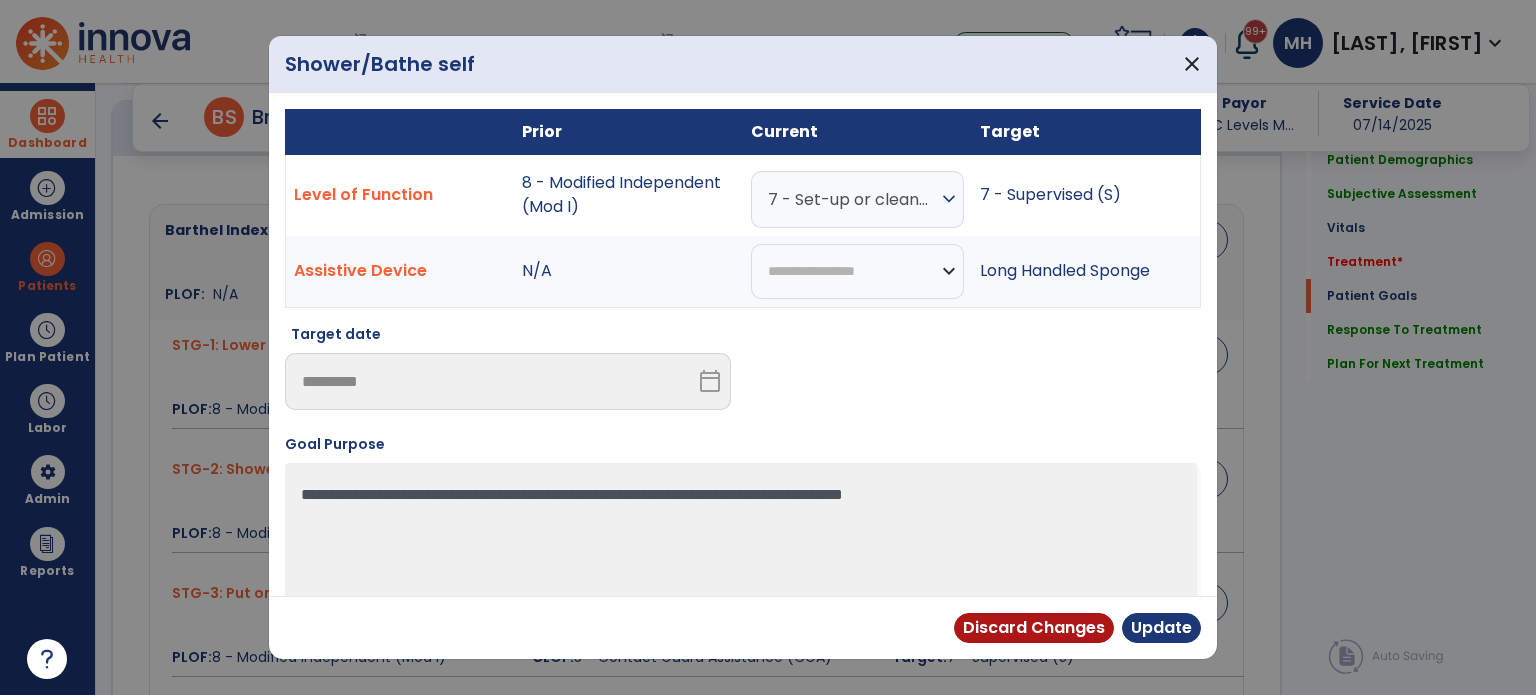 click on "7 - Set-up or clean-up assistance" at bounding box center [852, 199] 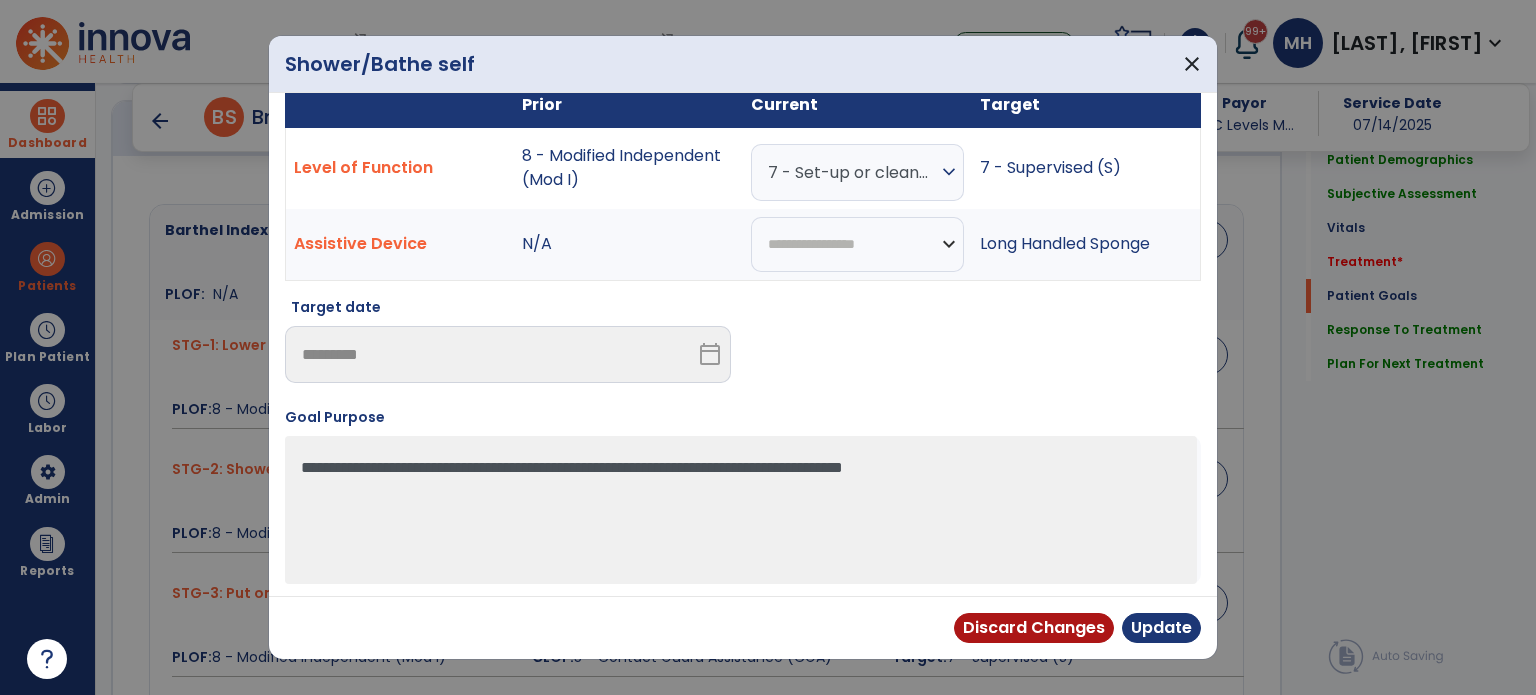 scroll, scrollTop: 0, scrollLeft: 0, axis: both 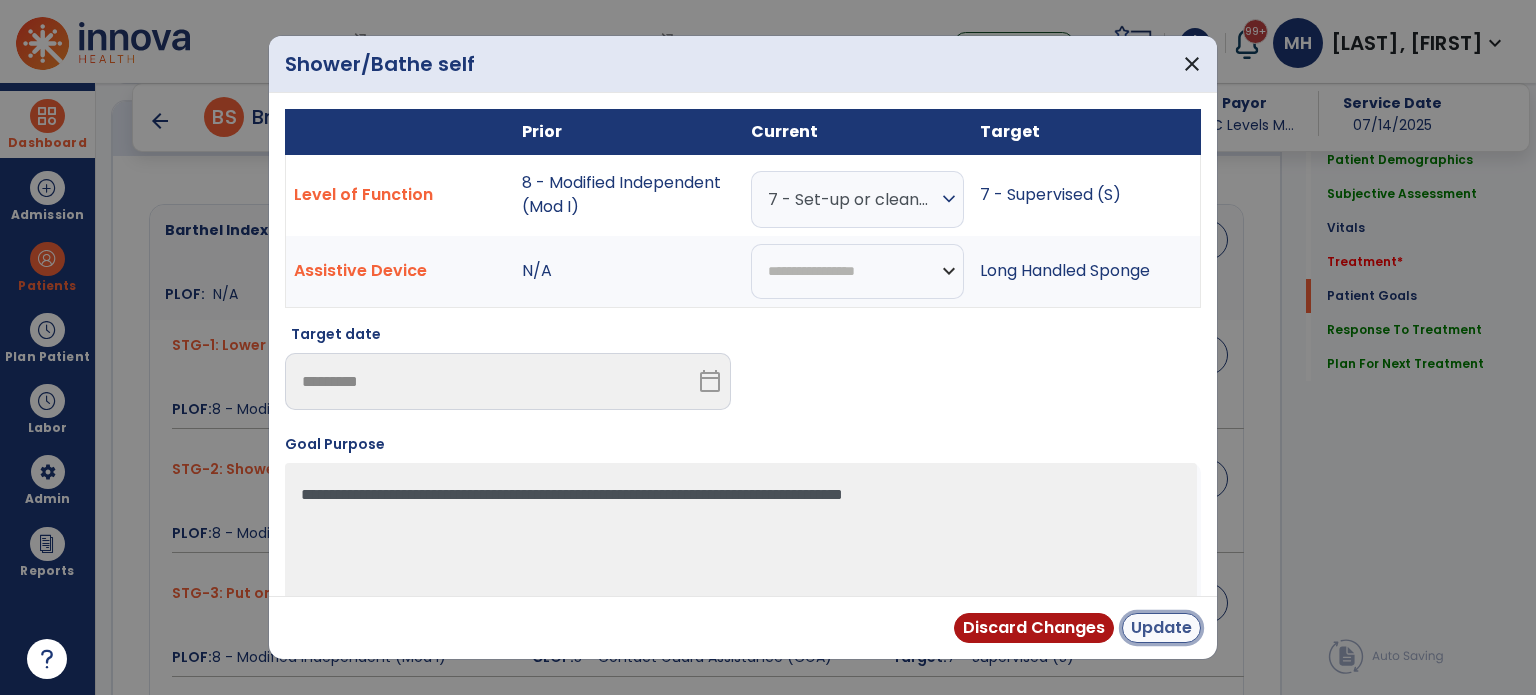 click on "Update" at bounding box center (1161, 628) 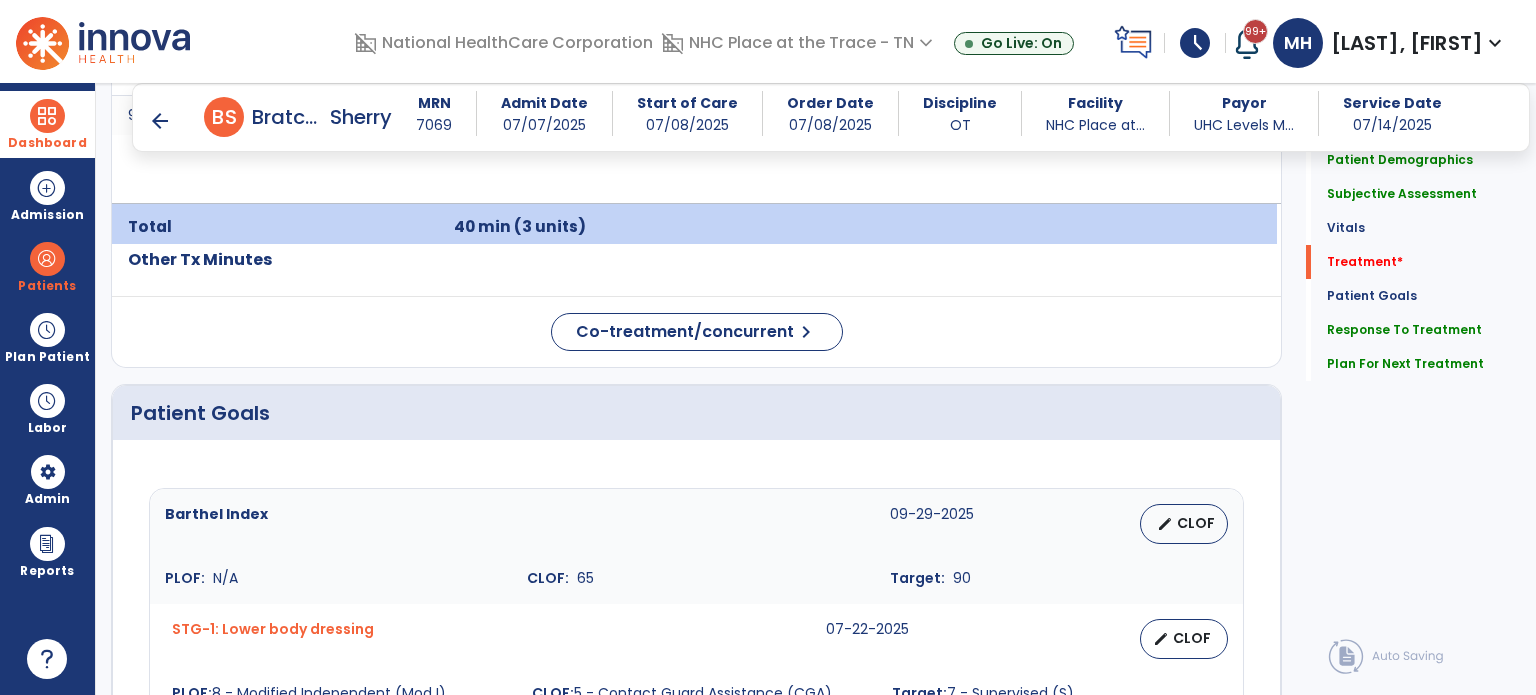 scroll, scrollTop: 1297, scrollLeft: 0, axis: vertical 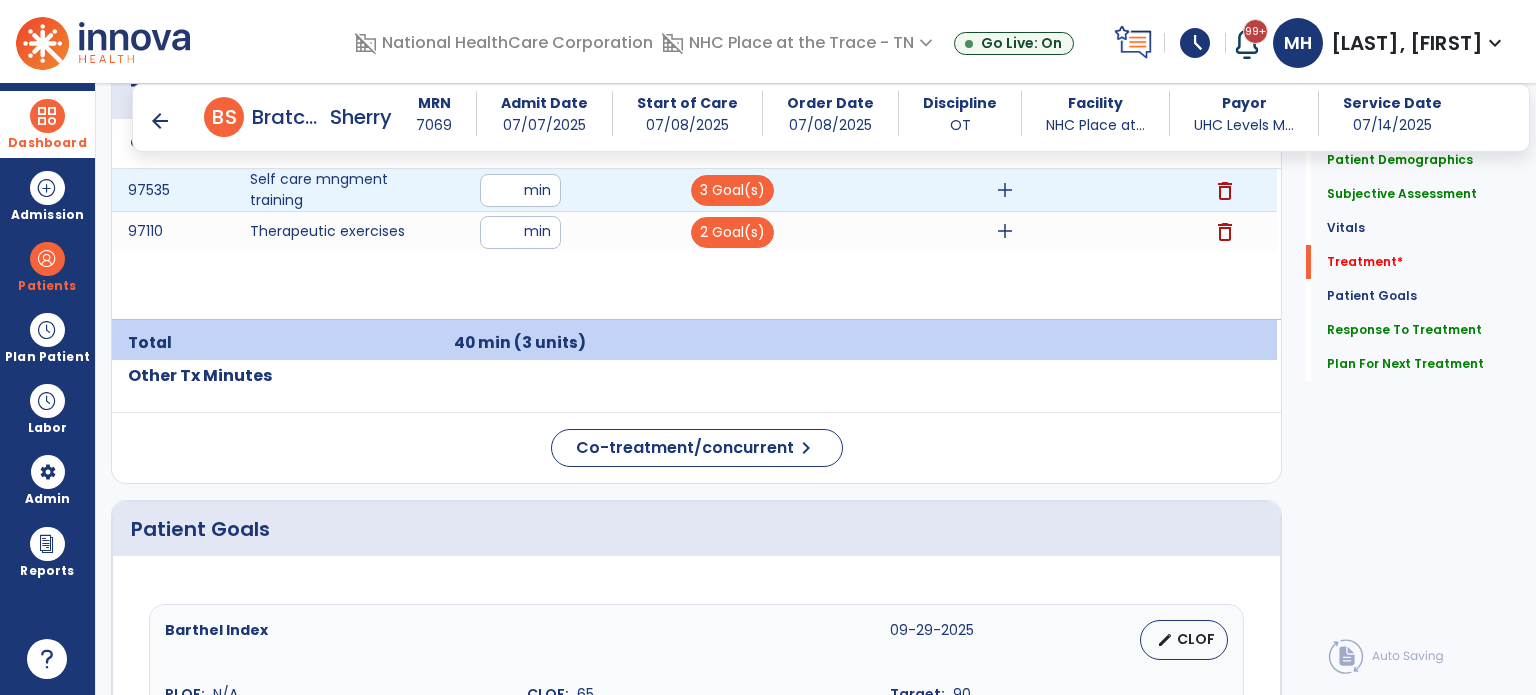 click on "add" at bounding box center [1005, 190] 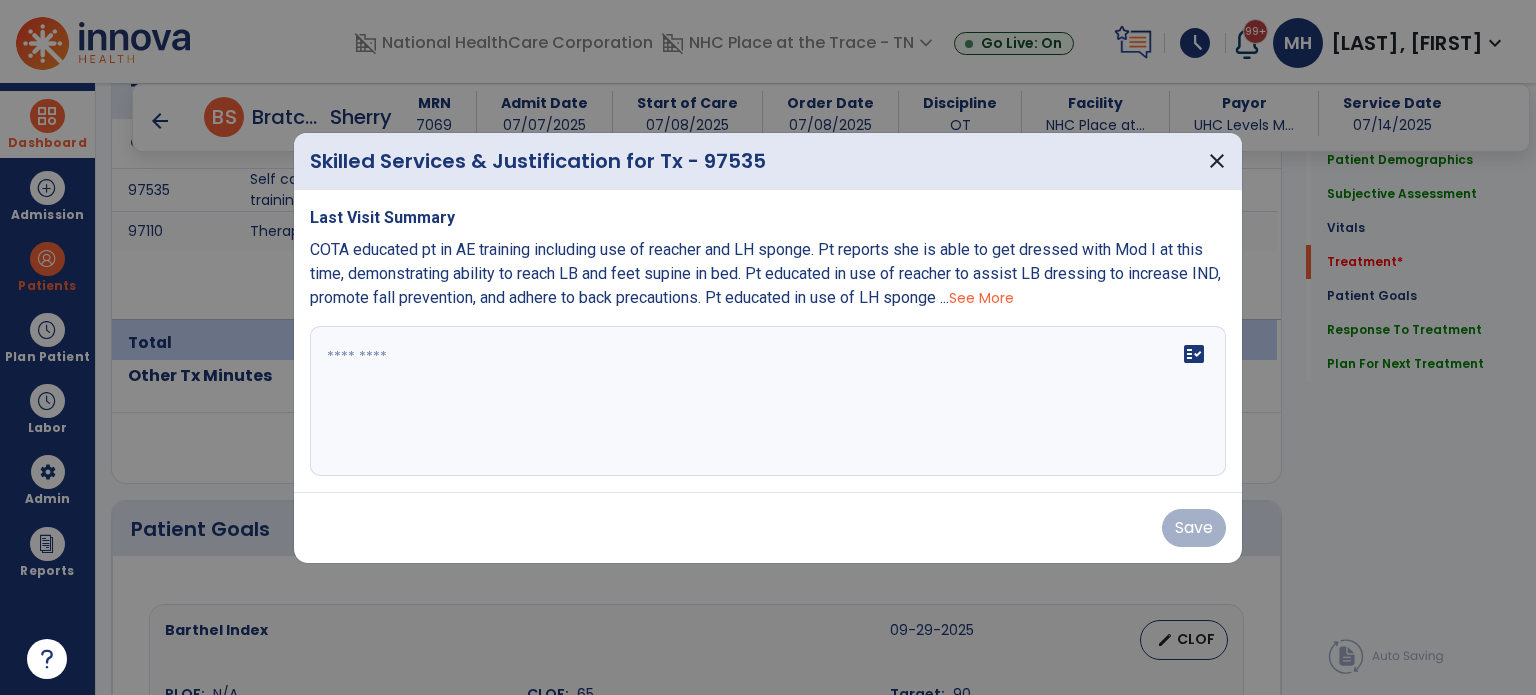 click at bounding box center [768, 401] 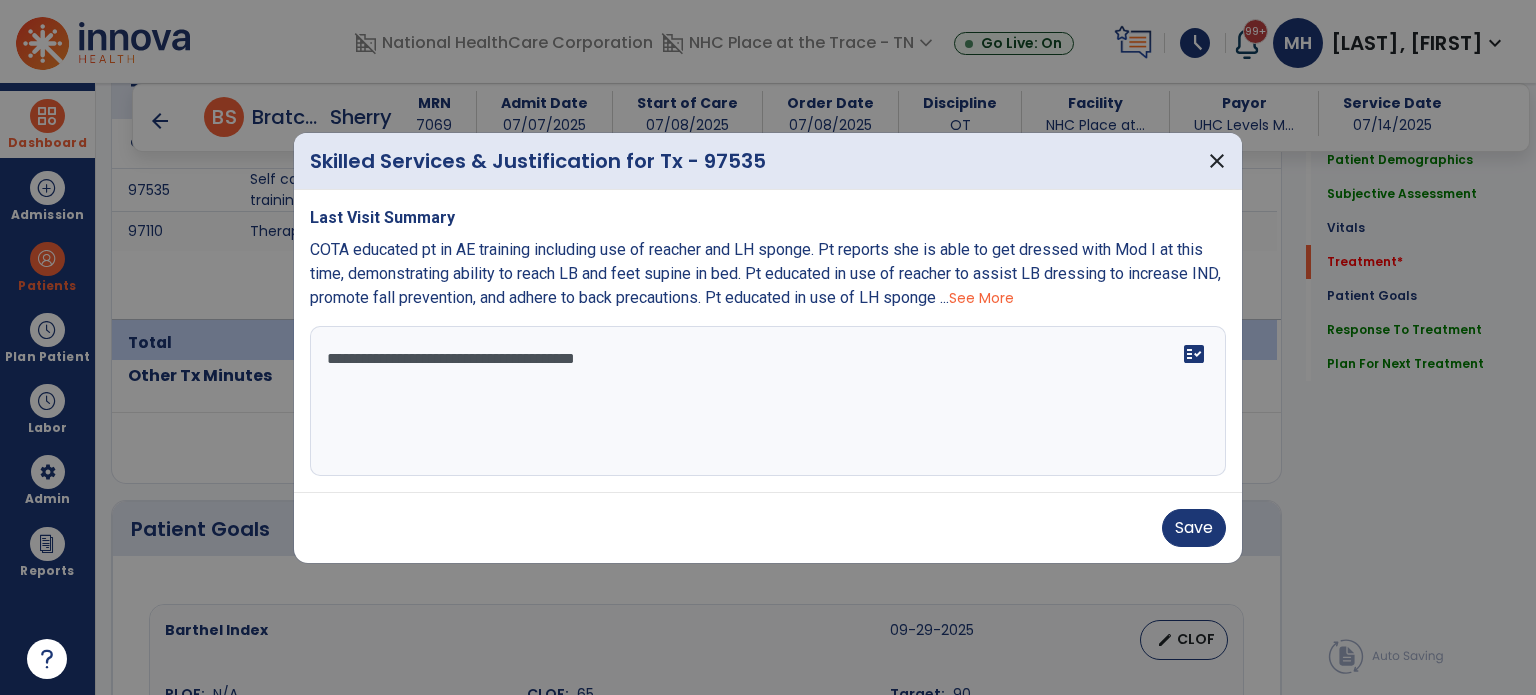 click on "COTA educated pt in AE training including use of reacher and LH sponge. Pt reports she is able to get dressed with Mod I at this time, demonstrating ability to reach LB and feet supine in bed. Pt educated in use of reacher to assist LB dressing to increase IND, promote fall prevention, and adhere to back precautions. Pt educated in use of LH sponge ...  See More" at bounding box center [768, 274] 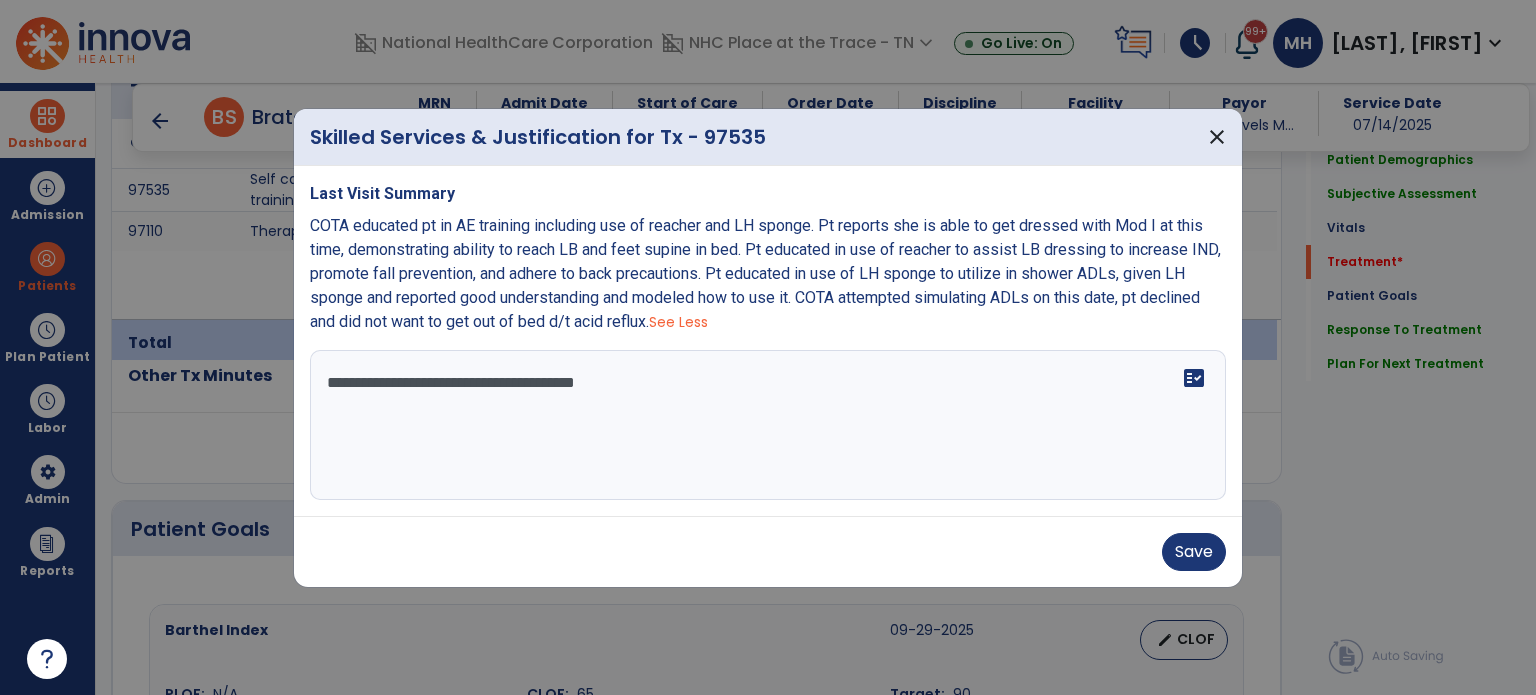 click on "**********" at bounding box center (768, 425) 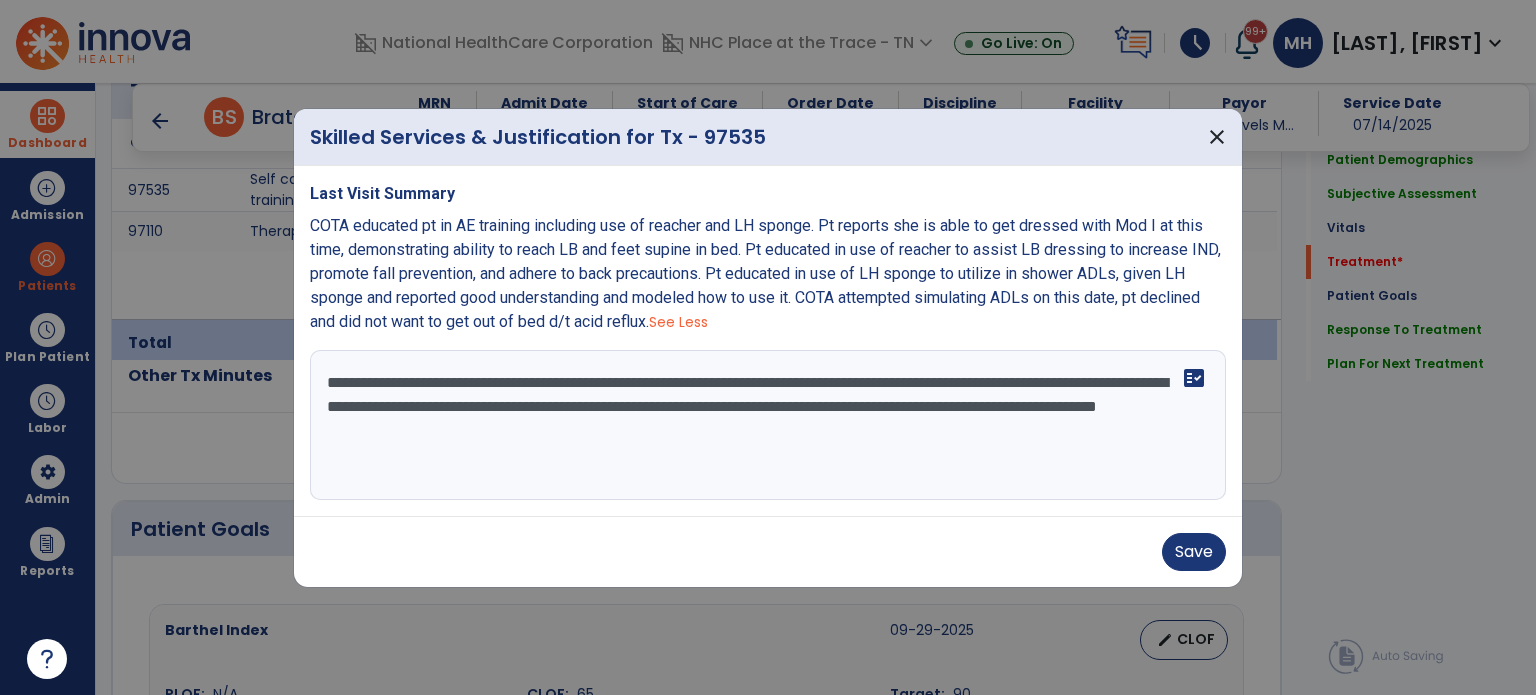 click on "**********" at bounding box center (768, 425) 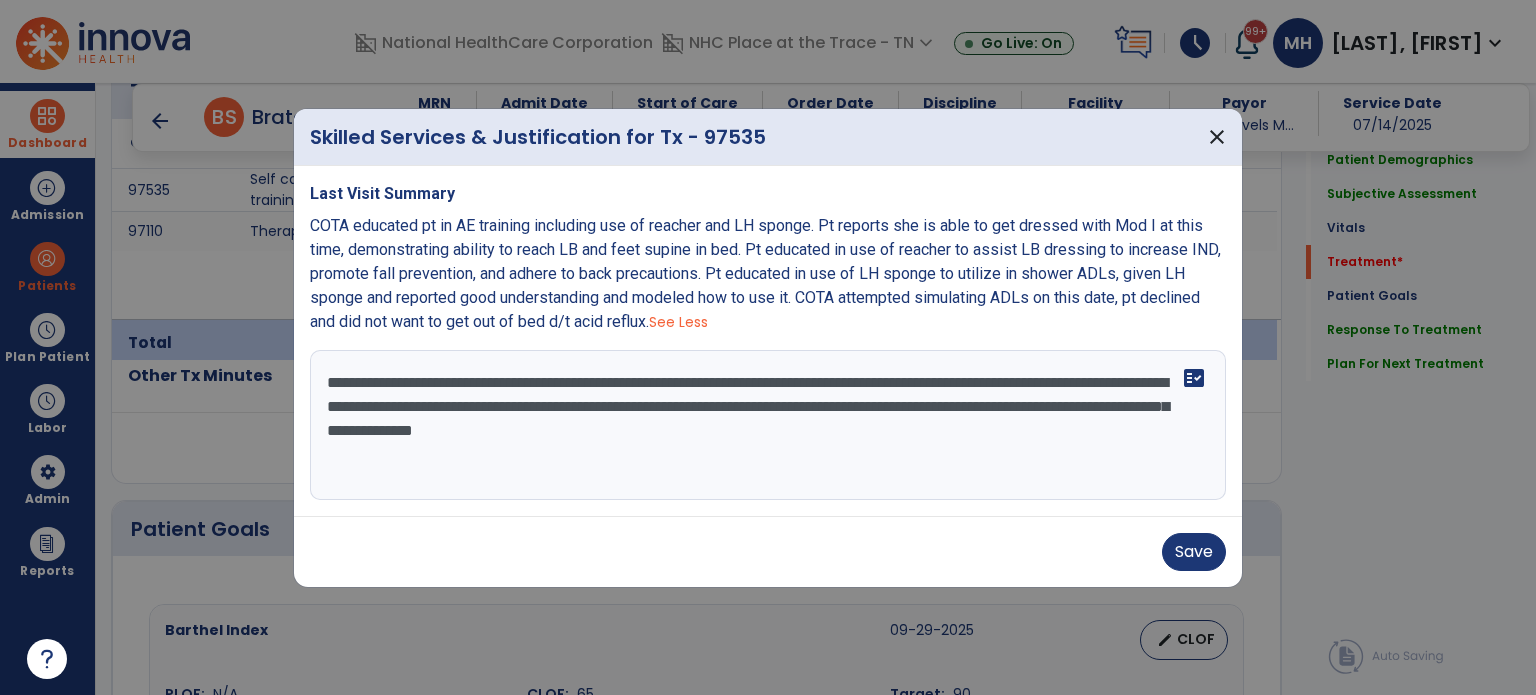 click on "**********" at bounding box center [768, 425] 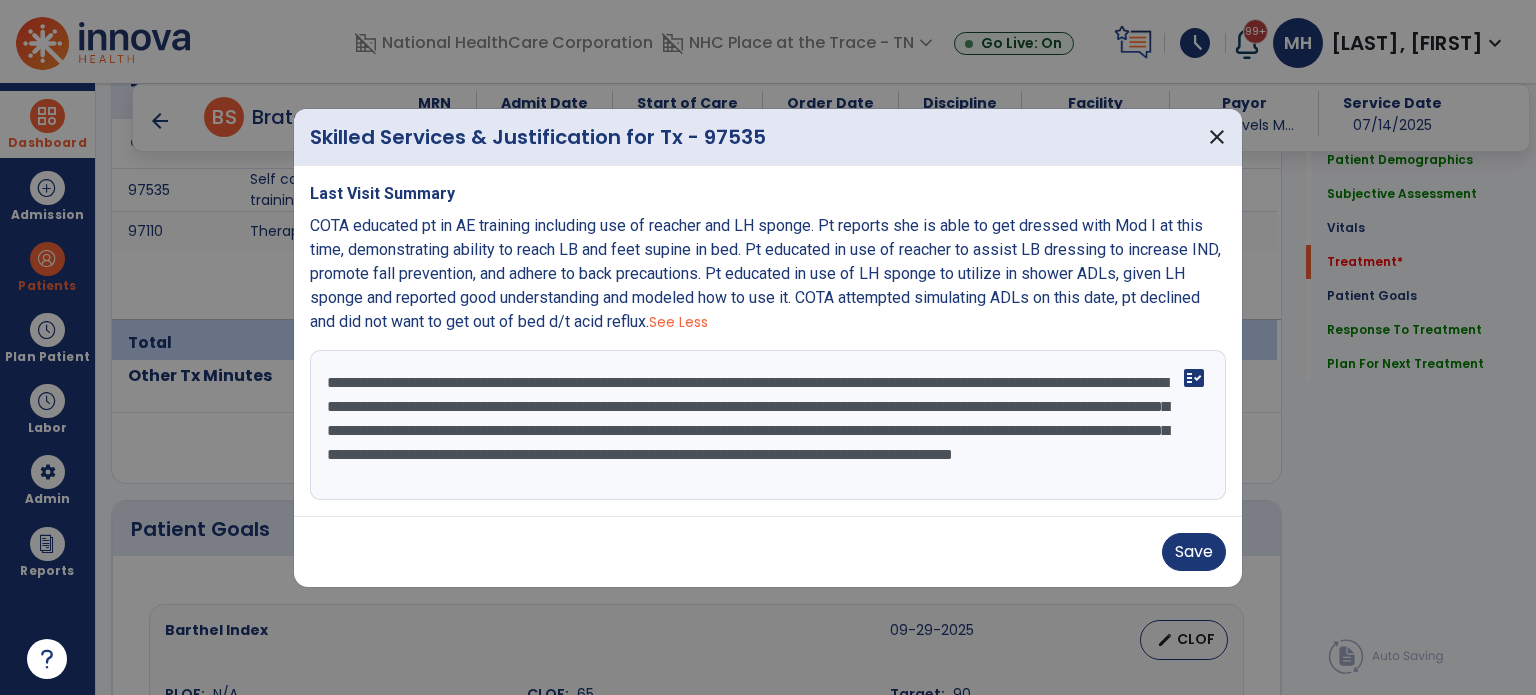 click on "**********" at bounding box center [768, 425] 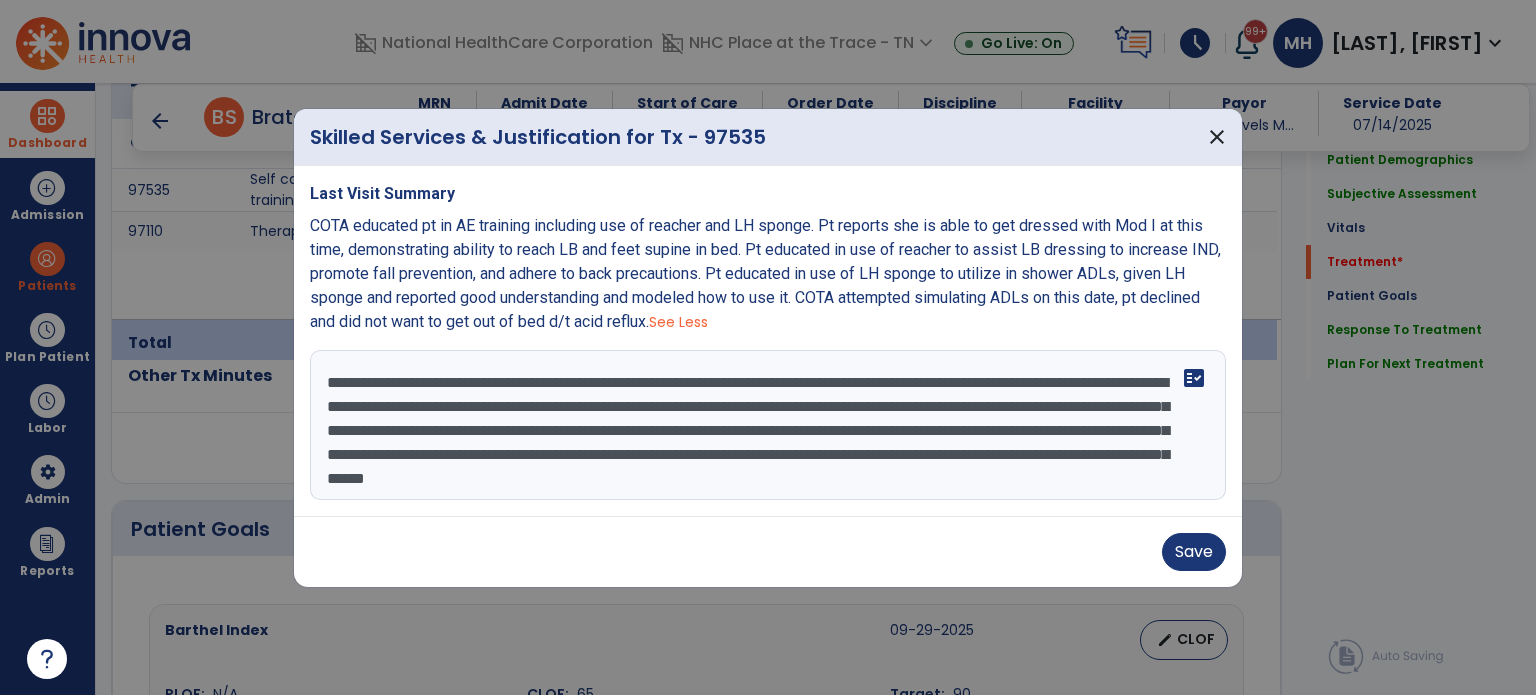 scroll, scrollTop: 20, scrollLeft: 0, axis: vertical 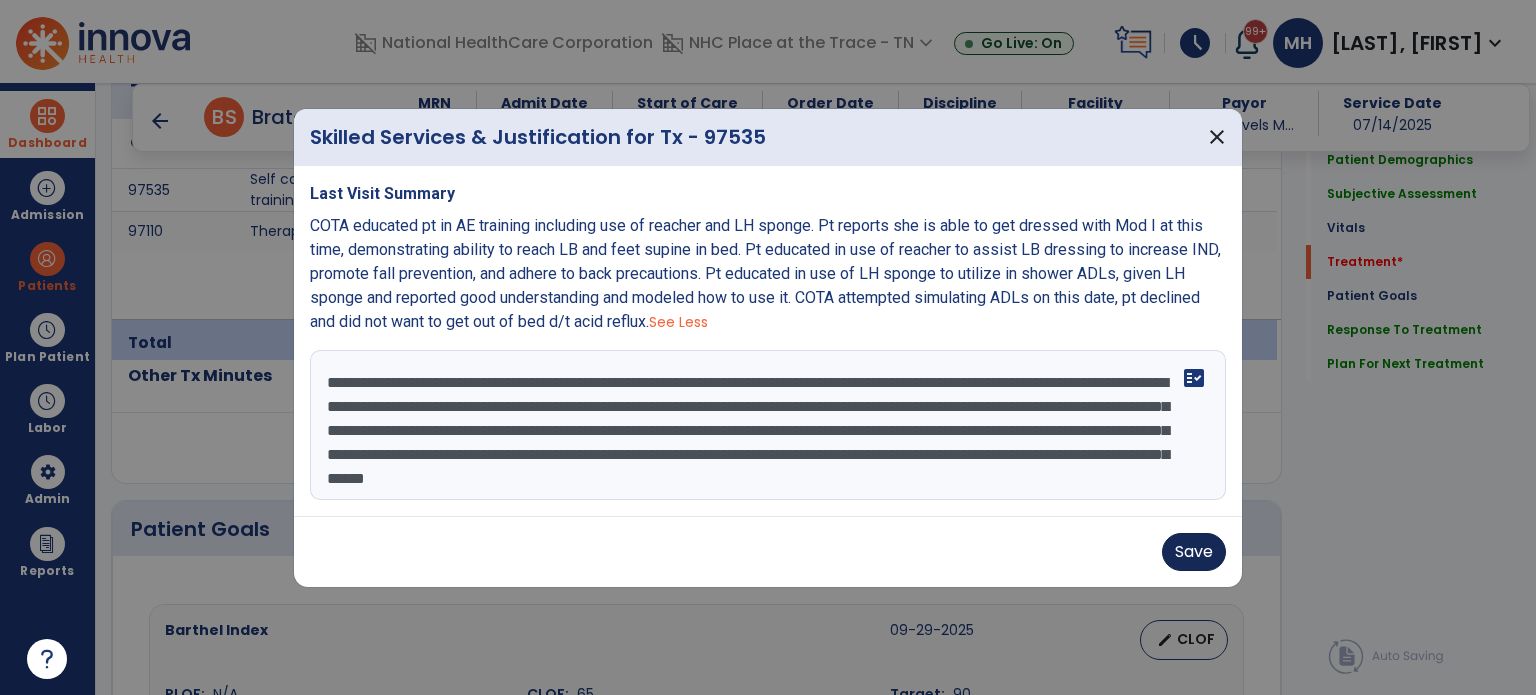 type on "**********" 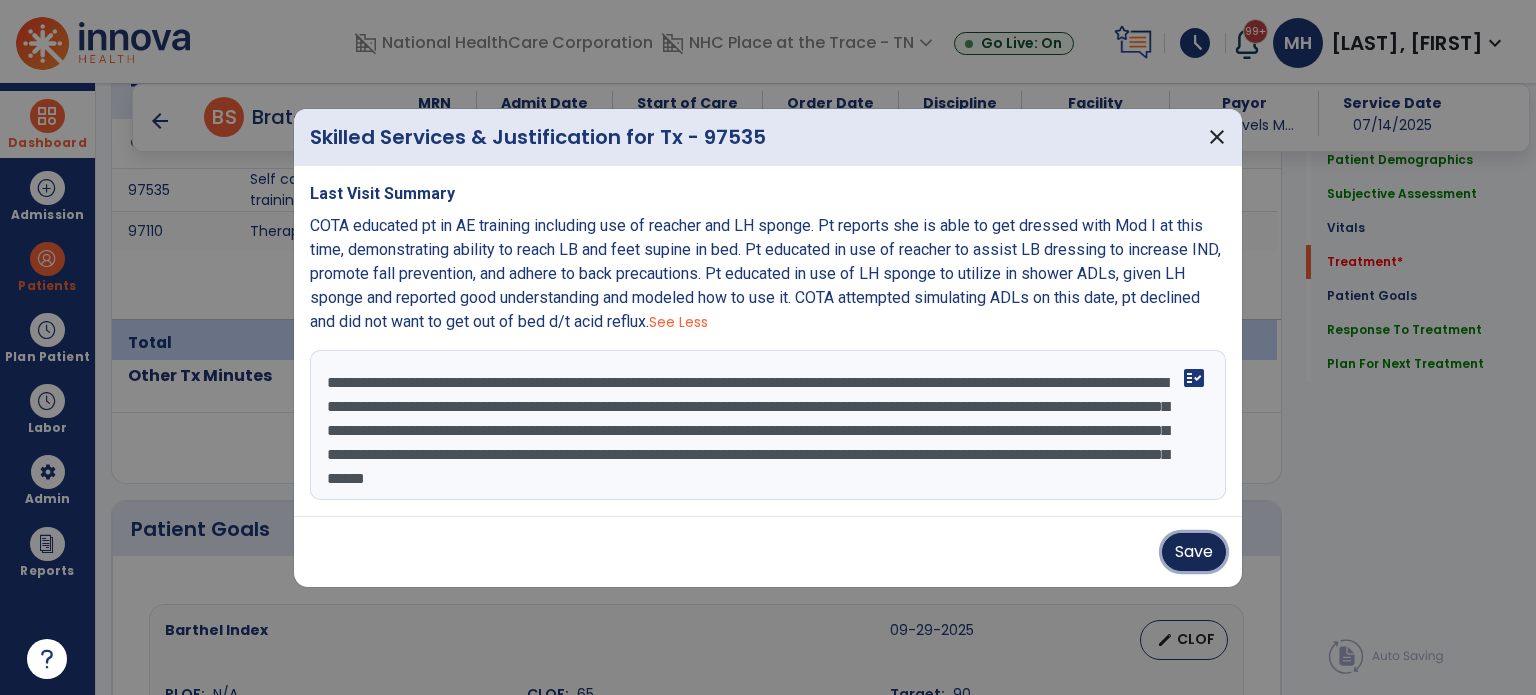 click on "Save" at bounding box center (1194, 552) 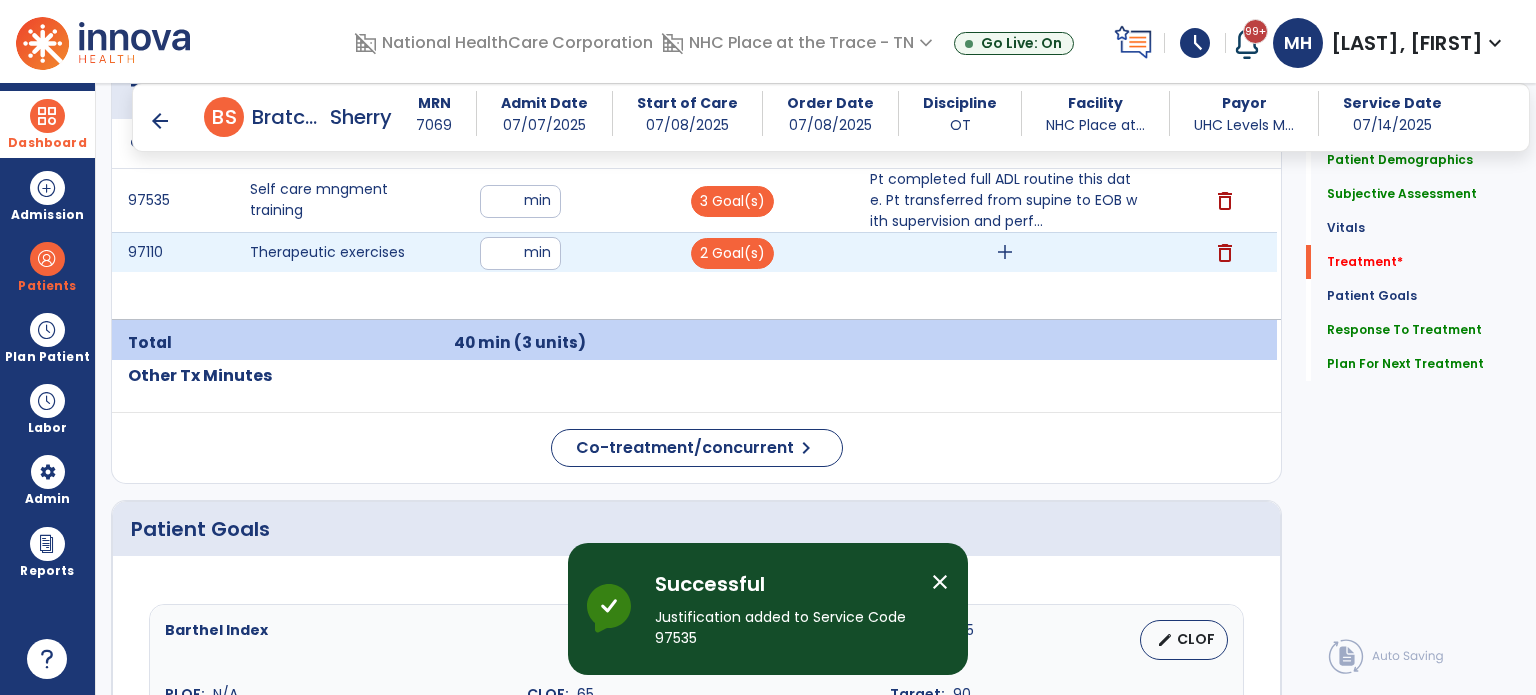 click on "add" at bounding box center (1004, 252) 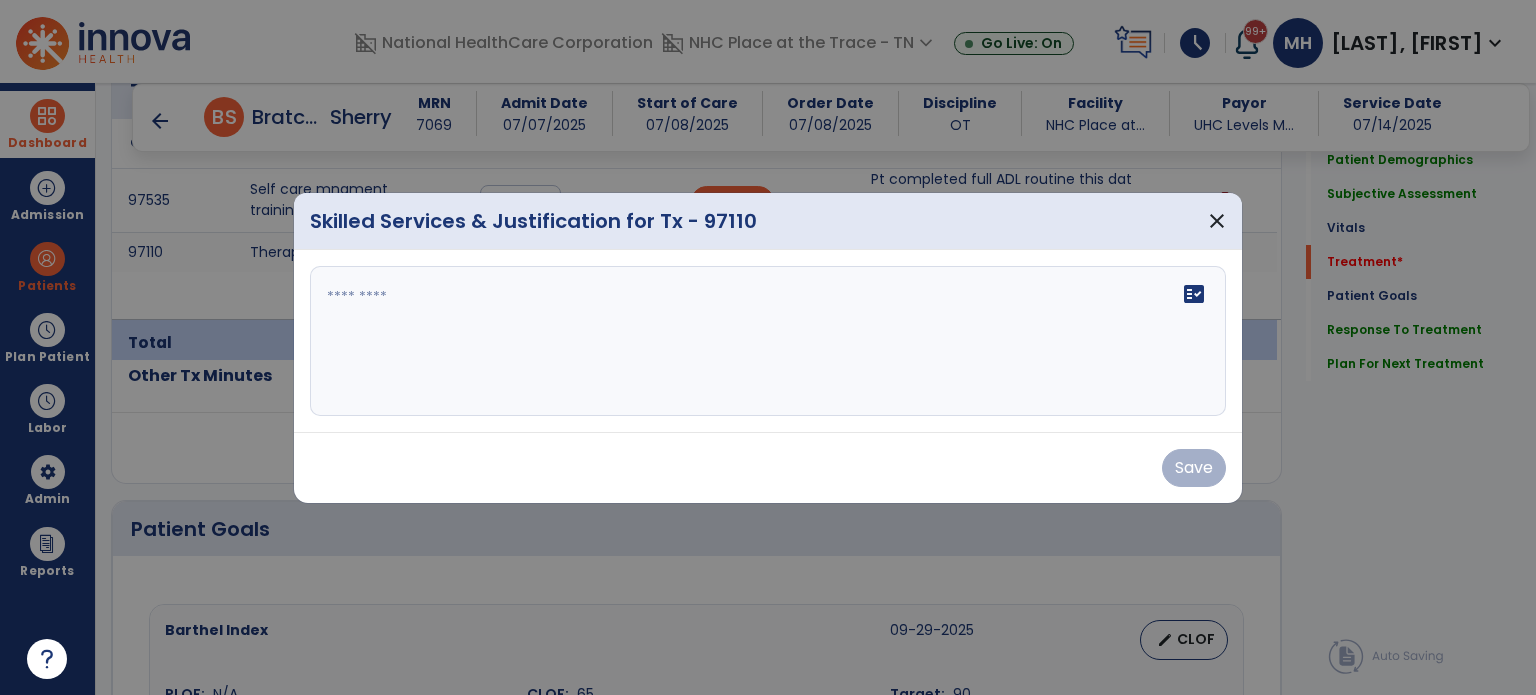 click on "fact_check" at bounding box center (768, 341) 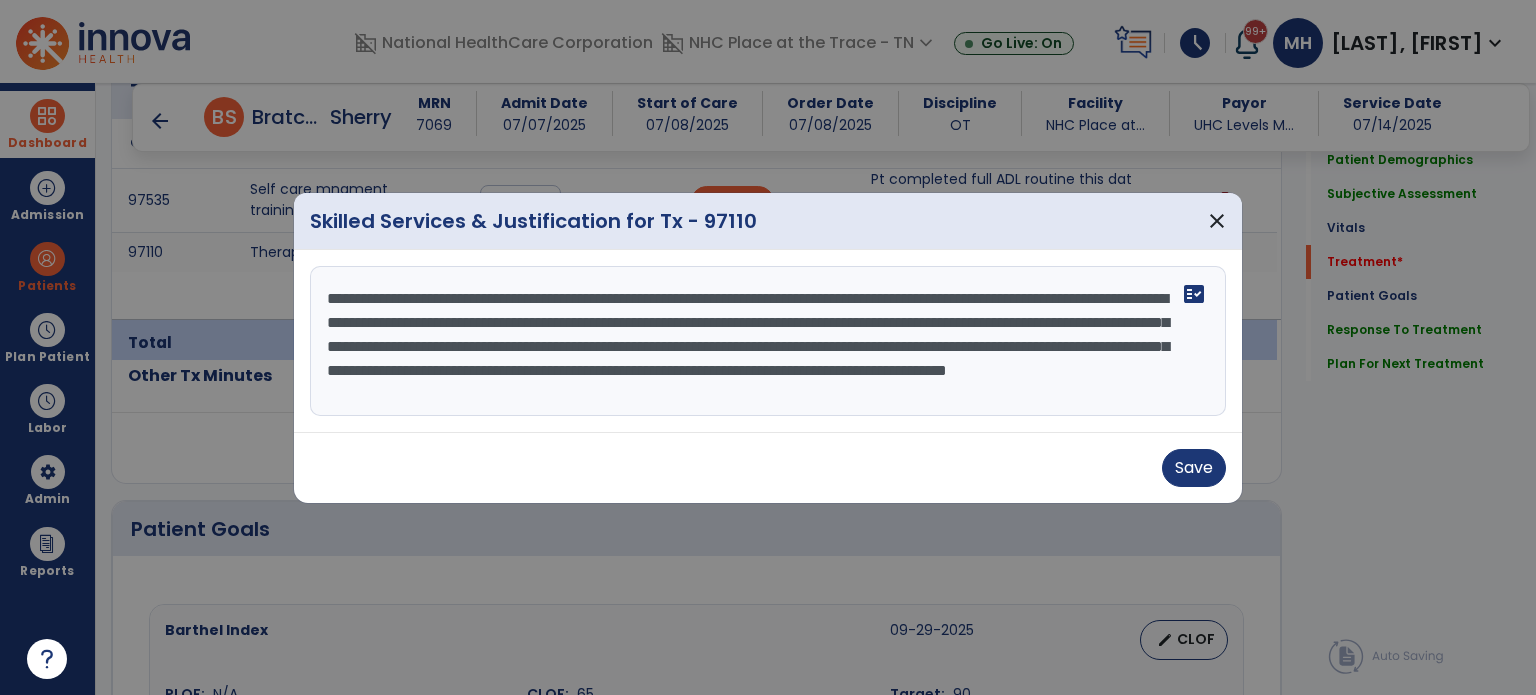 scroll, scrollTop: 15, scrollLeft: 0, axis: vertical 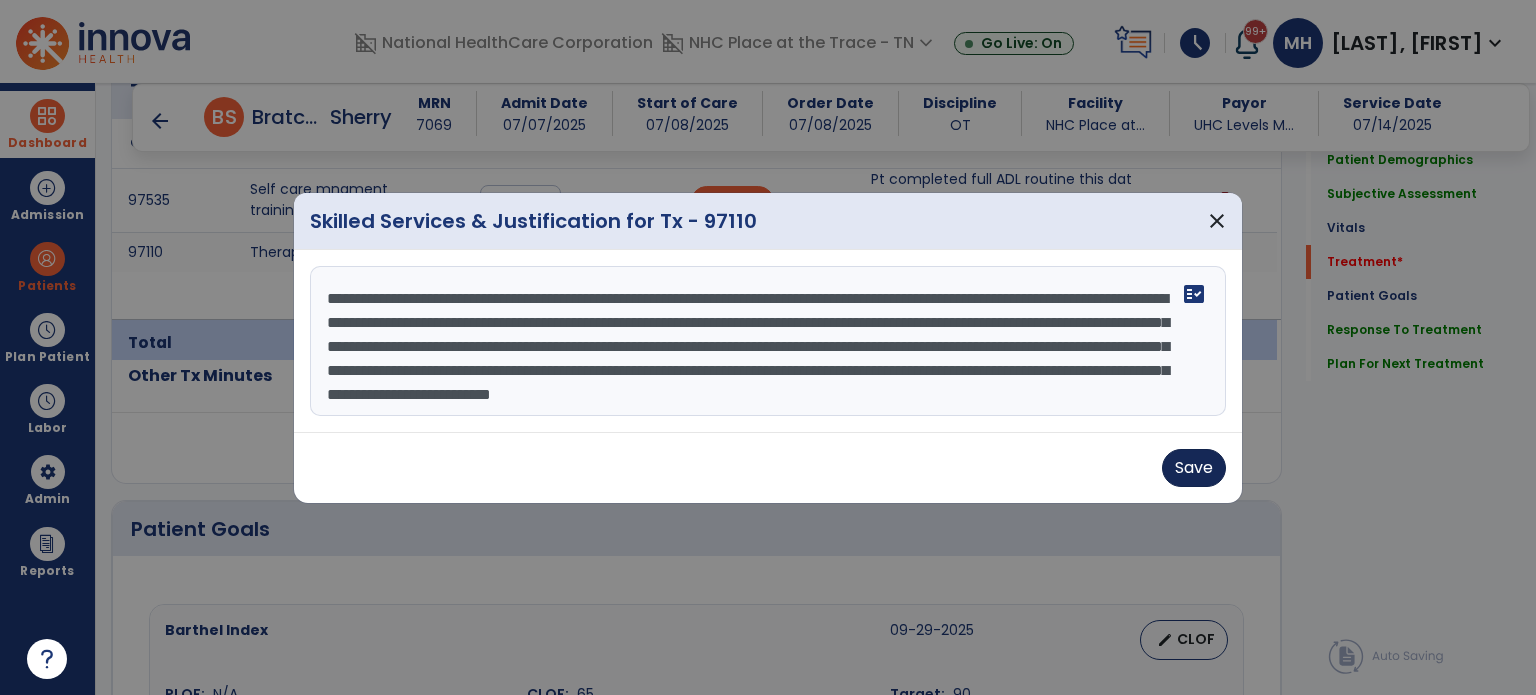 type on "**********" 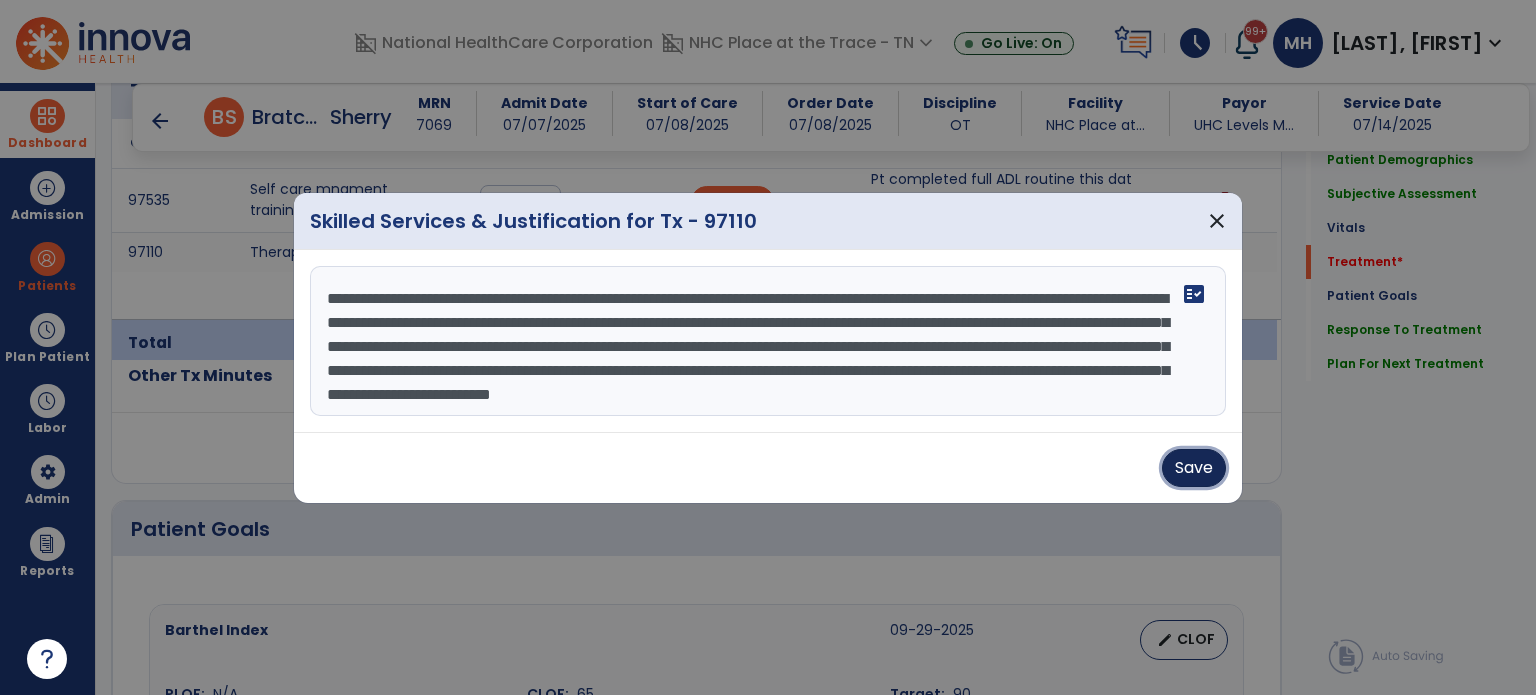 click on "Save" at bounding box center [1194, 468] 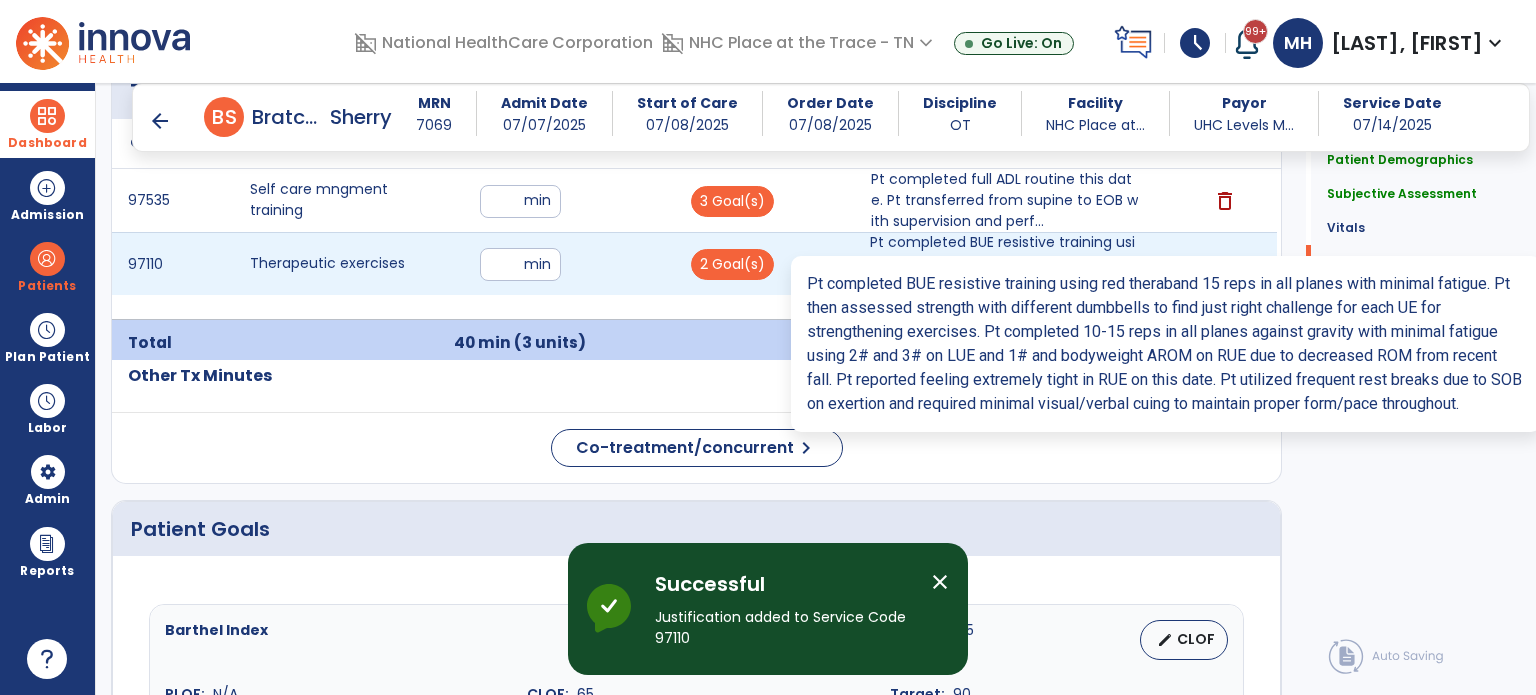 click on "Pt completed BUE resistive training using red theraband 15 reps in all planes with minimal fatigue. ..." at bounding box center [1004, 263] 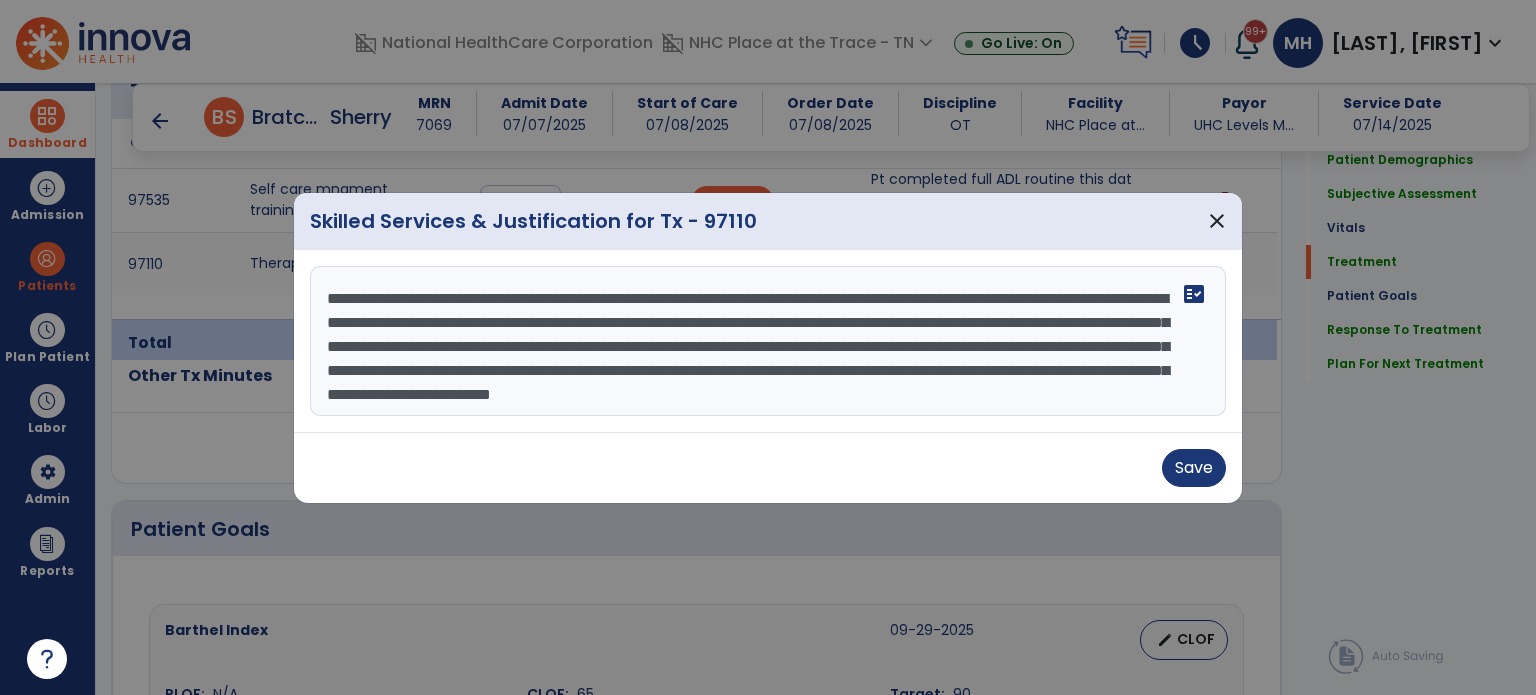 scroll, scrollTop: 21, scrollLeft: 0, axis: vertical 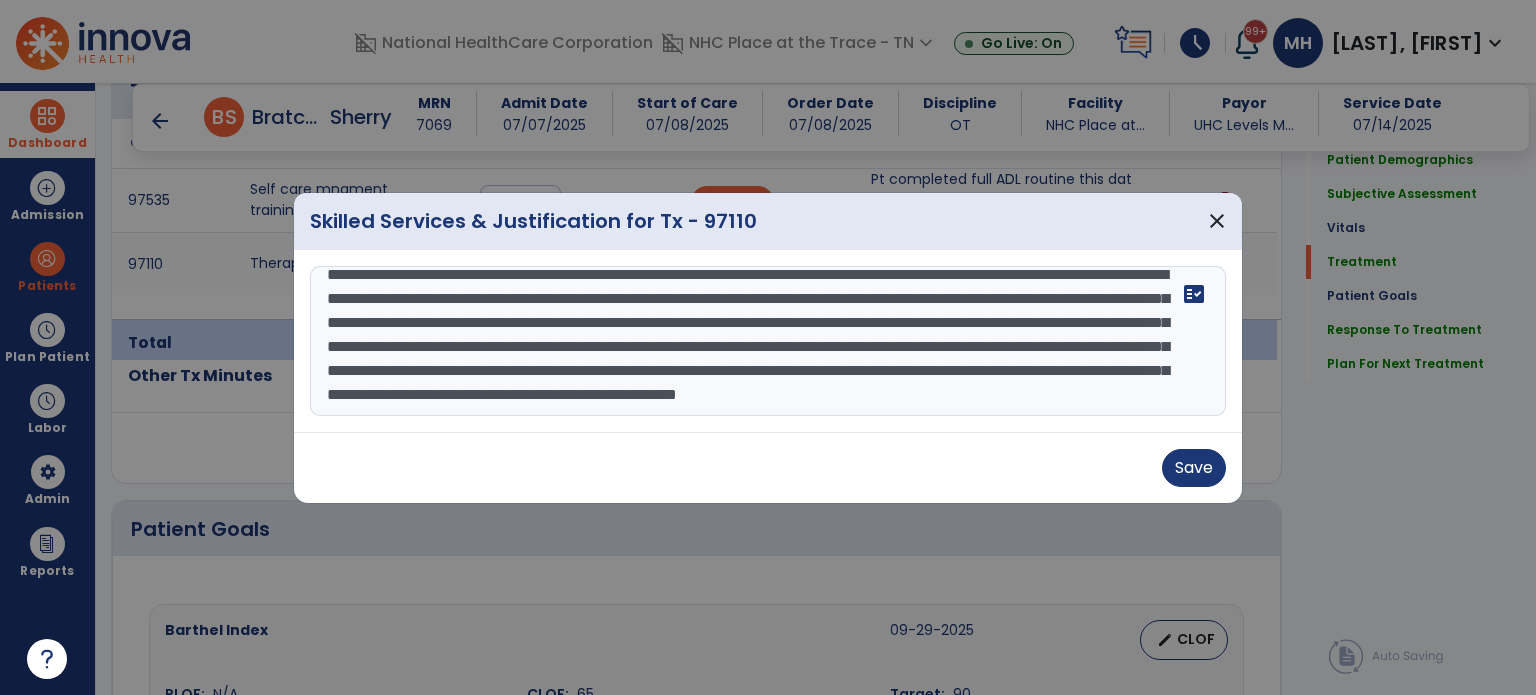 drag, startPoint x: 486, startPoint y: 380, endPoint x: 364, endPoint y: 378, distance: 122.016396 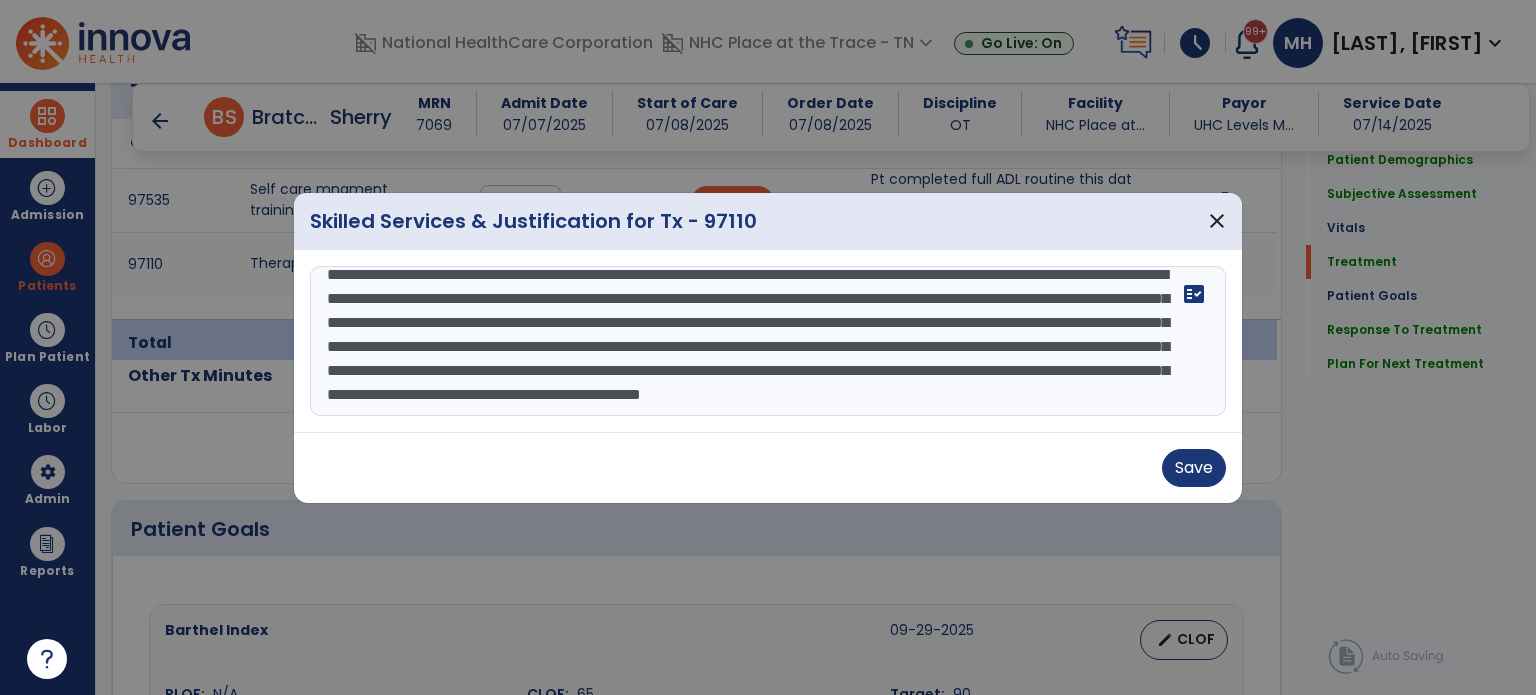 click on "**********" at bounding box center (768, 341) 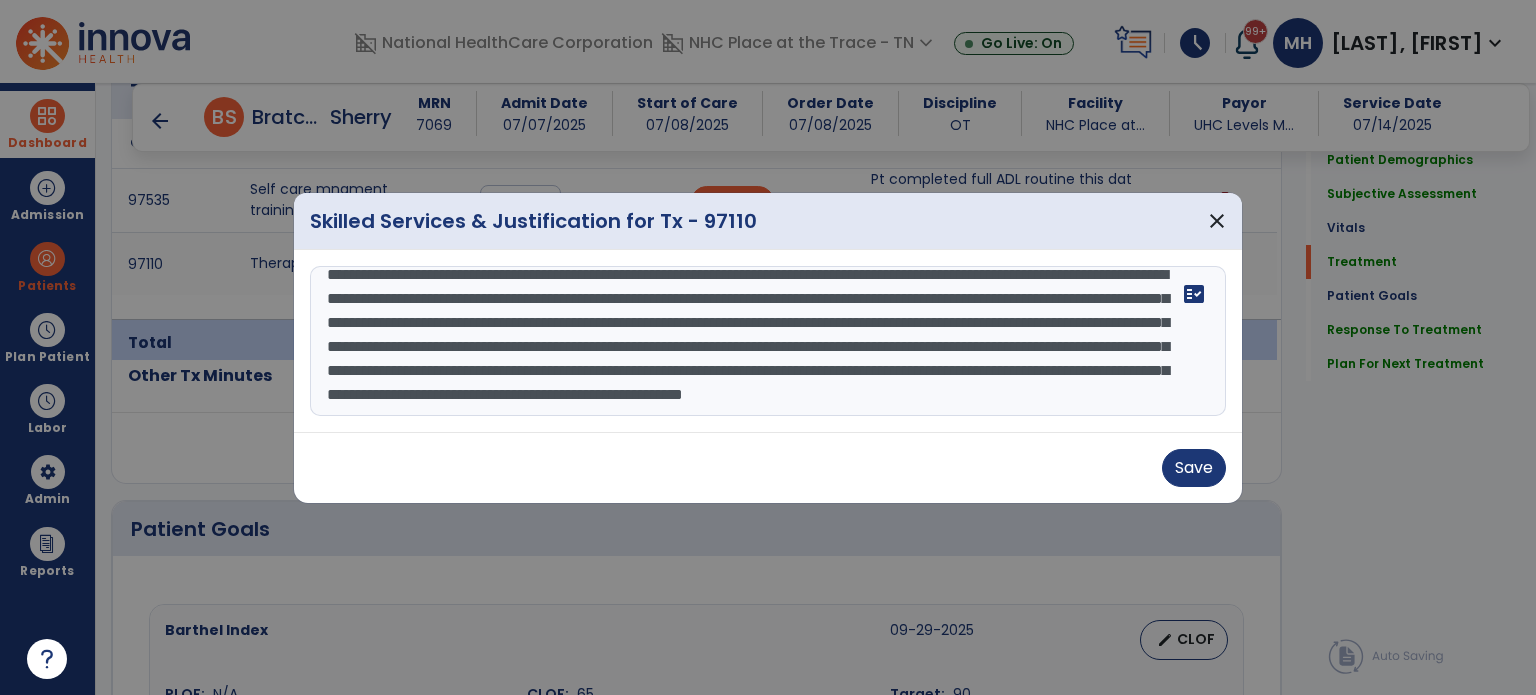 click on "**********" at bounding box center [768, 341] 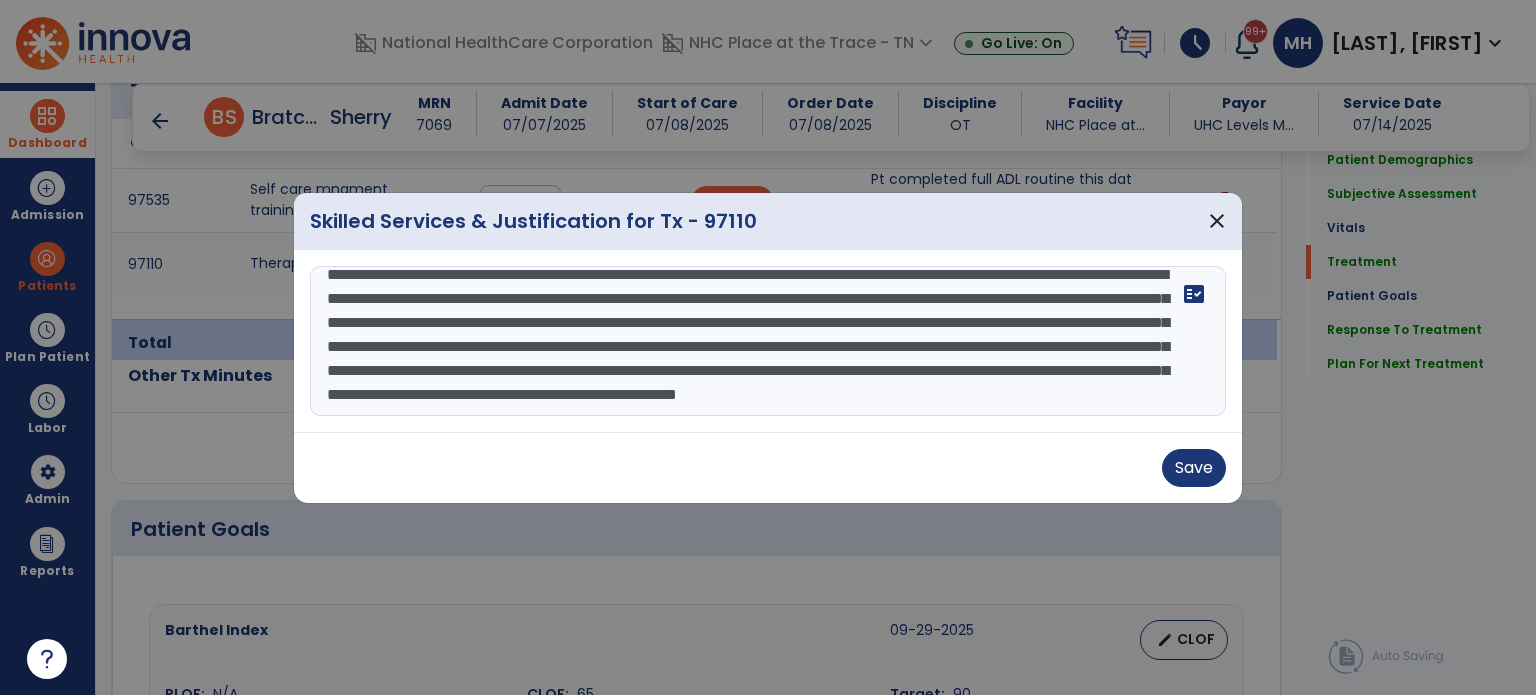 click on "**********" at bounding box center [768, 341] 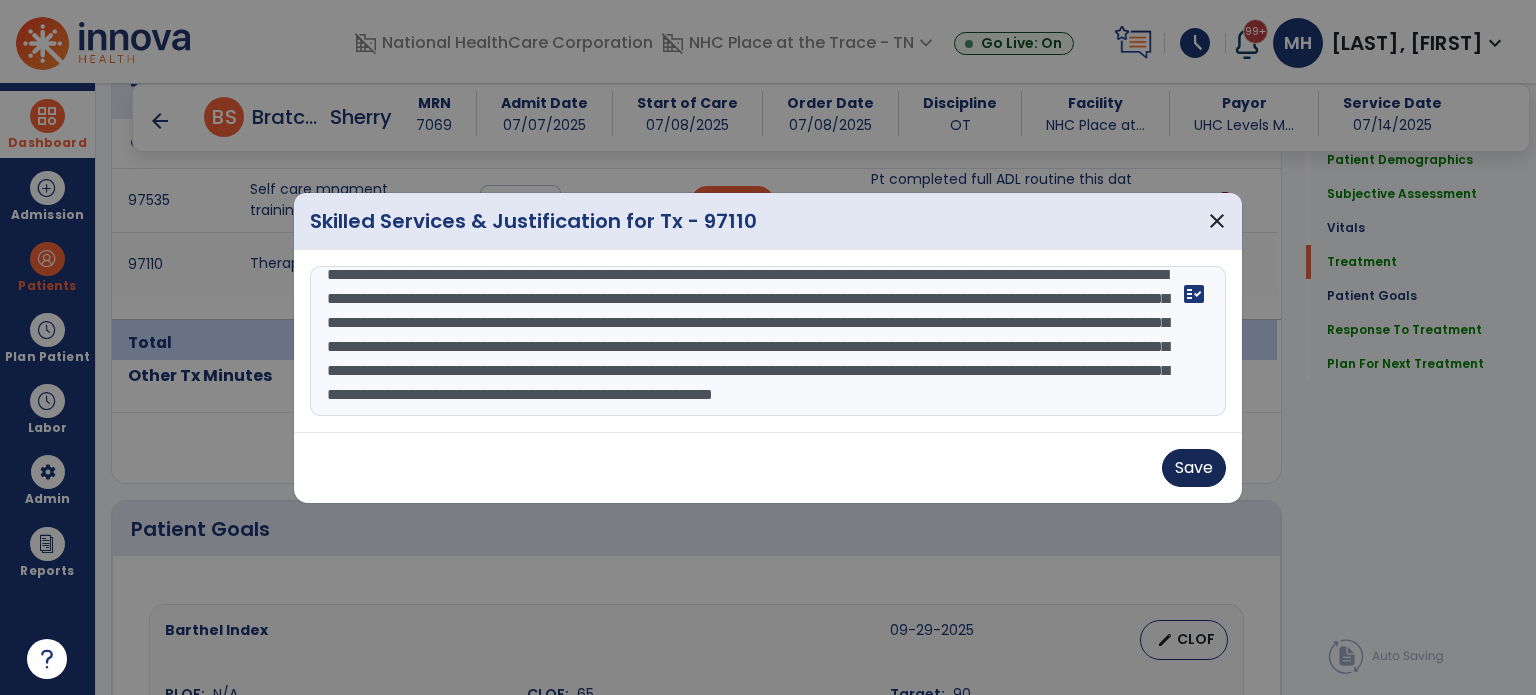 type on "**********" 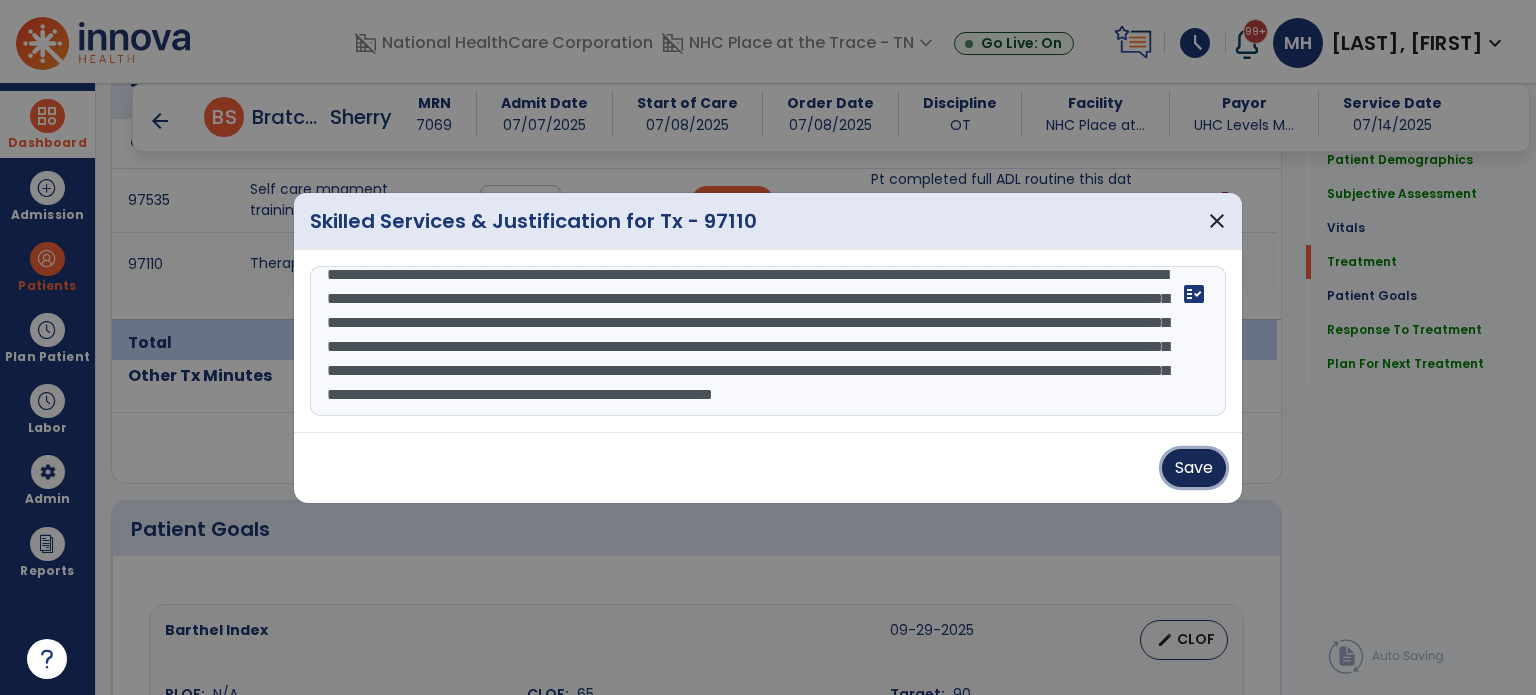 click on "Save" at bounding box center (1194, 468) 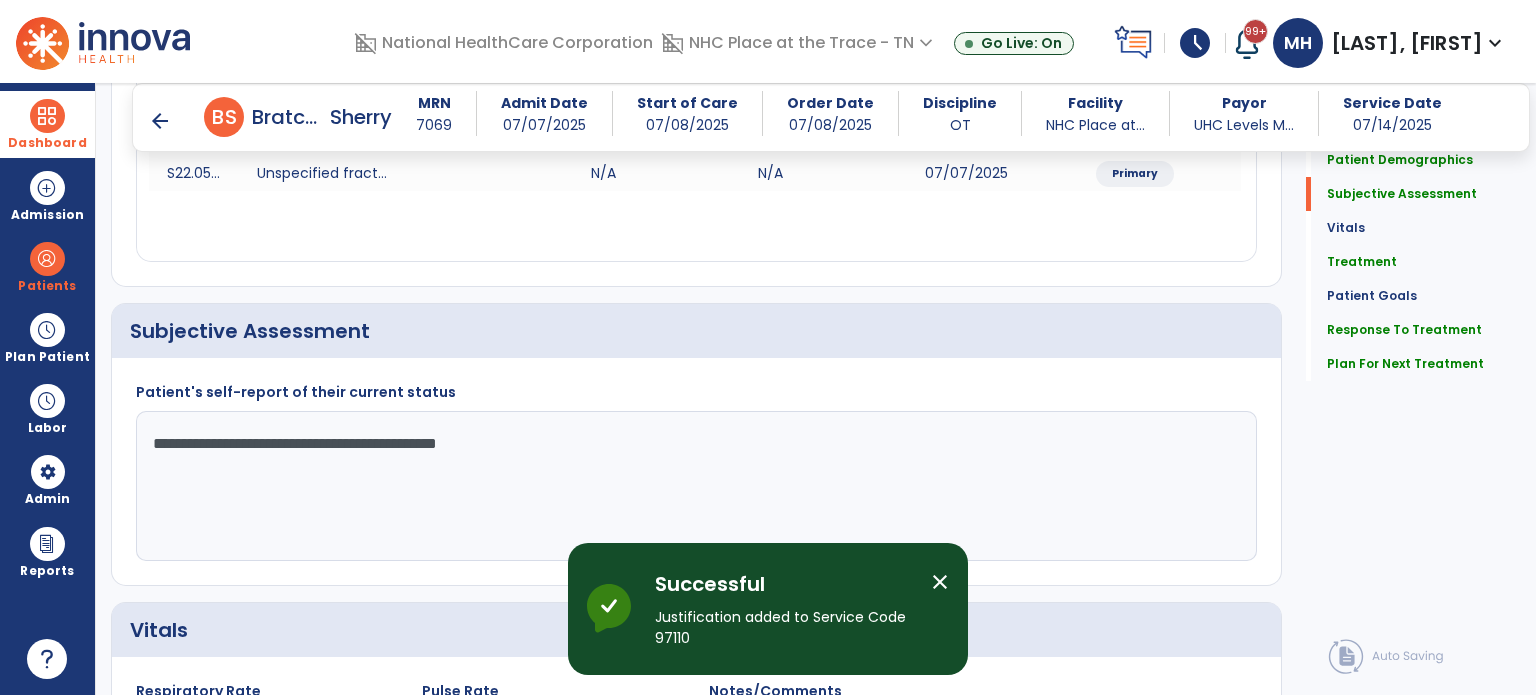scroll, scrollTop: 297, scrollLeft: 0, axis: vertical 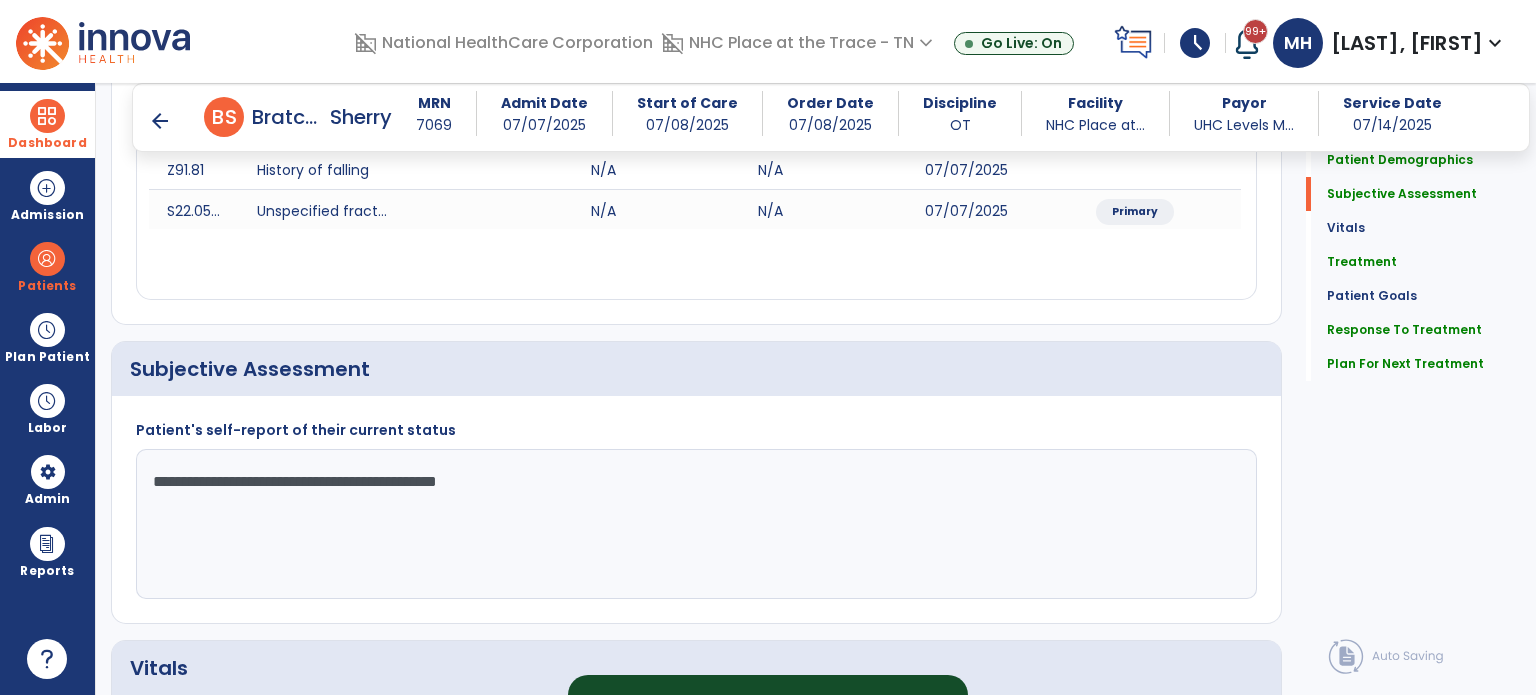 click on "**********" 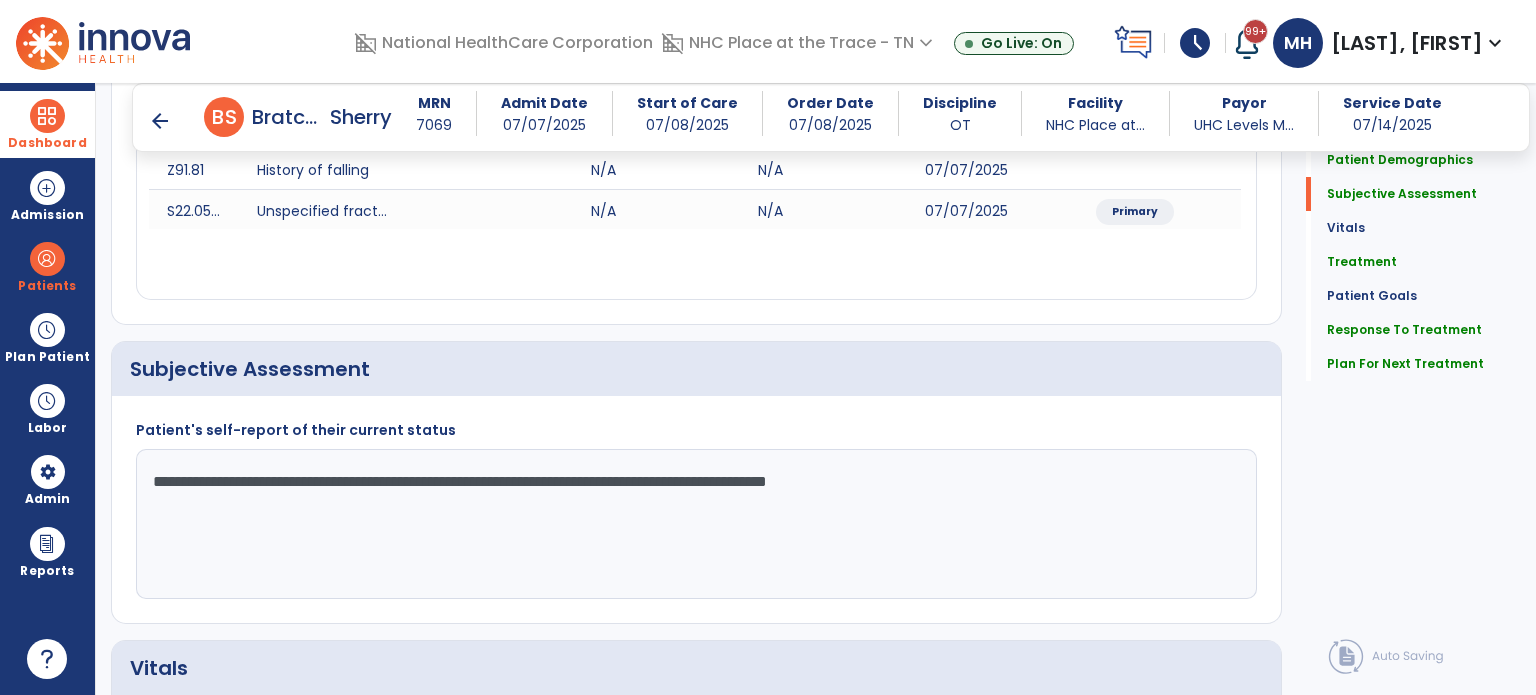 type on "**********" 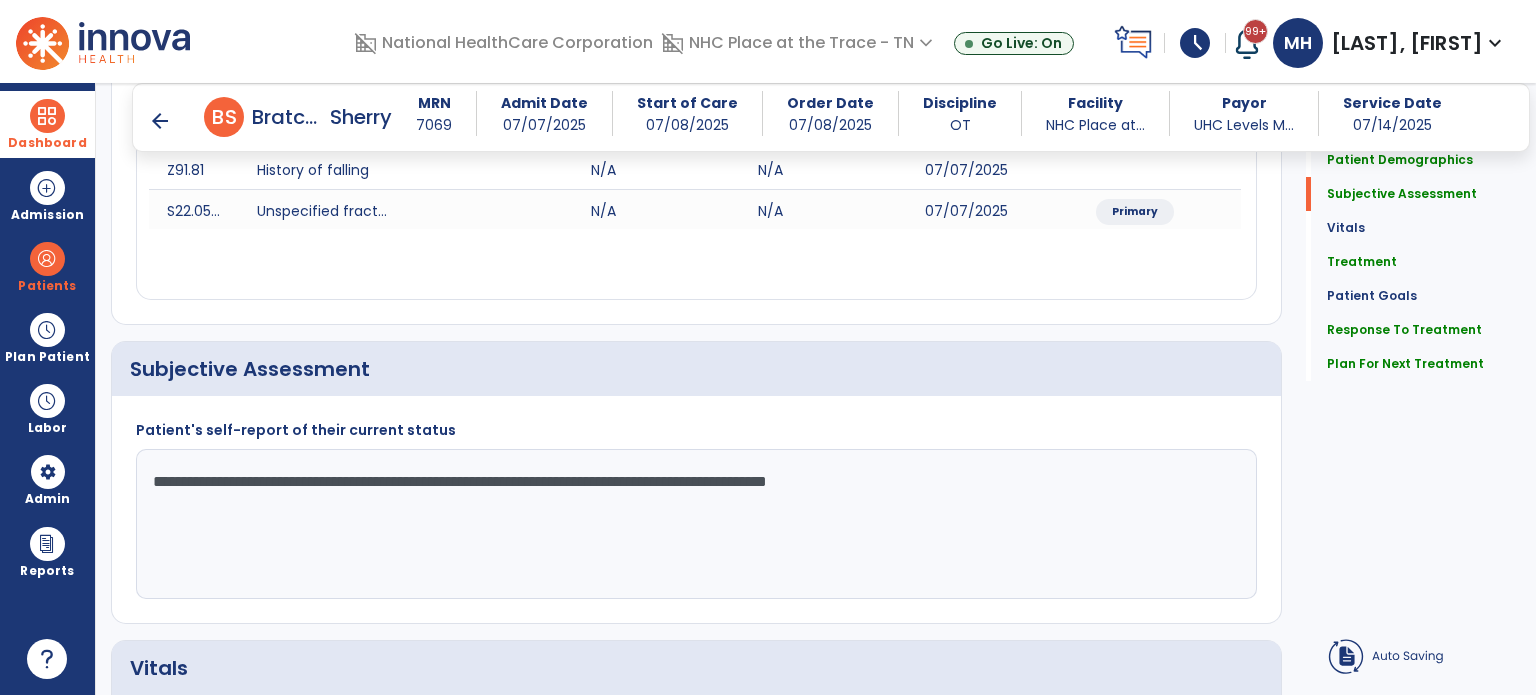 click on "arrow_back" at bounding box center (160, 121) 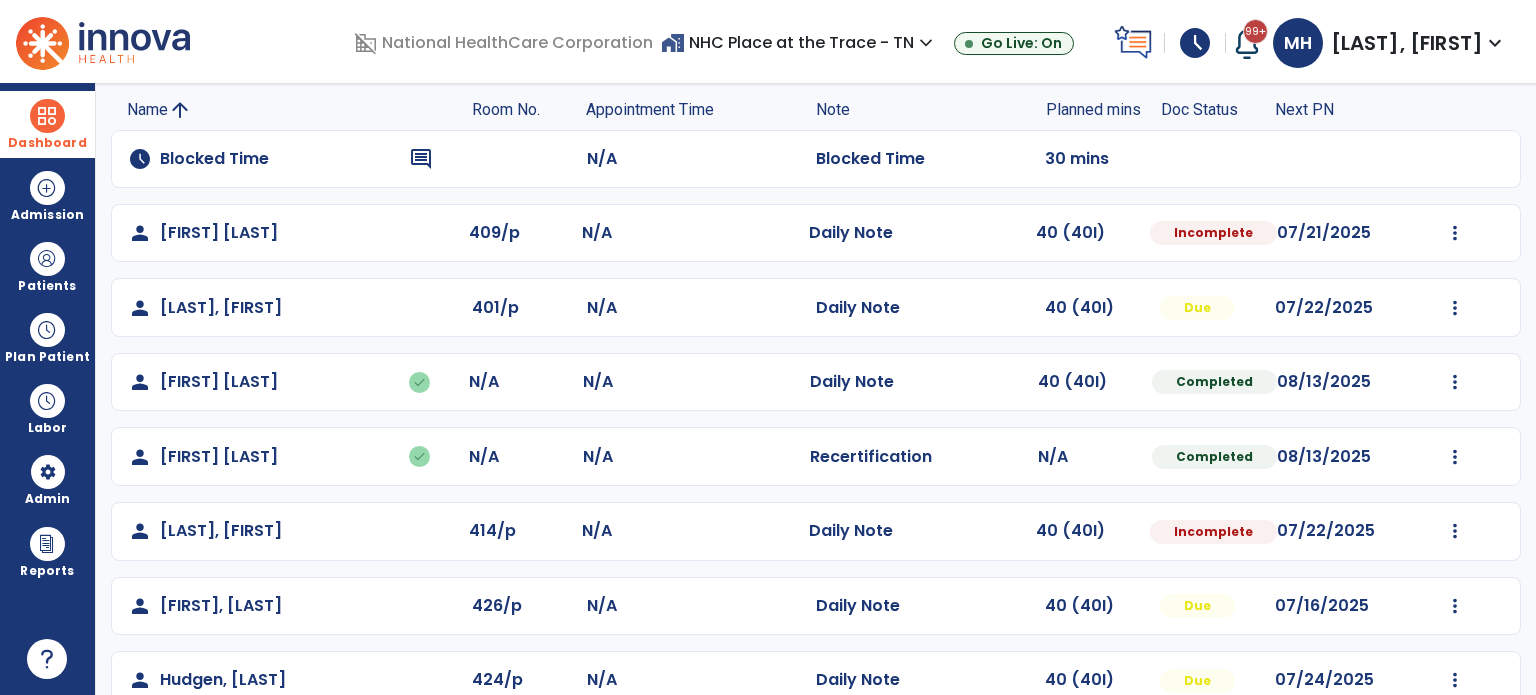 scroll, scrollTop: 300, scrollLeft: 0, axis: vertical 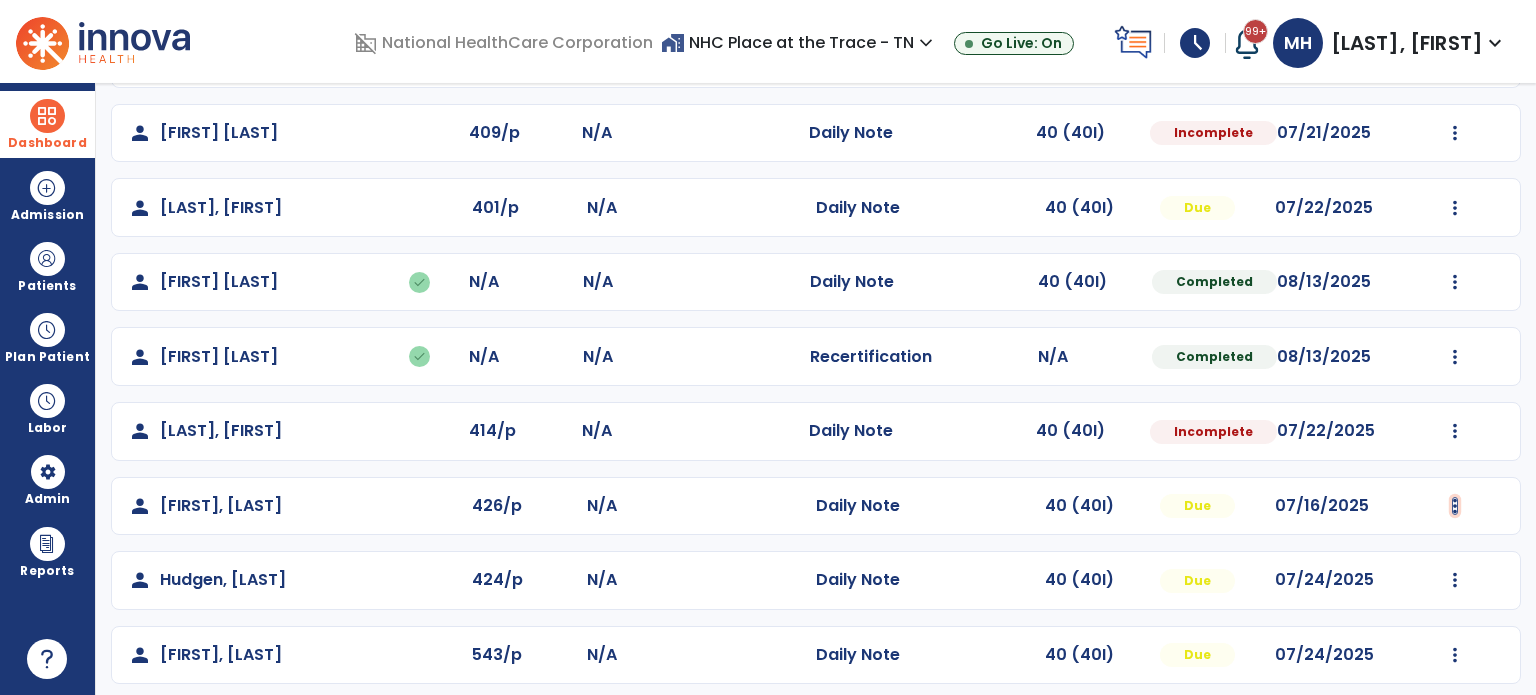 click at bounding box center [1455, 133] 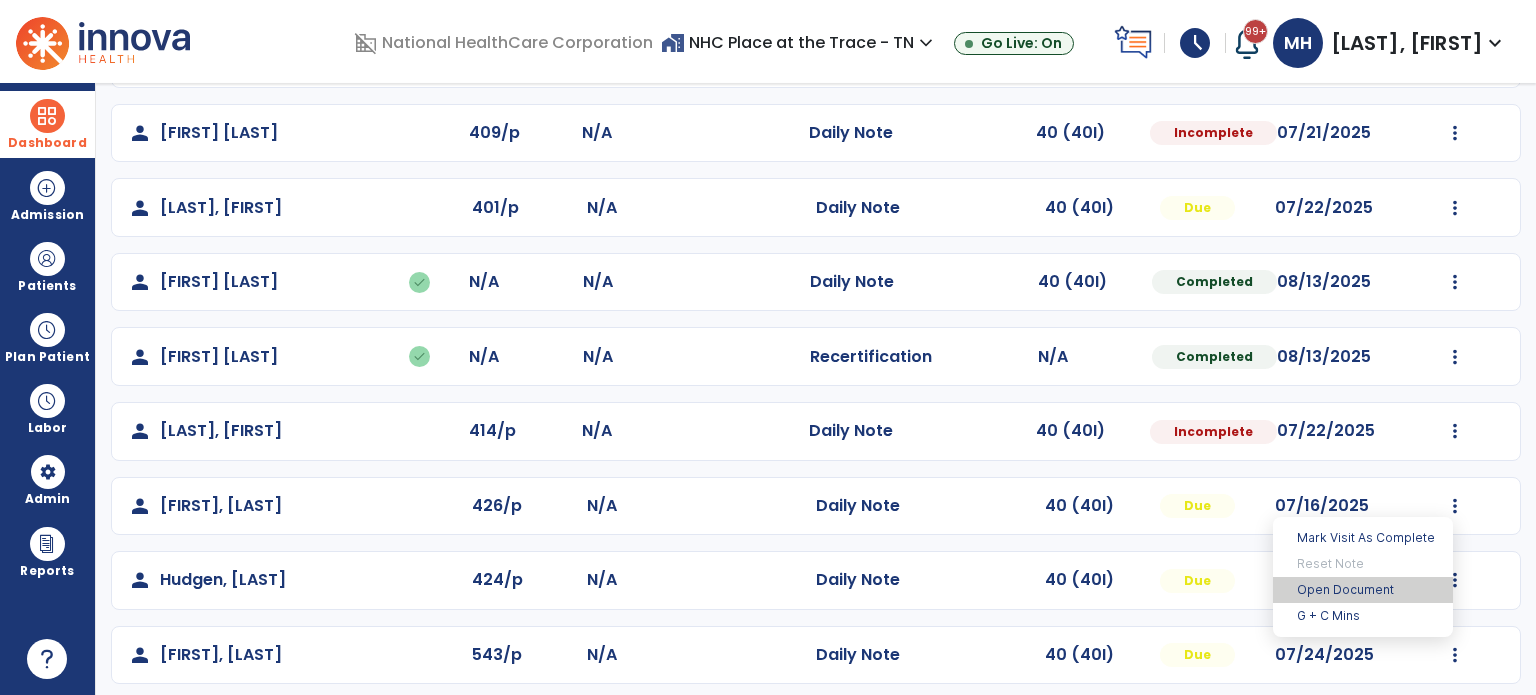 click on "Open Document" at bounding box center (1363, 590) 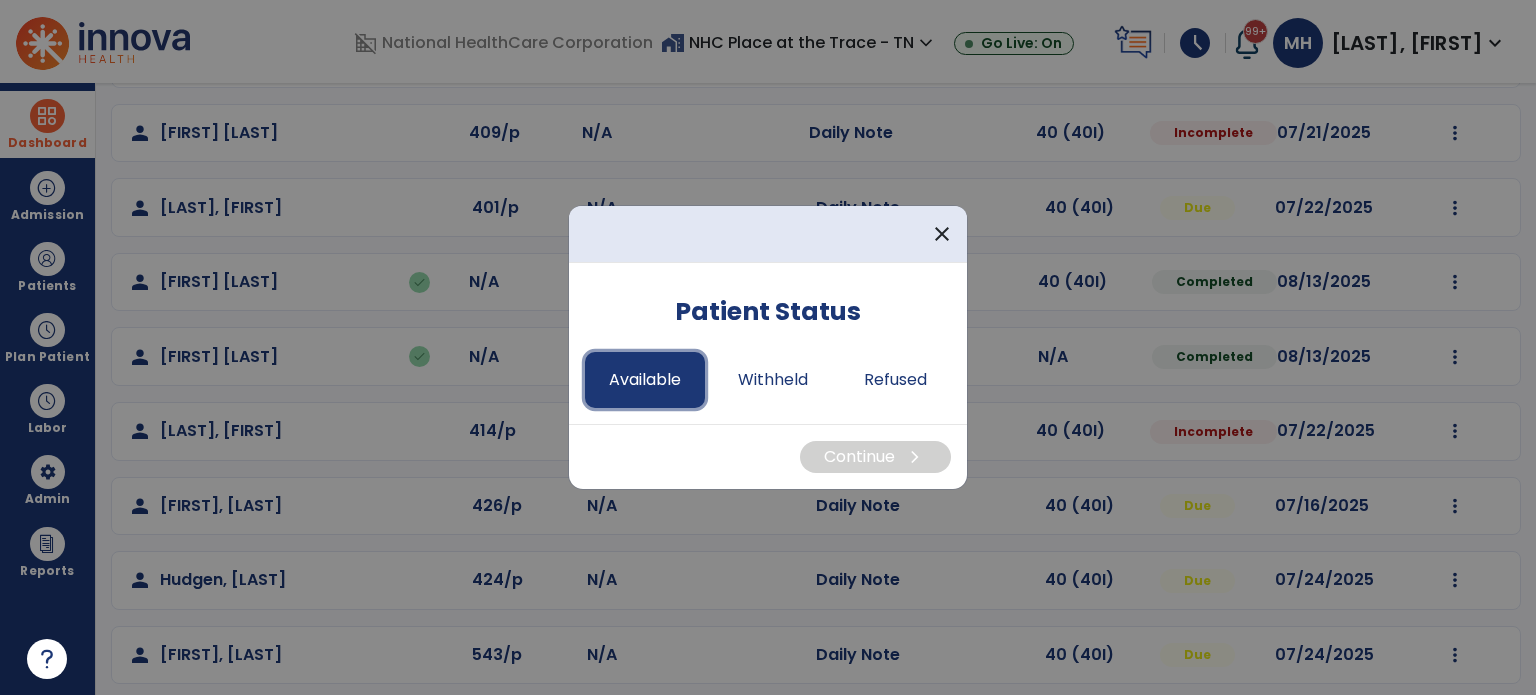 click on "Available" at bounding box center [645, 380] 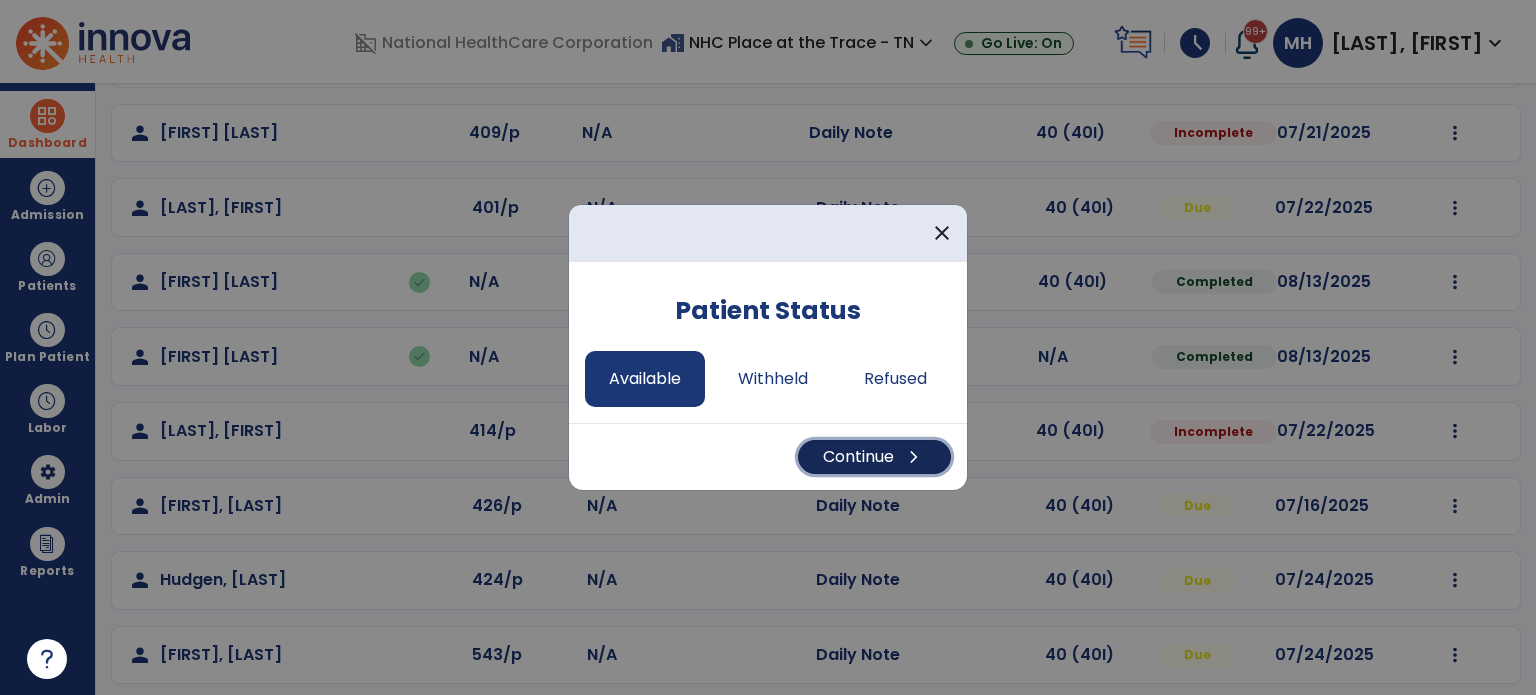 click on "Continue   chevron_right" at bounding box center [874, 457] 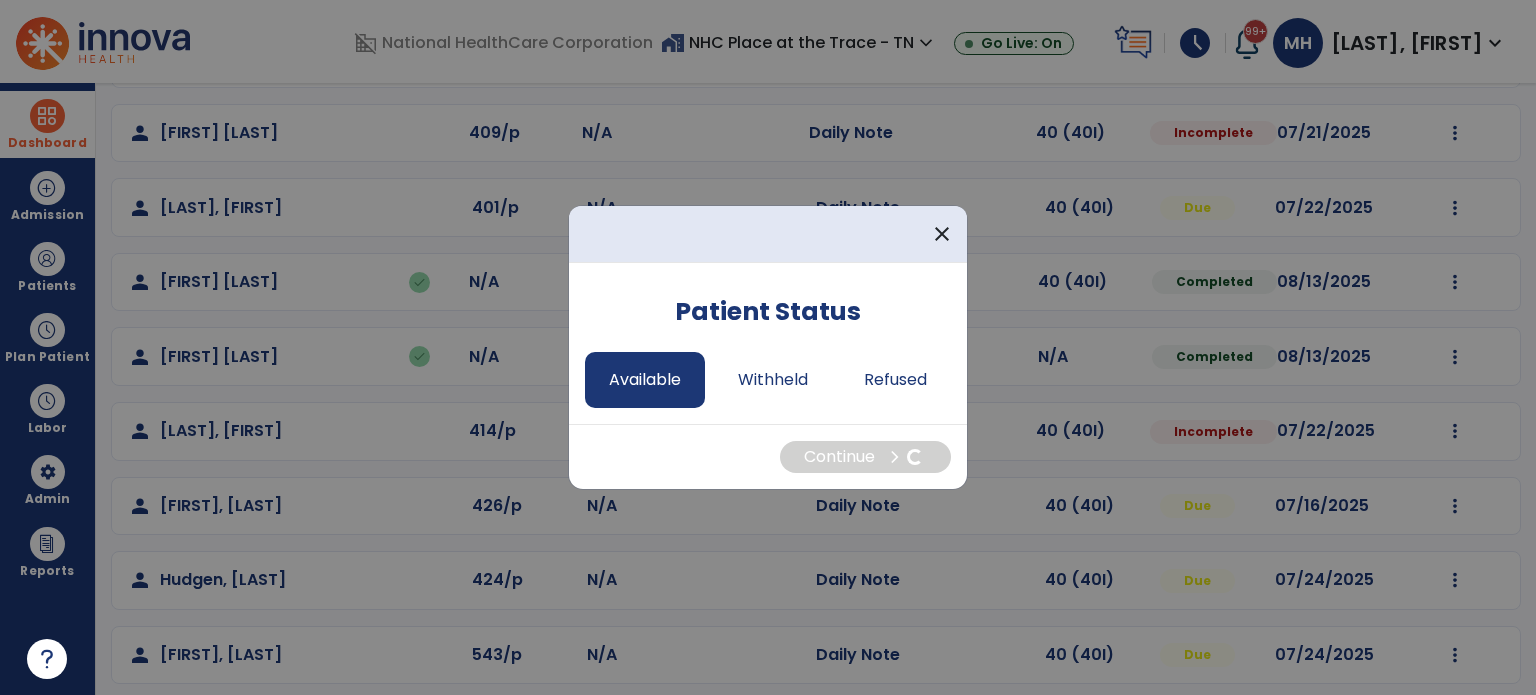select on "*" 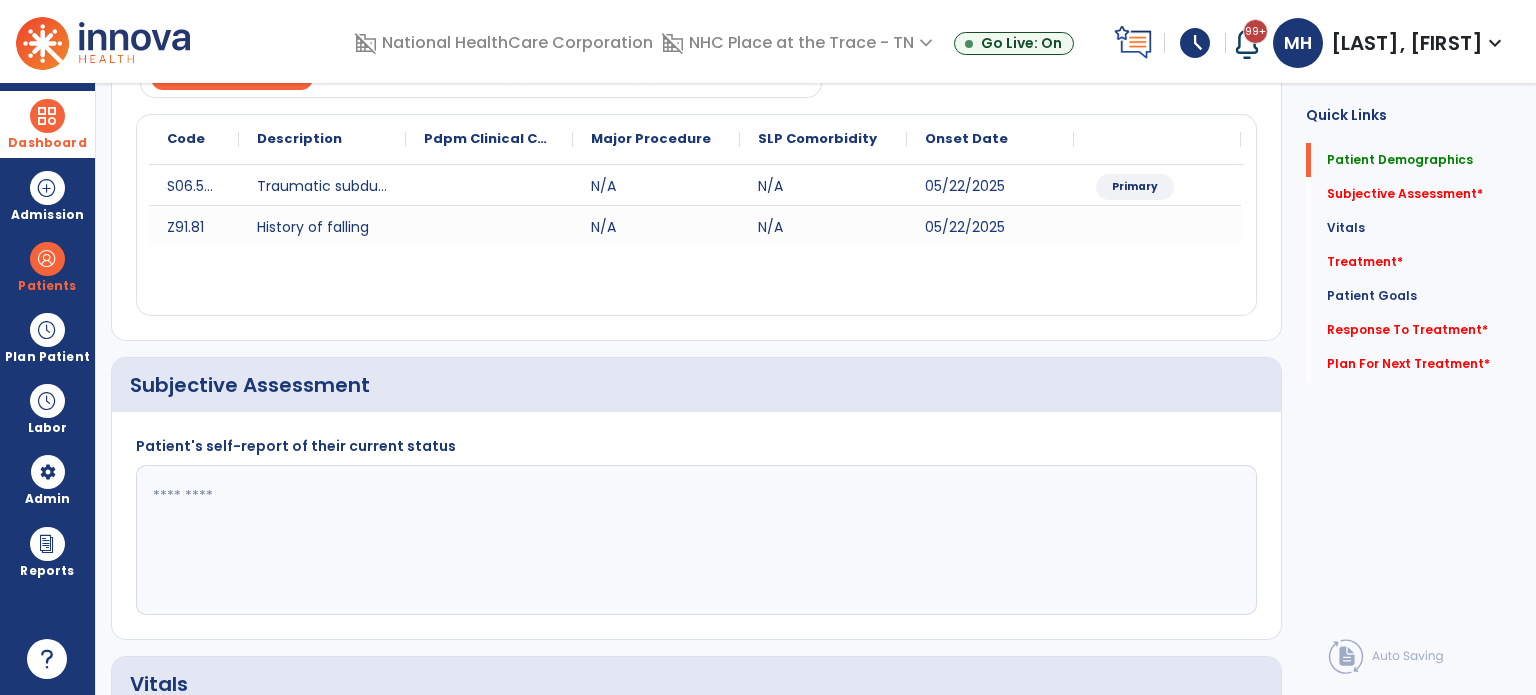click 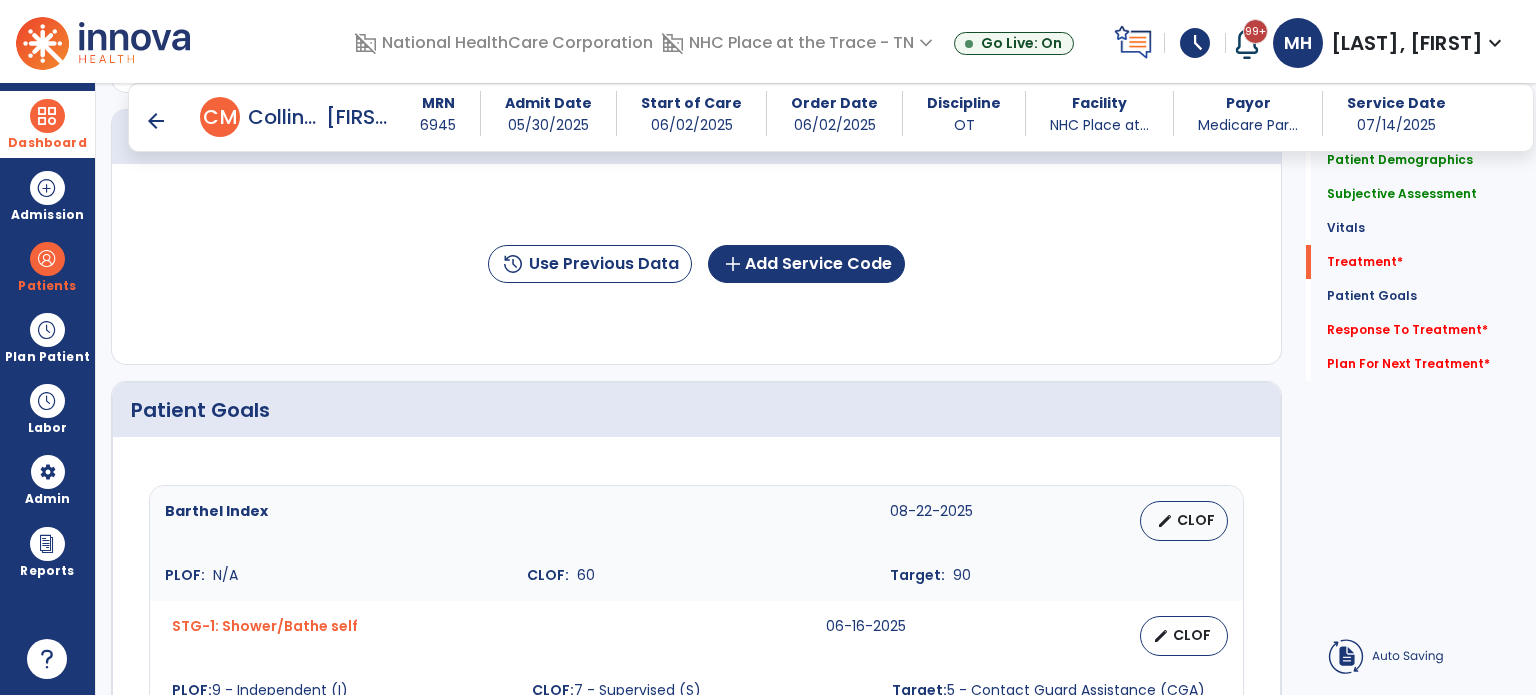 scroll, scrollTop: 1100, scrollLeft: 0, axis: vertical 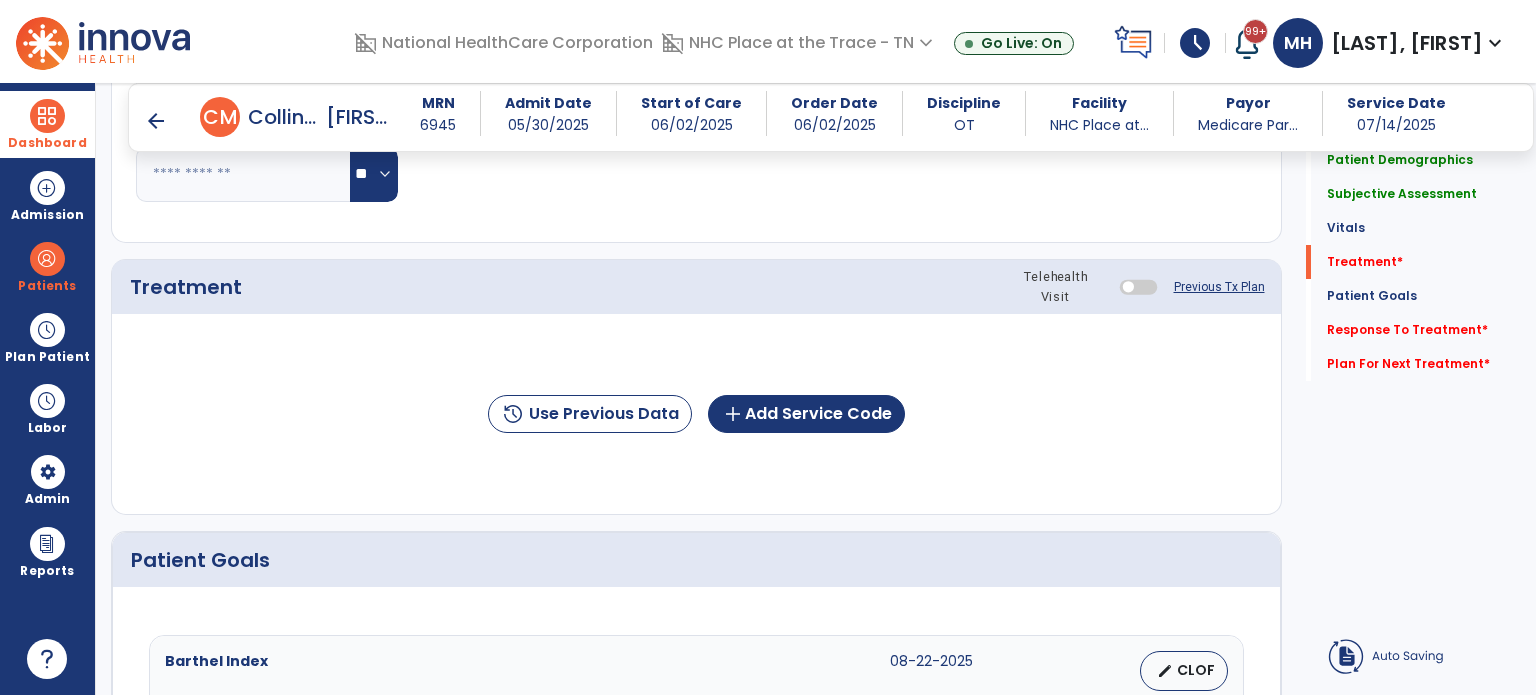 type on "**********" 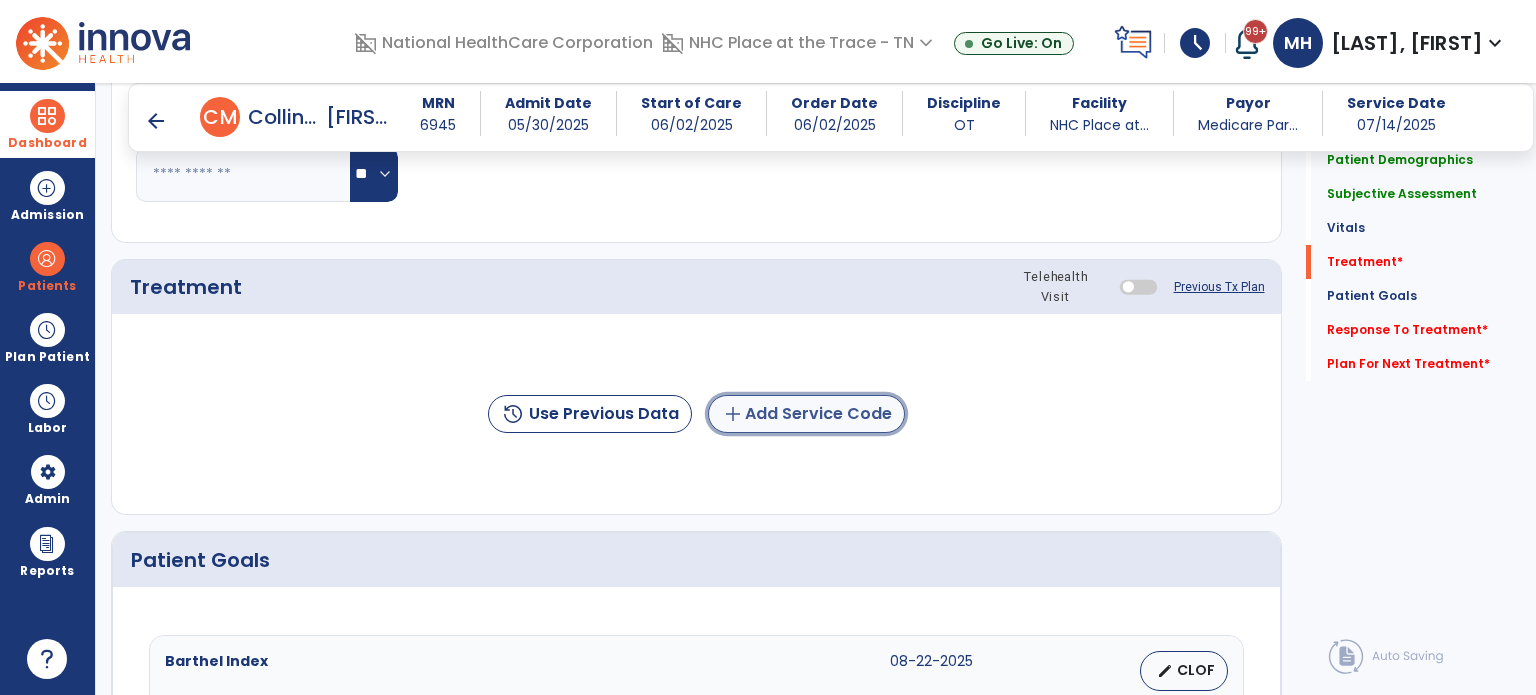 click on "add  Add Service Code" 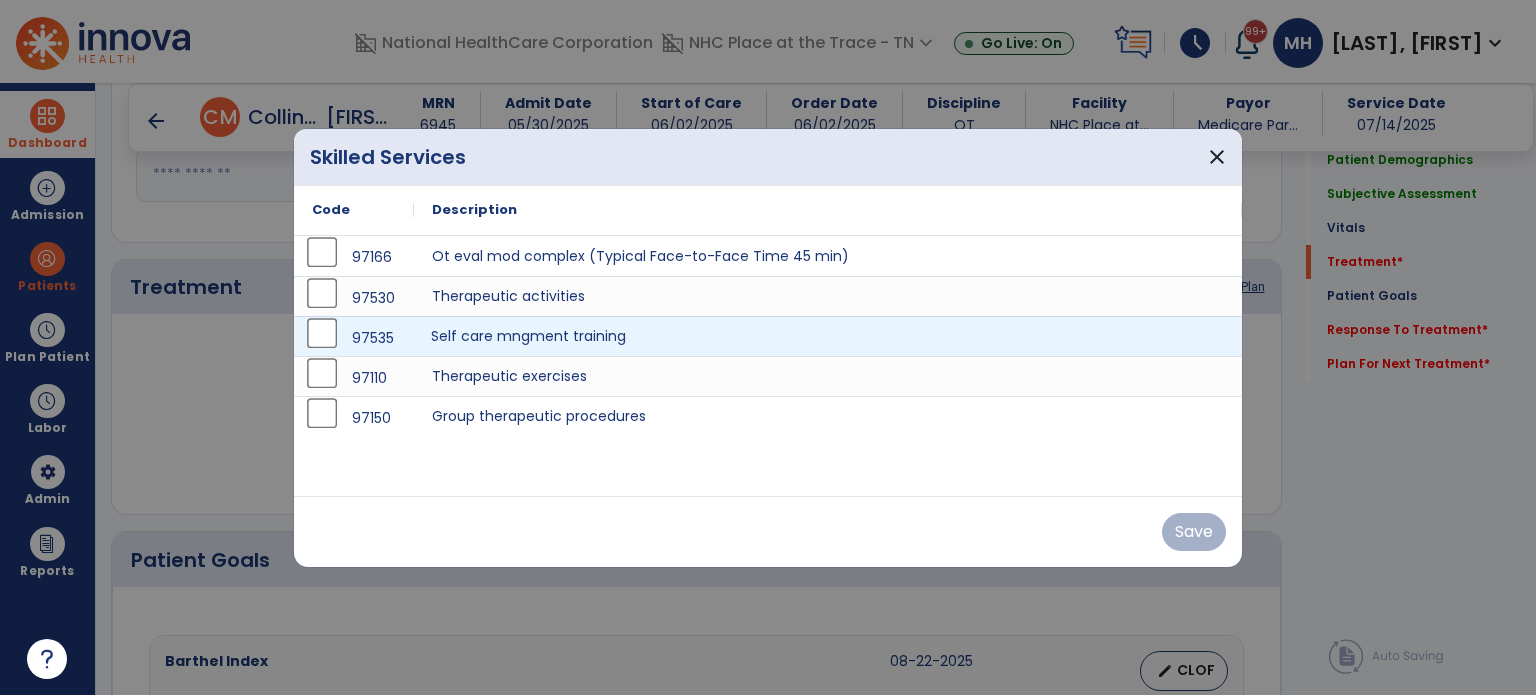 click on "Self care mngment training" at bounding box center (828, 336) 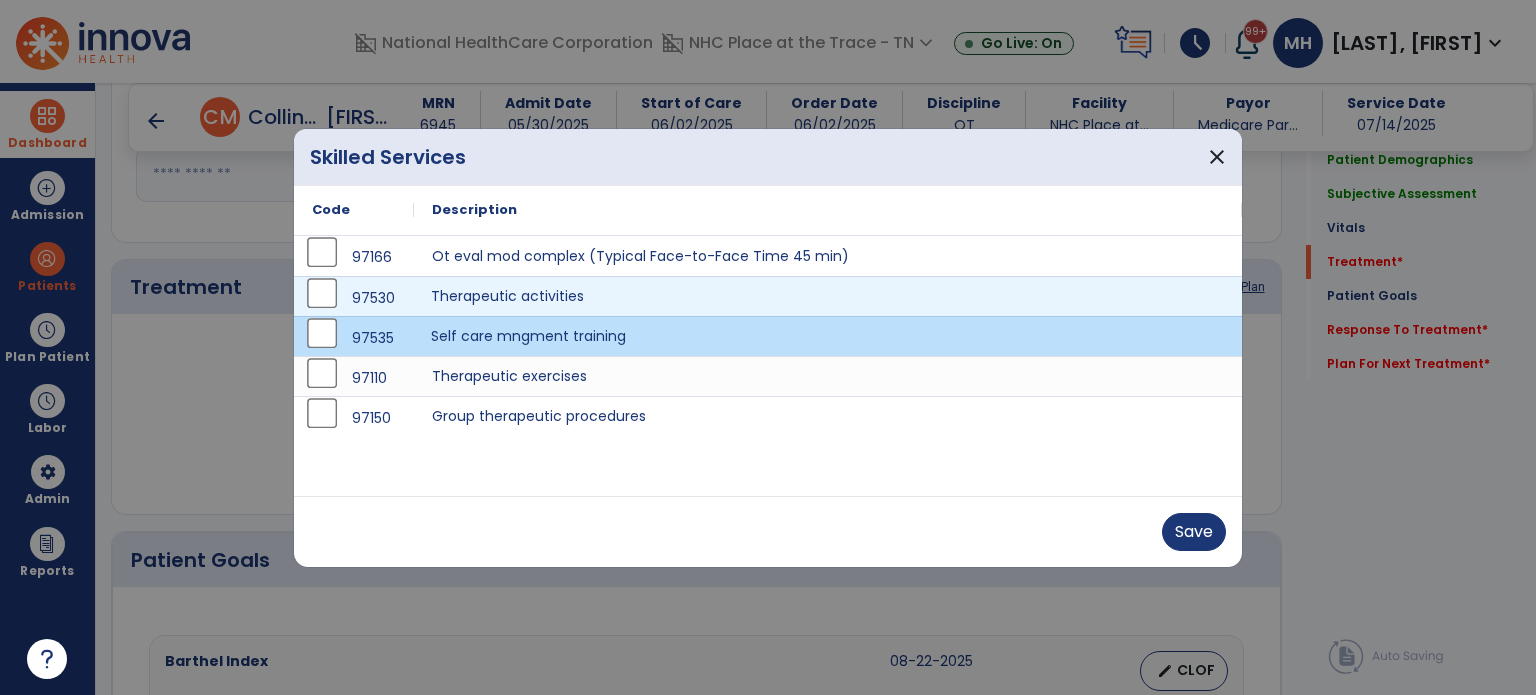 click on "Therapeutic activities" at bounding box center [828, 296] 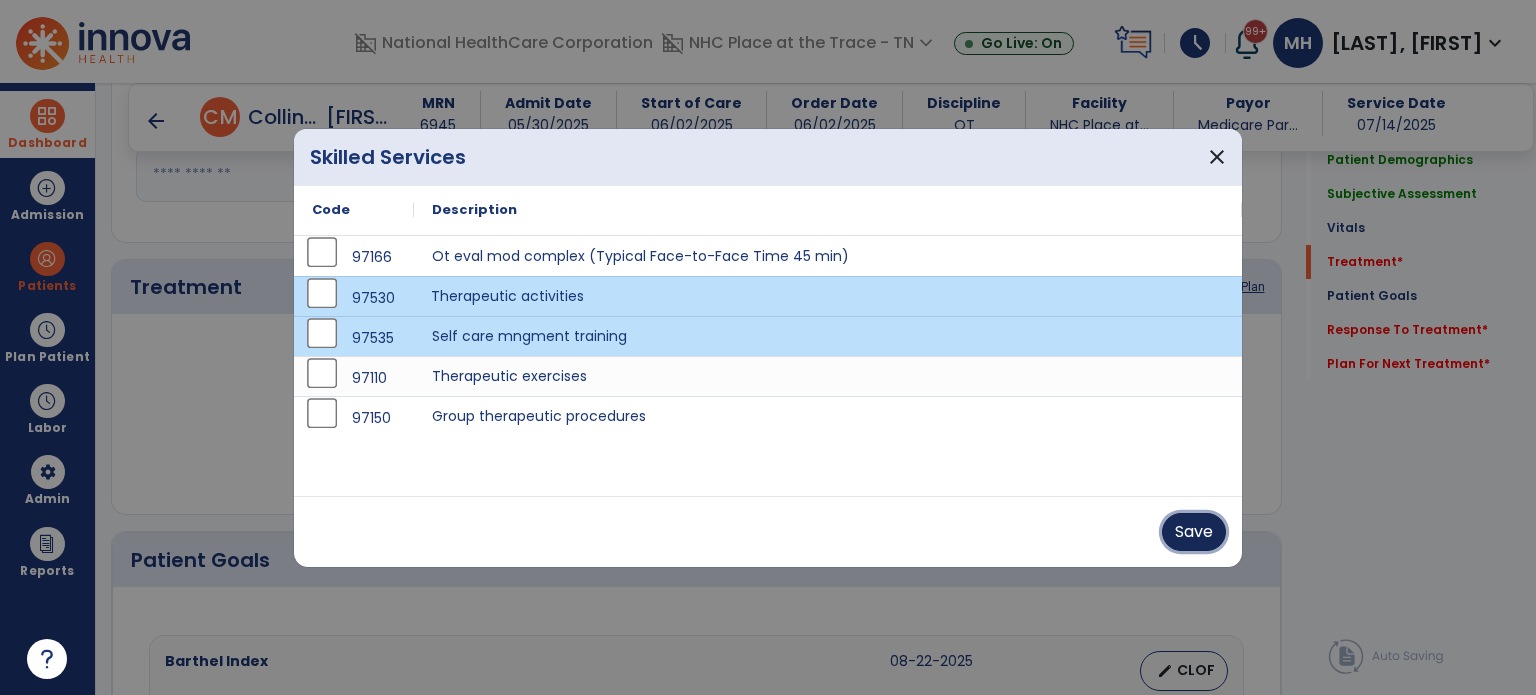 click on "Save" at bounding box center (1194, 532) 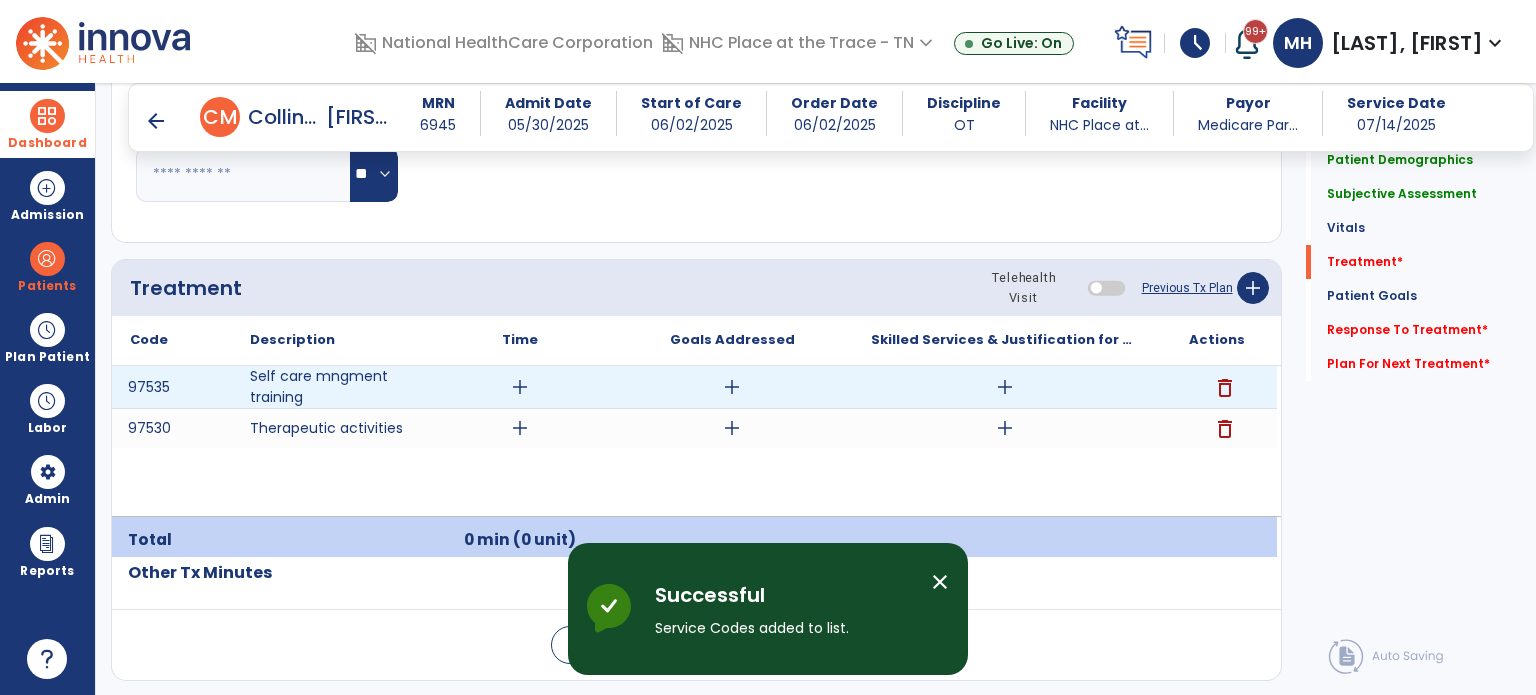 click on "add" at bounding box center (520, 387) 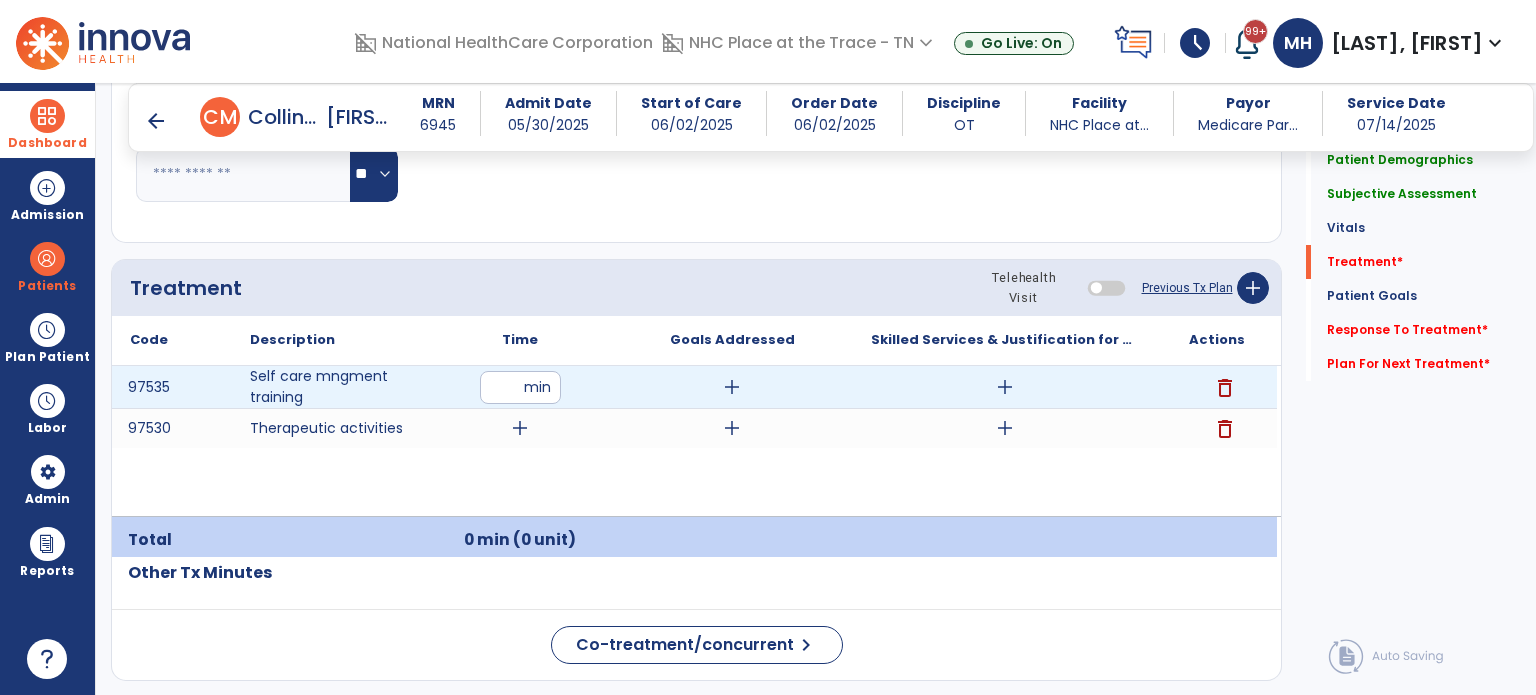 type on "**" 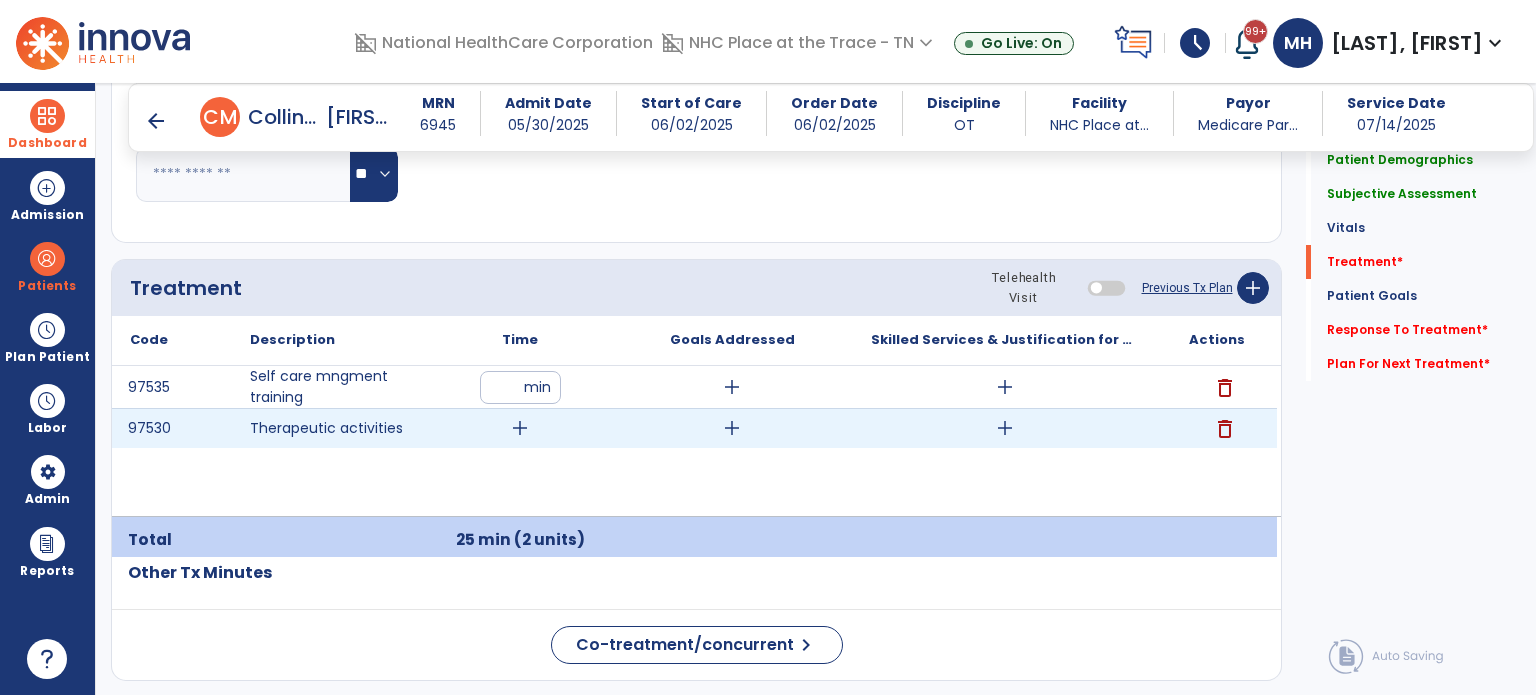 click on "add" at bounding box center [520, 428] 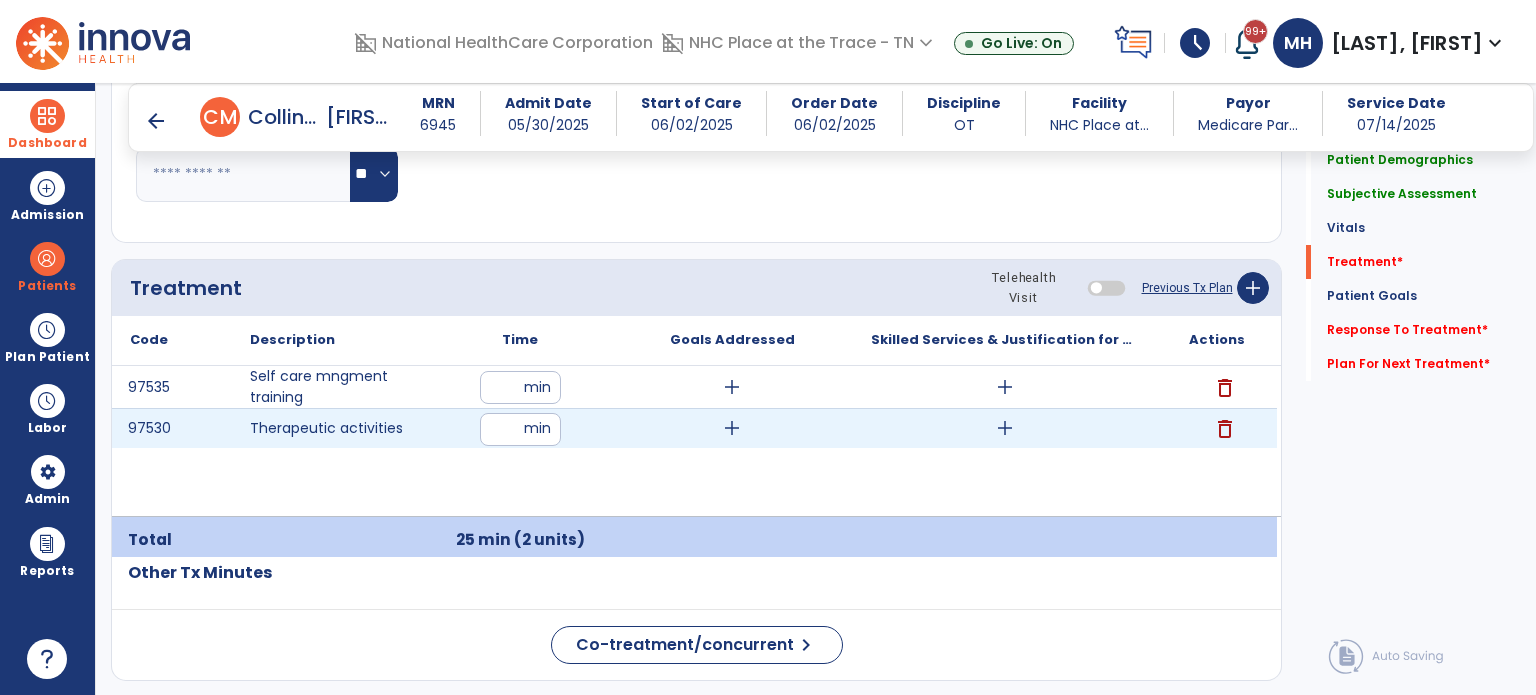 type on "**" 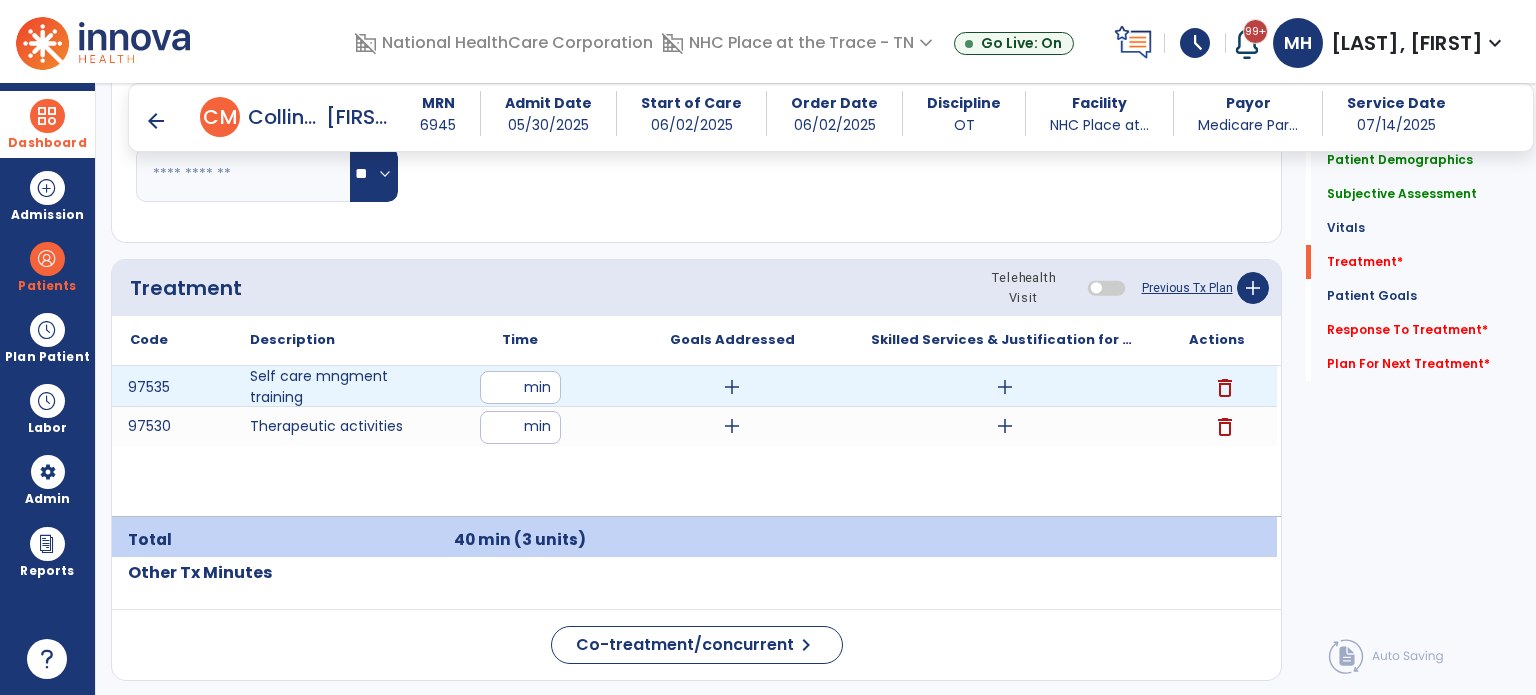 click on "add" at bounding box center [732, 387] 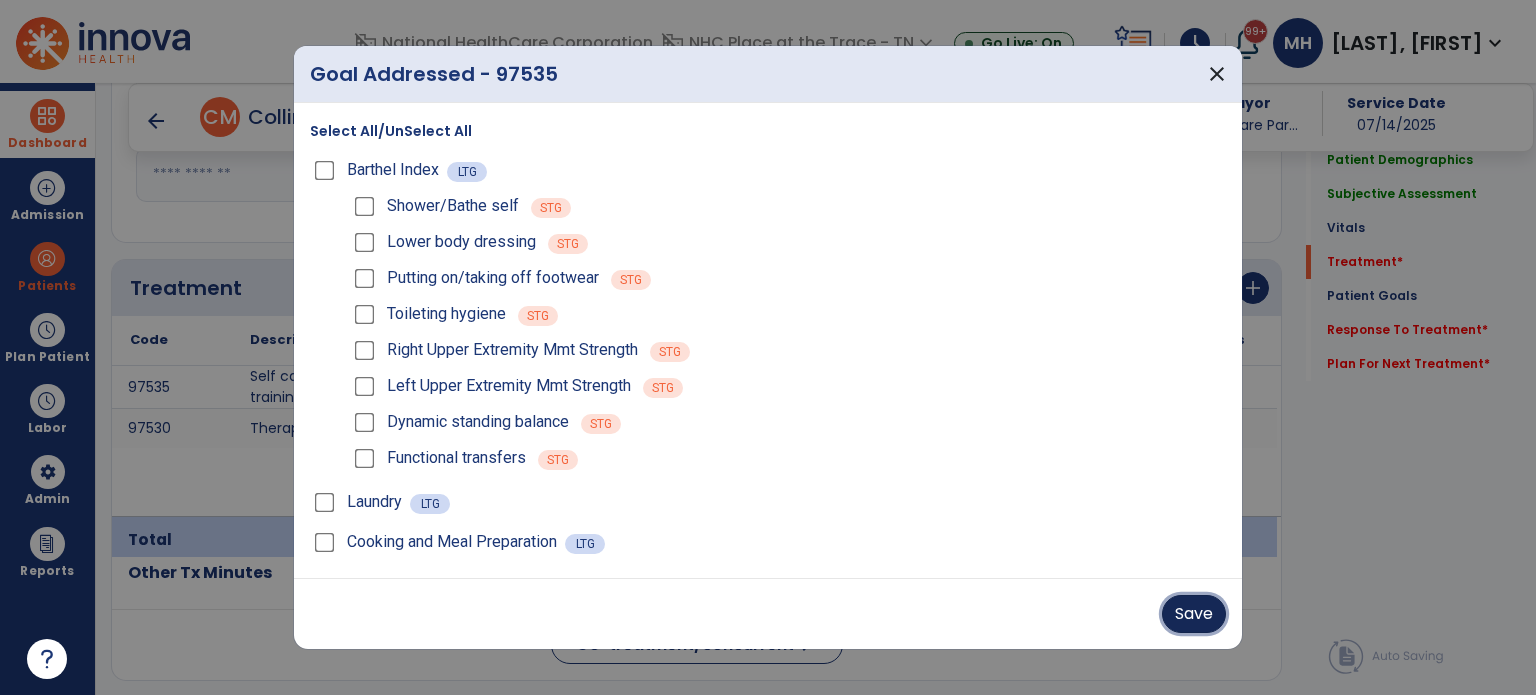 click on "Save" at bounding box center (1194, 614) 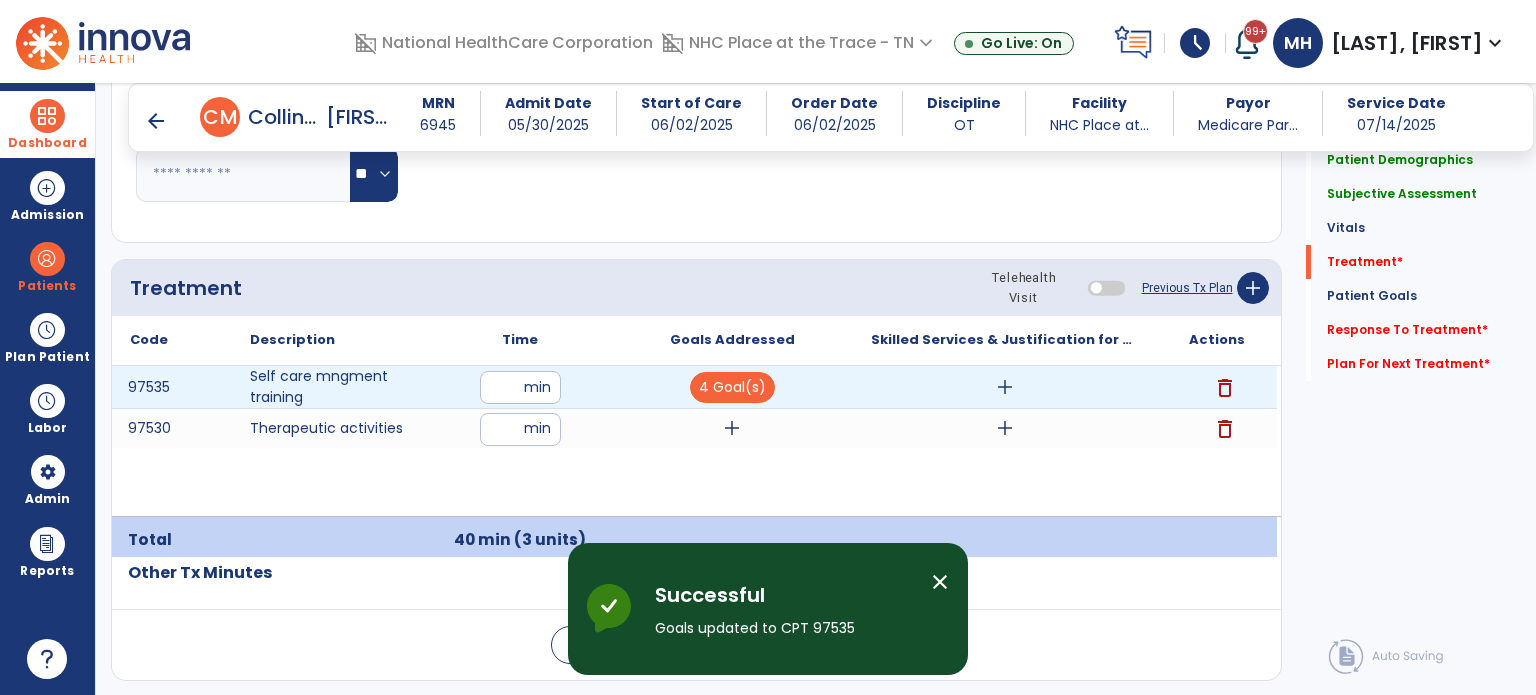 click on "add" at bounding box center [1005, 387] 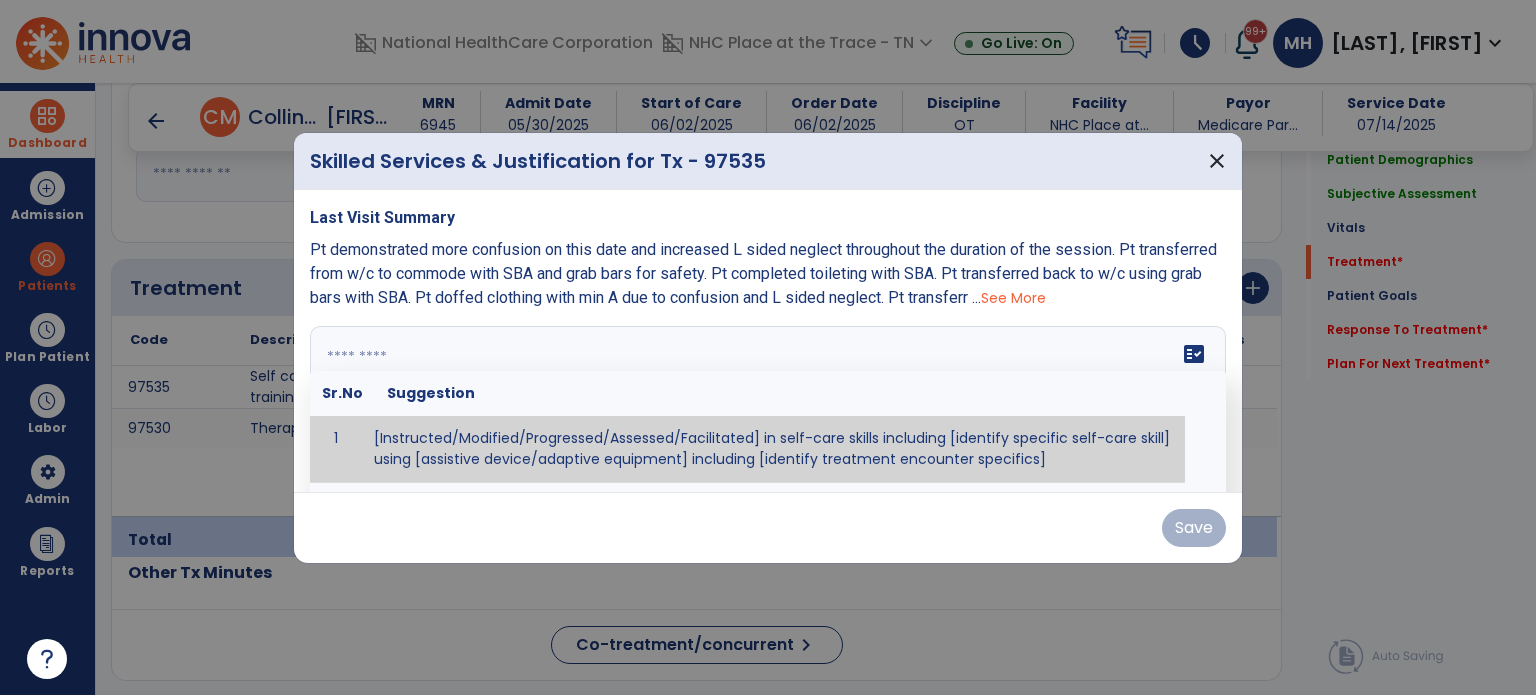 click on "fact_check  Sr.No Suggestion 1 [Instructed/Modified/Progressed/Assessed/Facilitated] in self-care skills including [identify specific self-care skill] using [assistive device/adaptive equipment] including [identify treatment encounter specifics]" at bounding box center [768, 401] 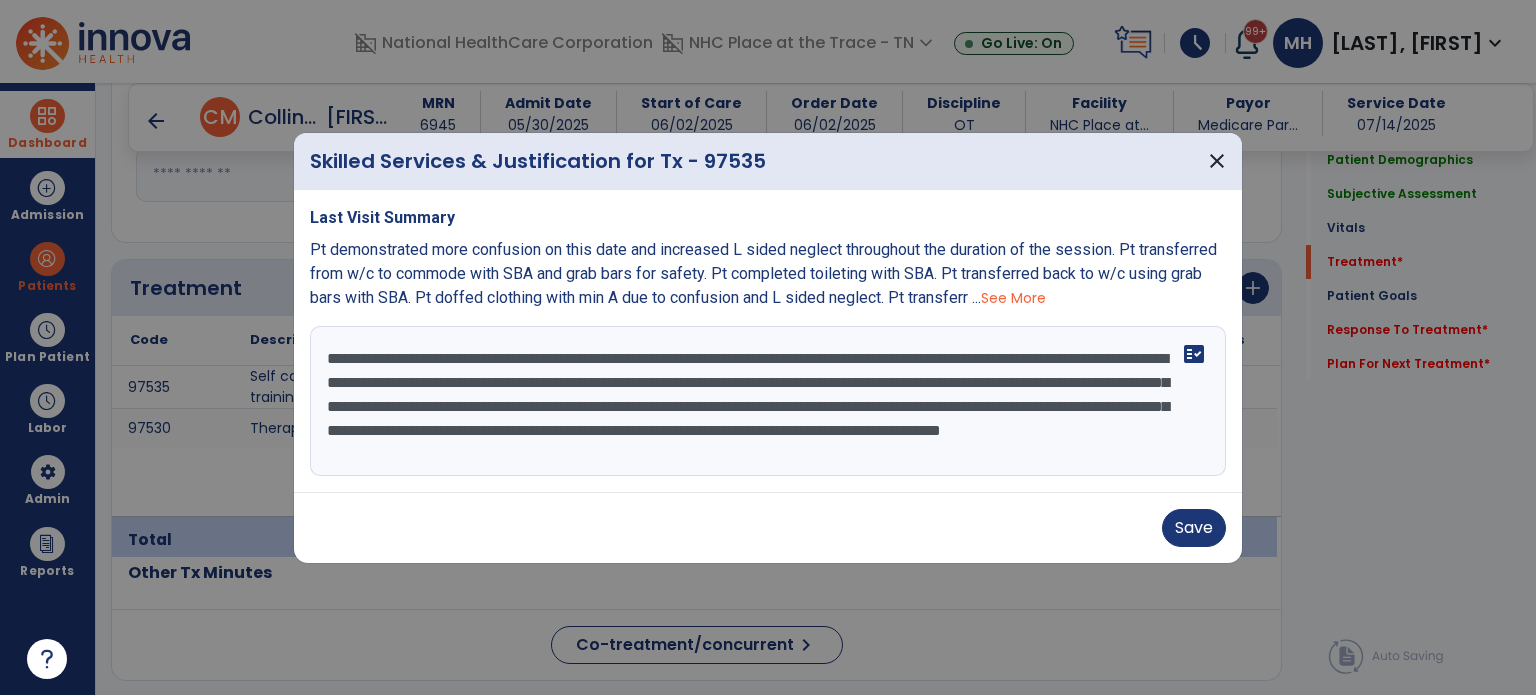 scroll, scrollTop: 15, scrollLeft: 0, axis: vertical 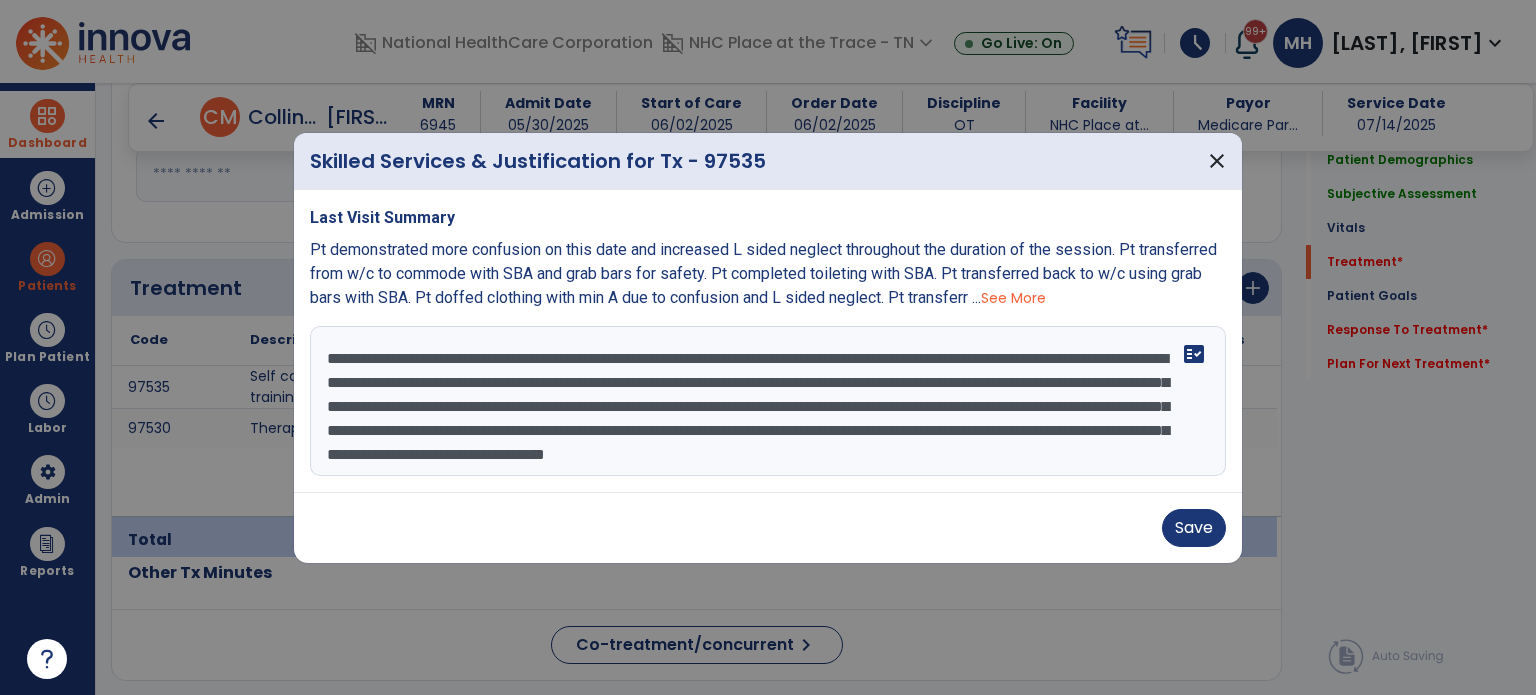click on "**********" at bounding box center [768, 401] 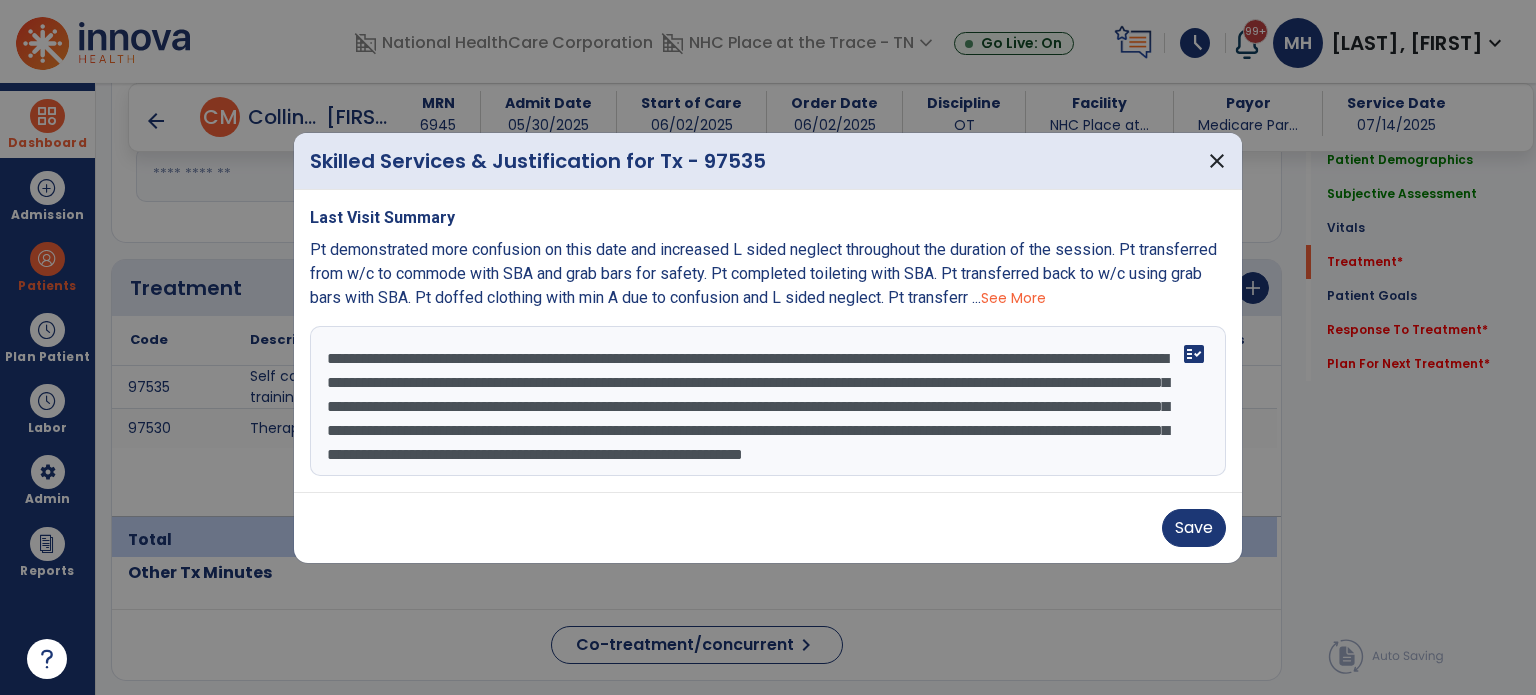 scroll, scrollTop: 39, scrollLeft: 0, axis: vertical 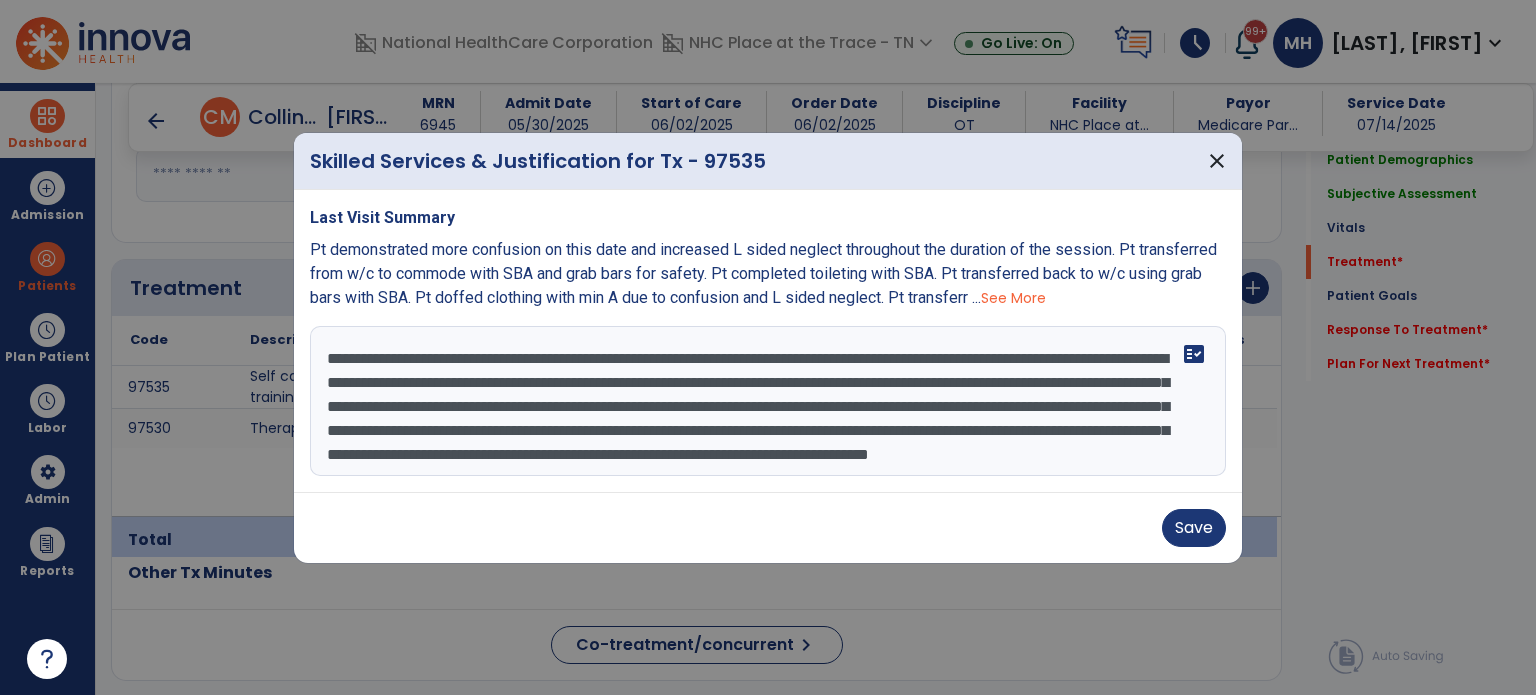 click on "**********" at bounding box center [768, 401] 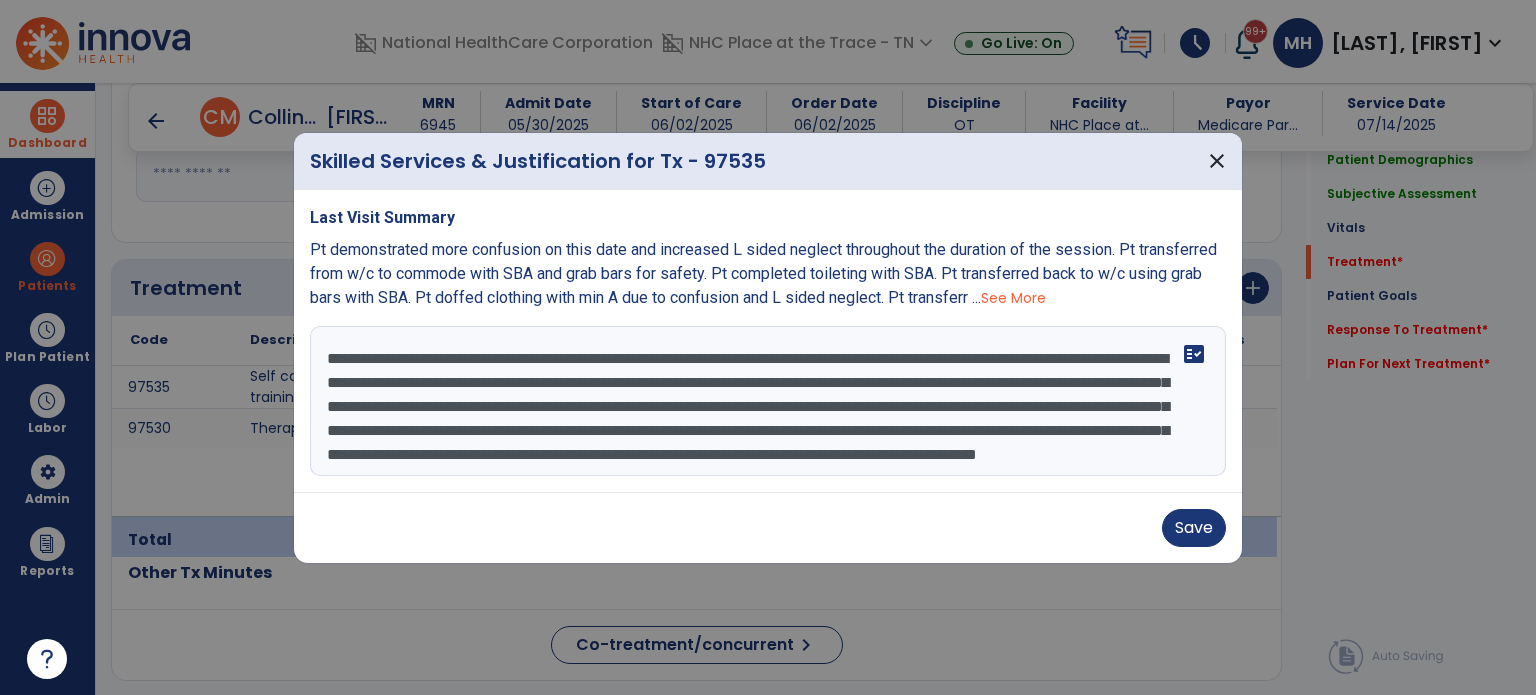 scroll, scrollTop: 34, scrollLeft: 0, axis: vertical 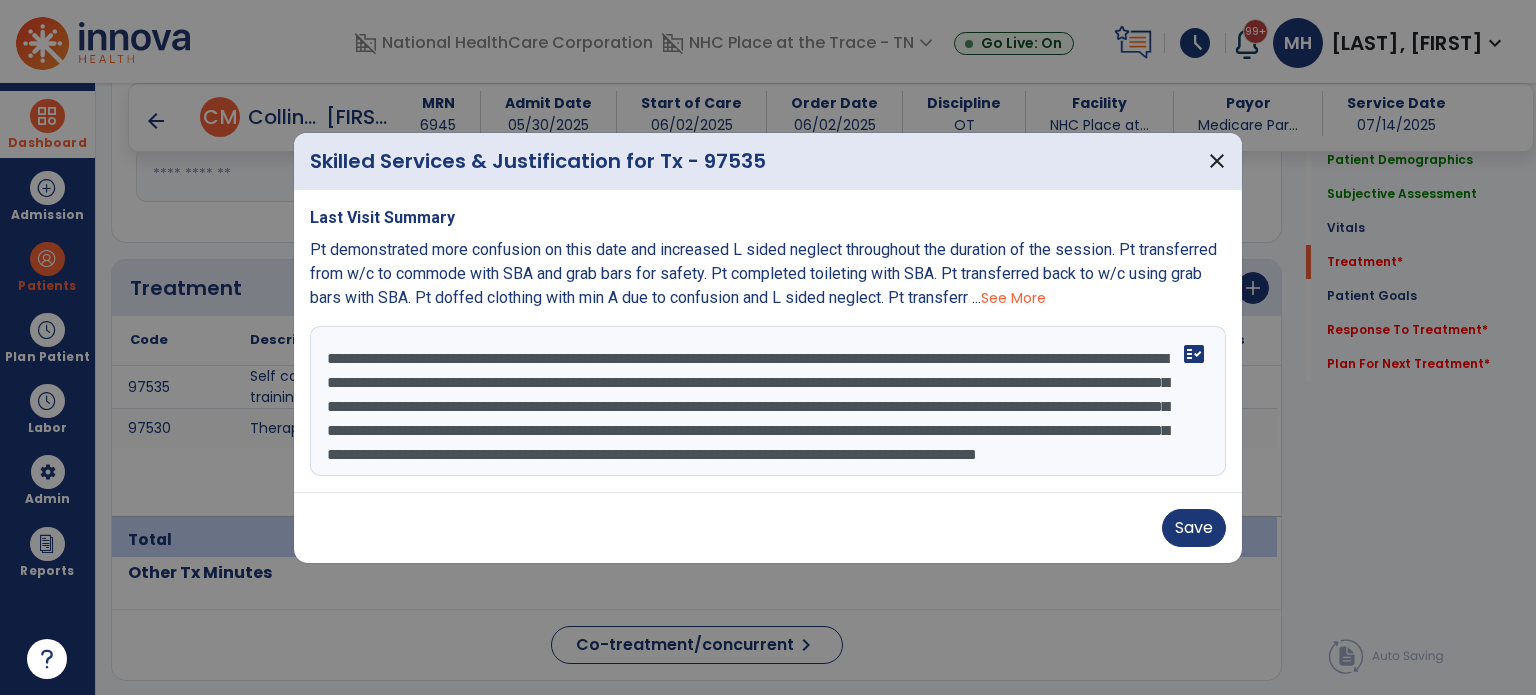 click on "**********" at bounding box center (768, 401) 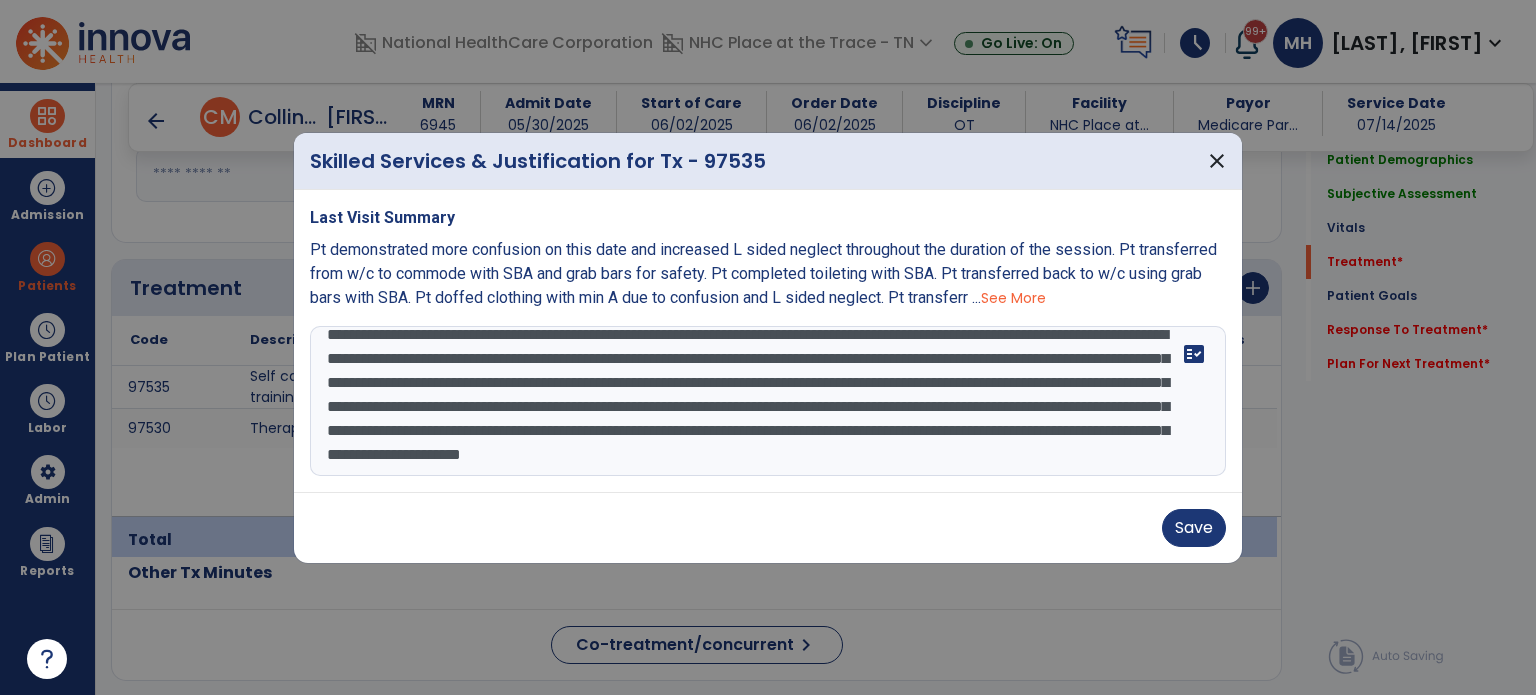 click on "**********" at bounding box center [768, 401] 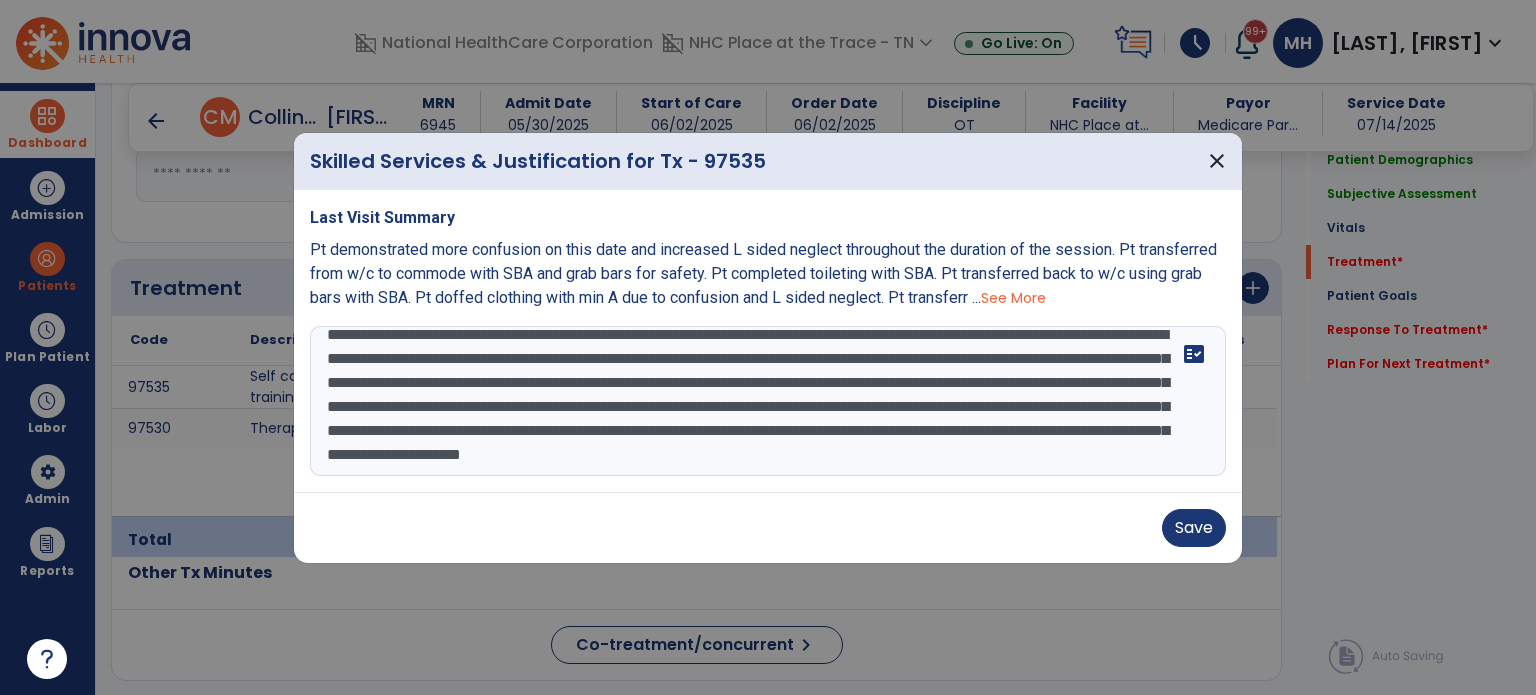 click on "**********" at bounding box center (768, 401) 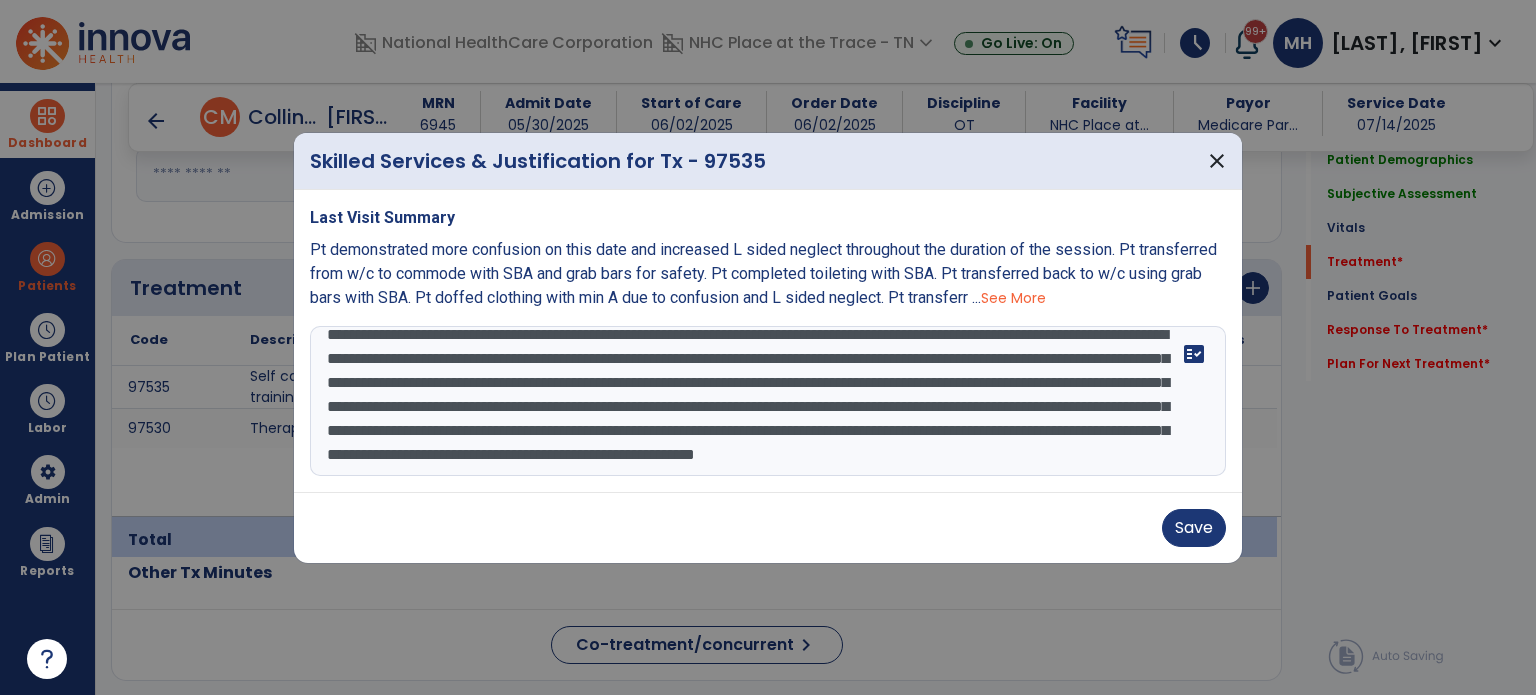 scroll, scrollTop: 72, scrollLeft: 0, axis: vertical 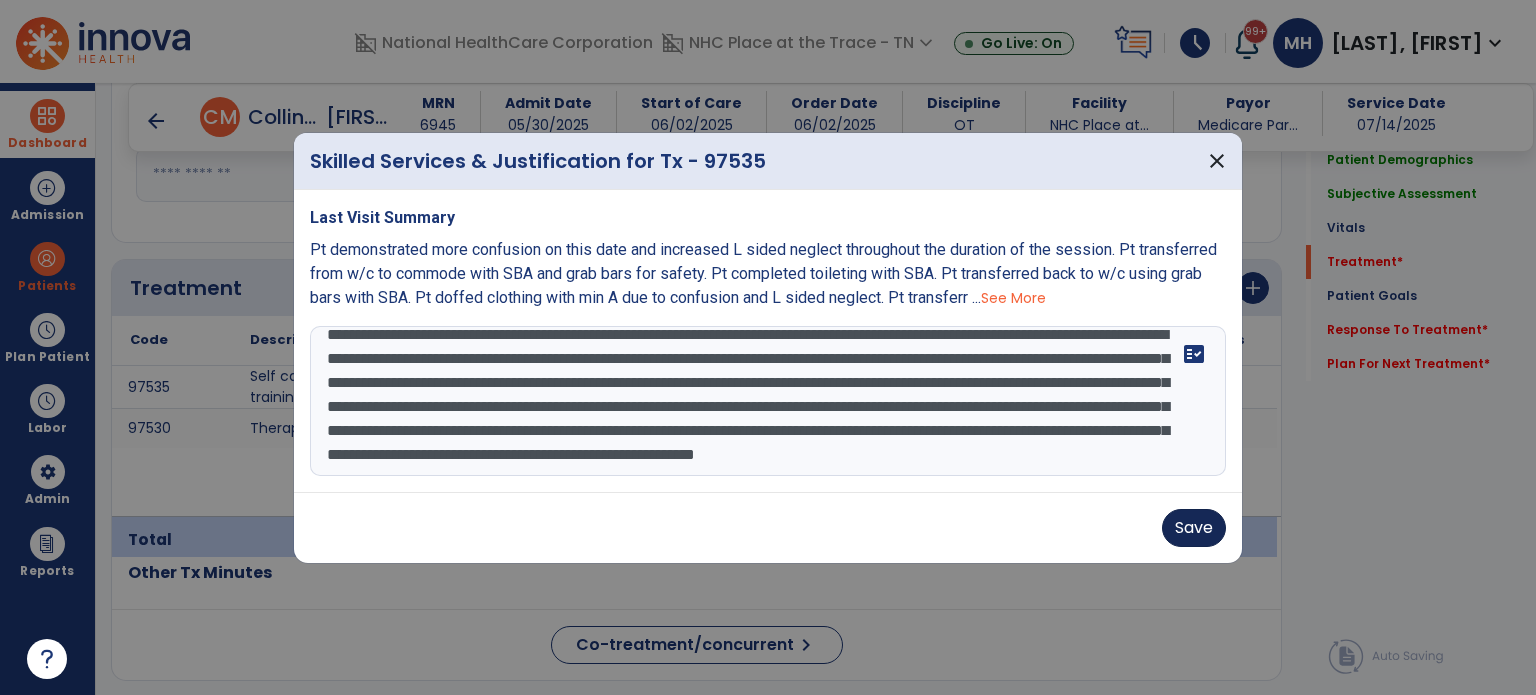 type on "**********" 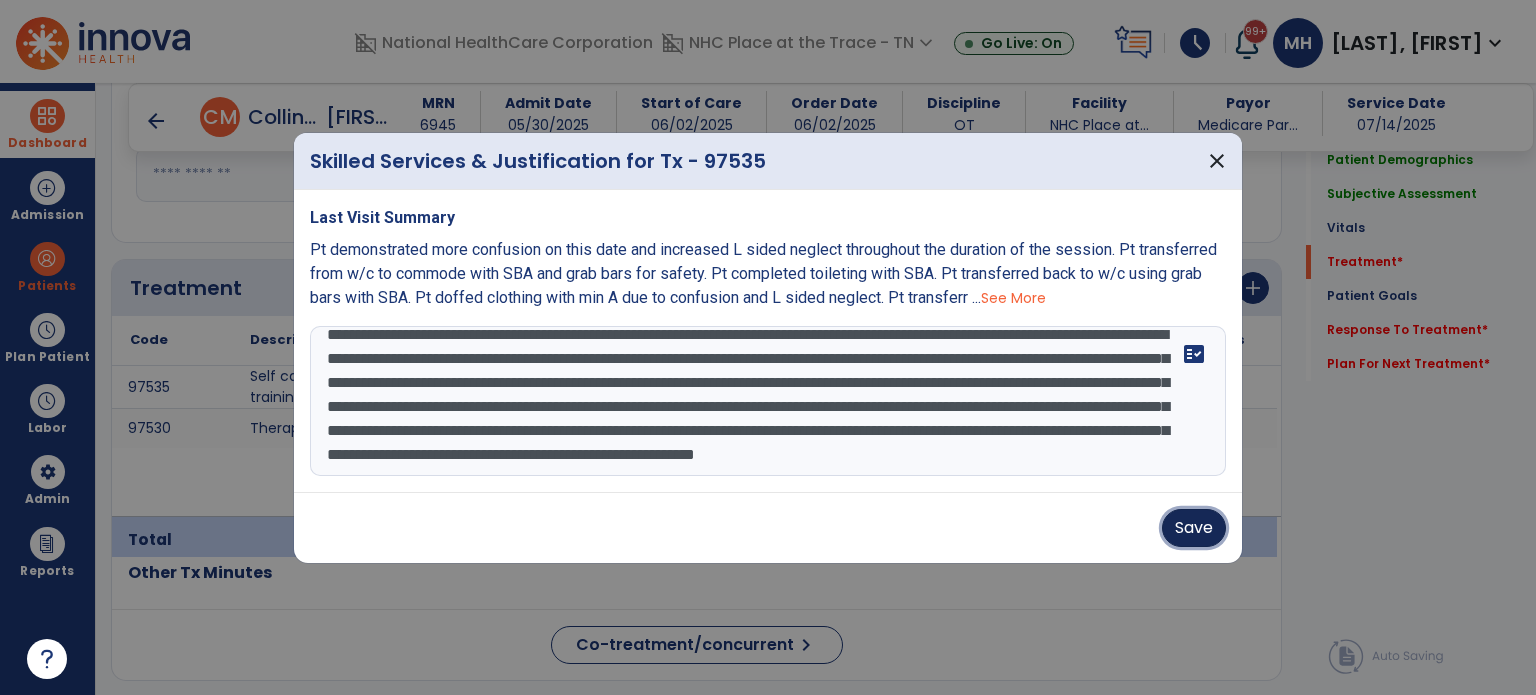 click on "Save" at bounding box center [1194, 528] 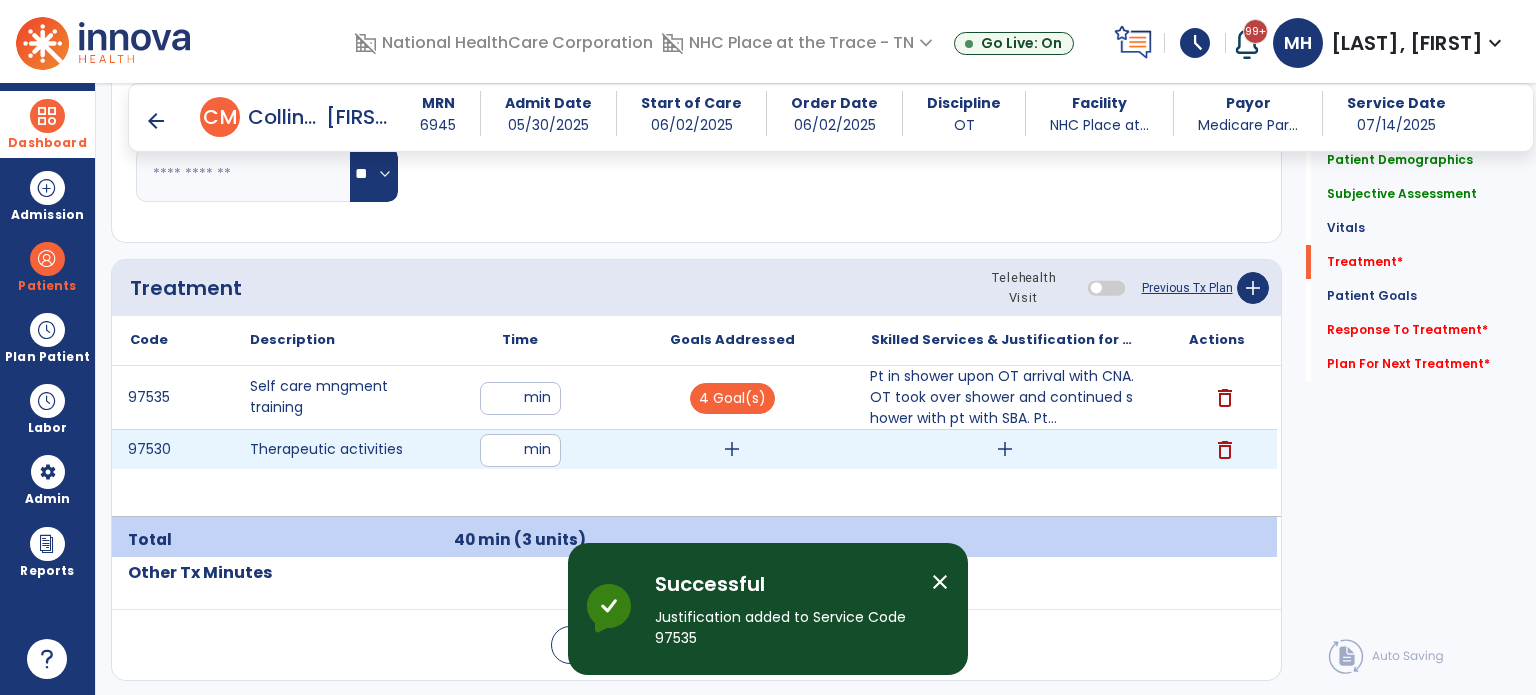 click on "add" at bounding box center [1005, 449] 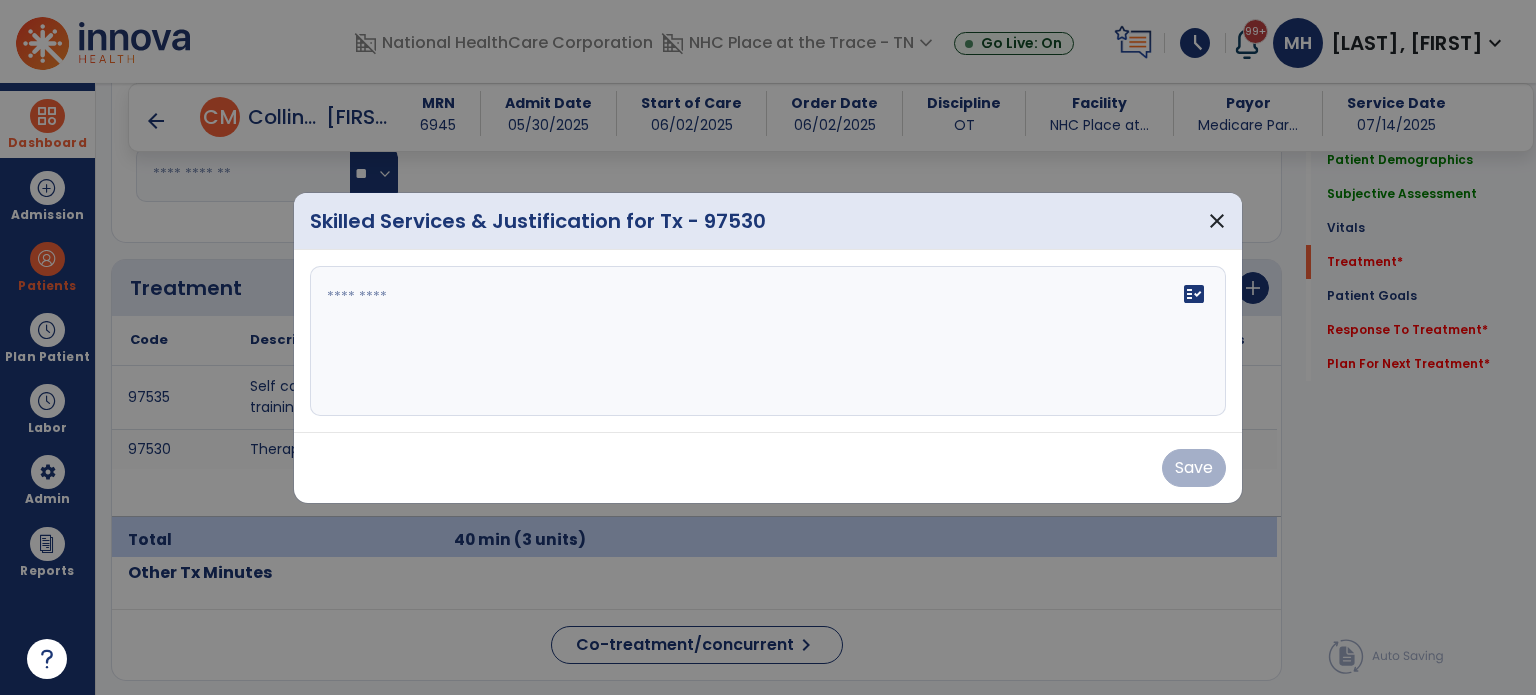drag, startPoint x: 1004, startPoint y: 451, endPoint x: 803, endPoint y: 278, distance: 265.19803 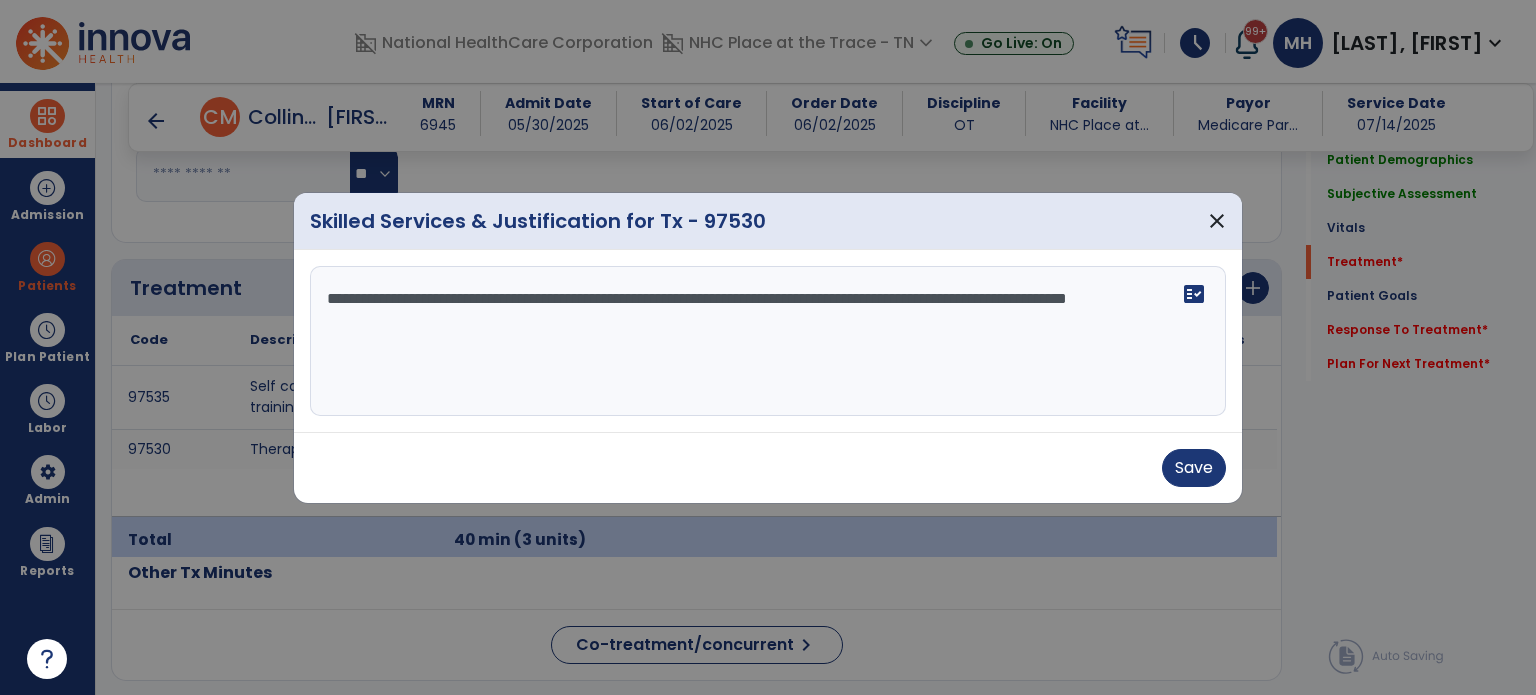 click on "**********" at bounding box center [768, 341] 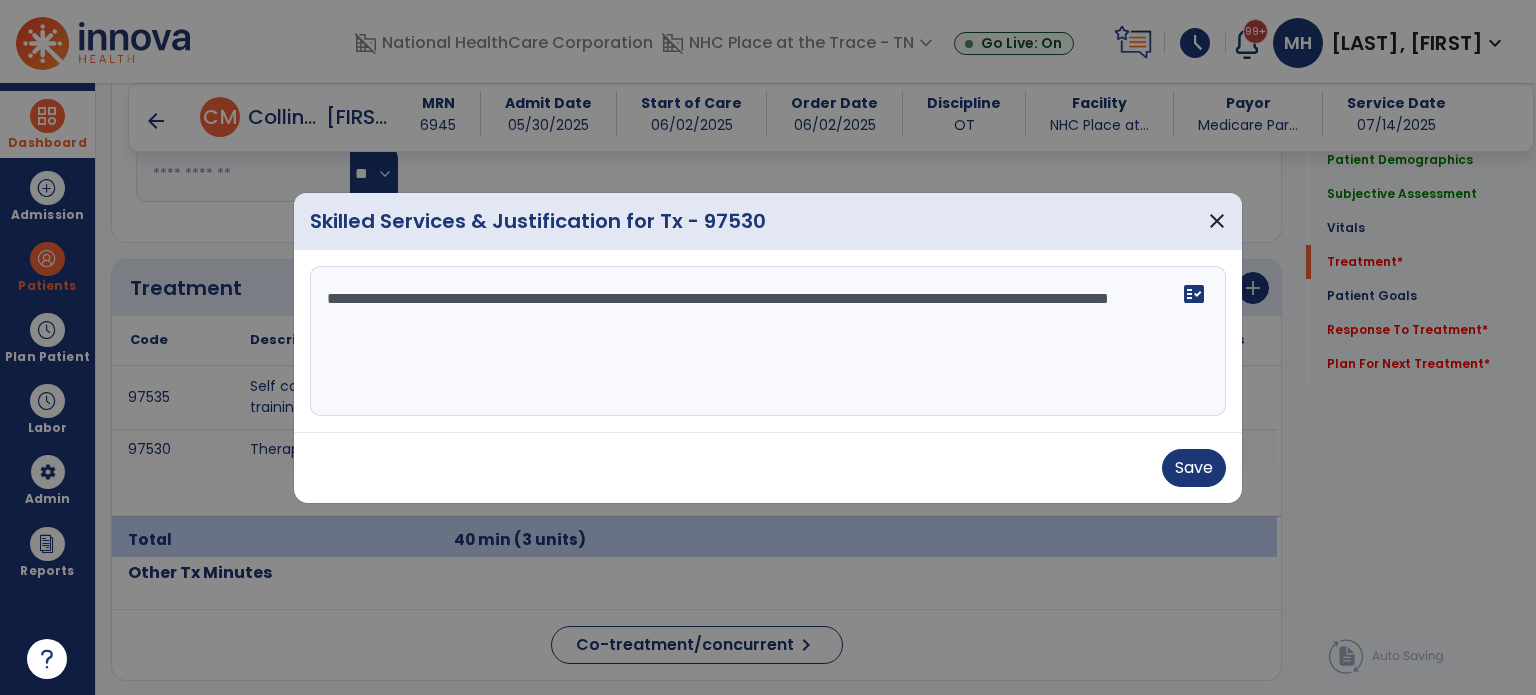 click on "**********" at bounding box center (768, 341) 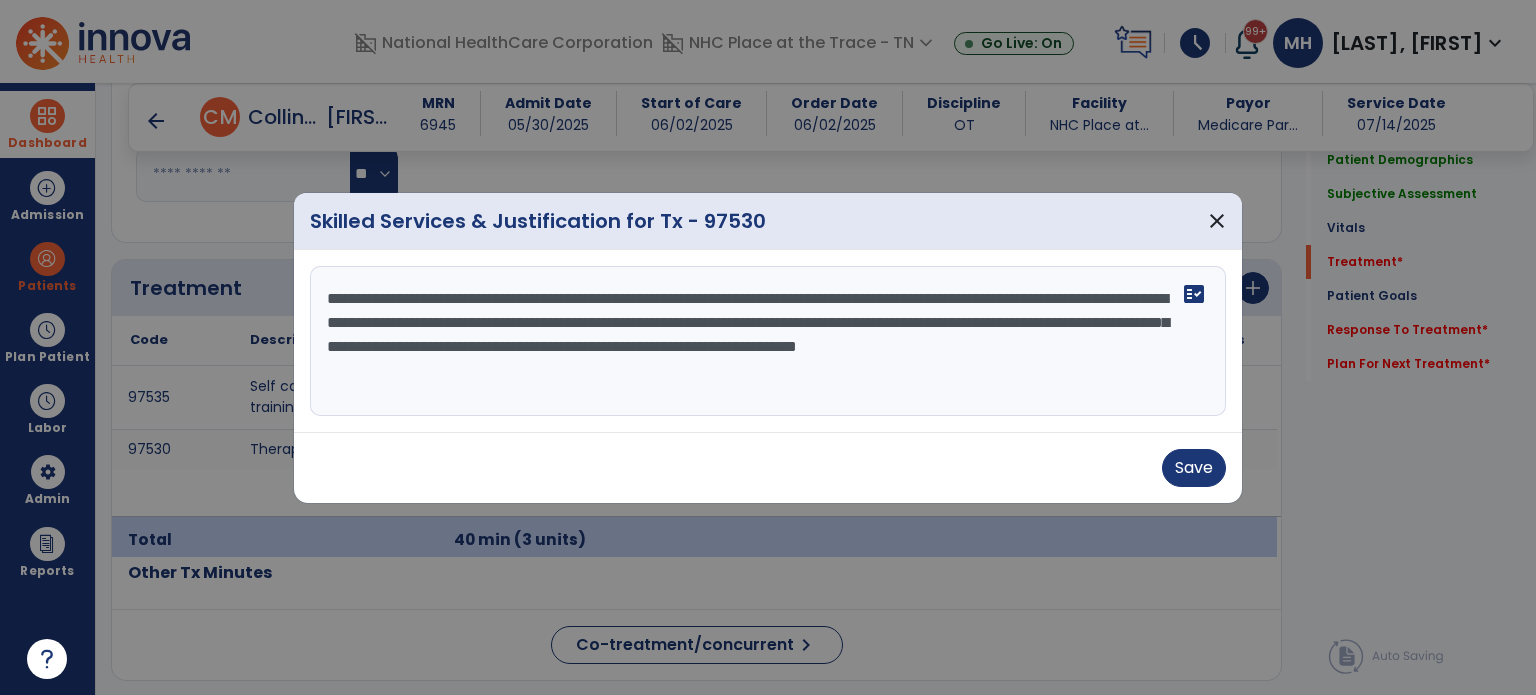 click on "**********" at bounding box center (768, 341) 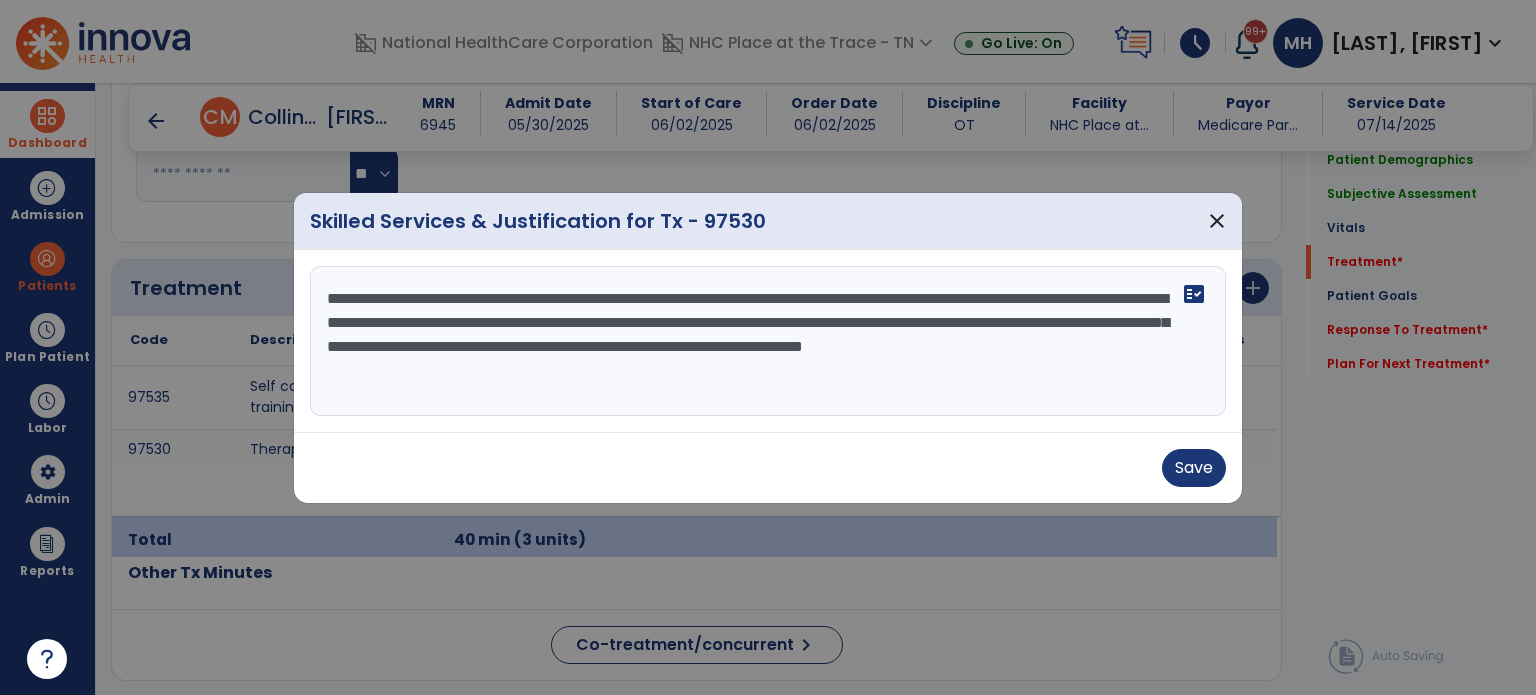 click on "**********" at bounding box center (768, 341) 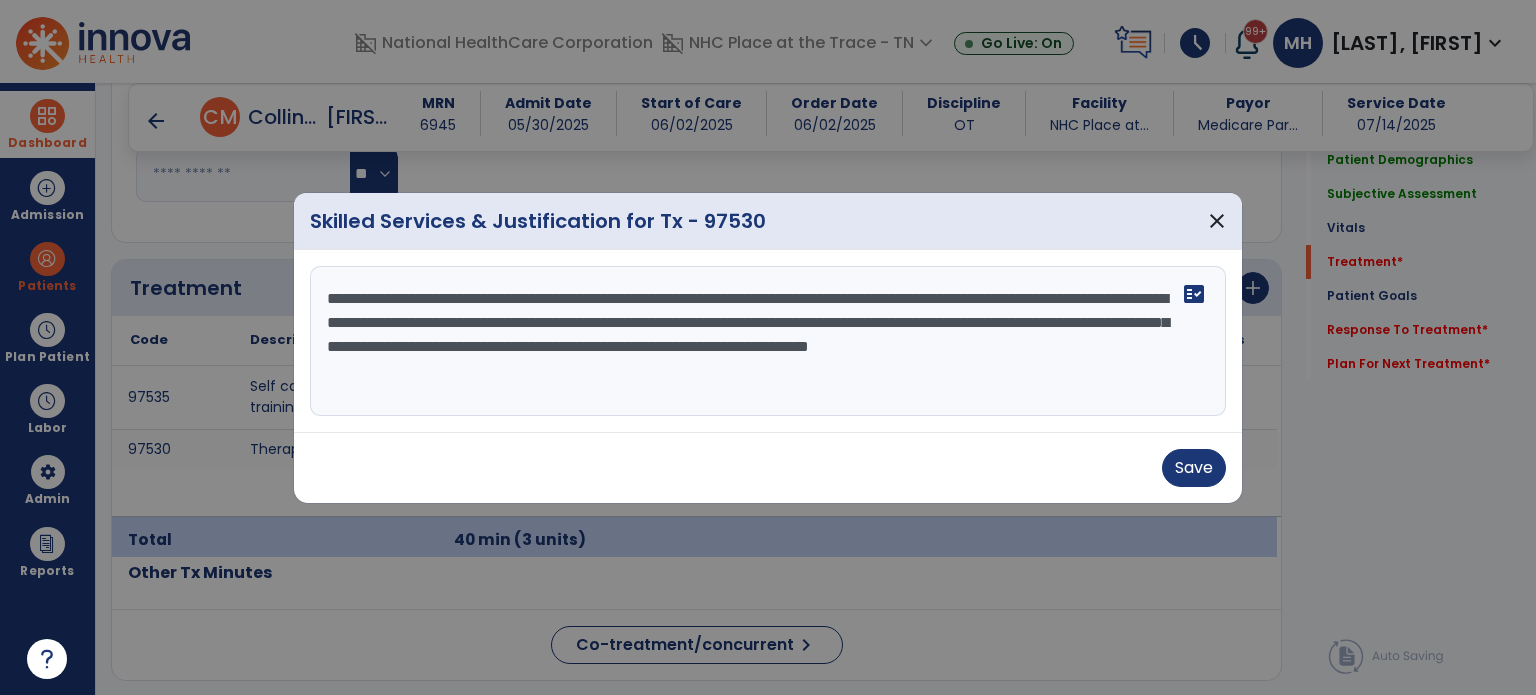 click on "**********" at bounding box center [768, 341] 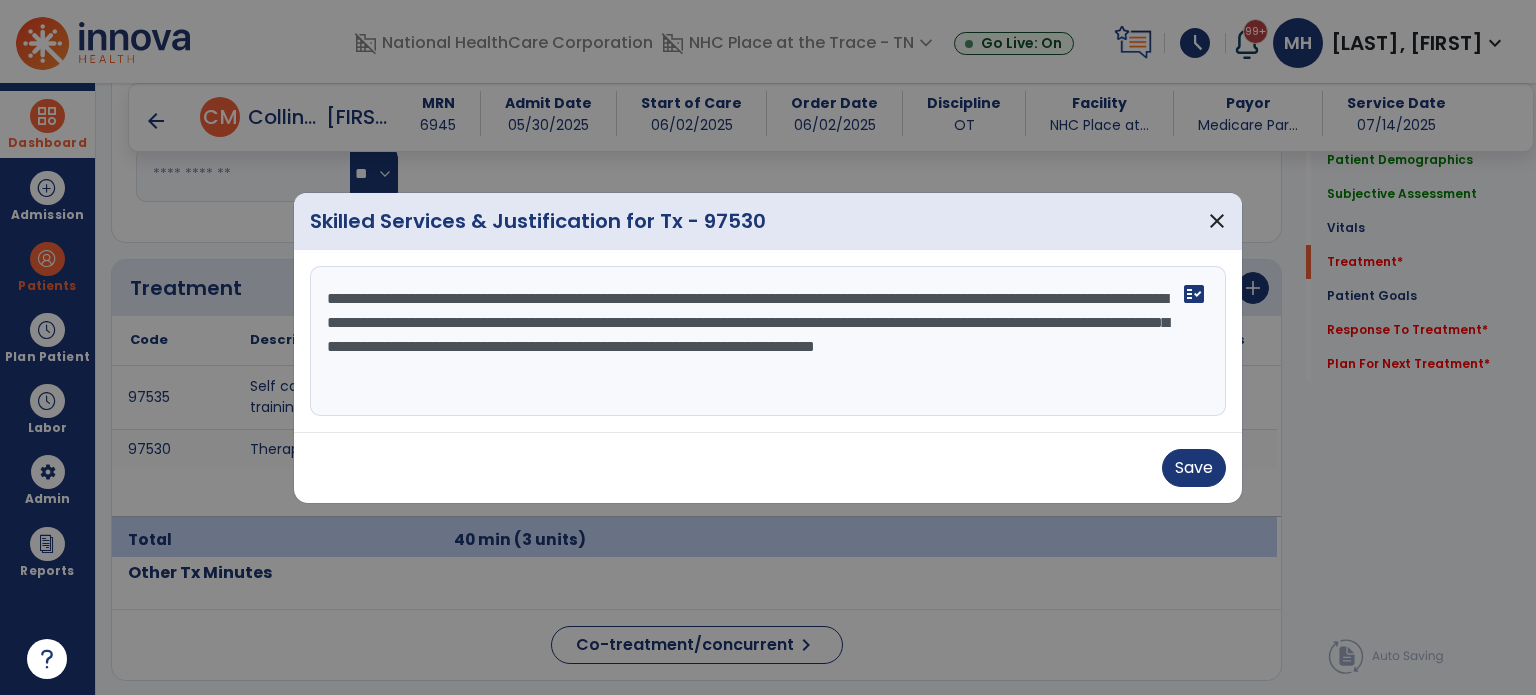 click on "**********" at bounding box center (768, 341) 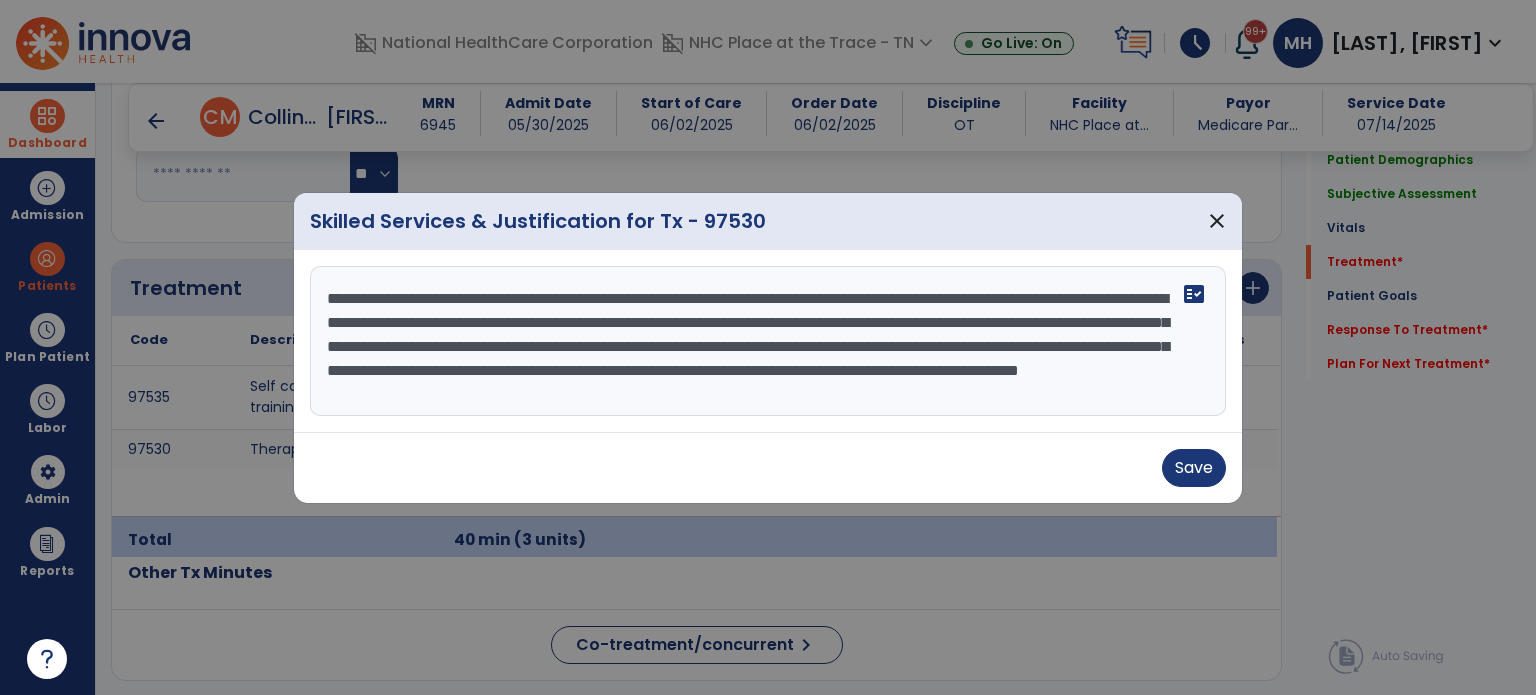 scroll, scrollTop: 15, scrollLeft: 0, axis: vertical 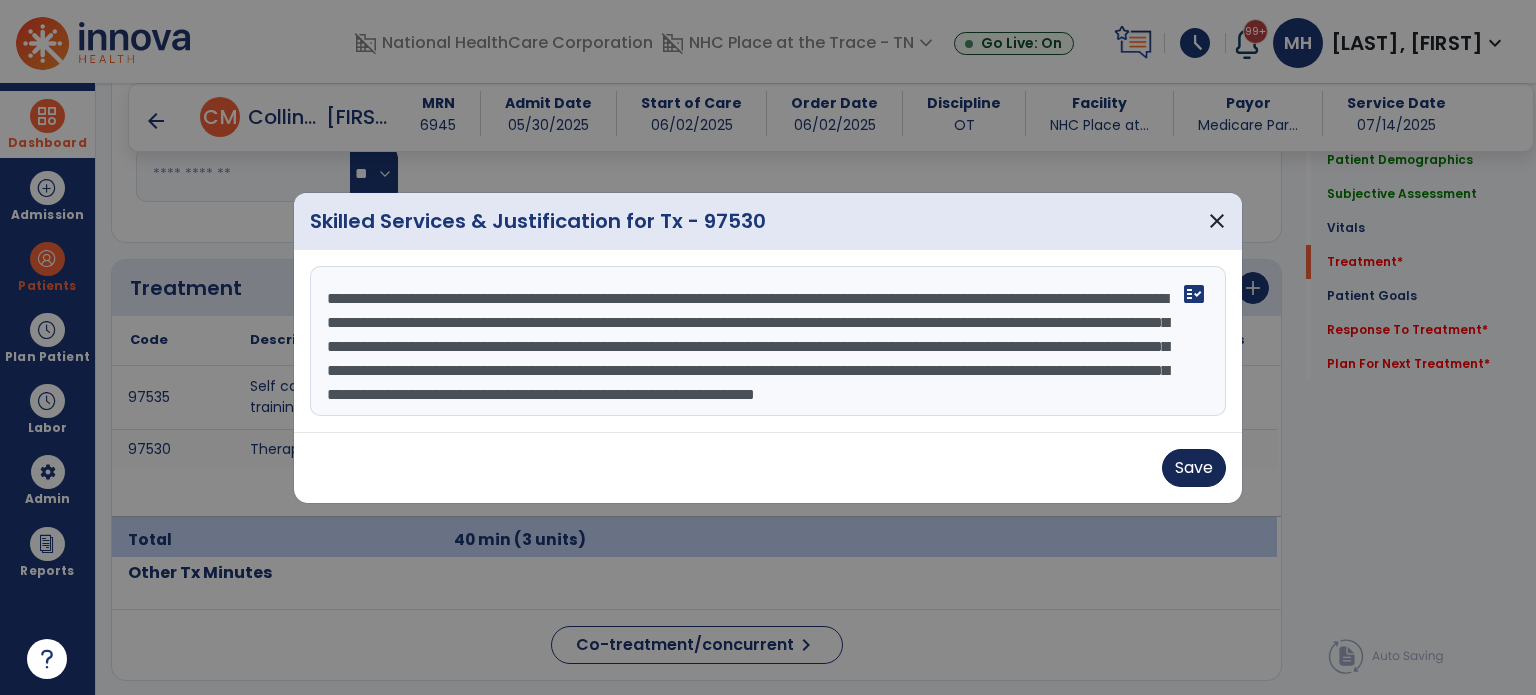 type on "**********" 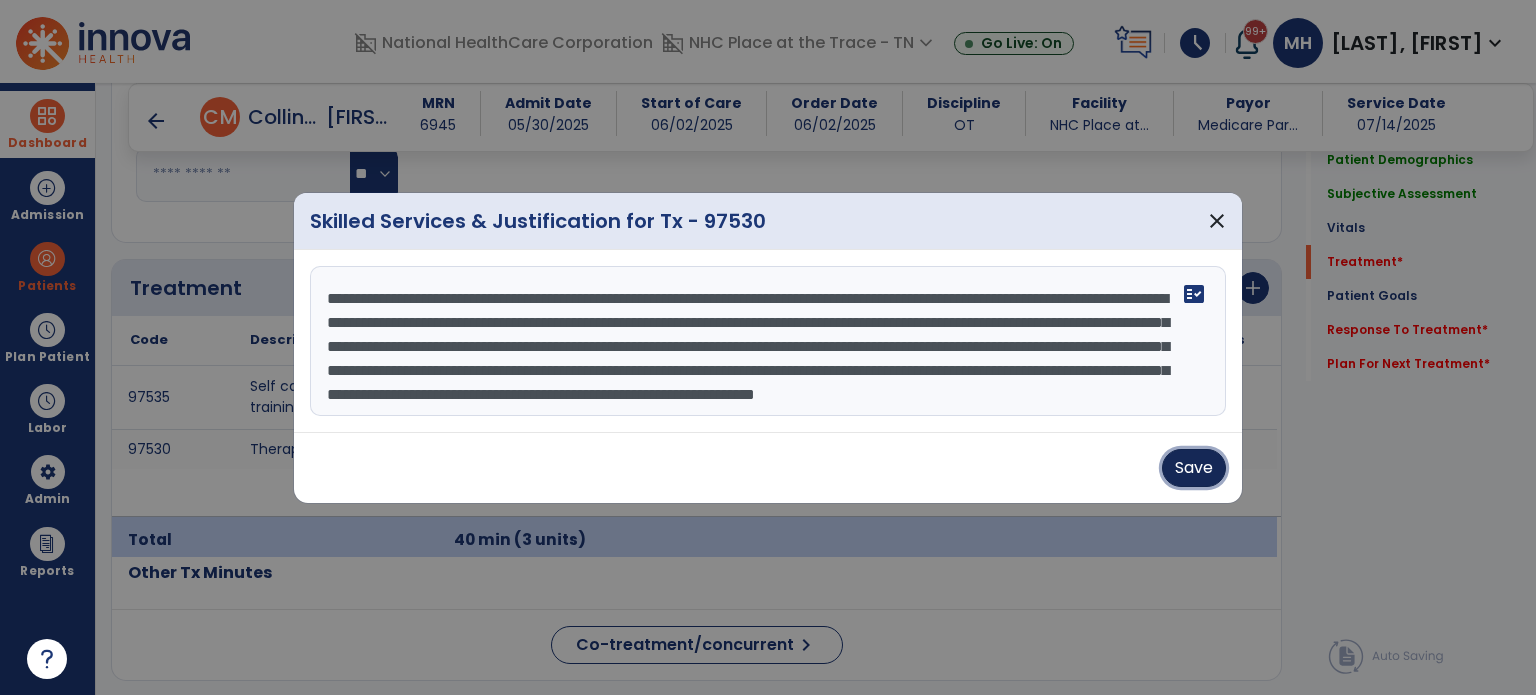 click on "Save" at bounding box center (1194, 468) 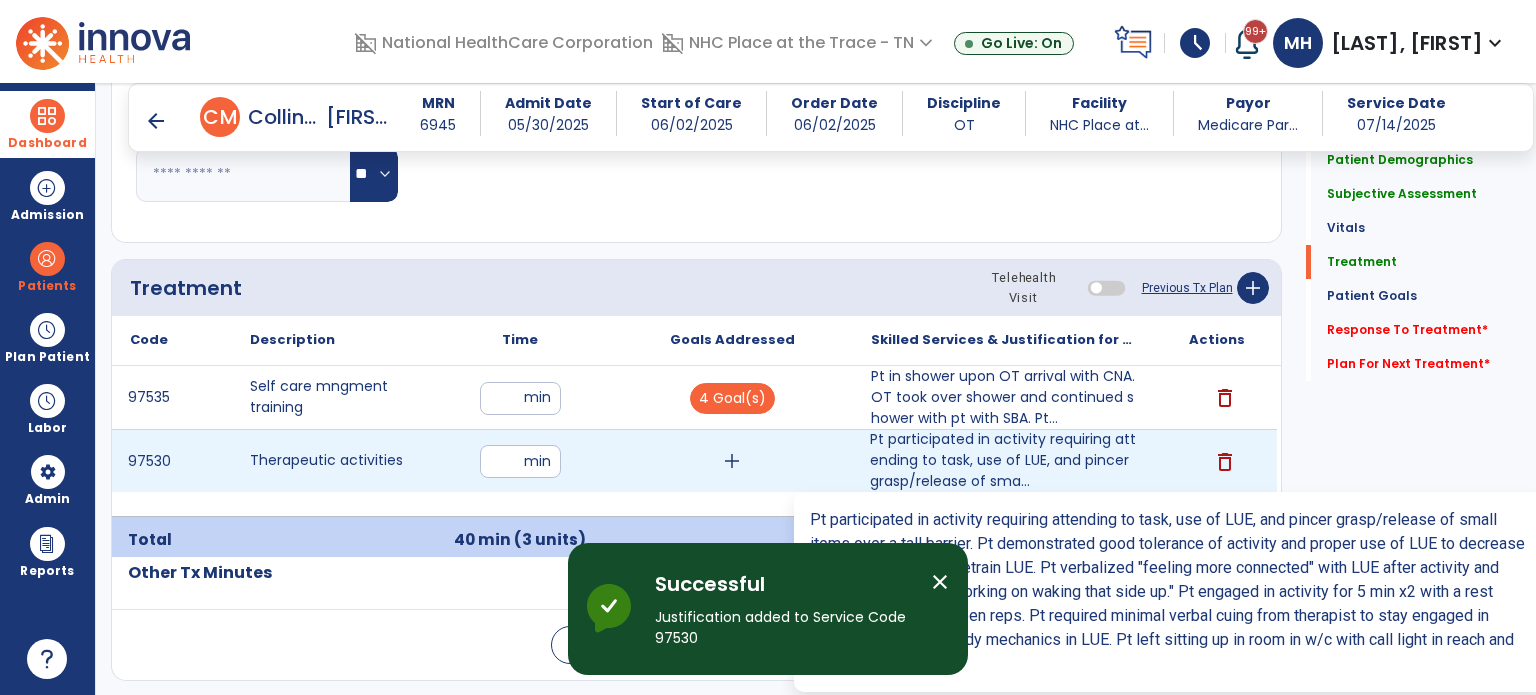 click on "Pt participated in activity requiring attending to task, use of LUE, and pincer grasp/release of sma..." at bounding box center [1004, 460] 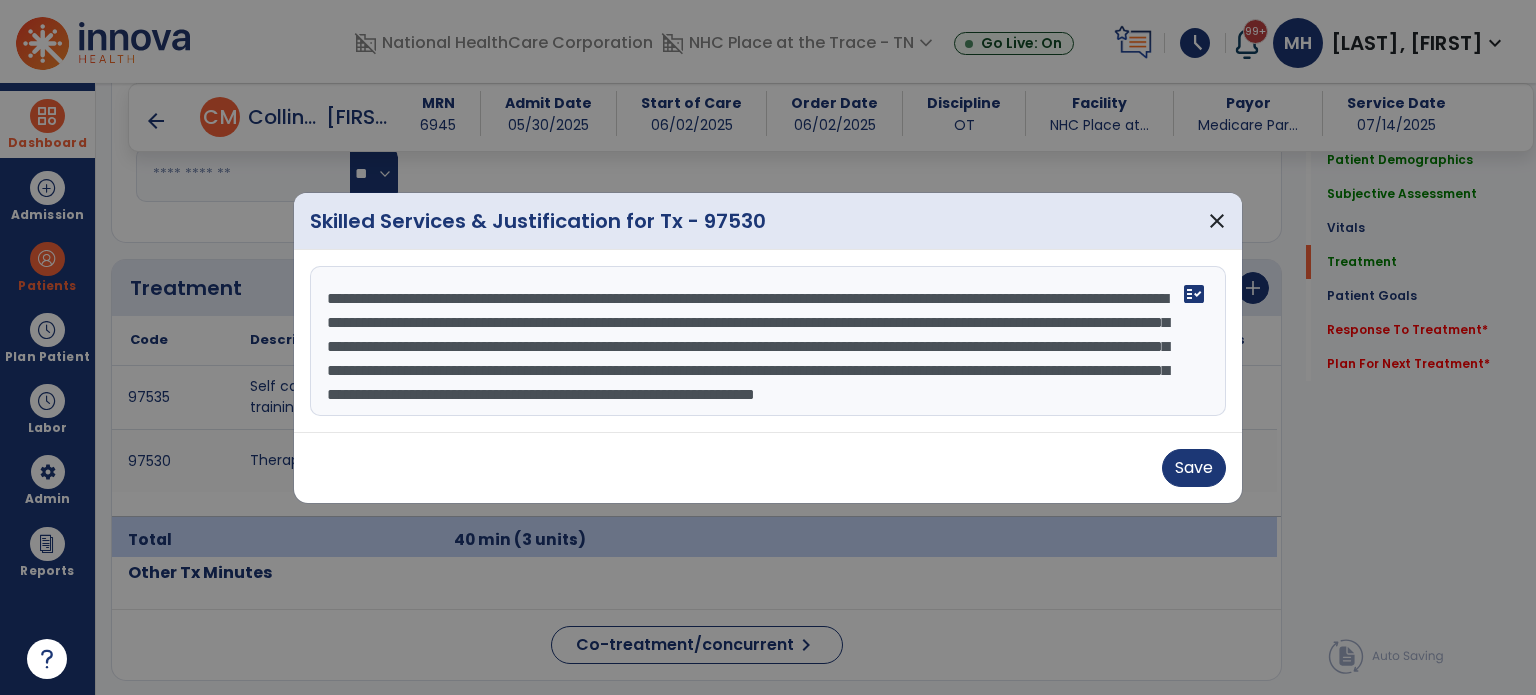 click on "**********" at bounding box center (768, 341) 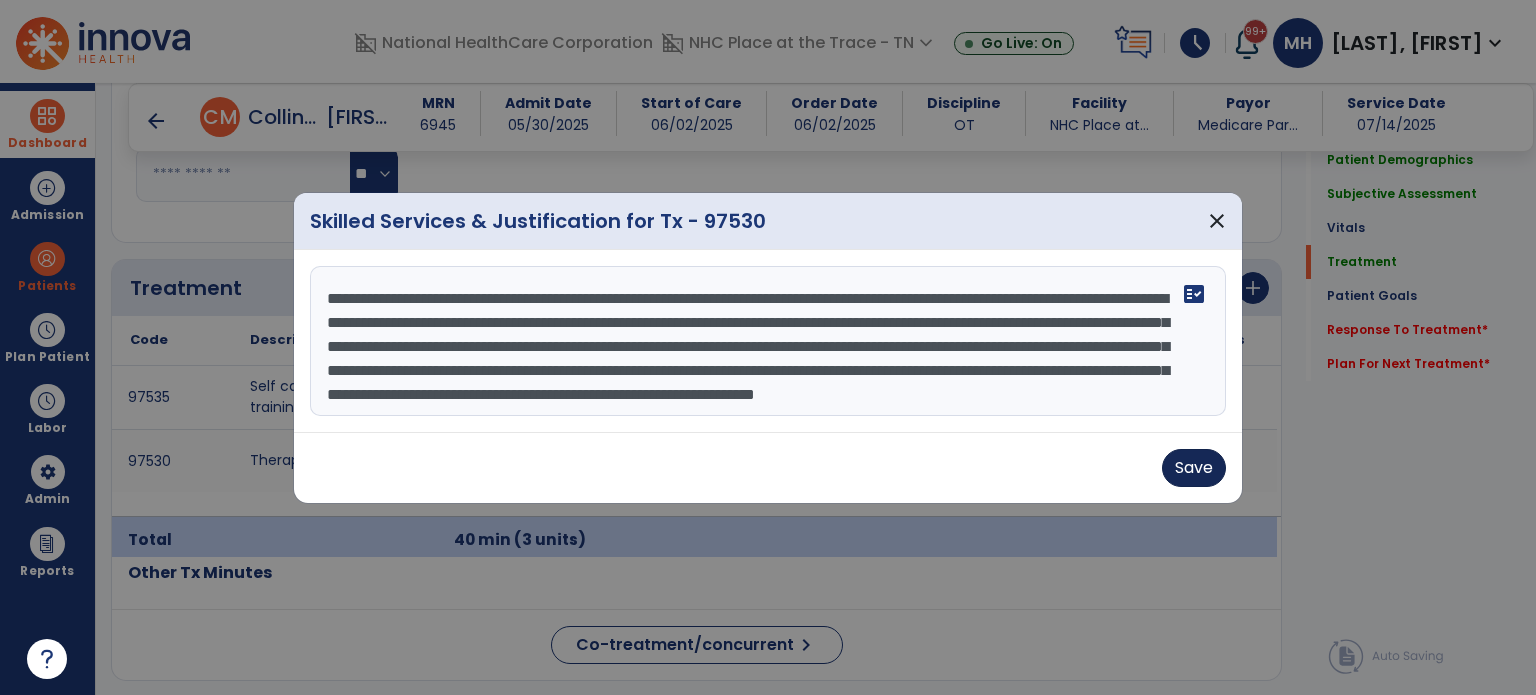 type on "**********" 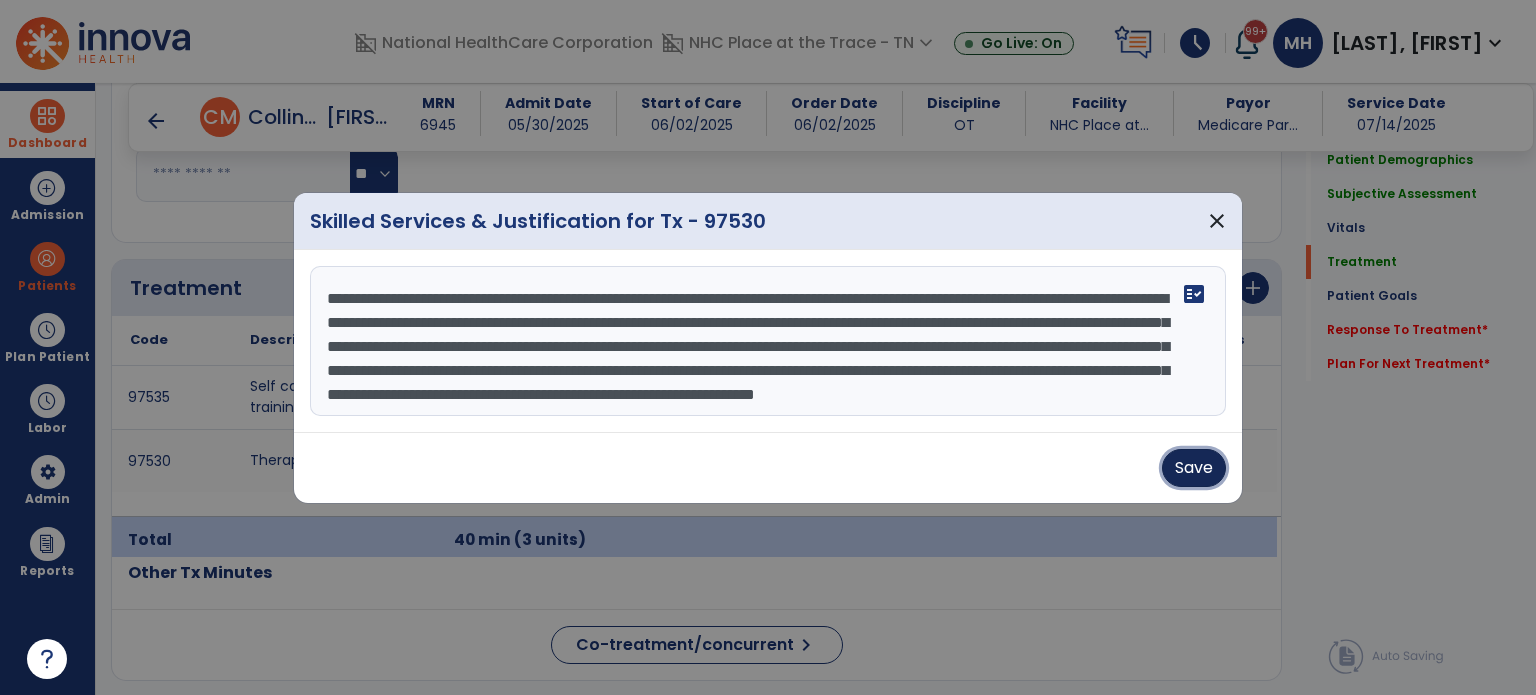 click on "Save" at bounding box center (1194, 468) 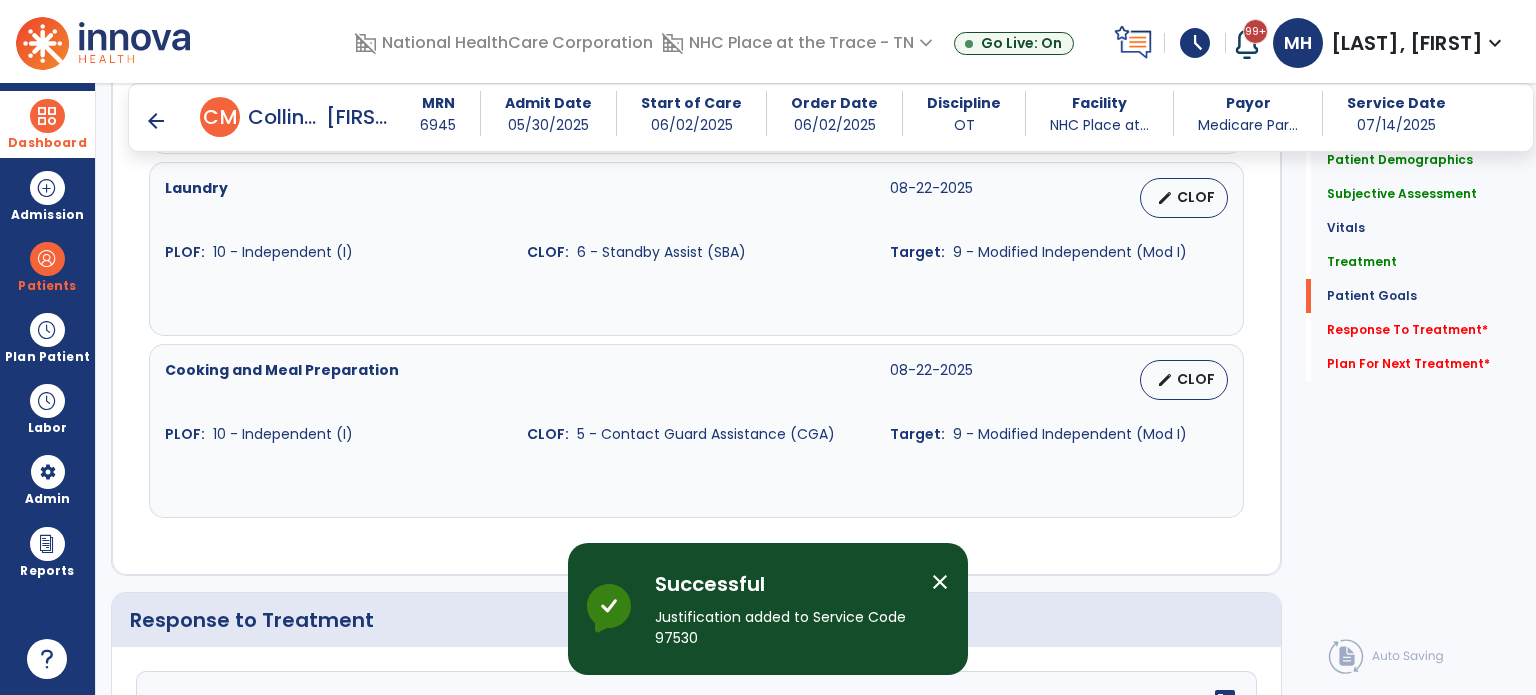 scroll, scrollTop: 3200, scrollLeft: 0, axis: vertical 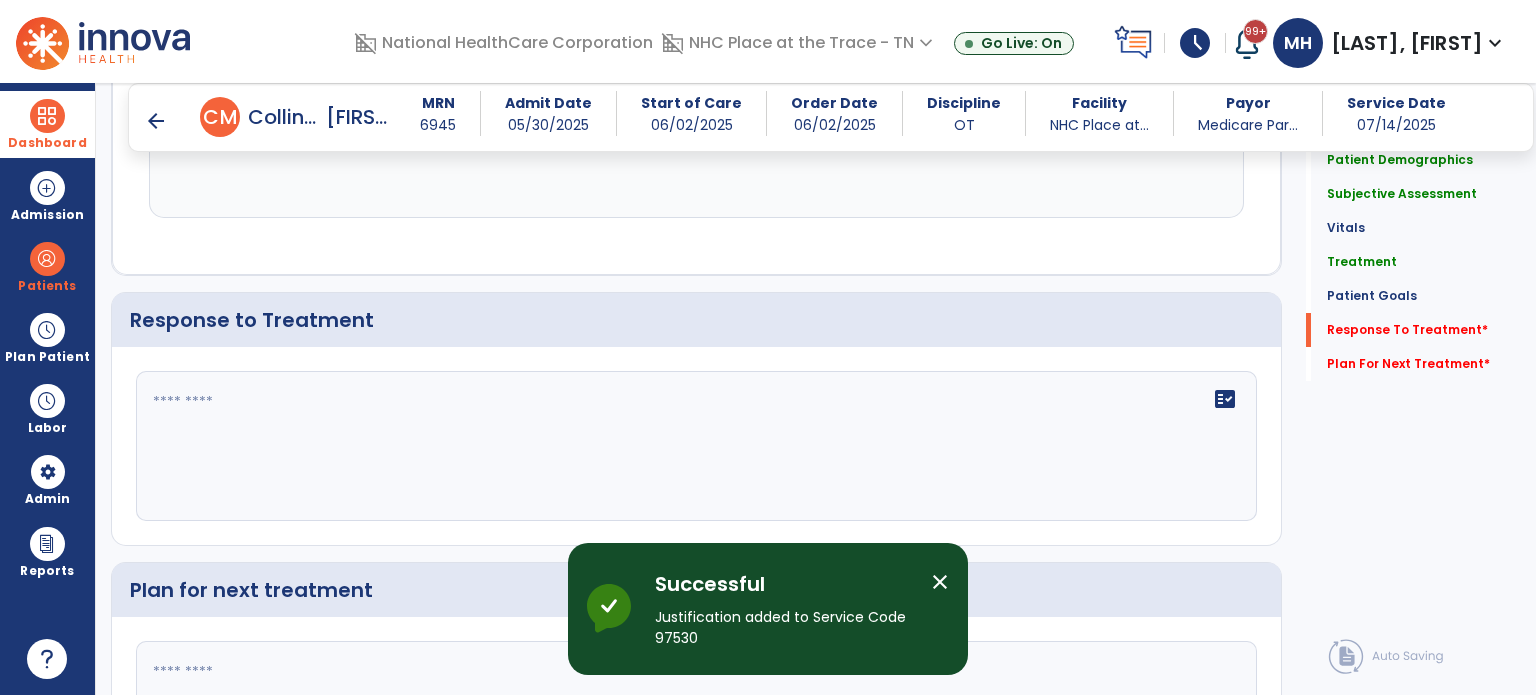 click on "fact_check" 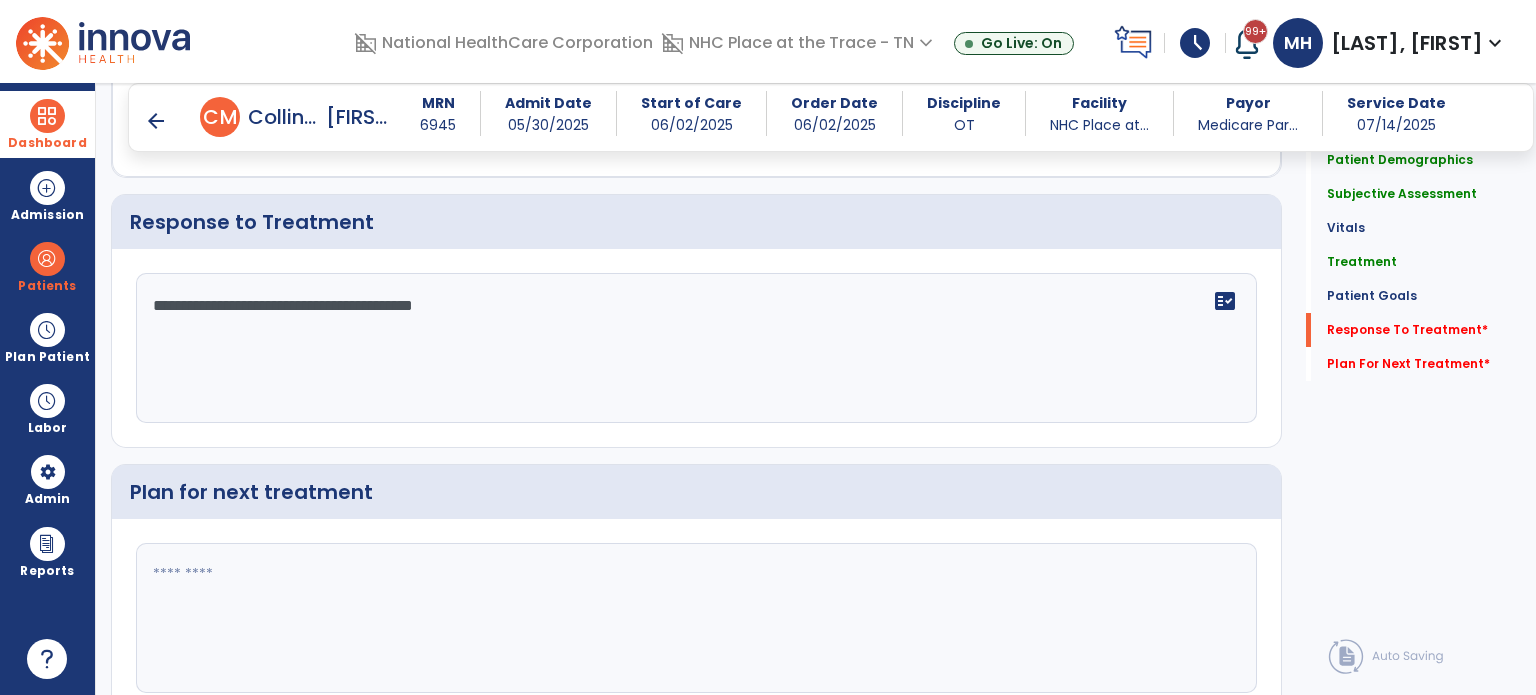 scroll, scrollTop: 3379, scrollLeft: 0, axis: vertical 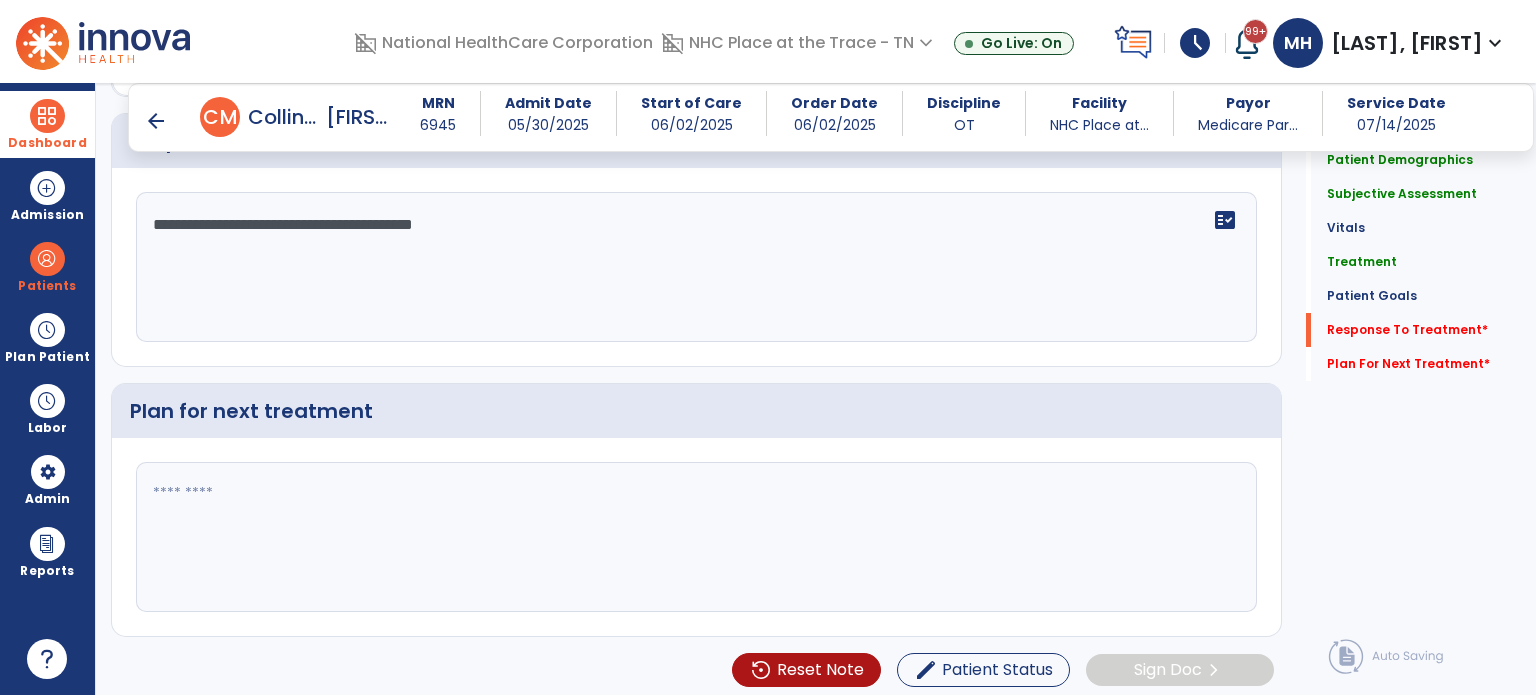 type on "**********" 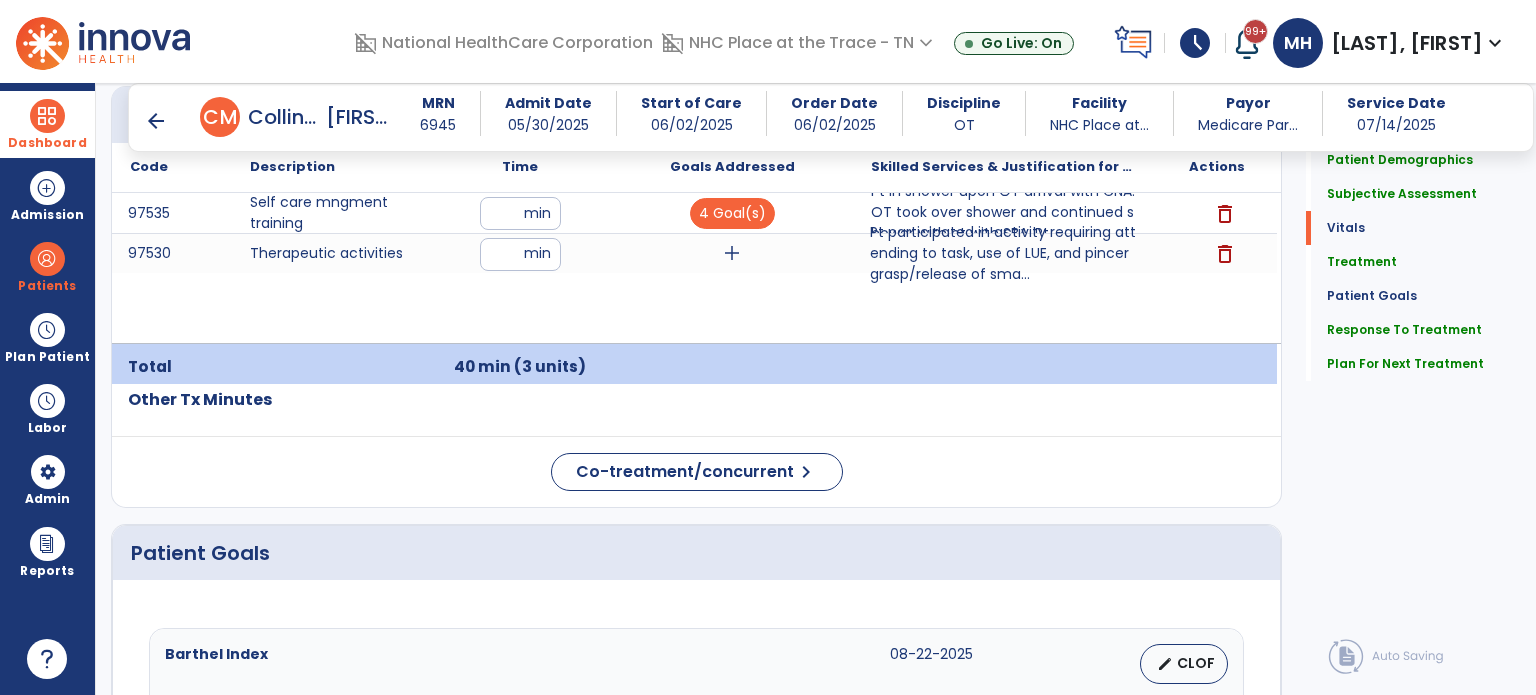 scroll, scrollTop: 979, scrollLeft: 0, axis: vertical 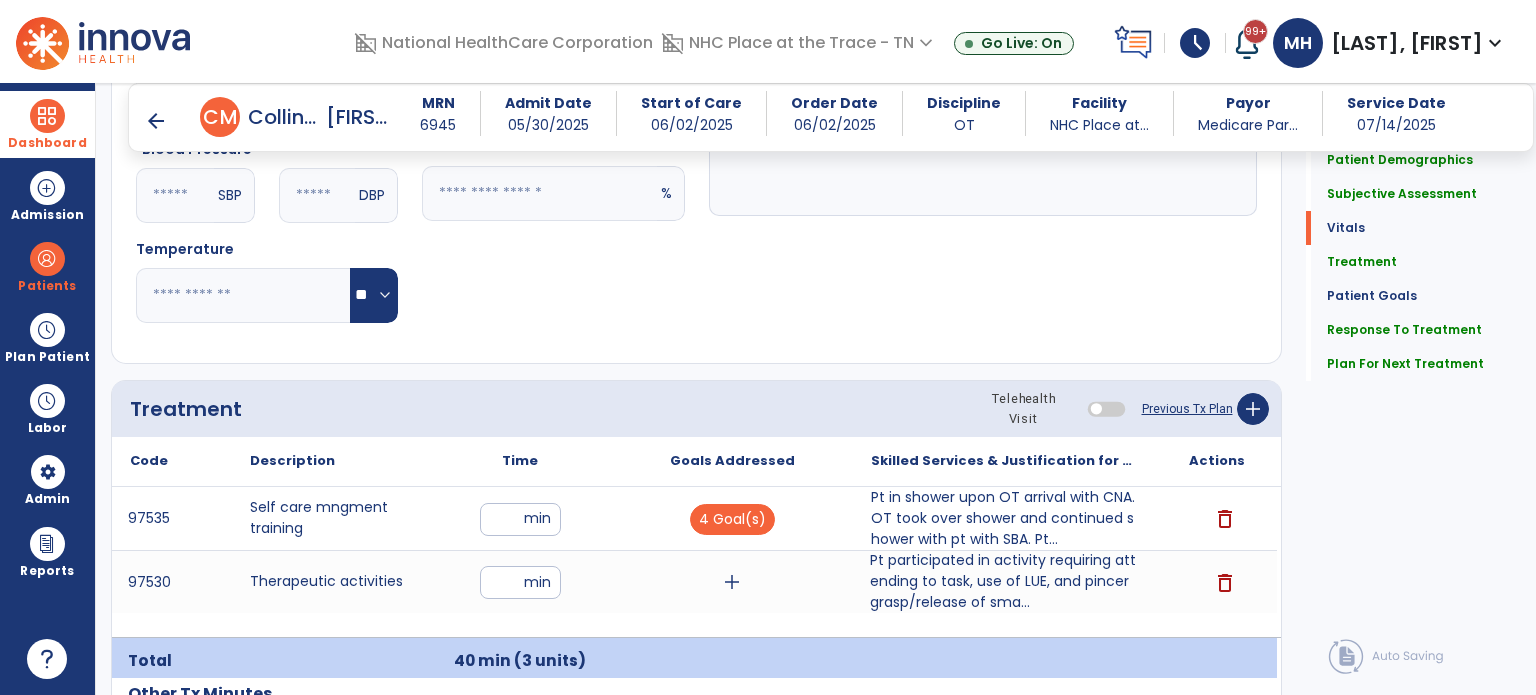 type on "**********" 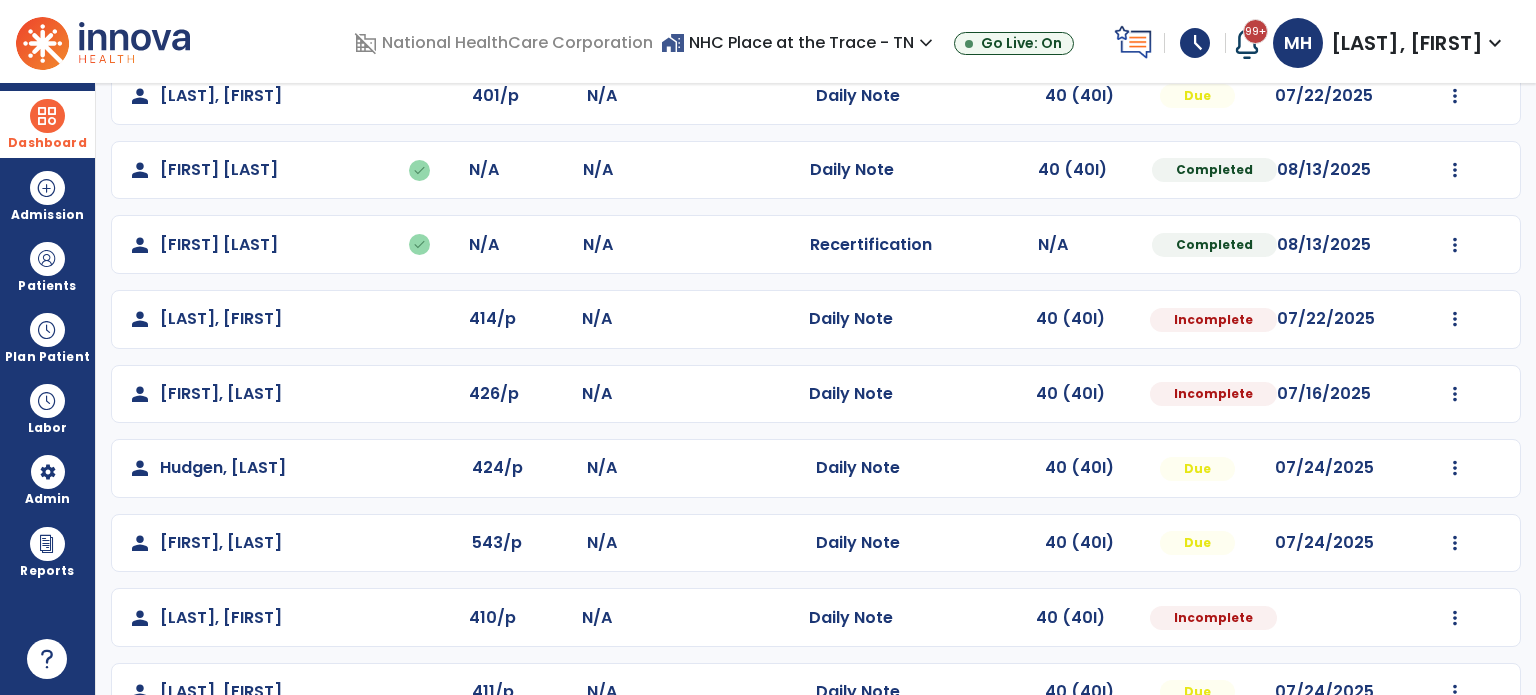scroll, scrollTop: 463, scrollLeft: 0, axis: vertical 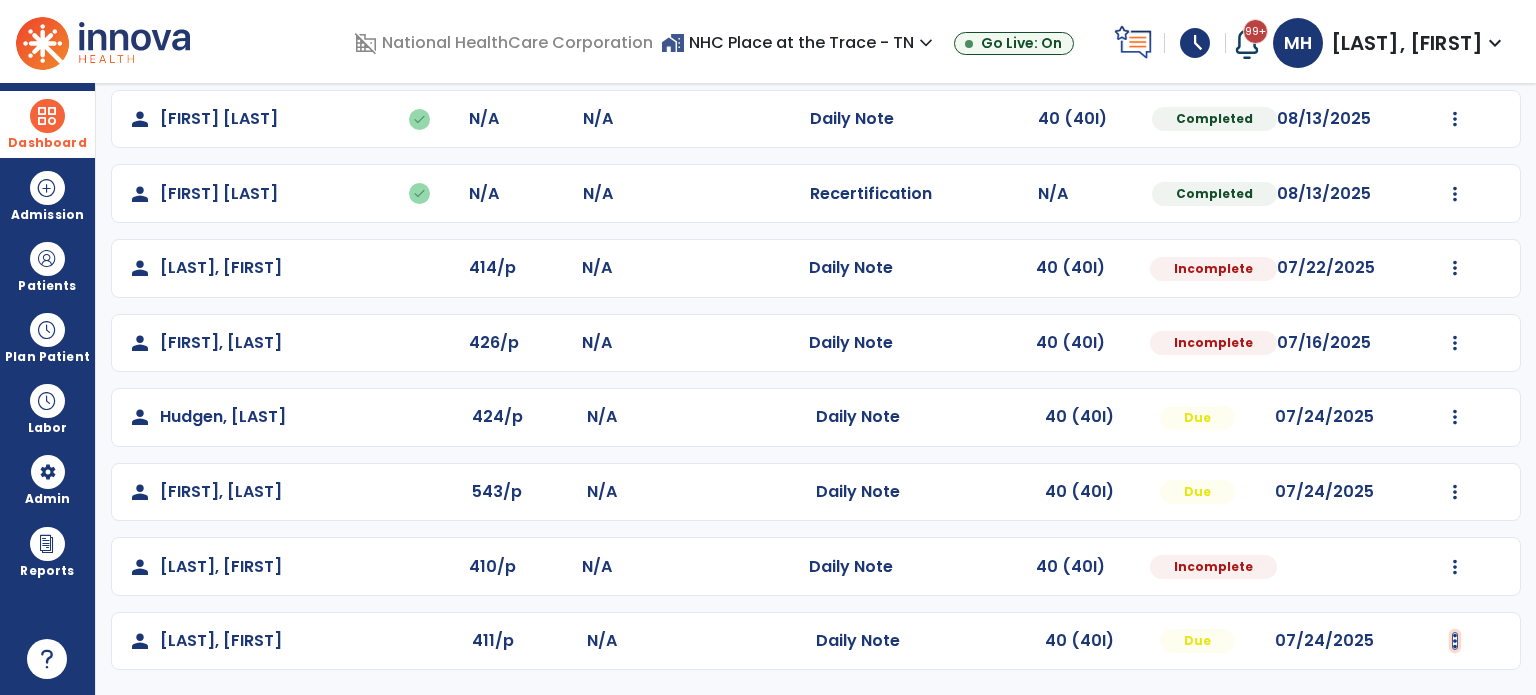click at bounding box center (1455, -30) 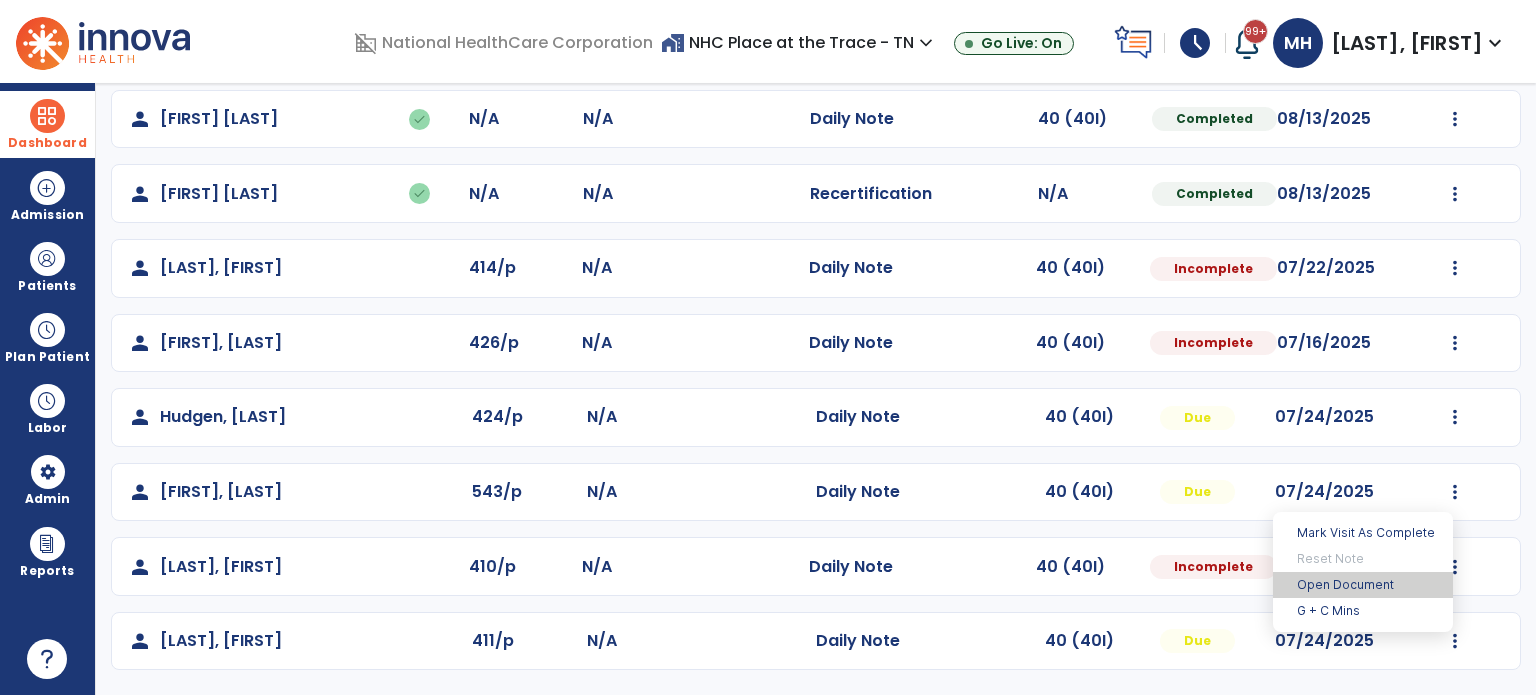 click on "Open Document" at bounding box center (1363, 585) 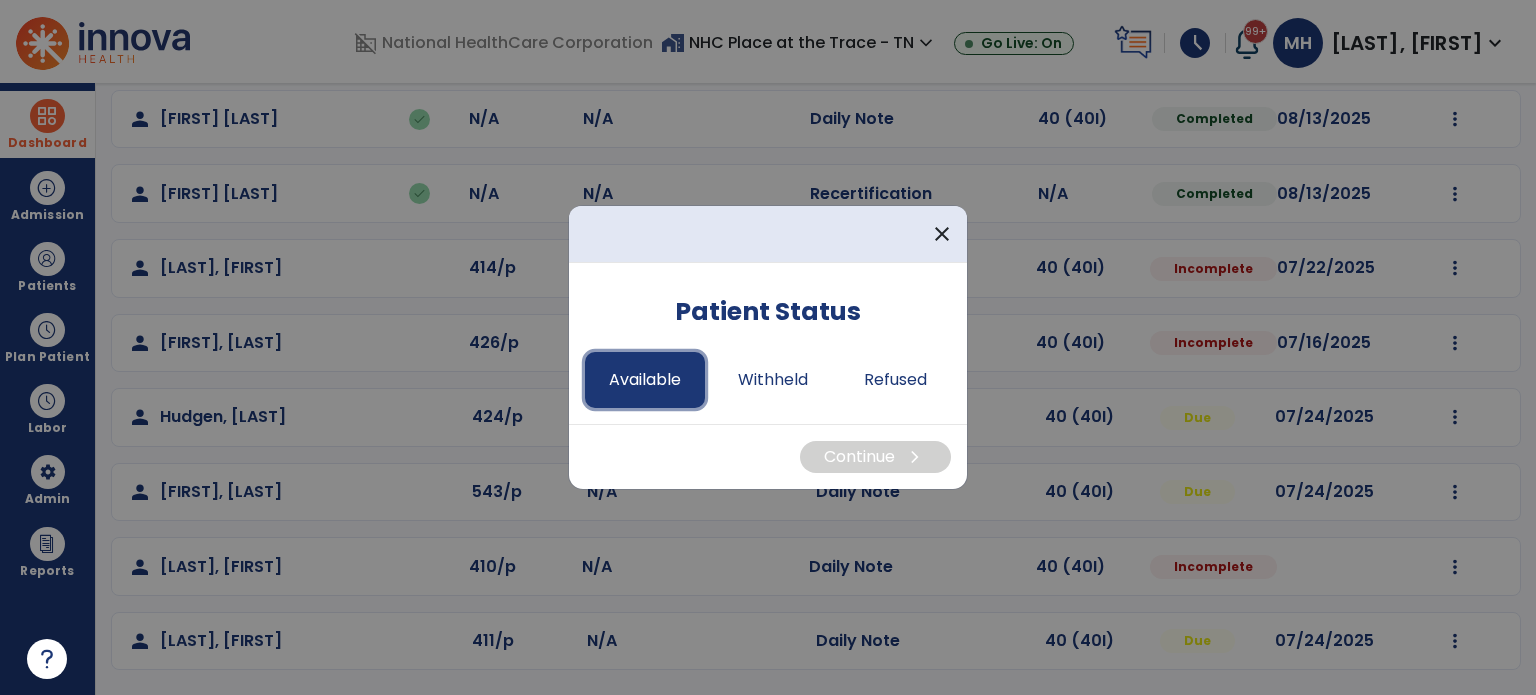 click on "Available" at bounding box center (645, 380) 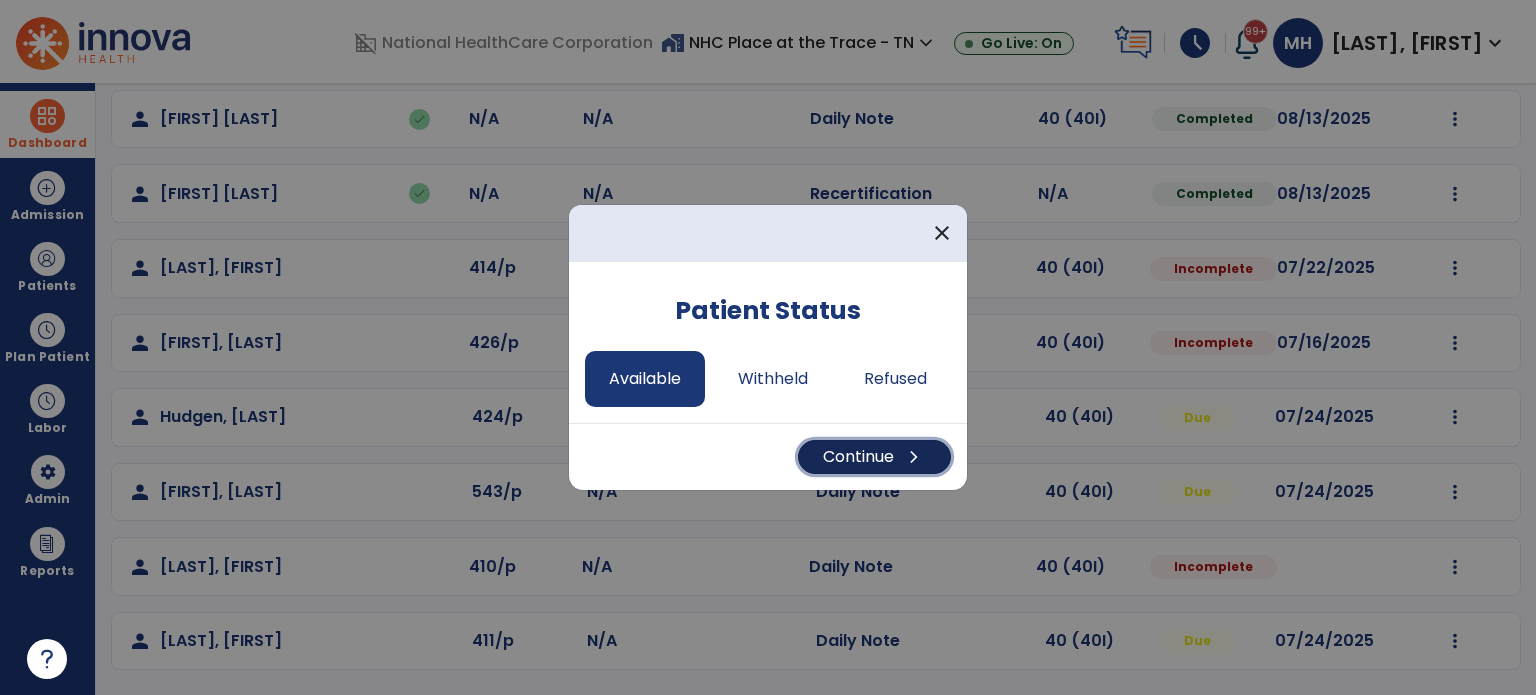 click on "Continue   chevron_right" at bounding box center [874, 457] 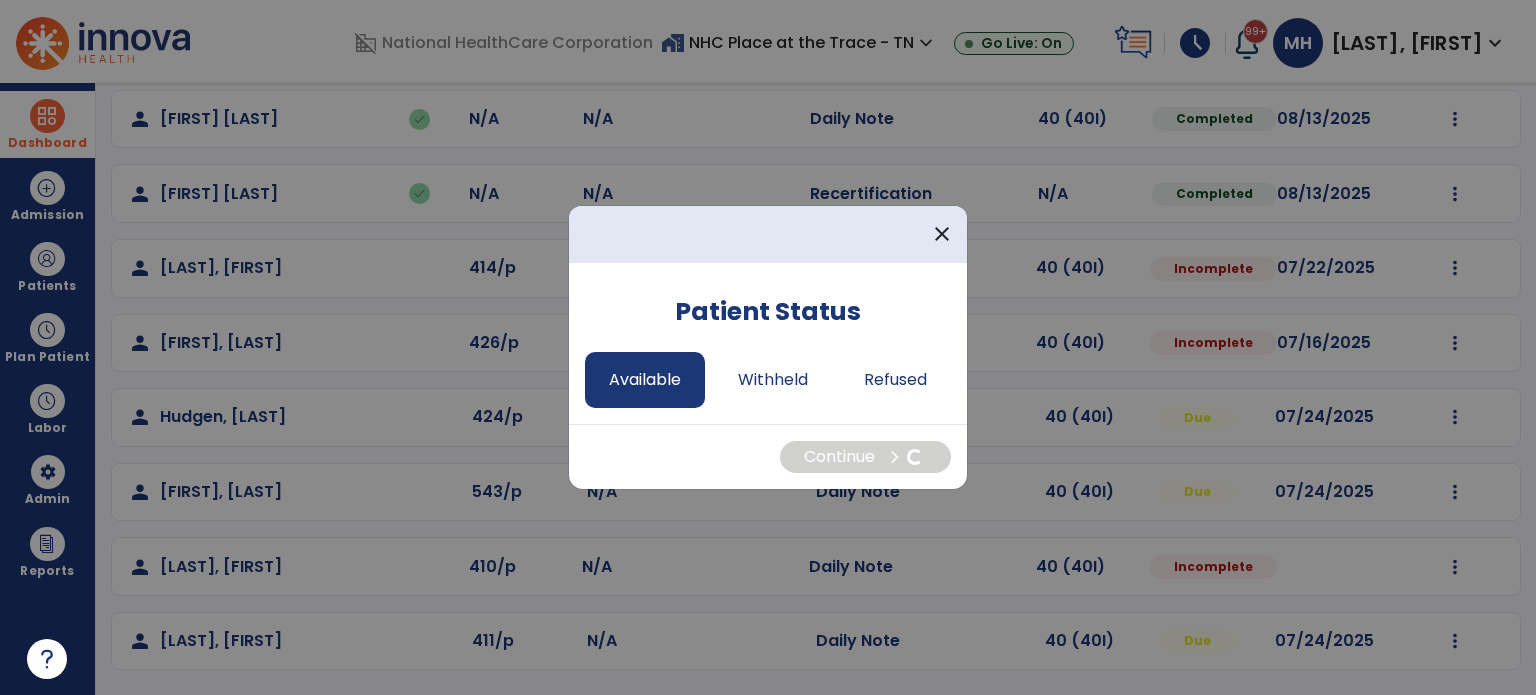select on "*" 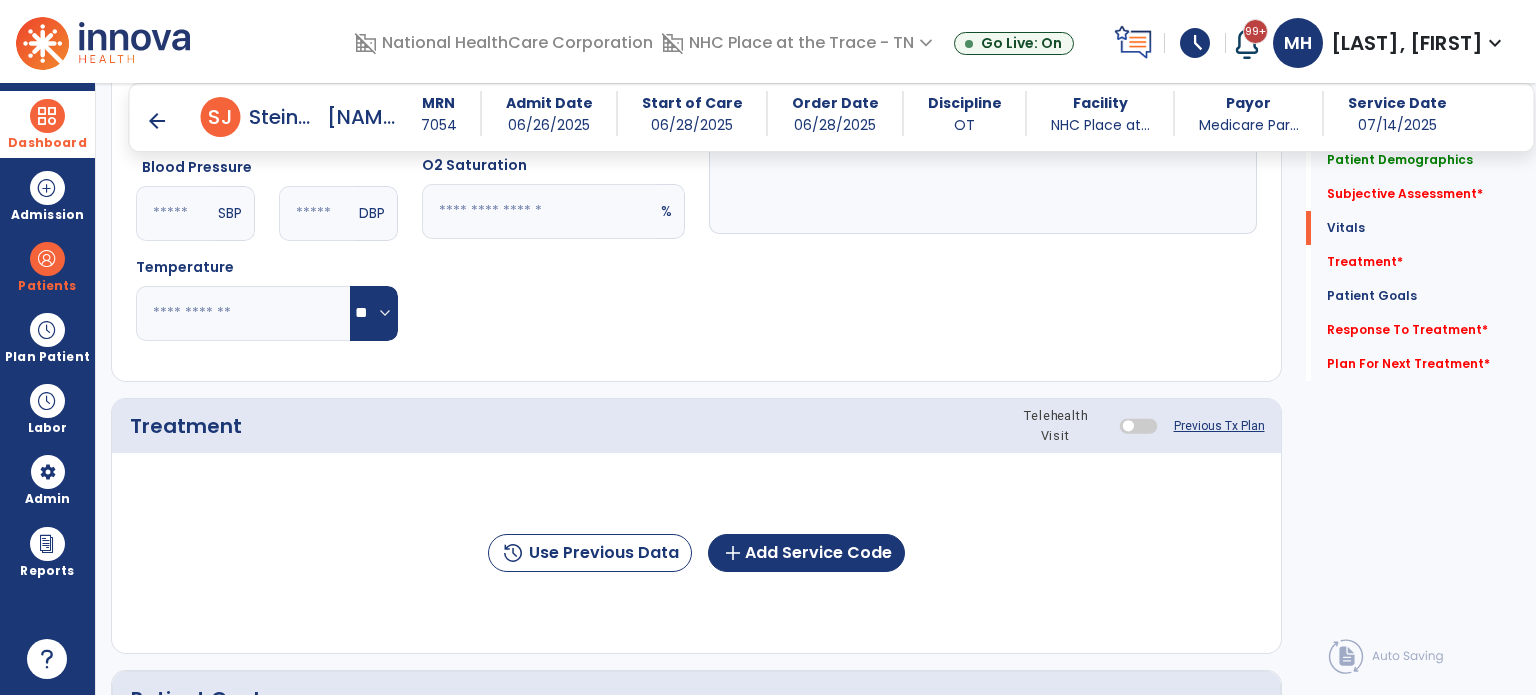 scroll, scrollTop: 963, scrollLeft: 0, axis: vertical 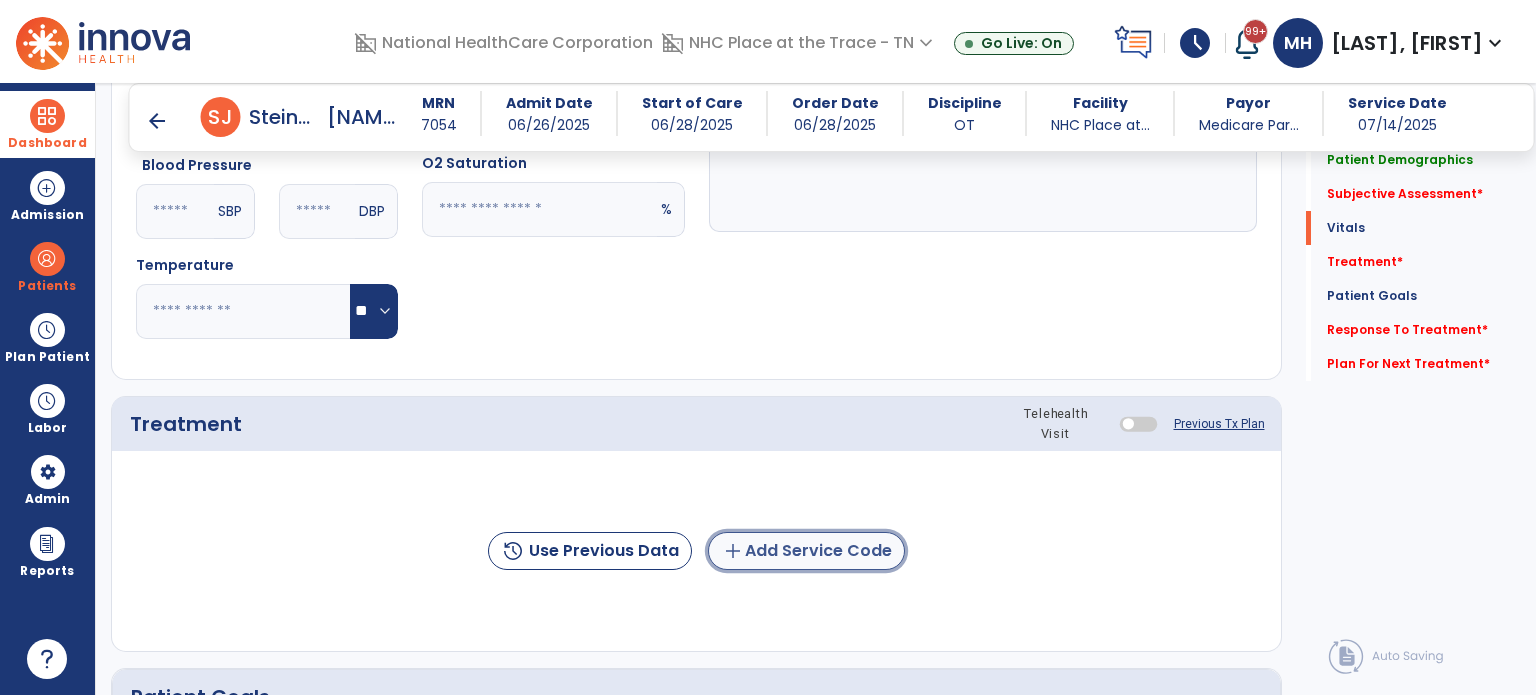 click on "add  Add Service Code" 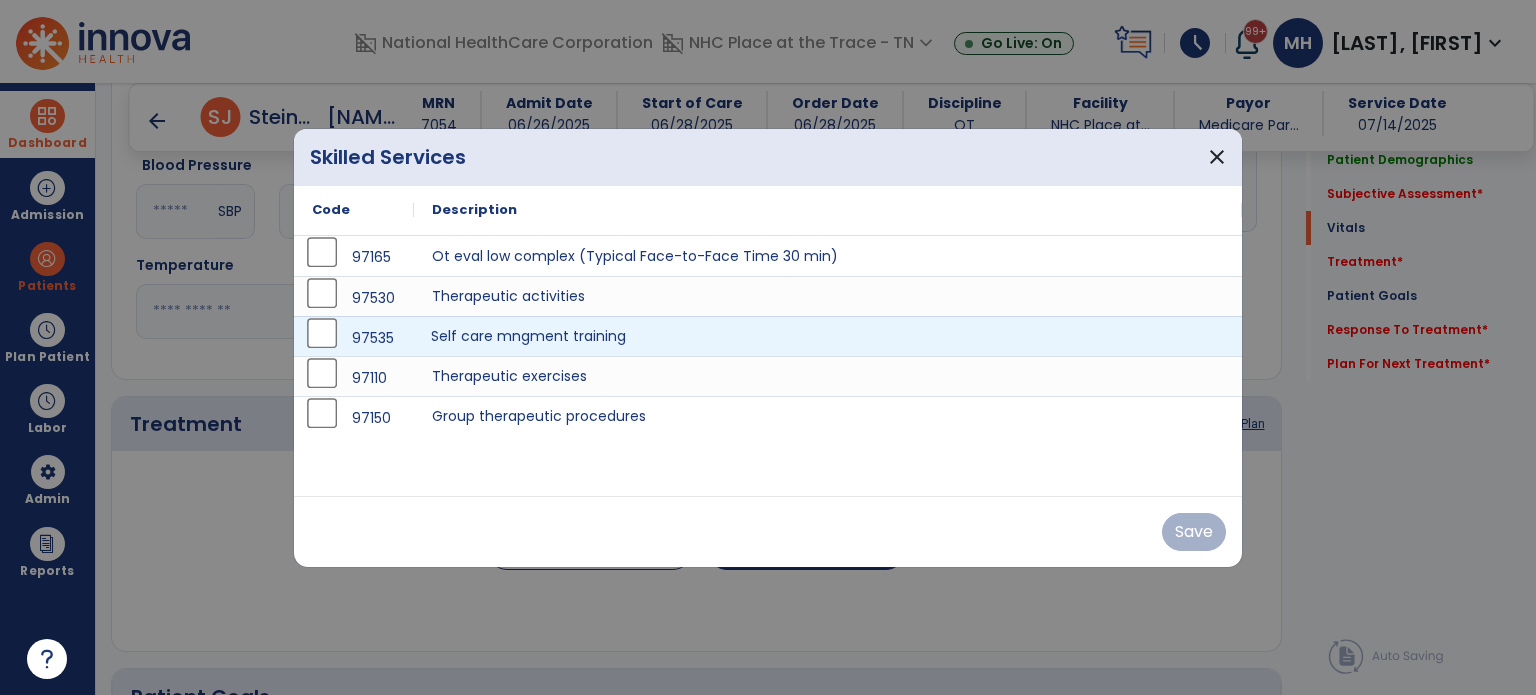 click on "Self care mngment training" at bounding box center (828, 336) 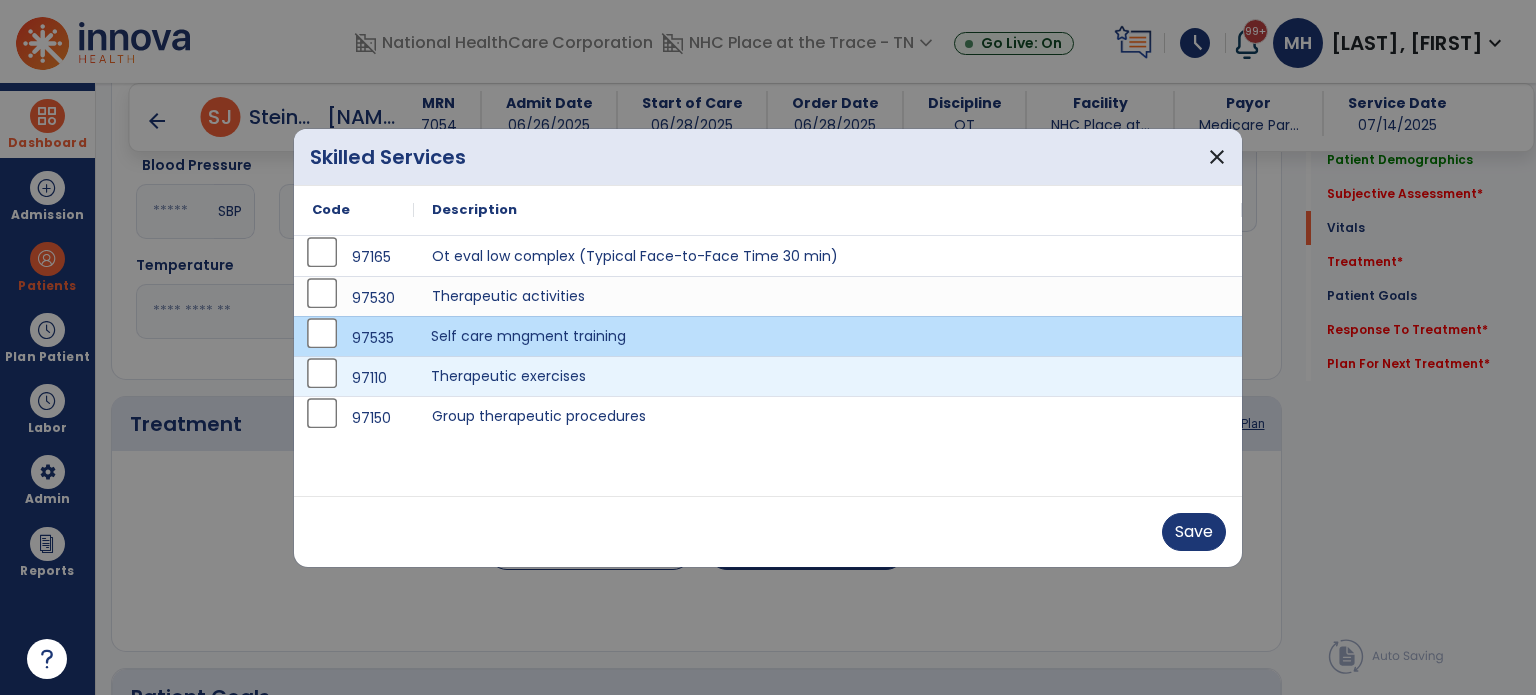 click on "Therapeutic exercises" at bounding box center (828, 376) 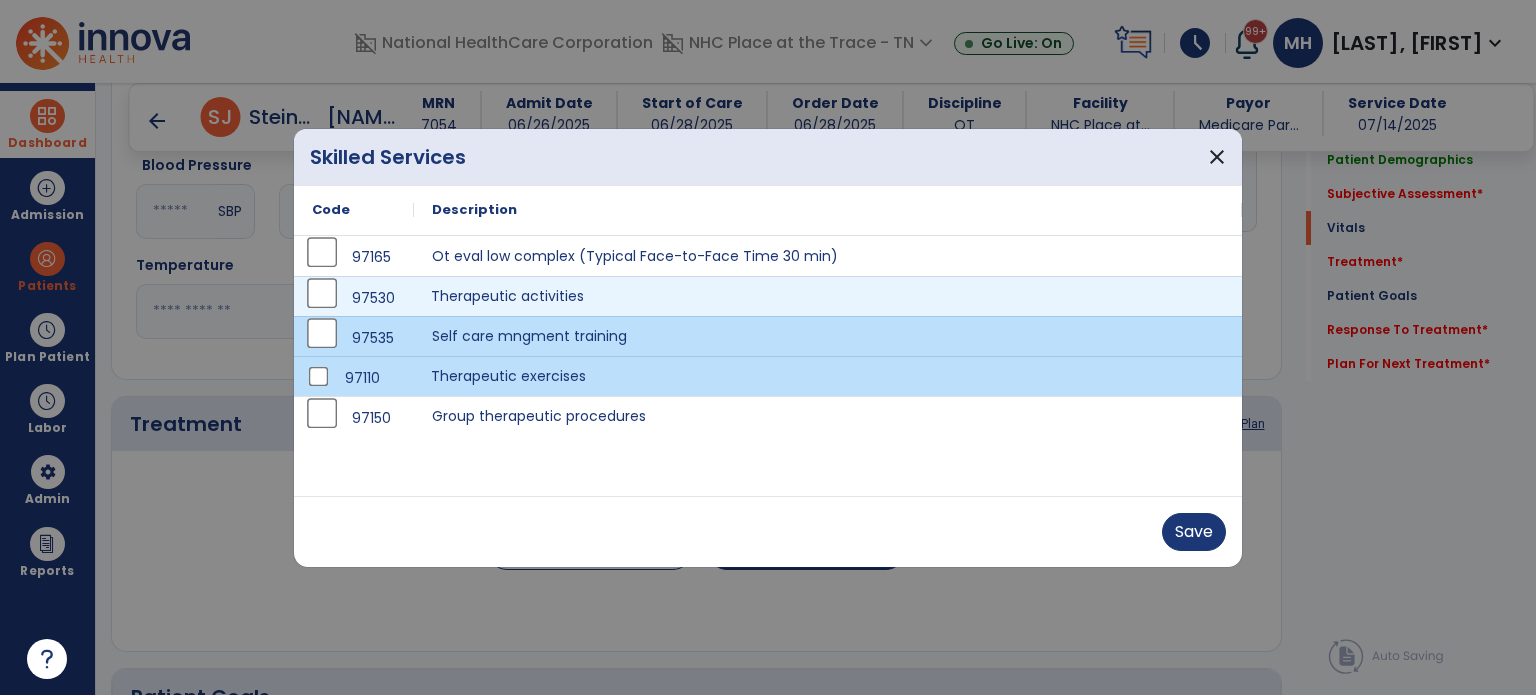 click on "Therapeutic activities" at bounding box center (828, 296) 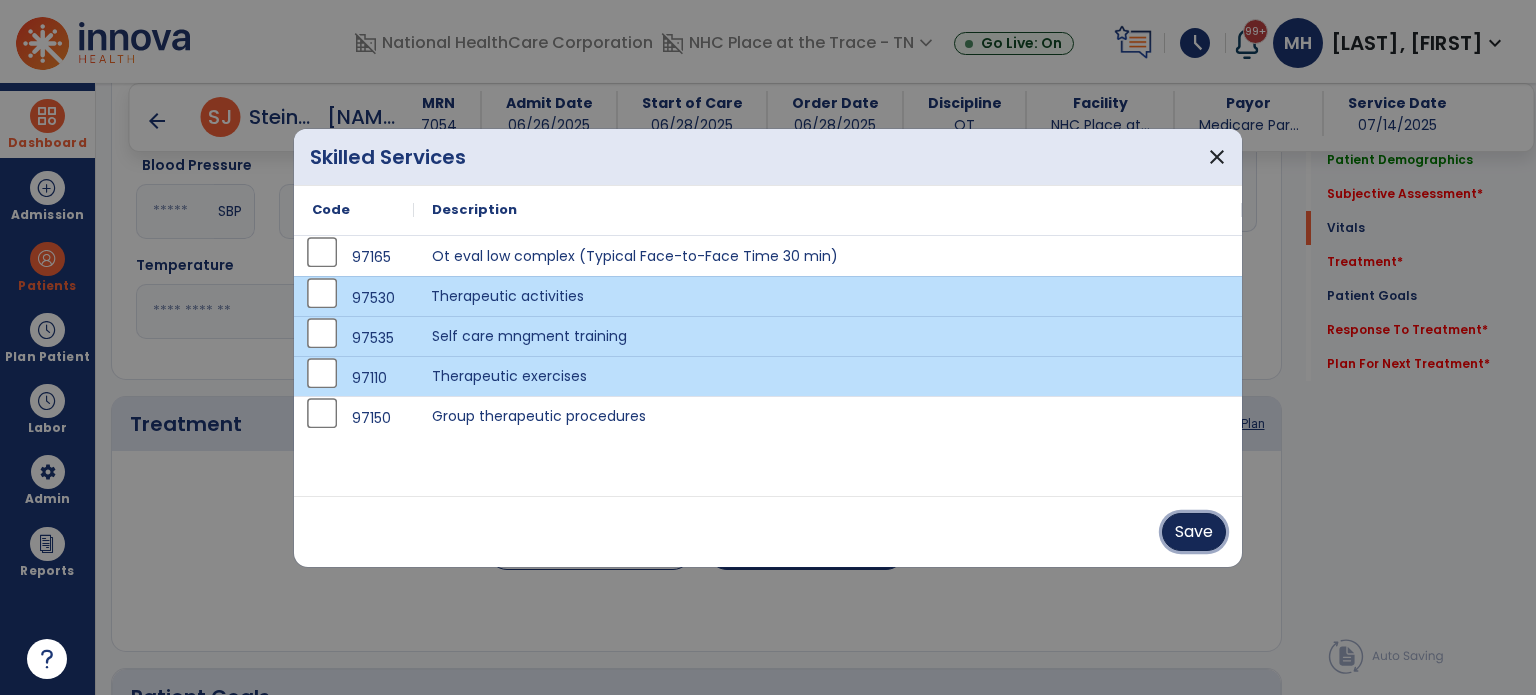click on "Save" at bounding box center (1194, 532) 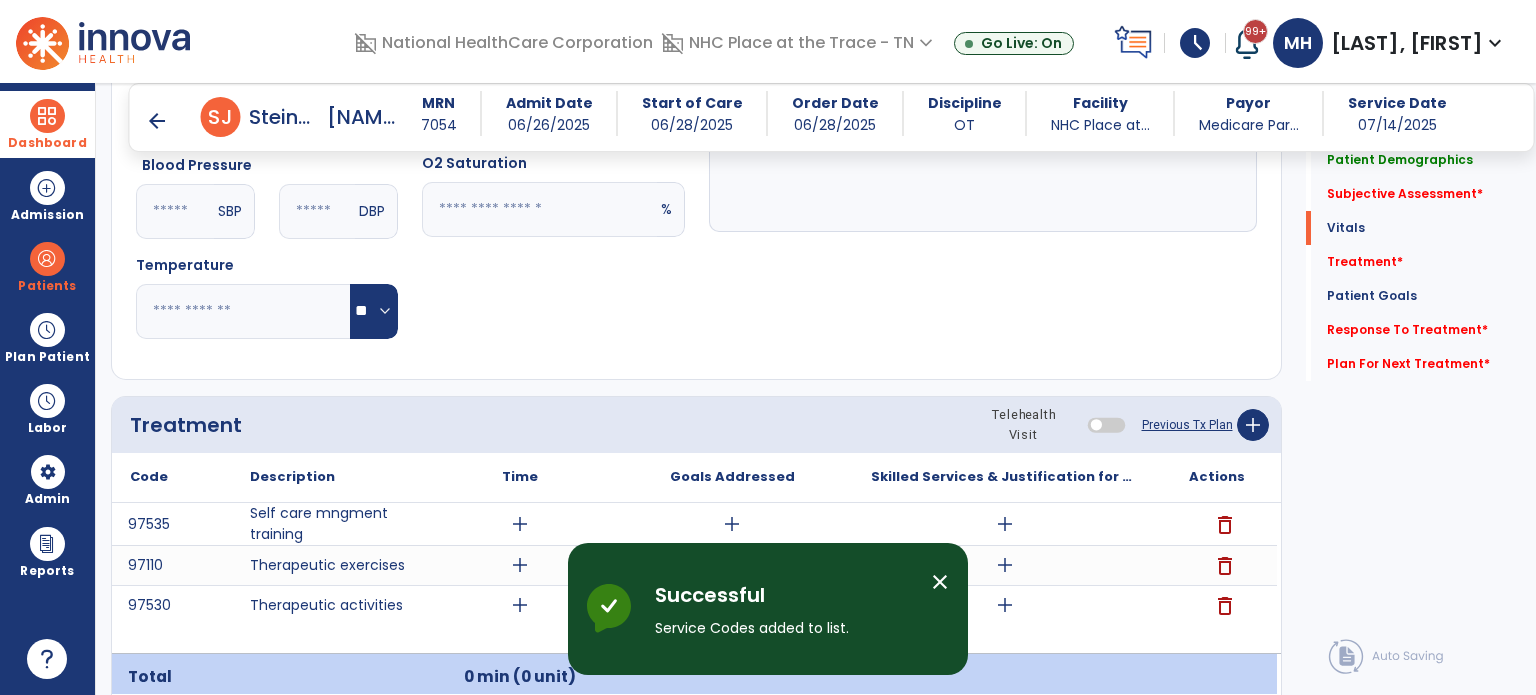 scroll, scrollTop: 1163, scrollLeft: 0, axis: vertical 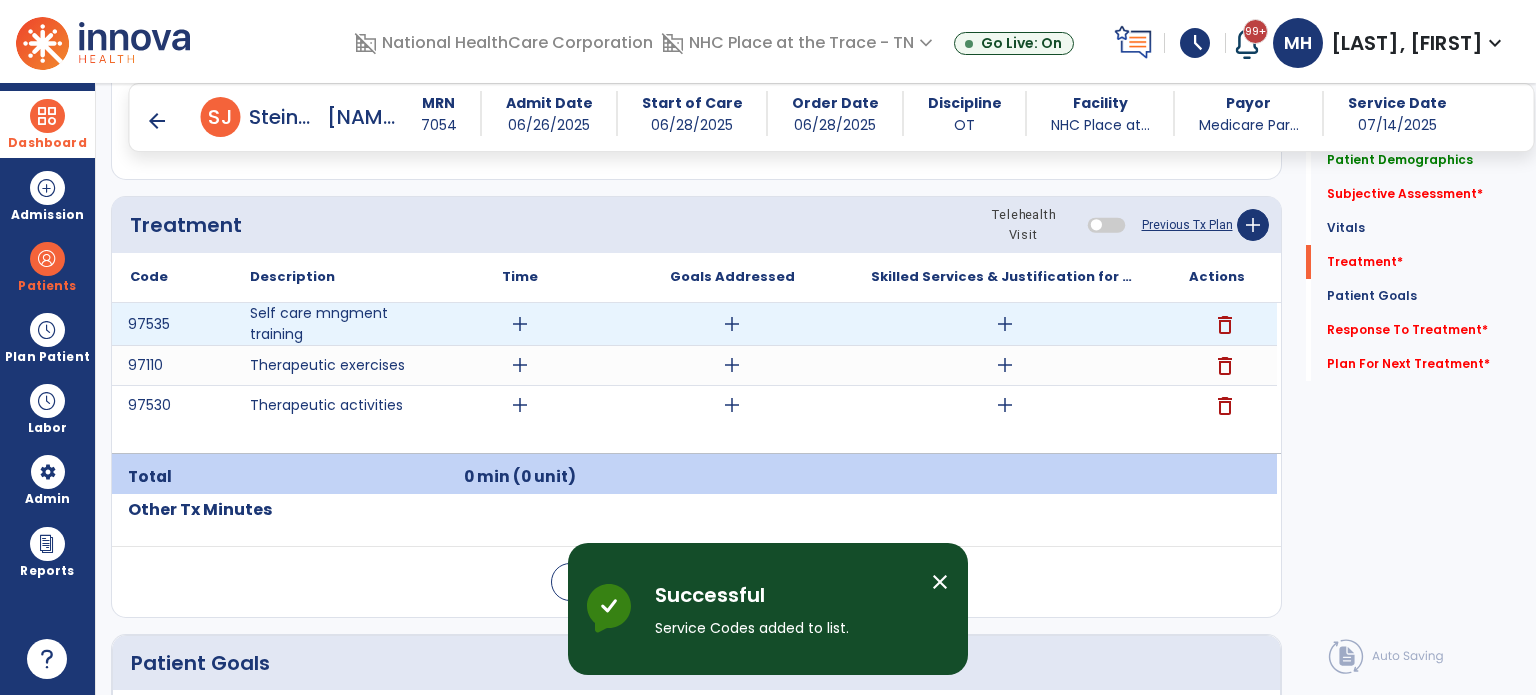 click on "add" at bounding box center [520, 324] 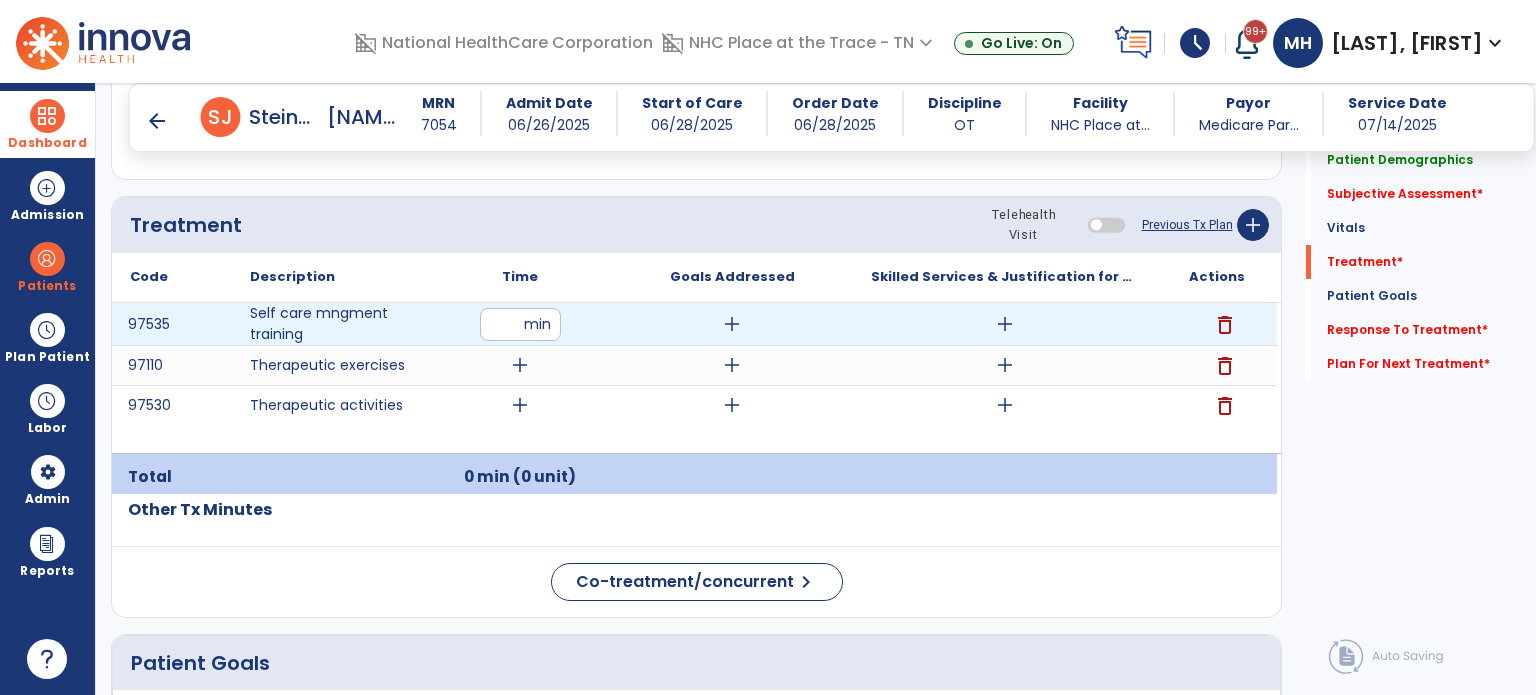 type on "*" 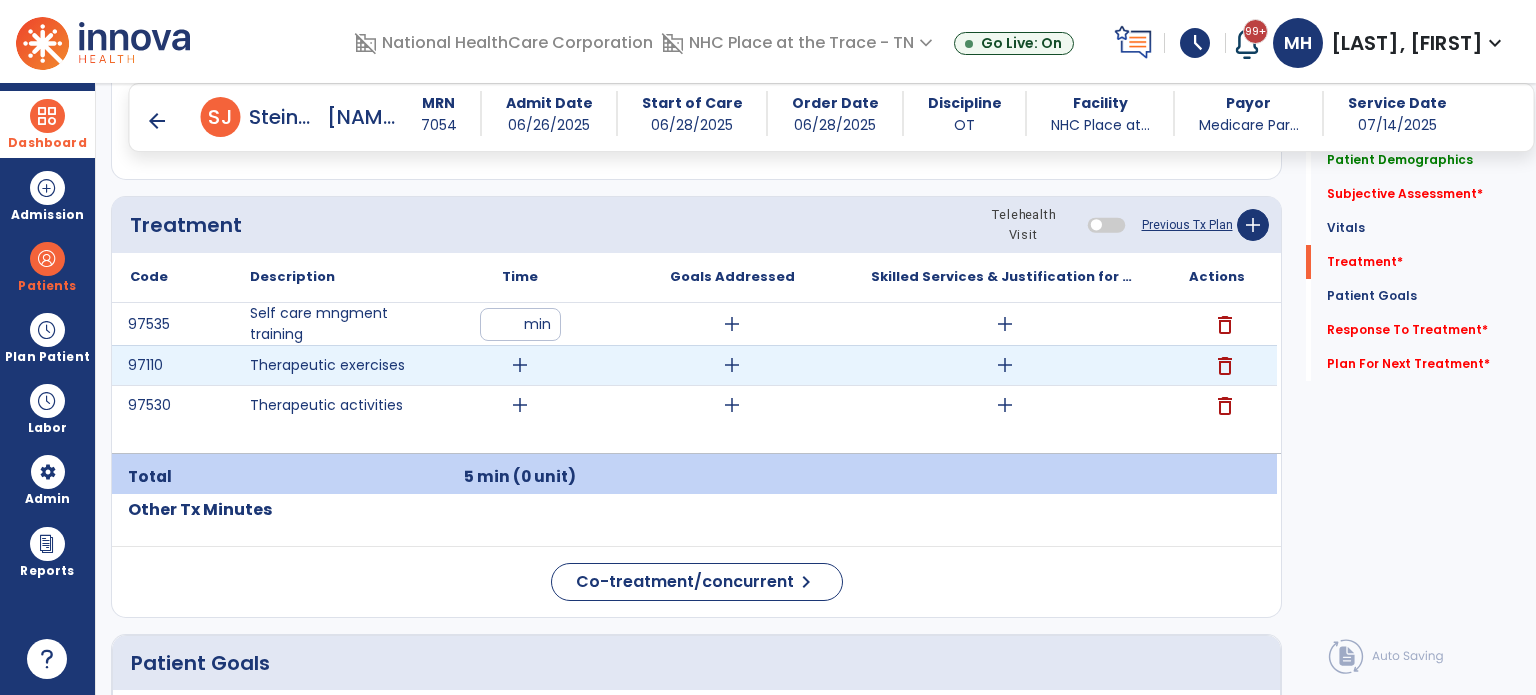 click on "add" at bounding box center (520, 365) 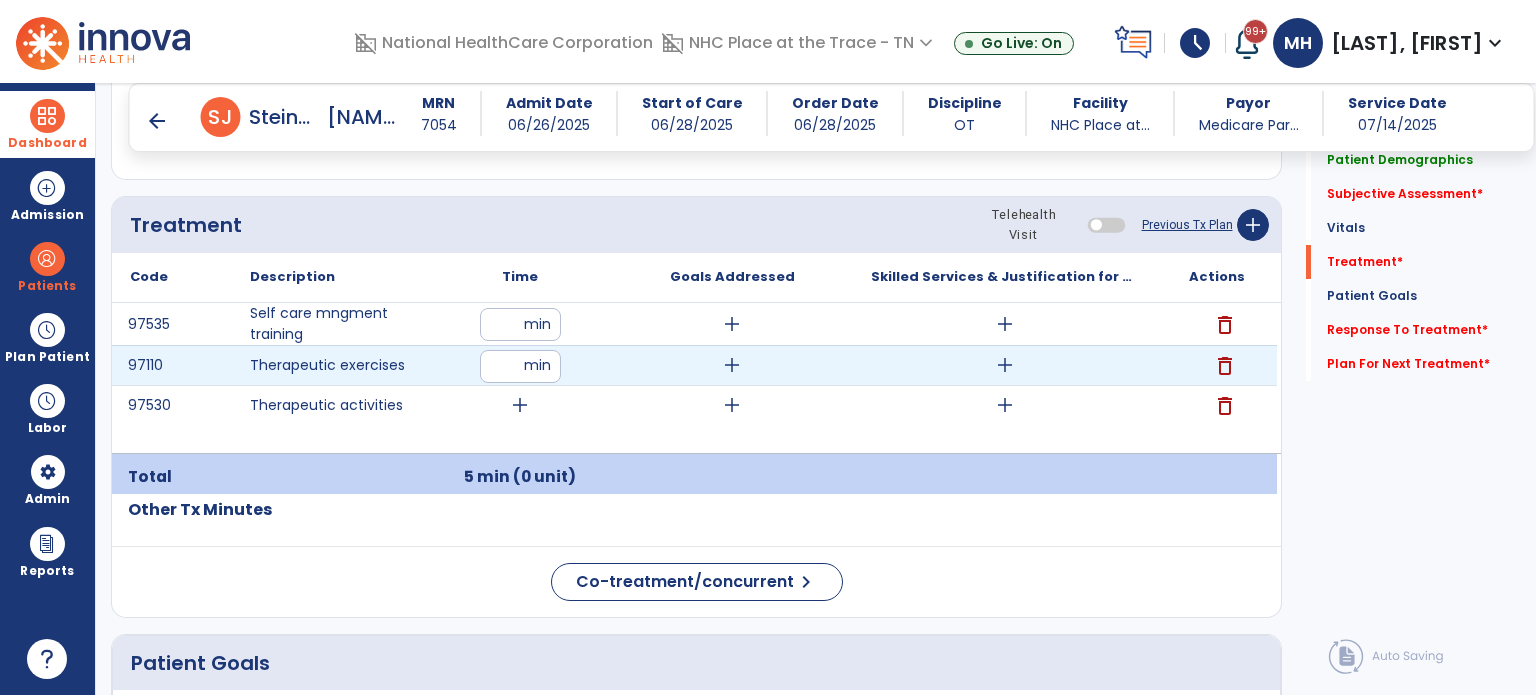 type on "**" 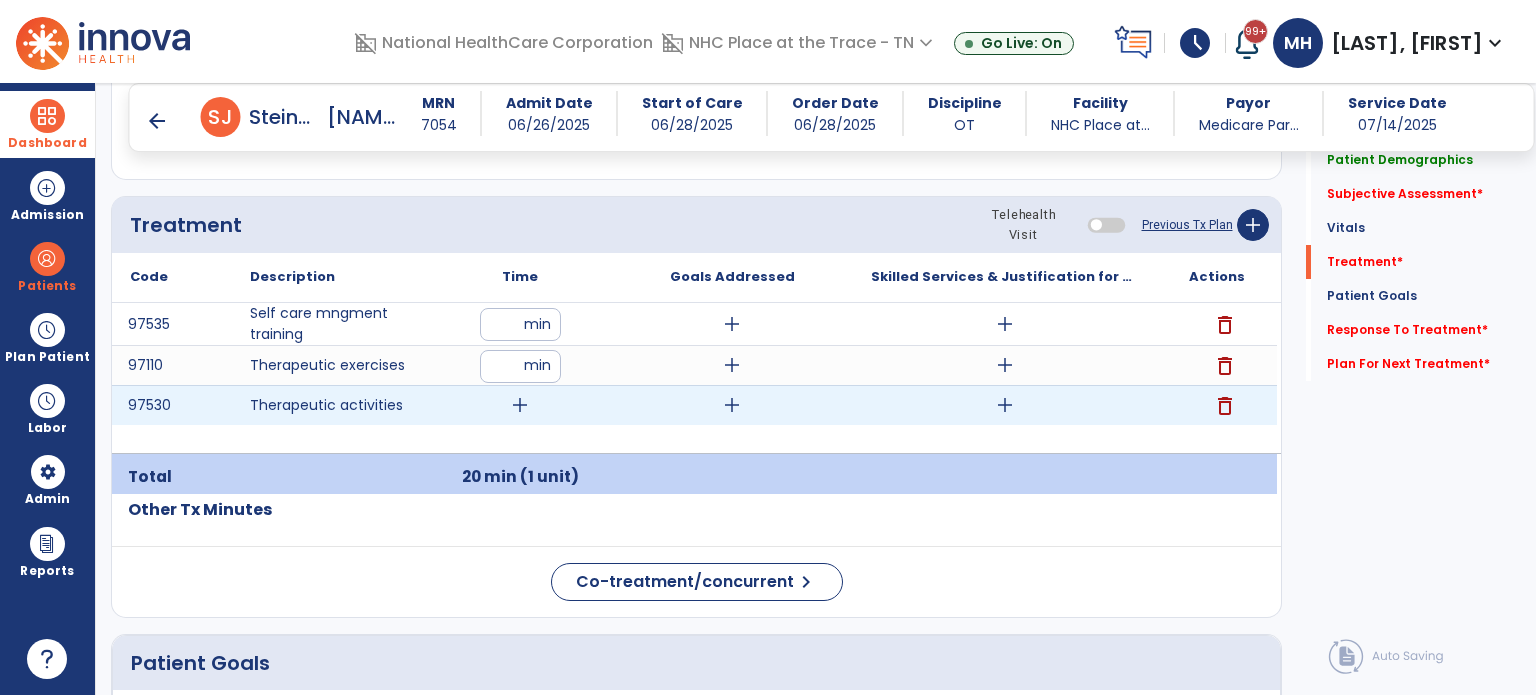 click on "add" at bounding box center [520, 405] 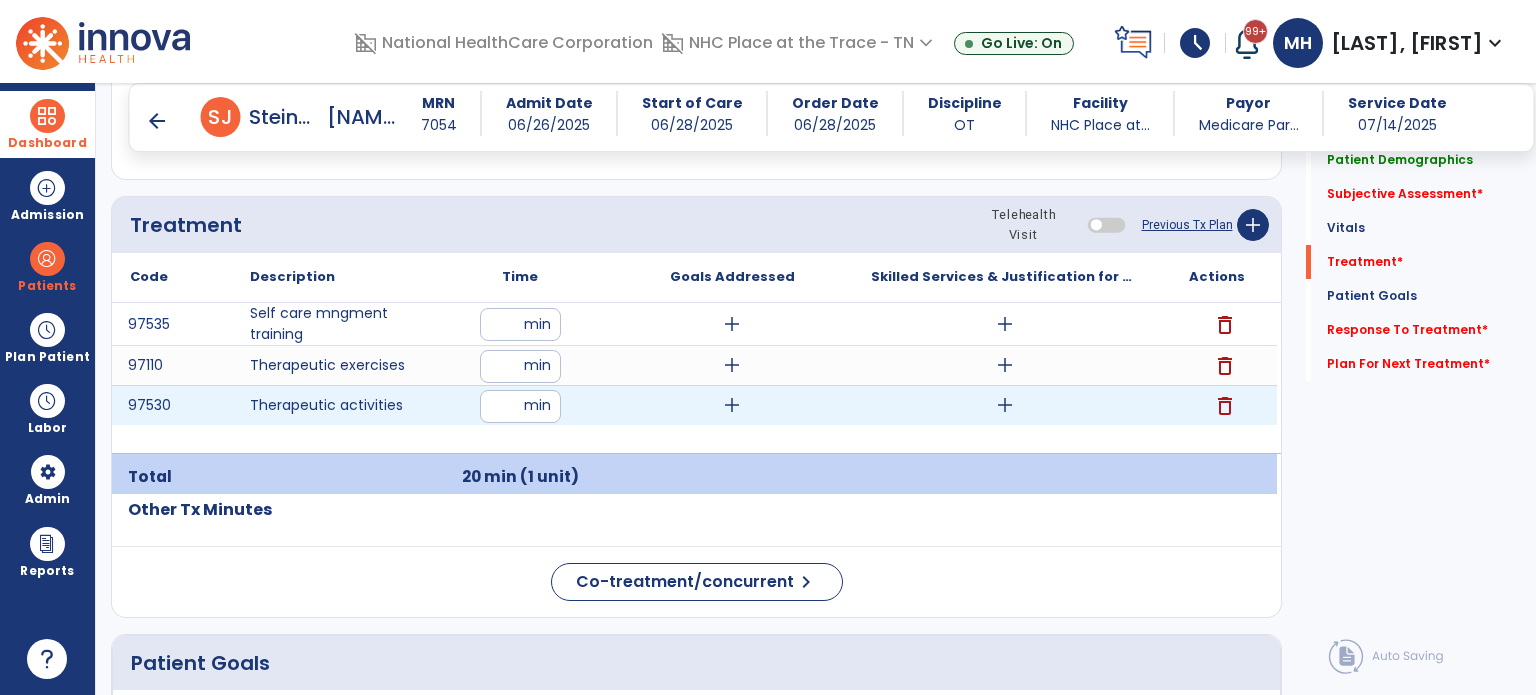 type on "**" 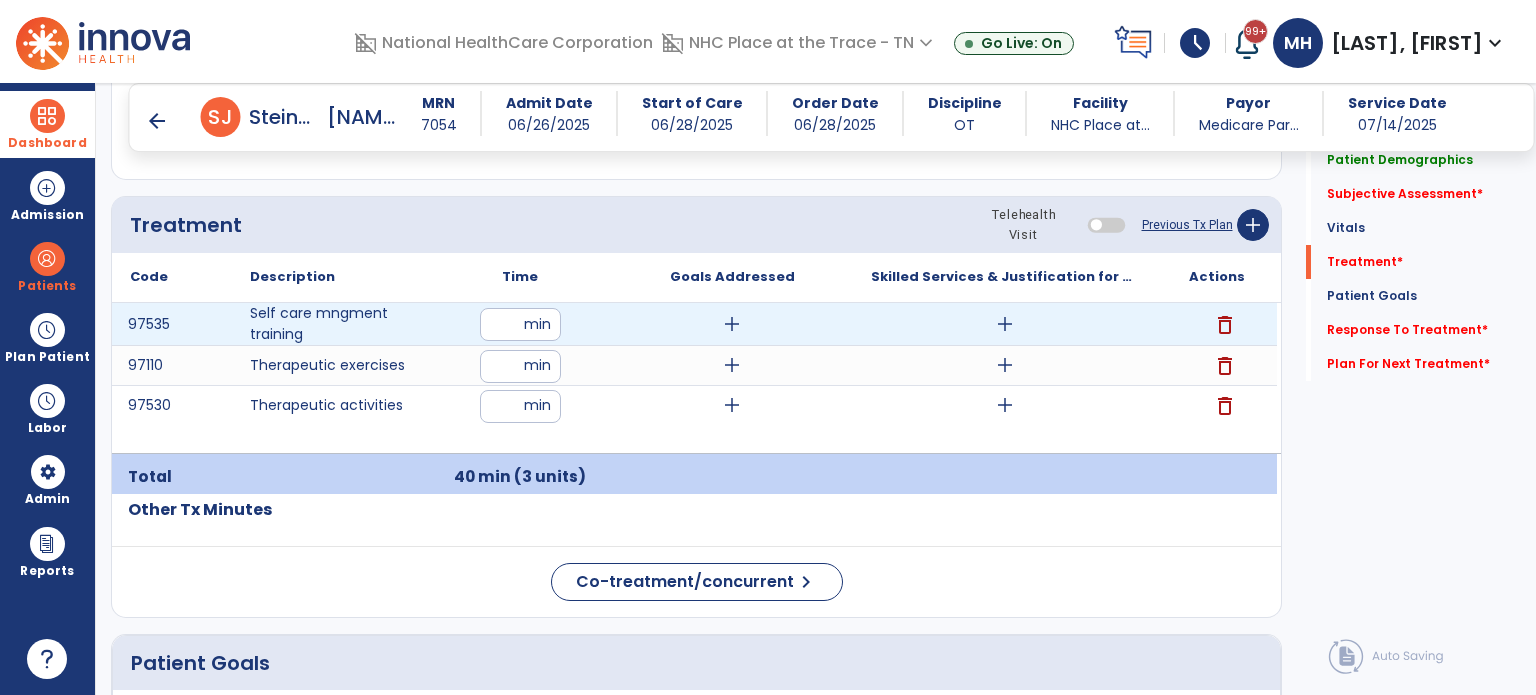 click on "add" at bounding box center [732, 324] 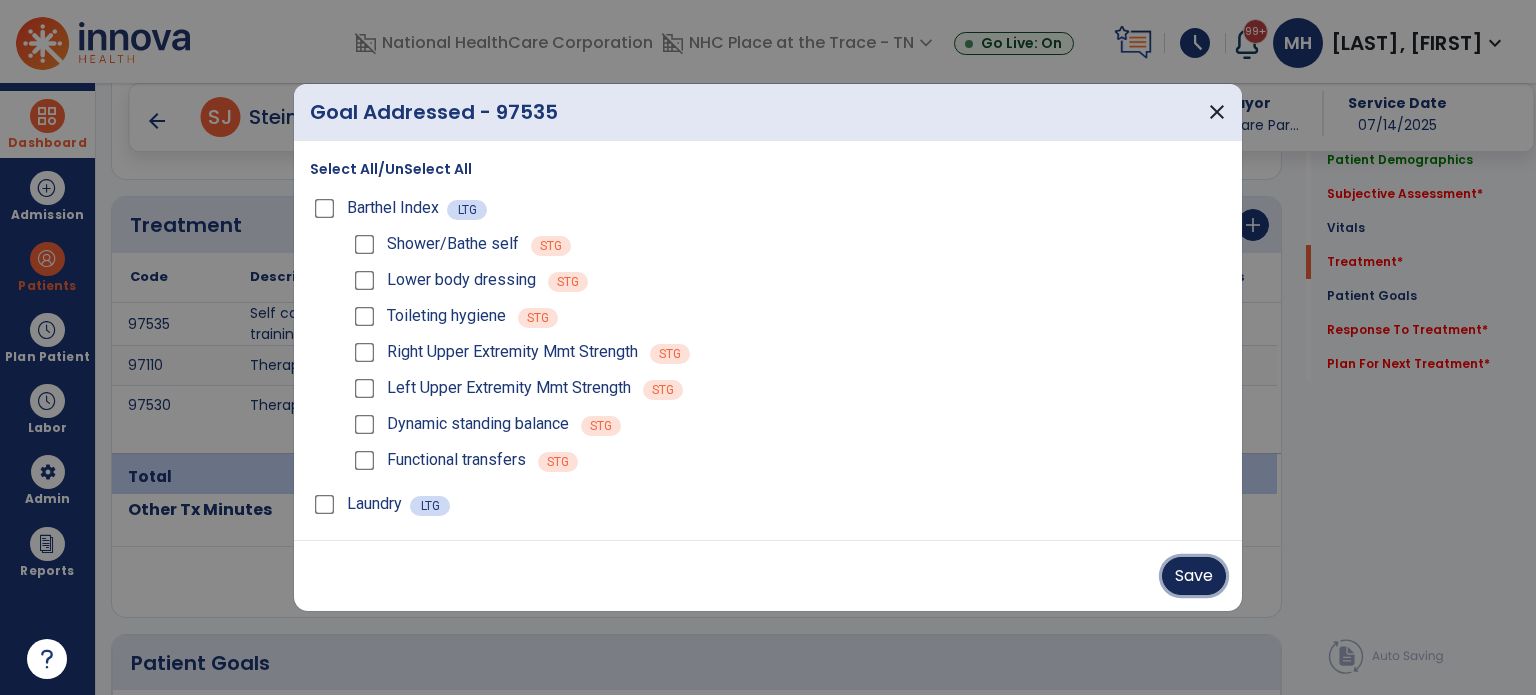 click on "Save" at bounding box center [1194, 576] 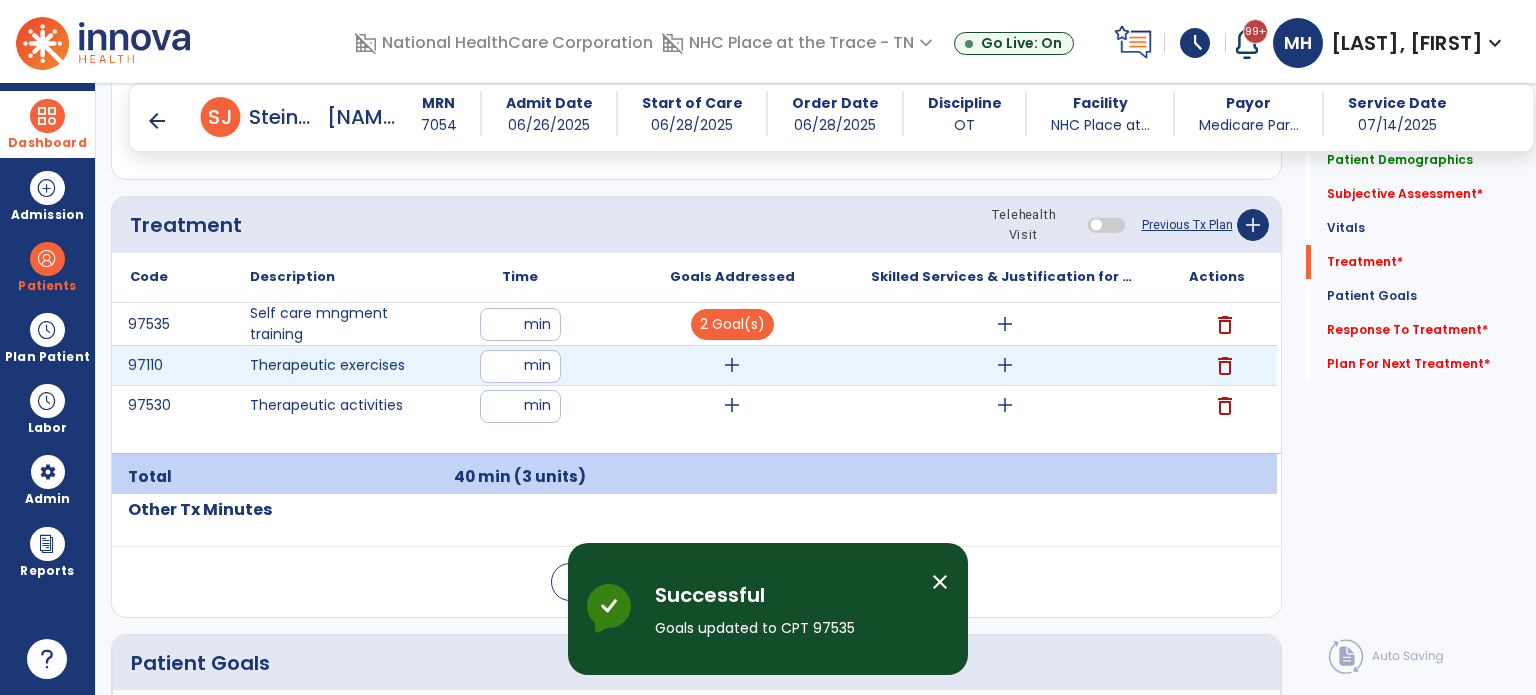 click on "add" at bounding box center [732, 365] 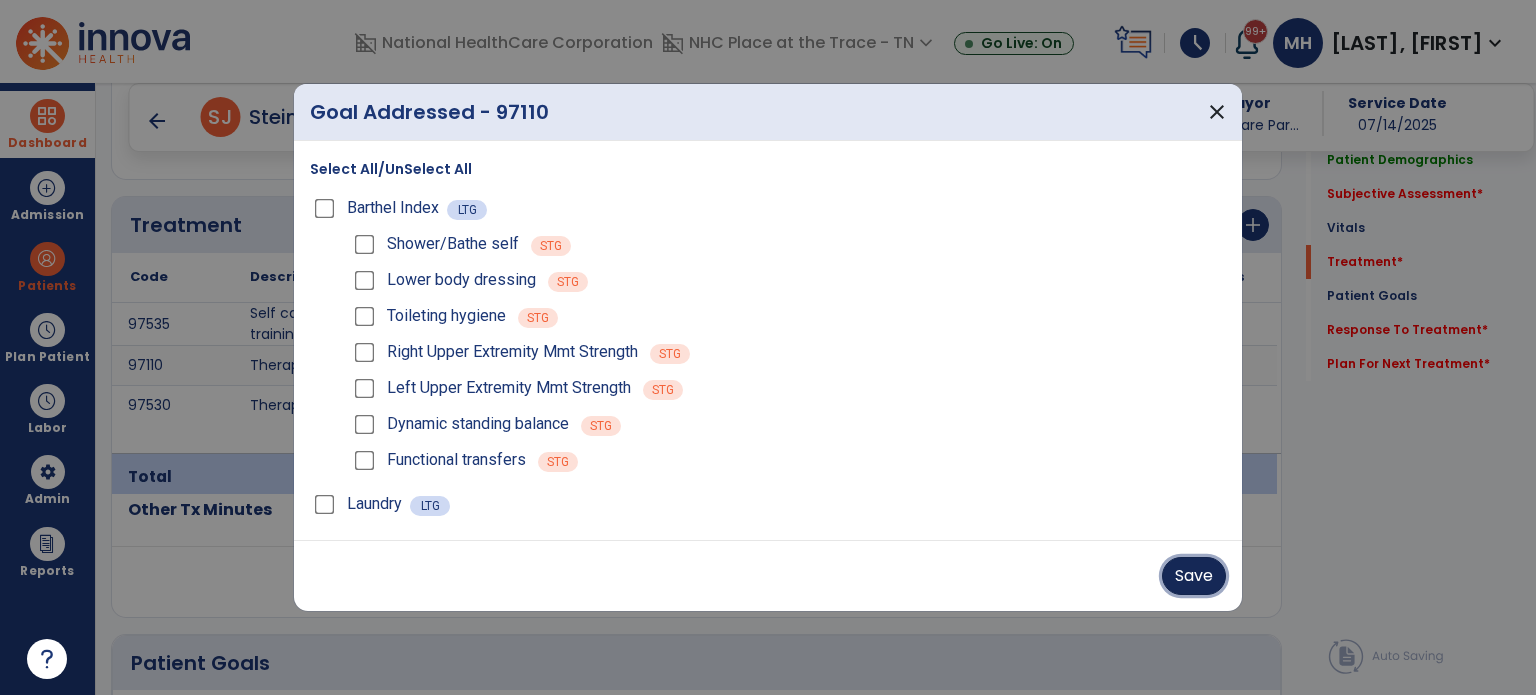 click on "Save" at bounding box center (1194, 576) 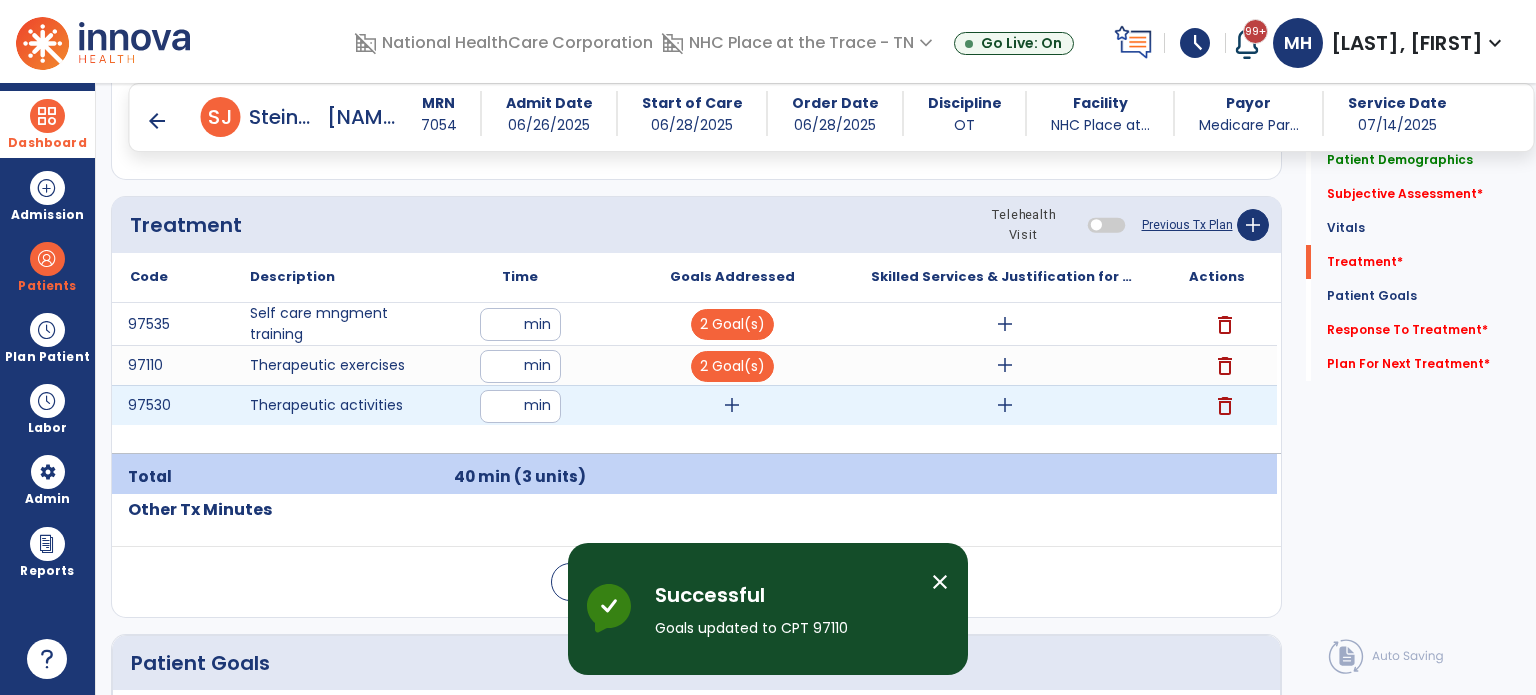 click on "add" at bounding box center (732, 405) 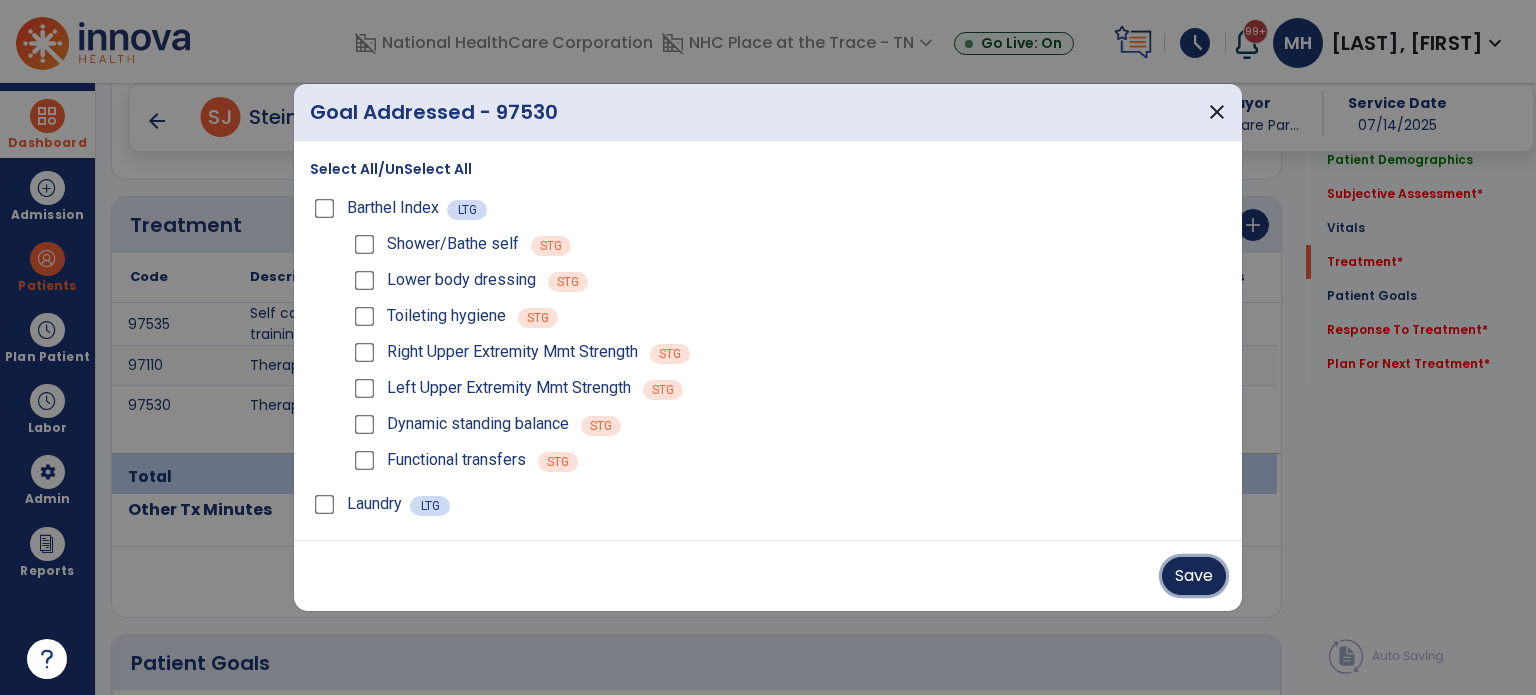 click on "Save" at bounding box center (1194, 576) 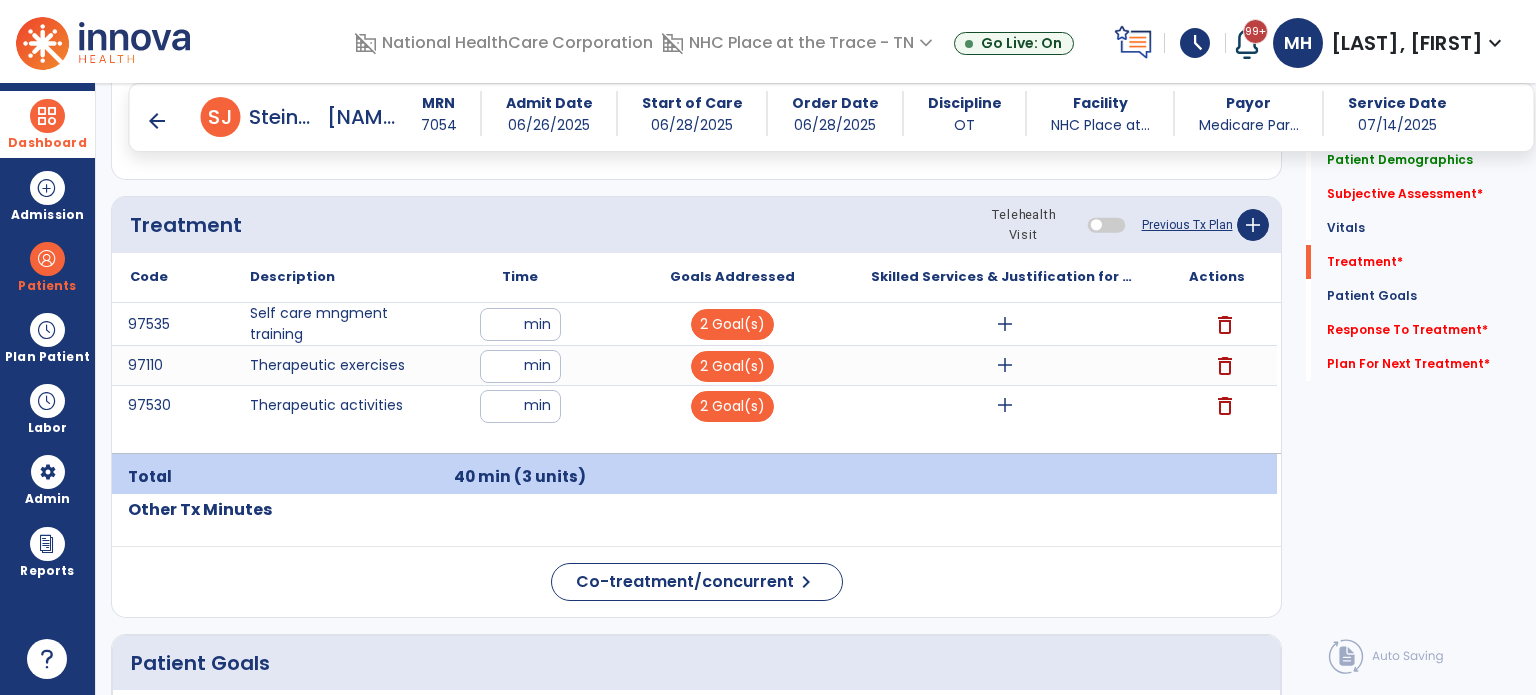 click on "arrow_back" at bounding box center [157, 121] 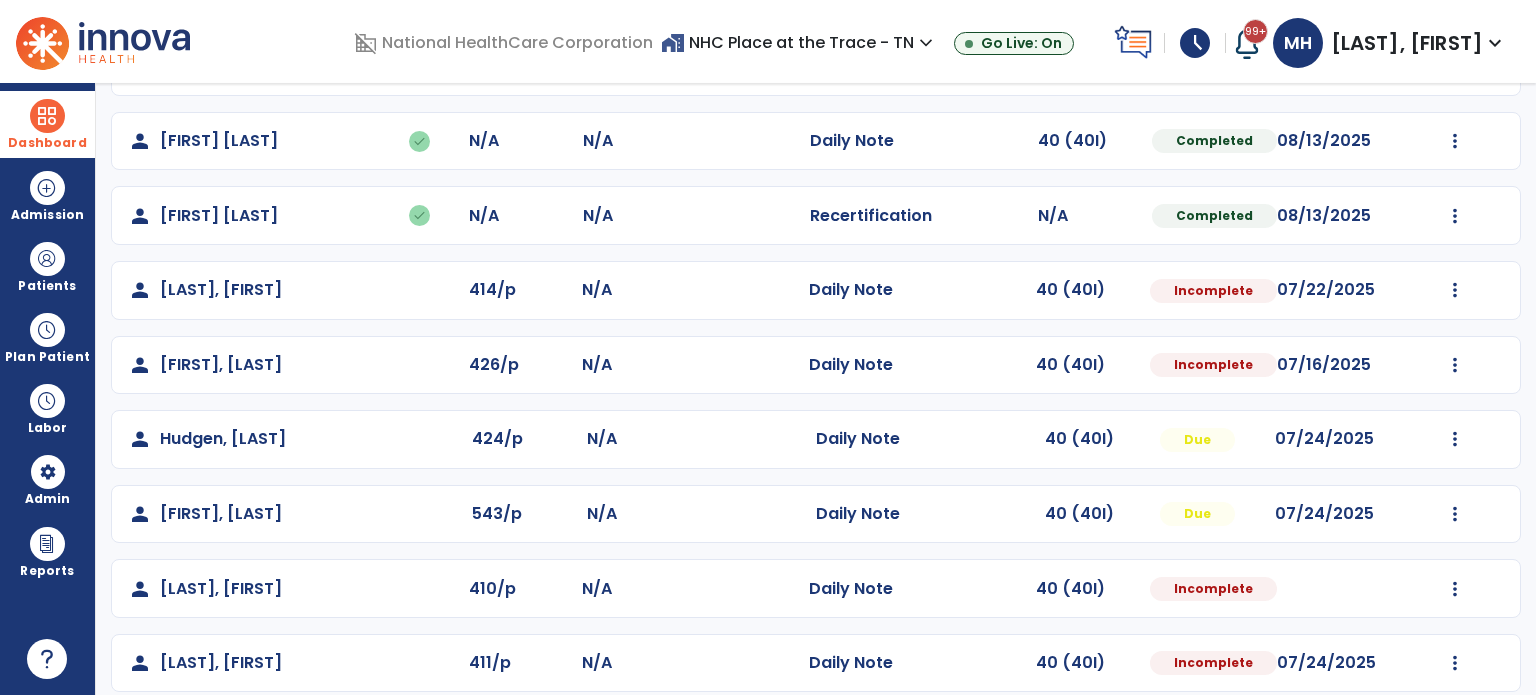 scroll, scrollTop: 463, scrollLeft: 0, axis: vertical 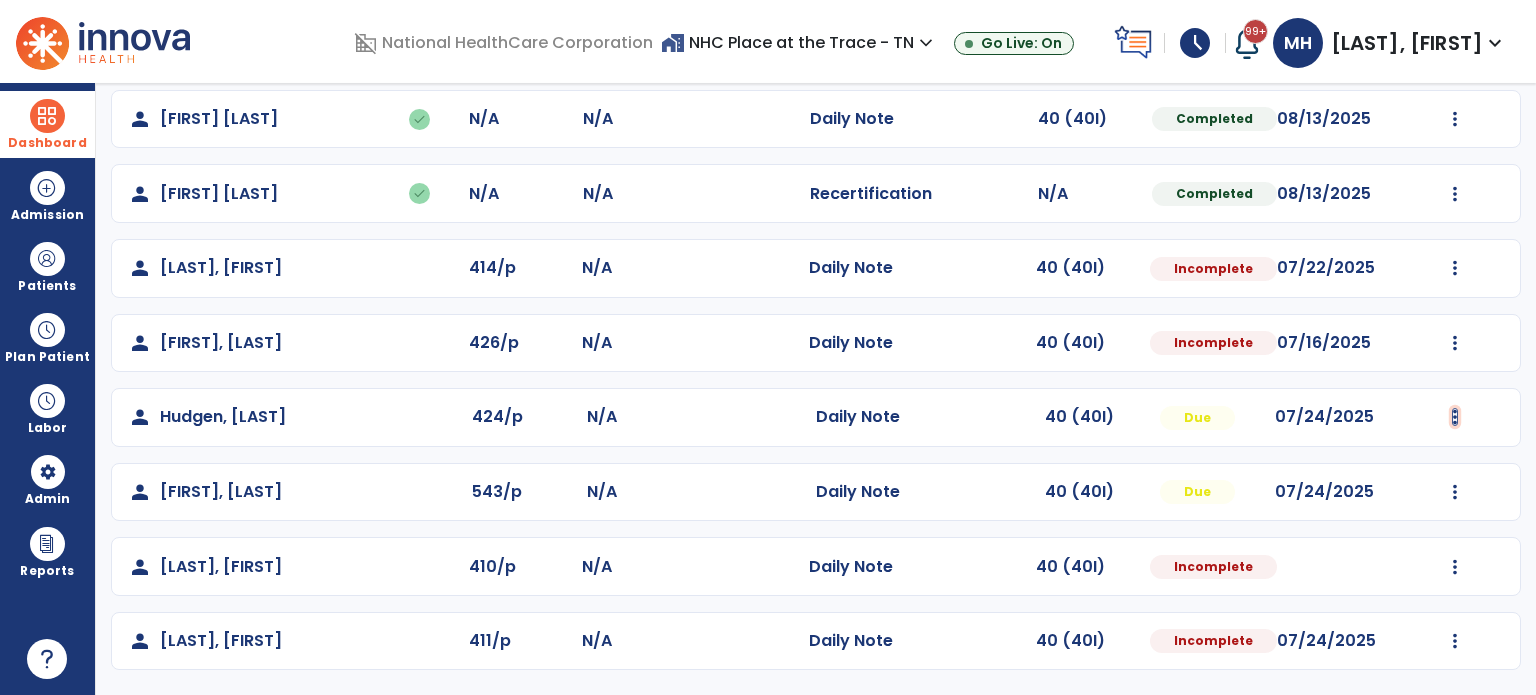 click at bounding box center [1455, -30] 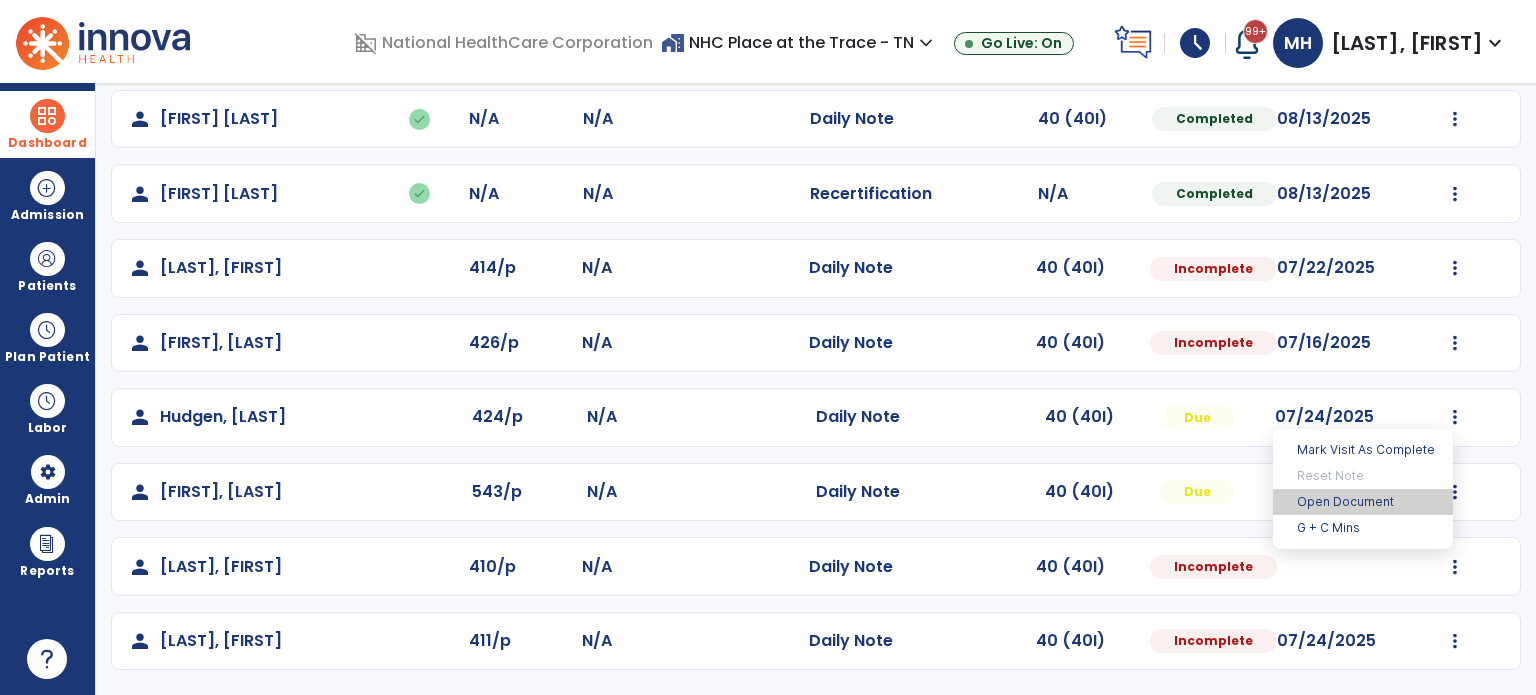 click on "Open Document" at bounding box center (1363, 502) 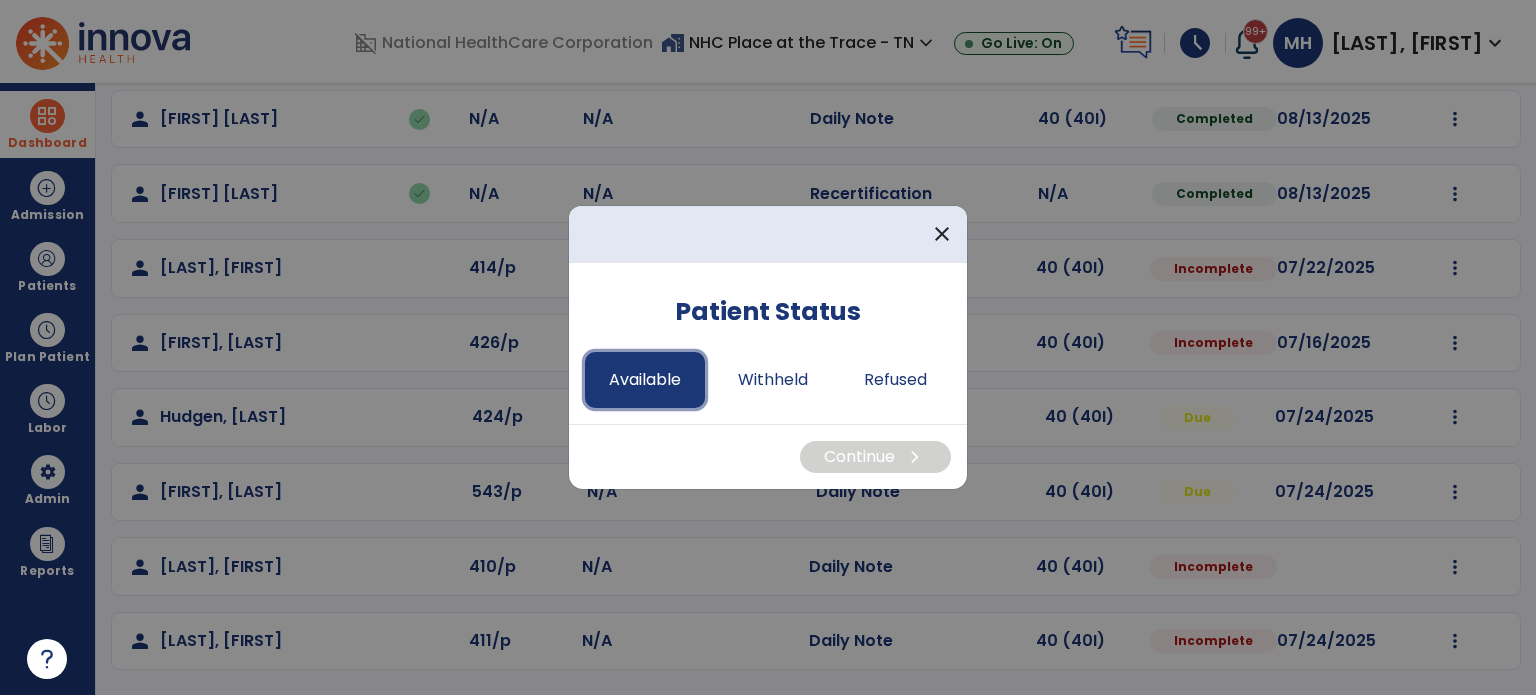 click on "Available" at bounding box center [645, 380] 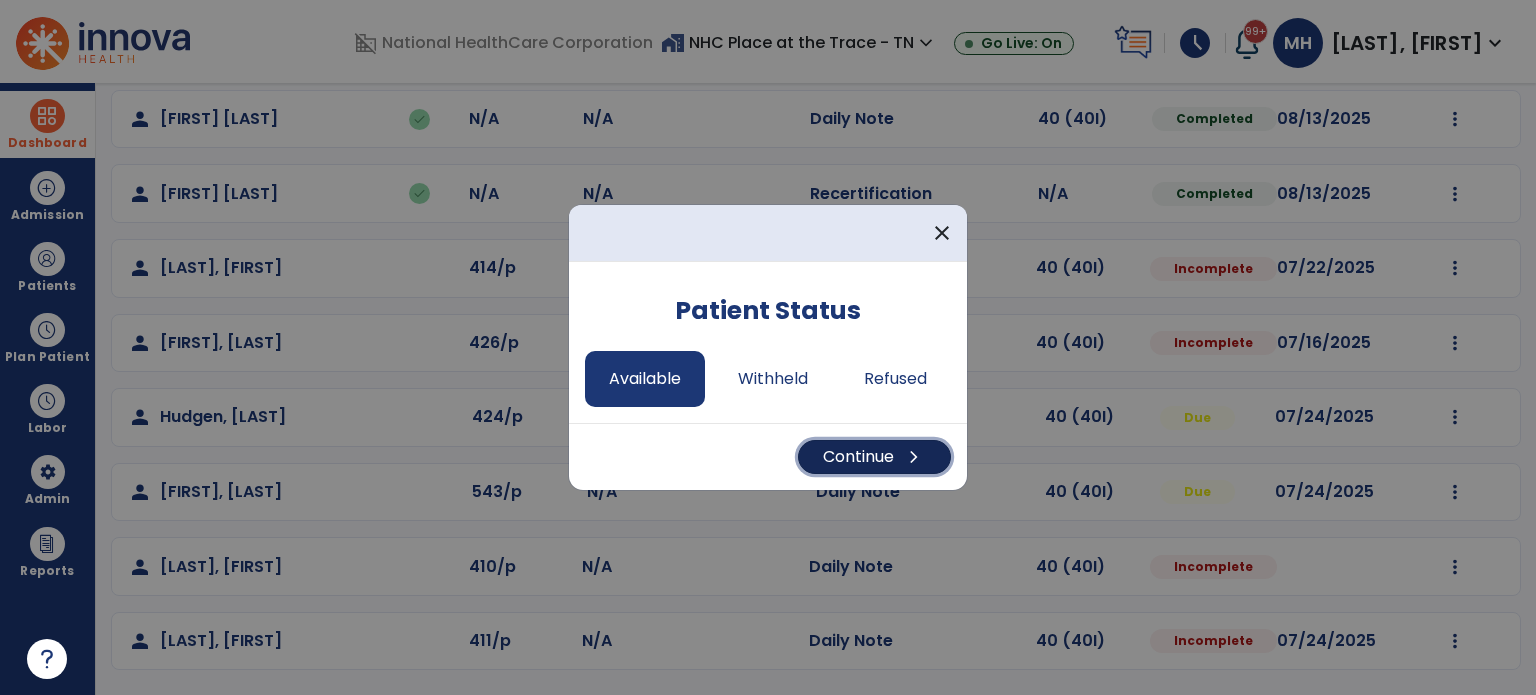 click on "chevron_right" at bounding box center [914, 457] 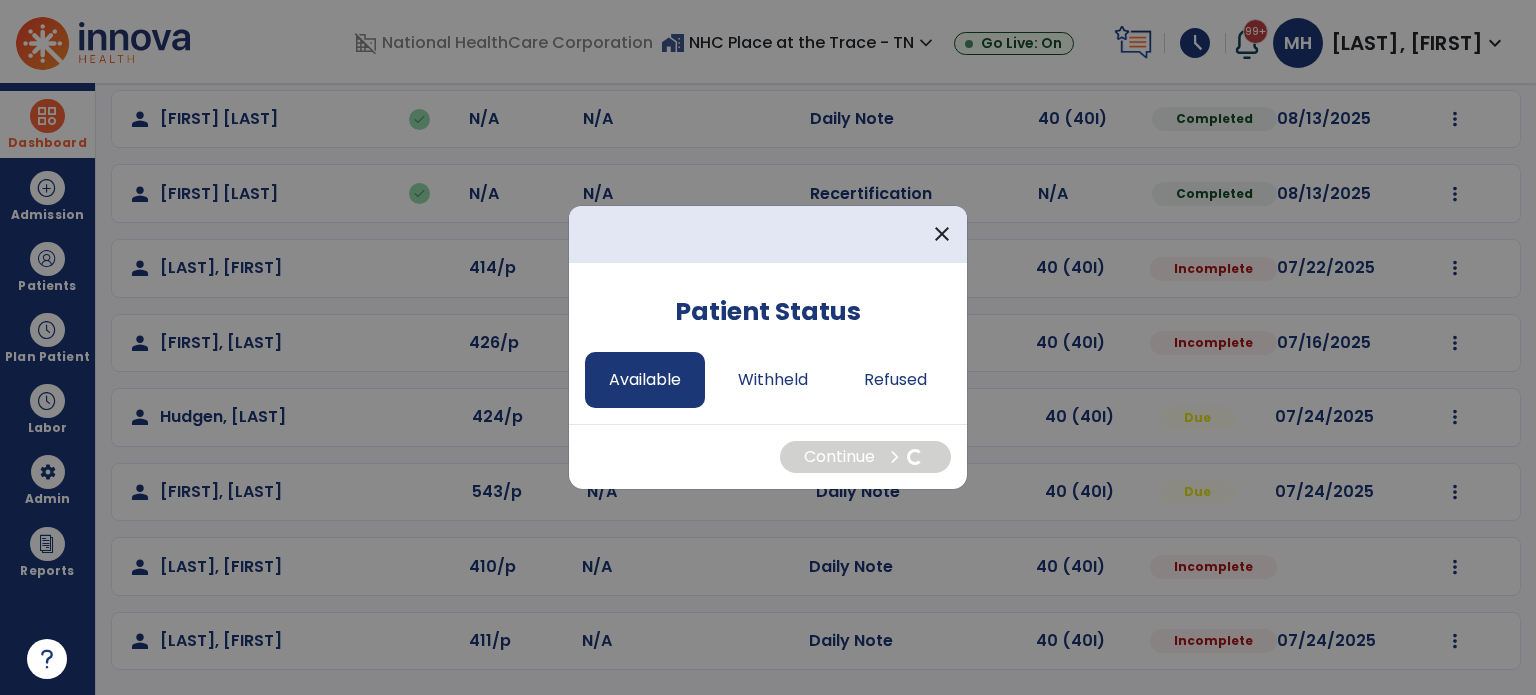 select on "*" 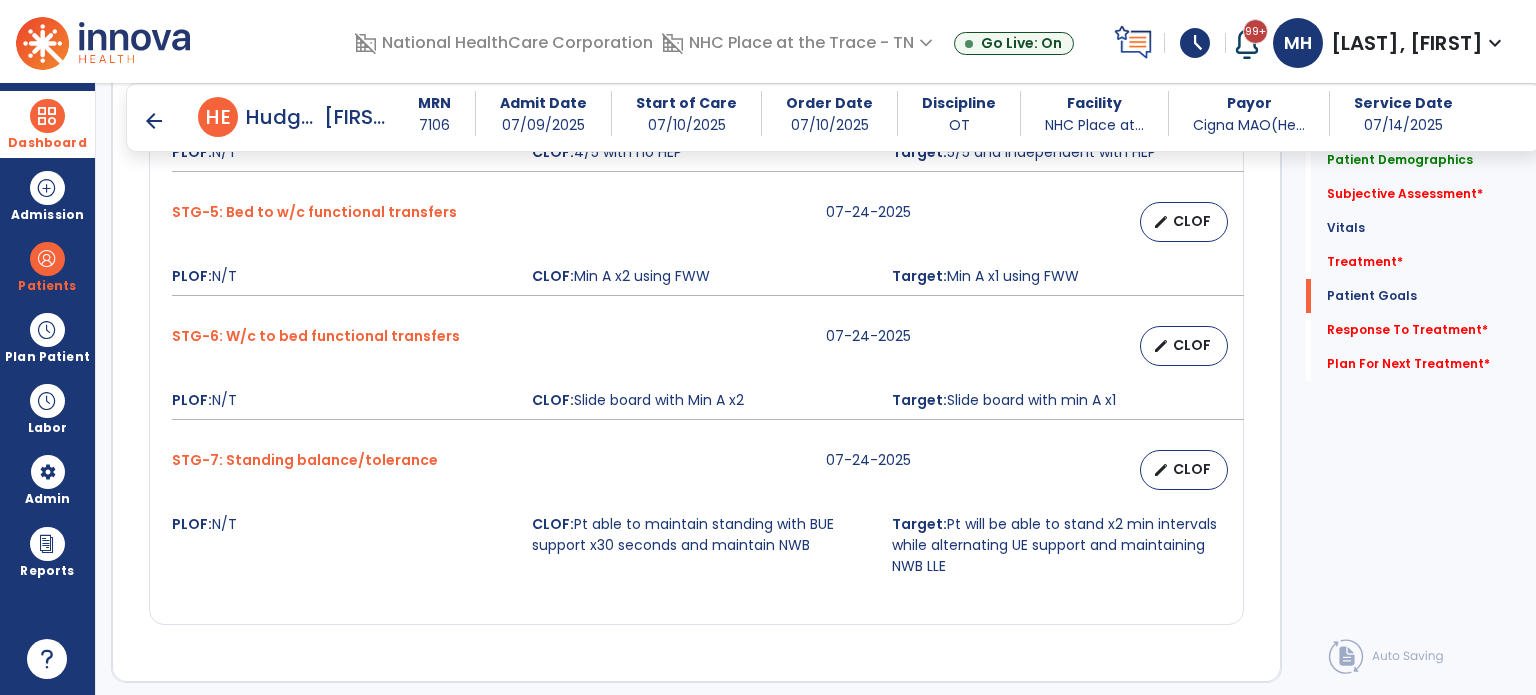 scroll, scrollTop: 2163, scrollLeft: 0, axis: vertical 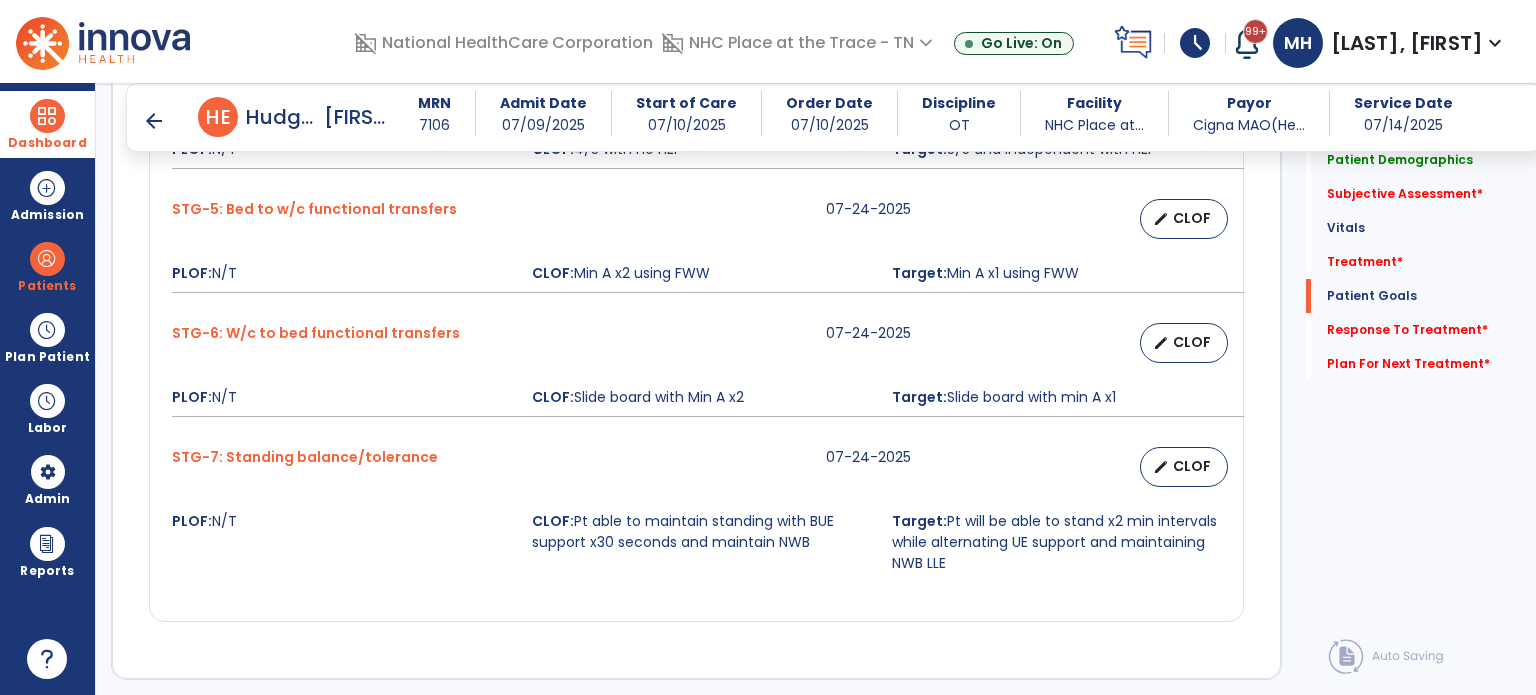 click on "arrow_back" at bounding box center (154, 121) 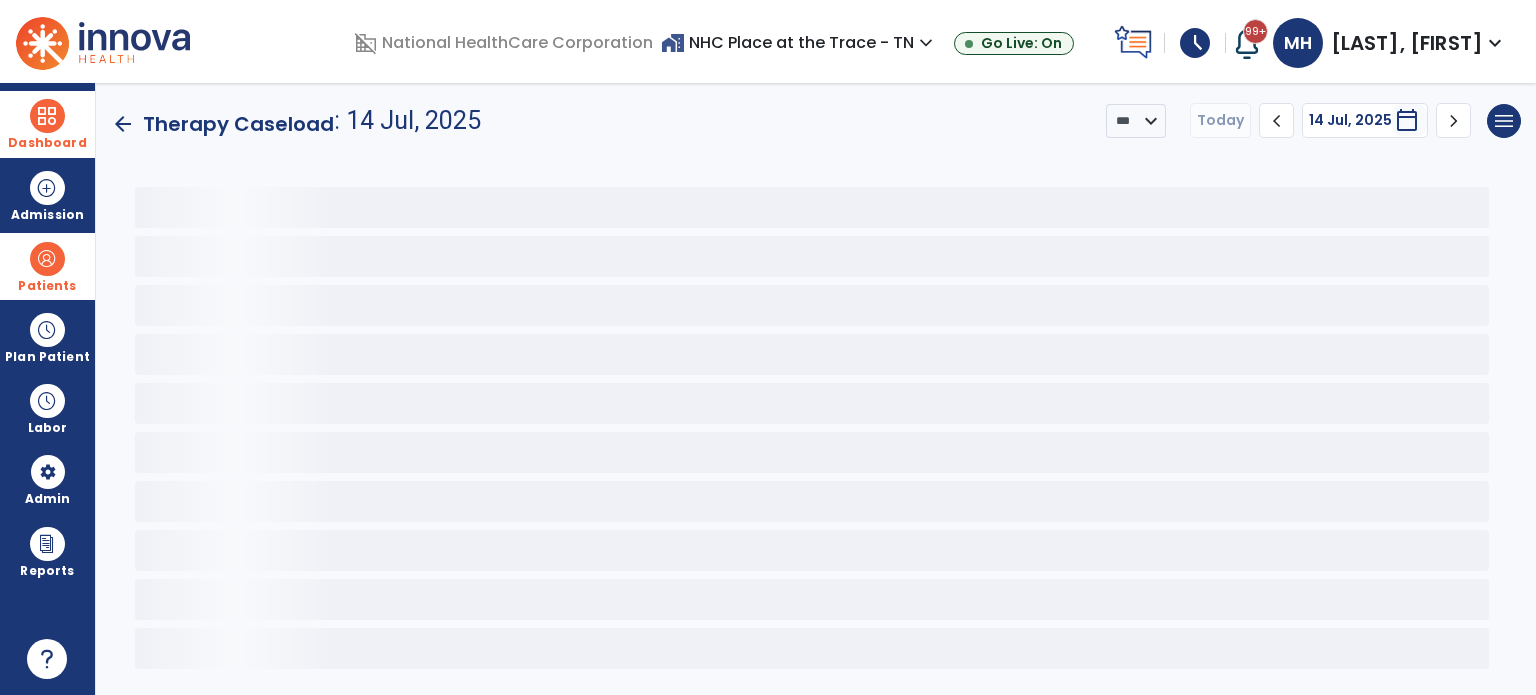 scroll, scrollTop: 0, scrollLeft: 0, axis: both 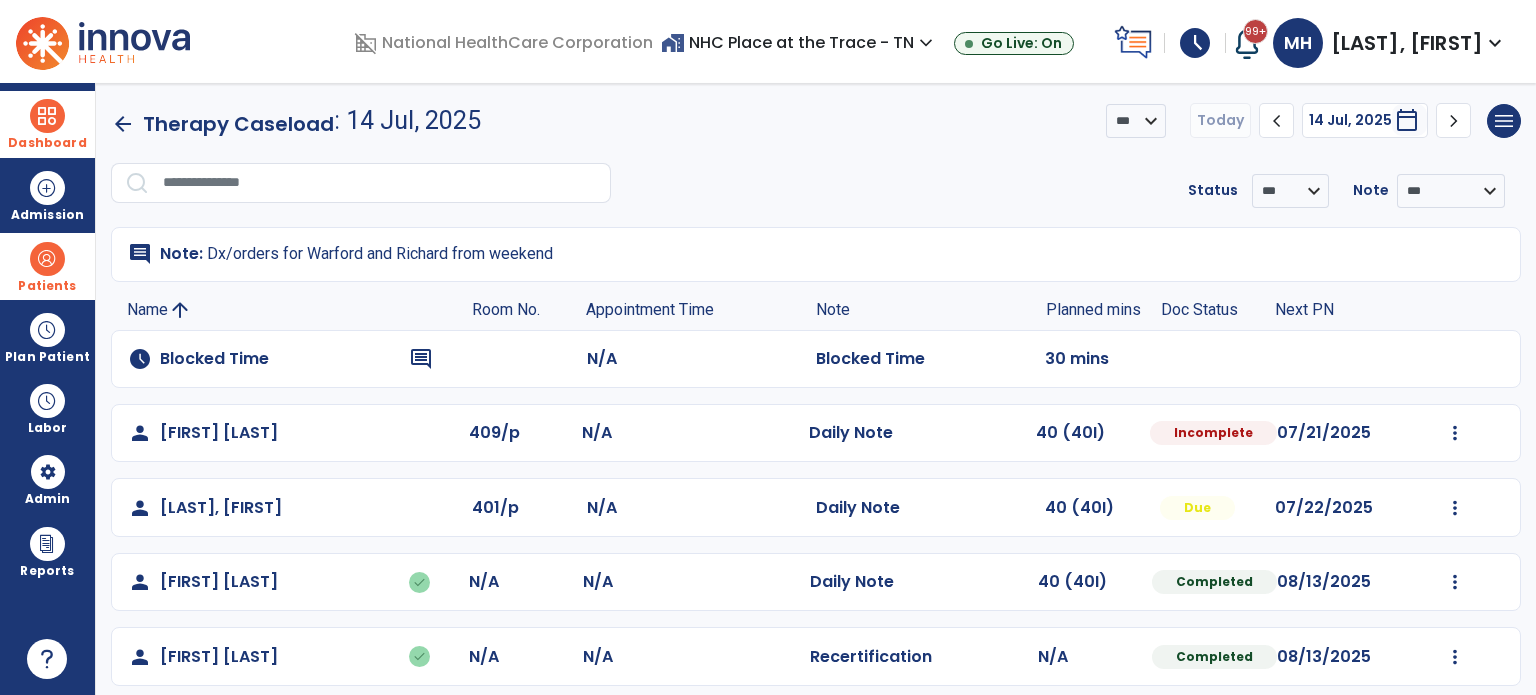 click on "Patients" at bounding box center [47, 266] 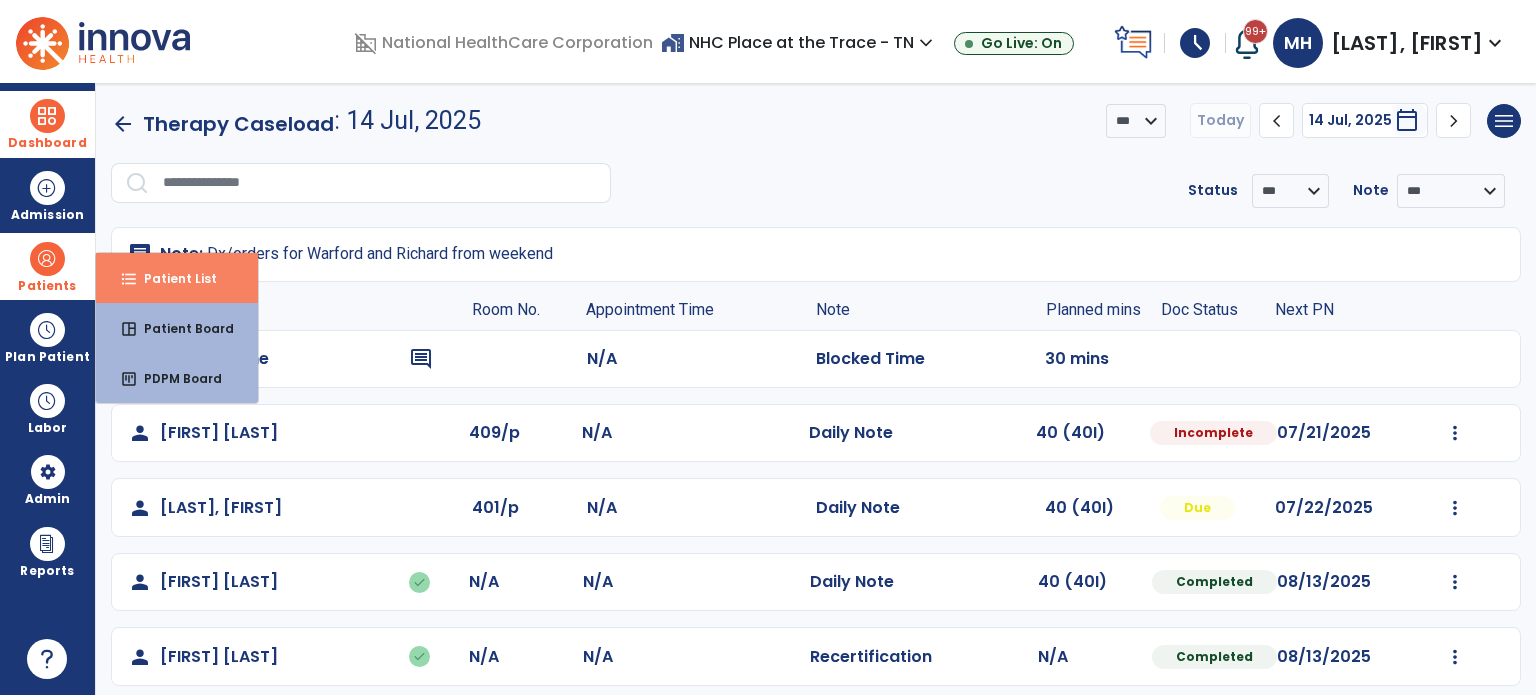 click on "Patient List" at bounding box center (172, 278) 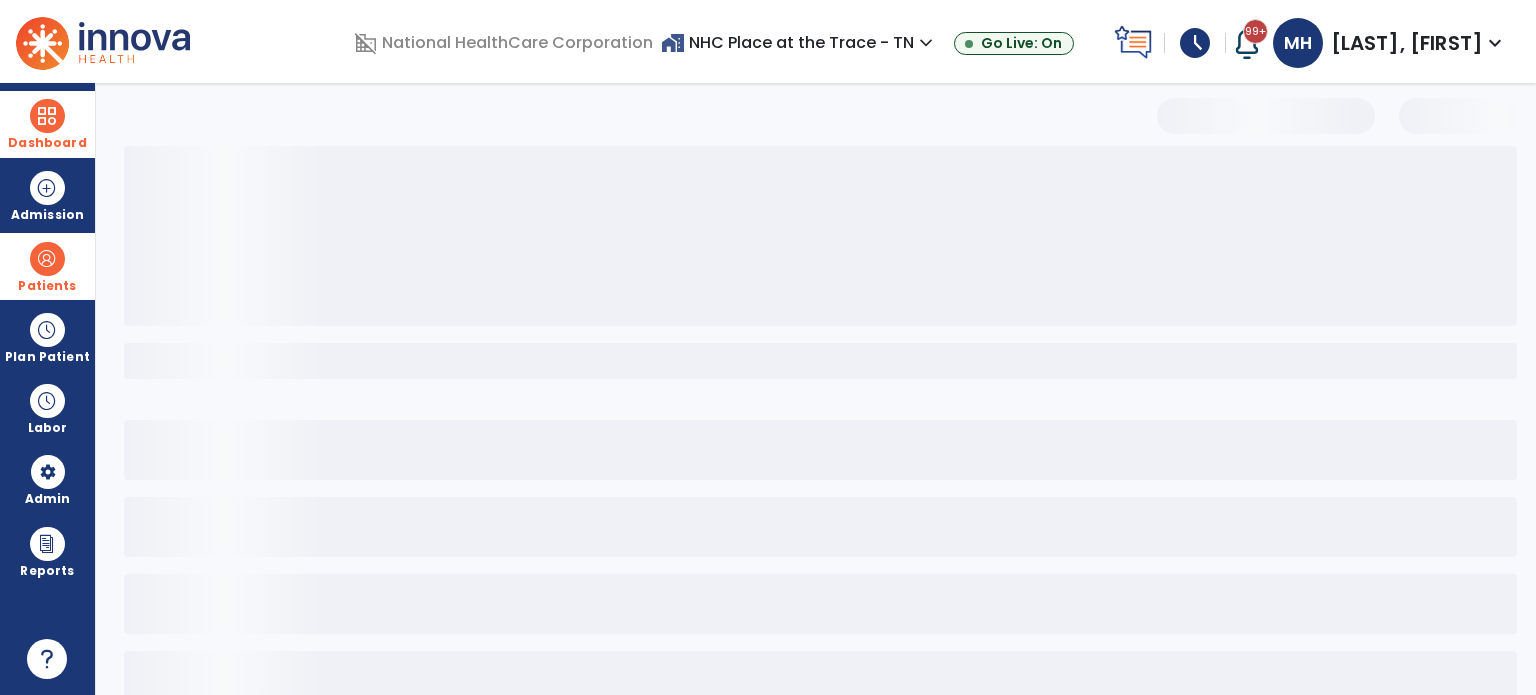 select on "***" 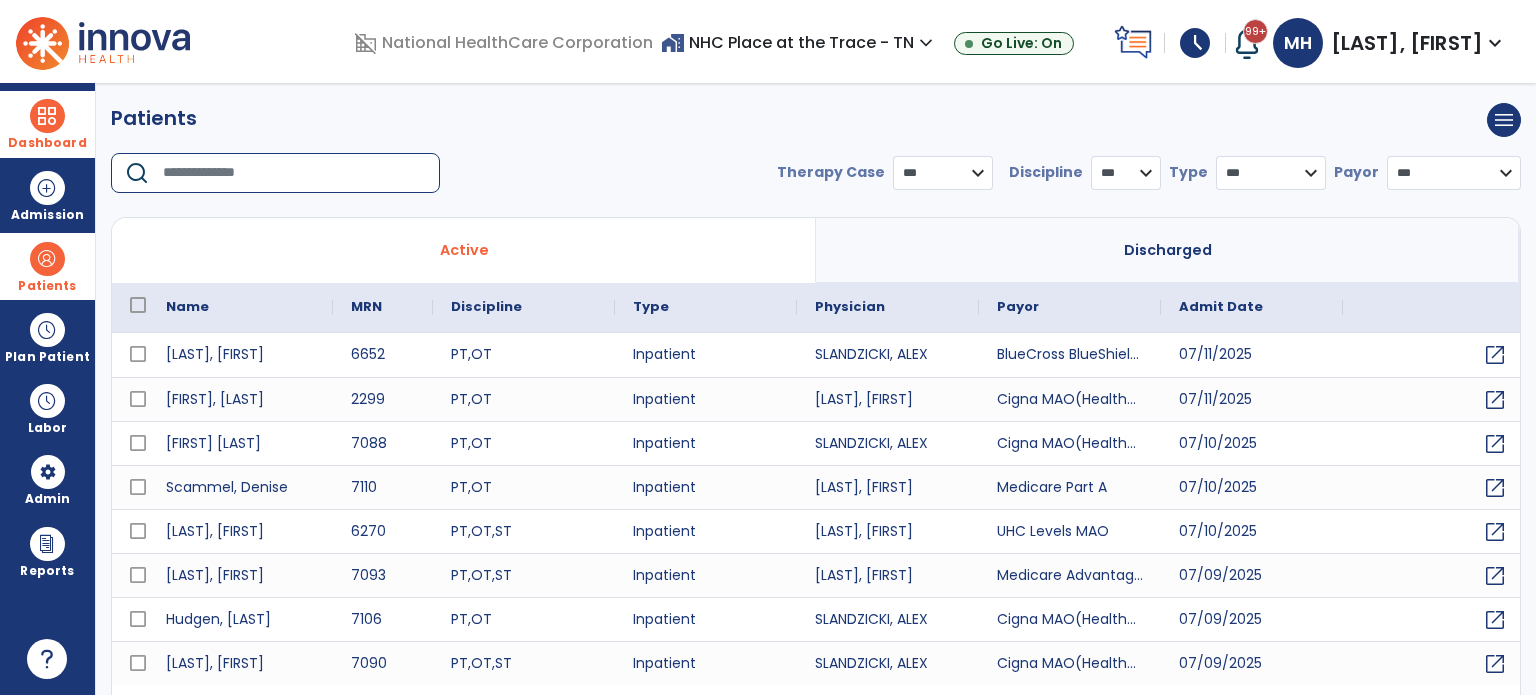 click at bounding box center [294, 173] 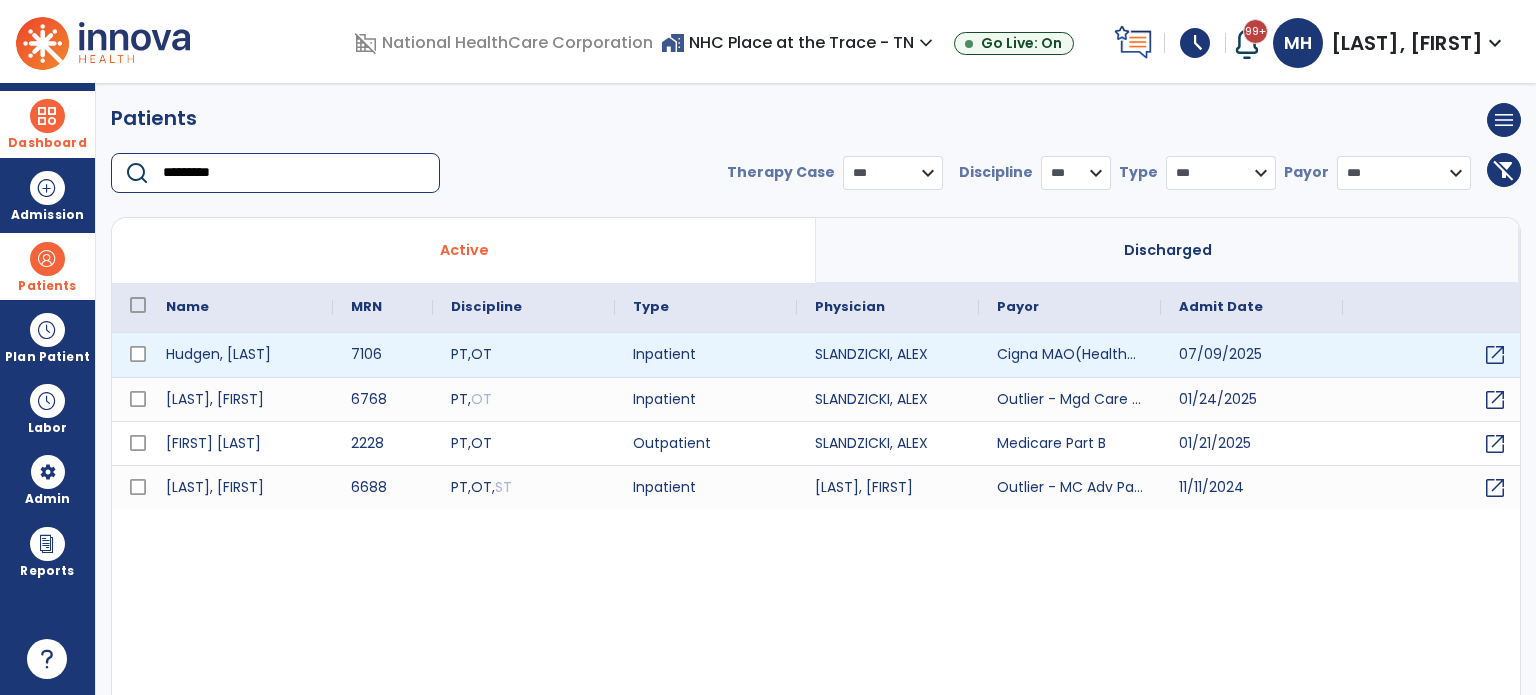 type on "*********" 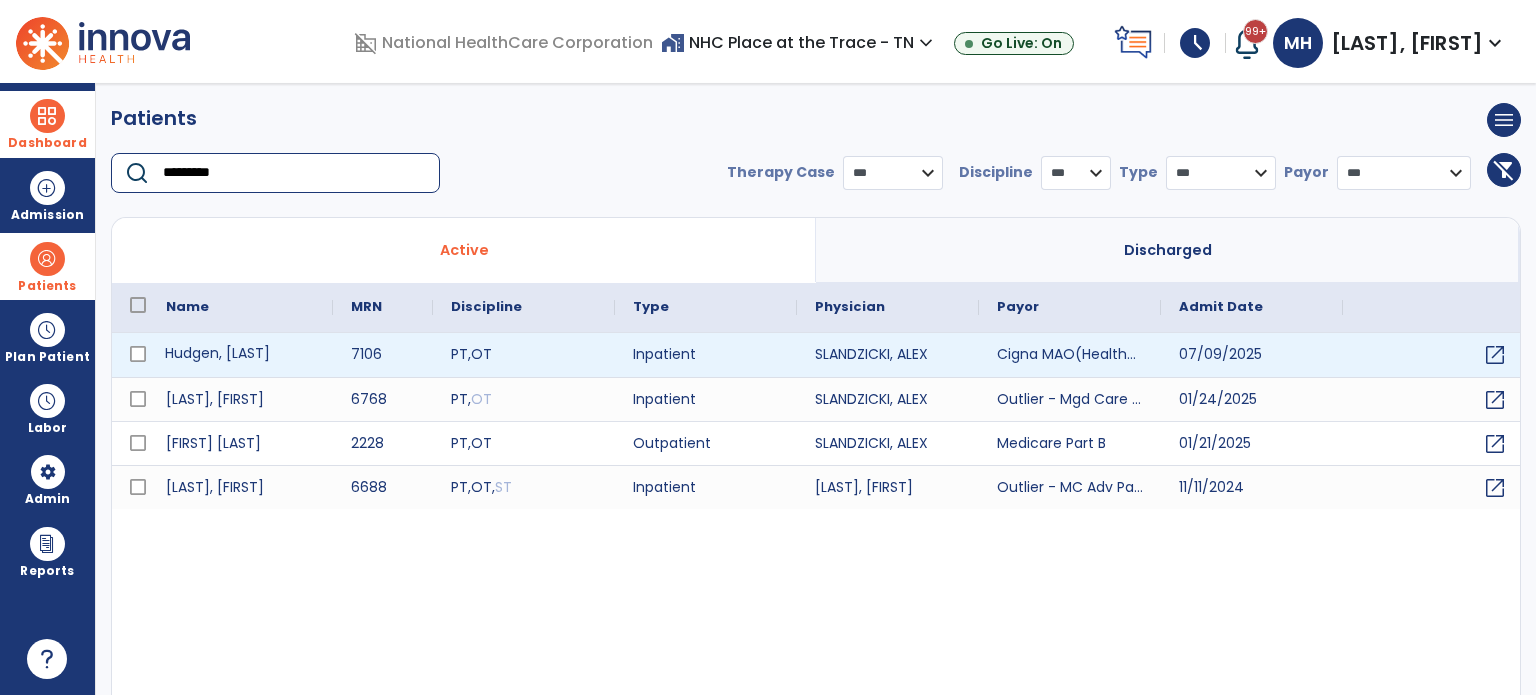 click on "Hudgen, [LAST]" at bounding box center (240, 355) 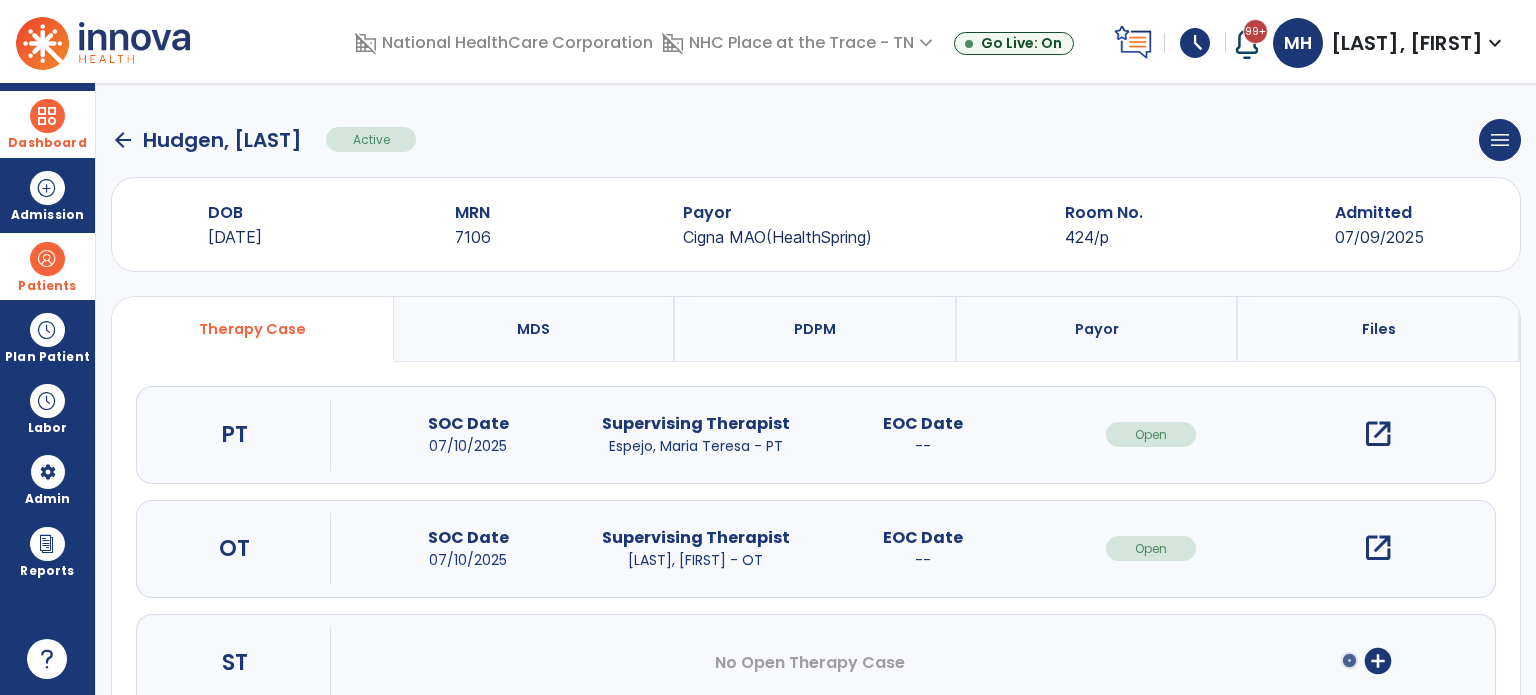 click on "open_in_new" at bounding box center (1378, 548) 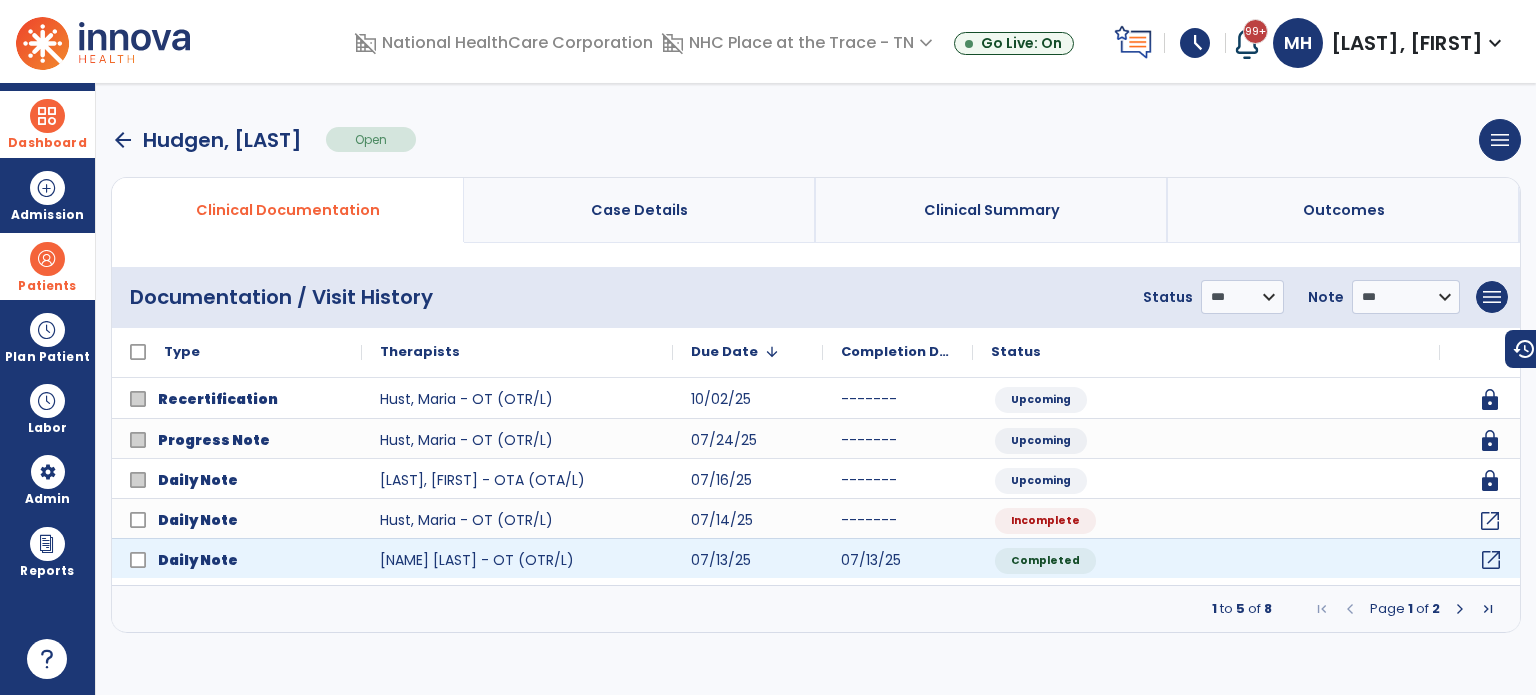 click on "open_in_new" 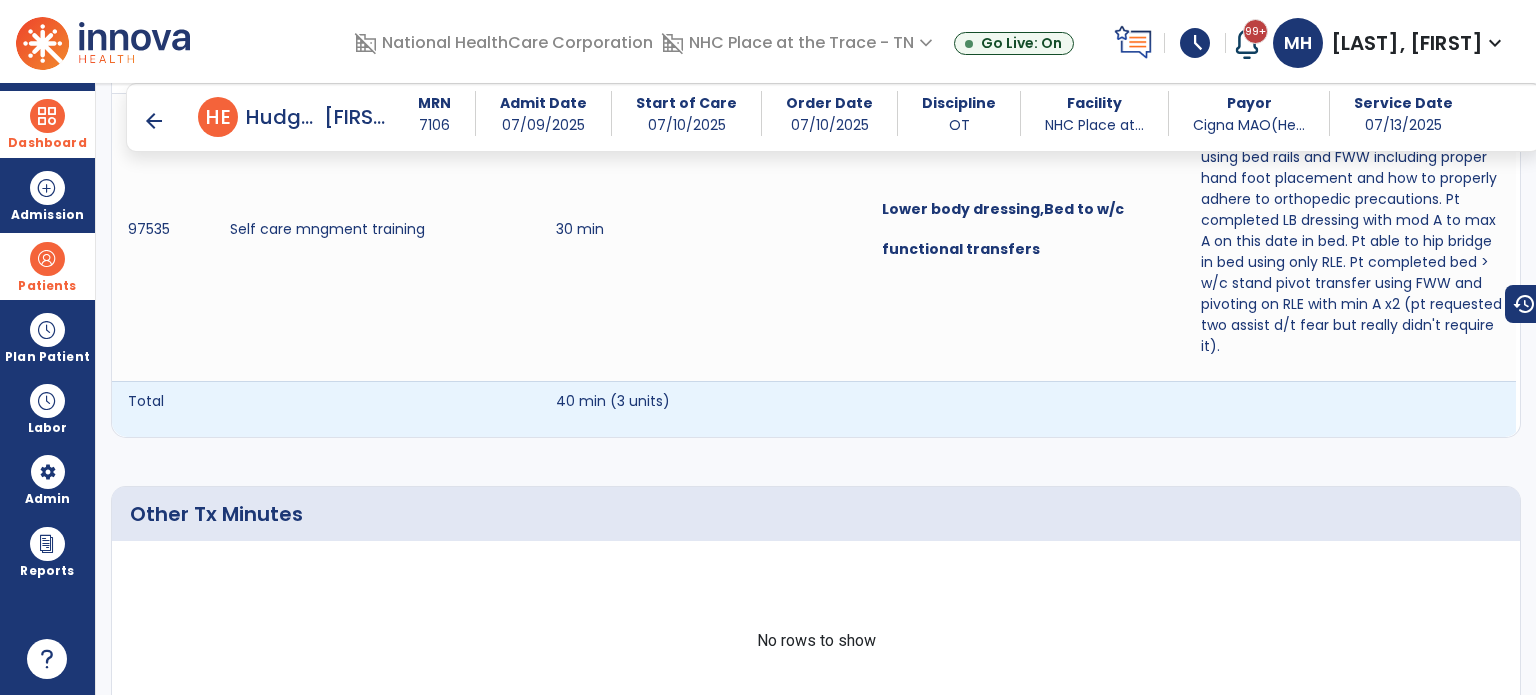 scroll, scrollTop: 1100, scrollLeft: 0, axis: vertical 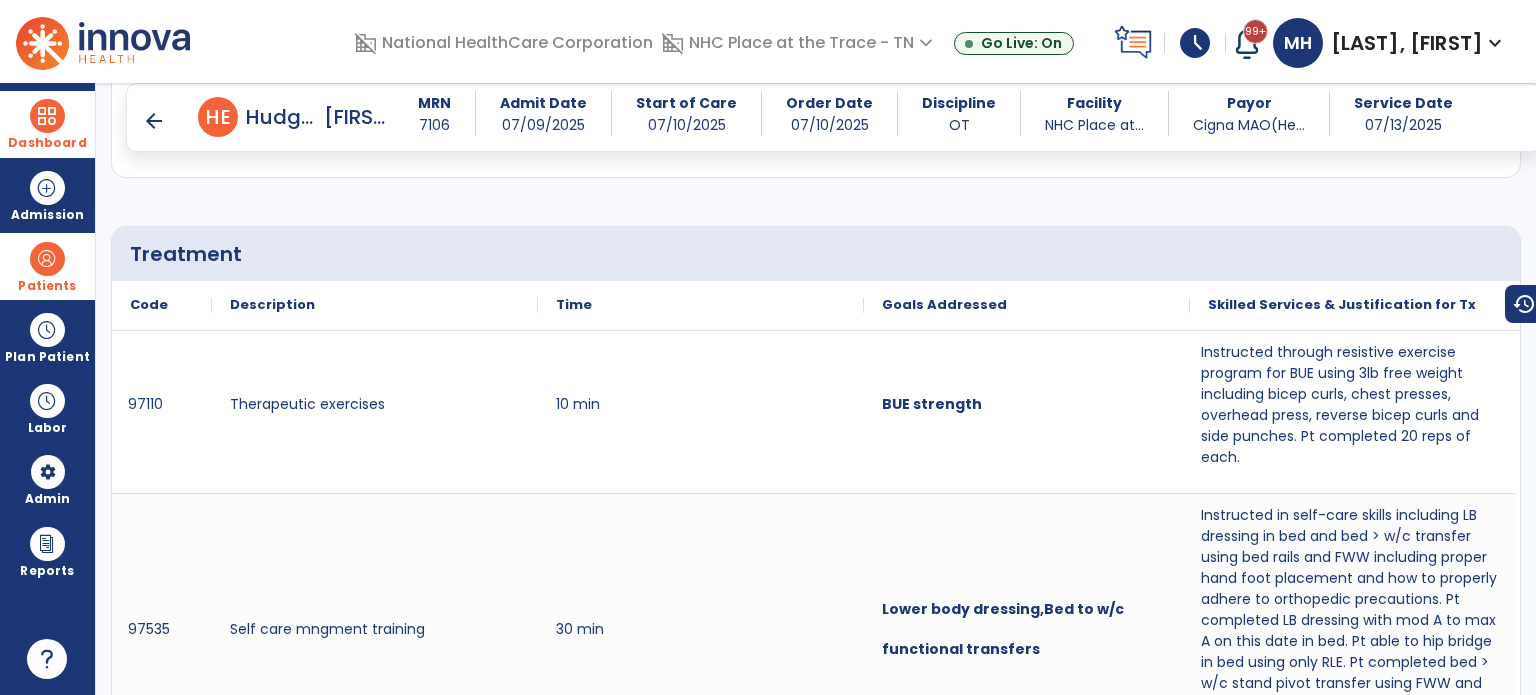 click on "arrow_back      H  E  [FIRST] [LAST]" at bounding box center (268, 117) 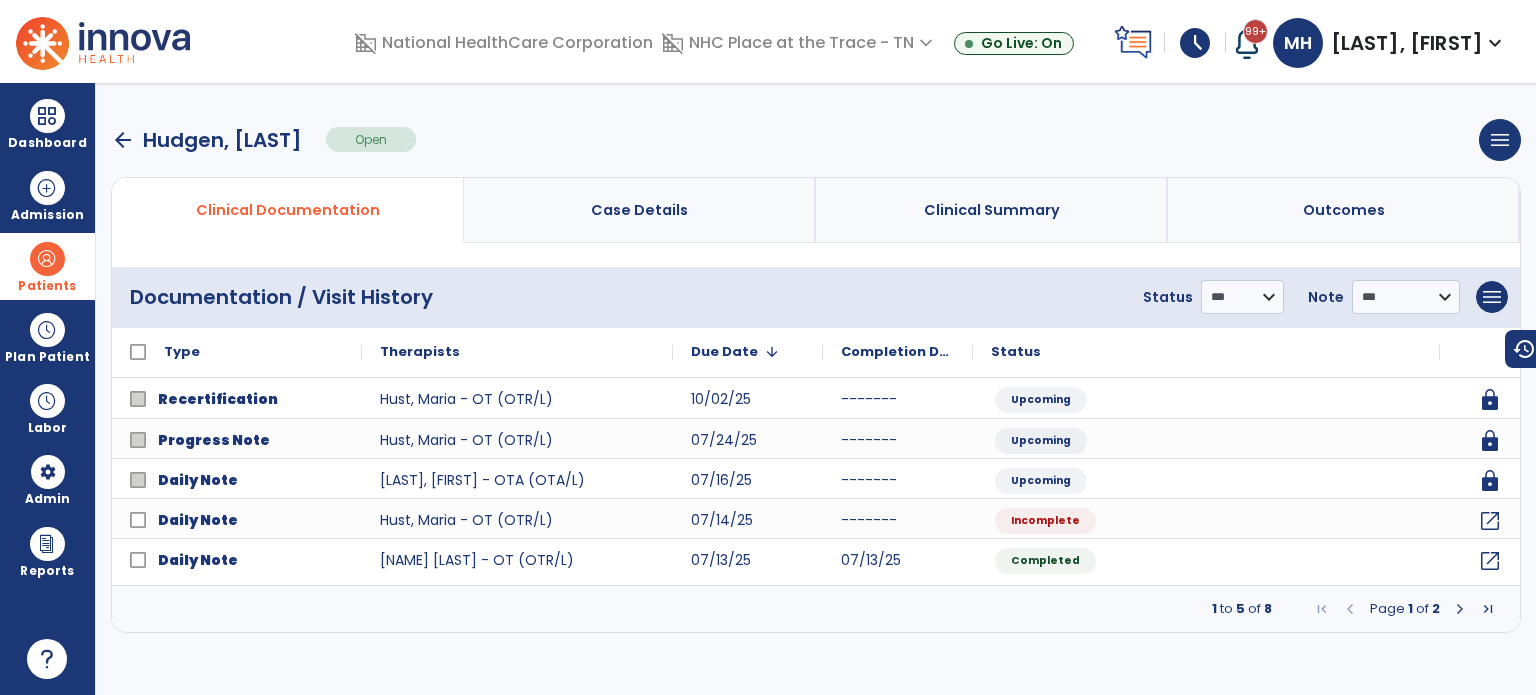 click on "arrow_back" at bounding box center (123, 140) 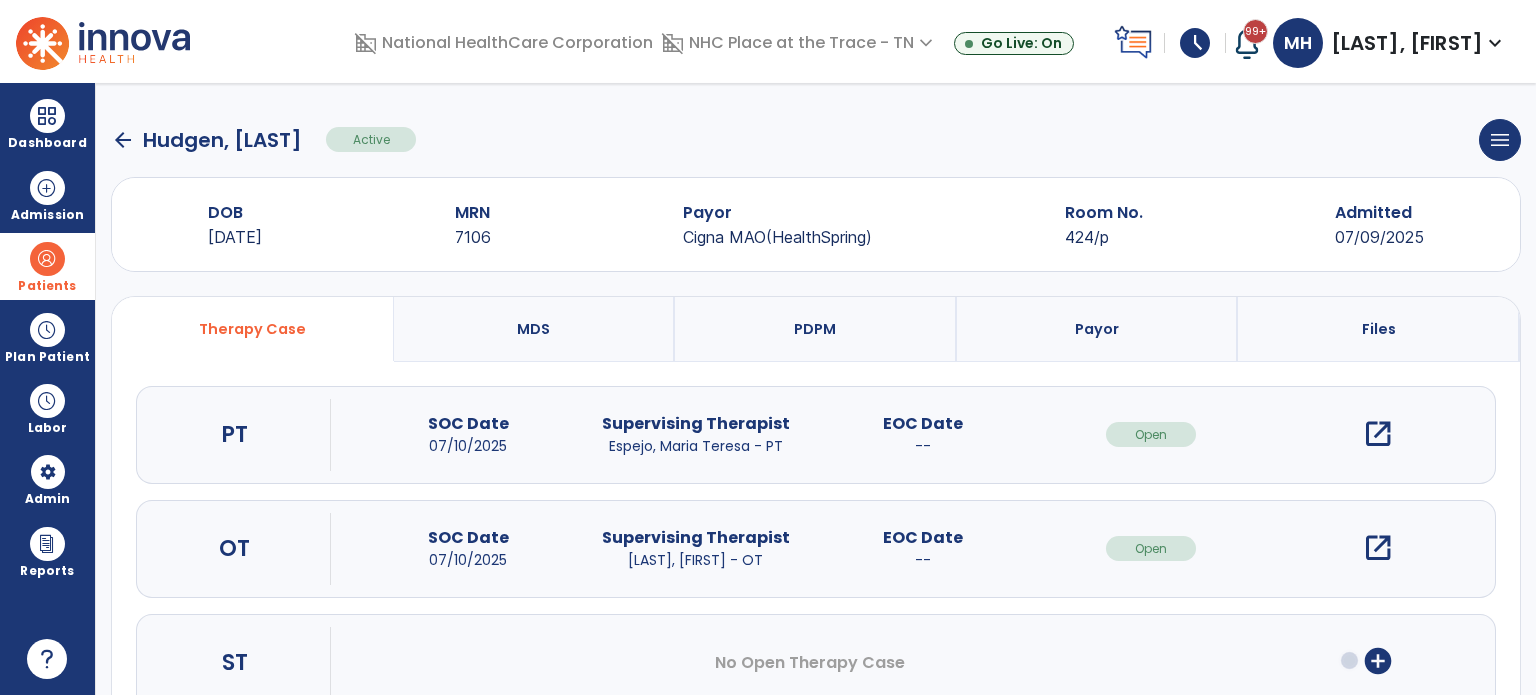click on "open_in_new" at bounding box center (1378, 548) 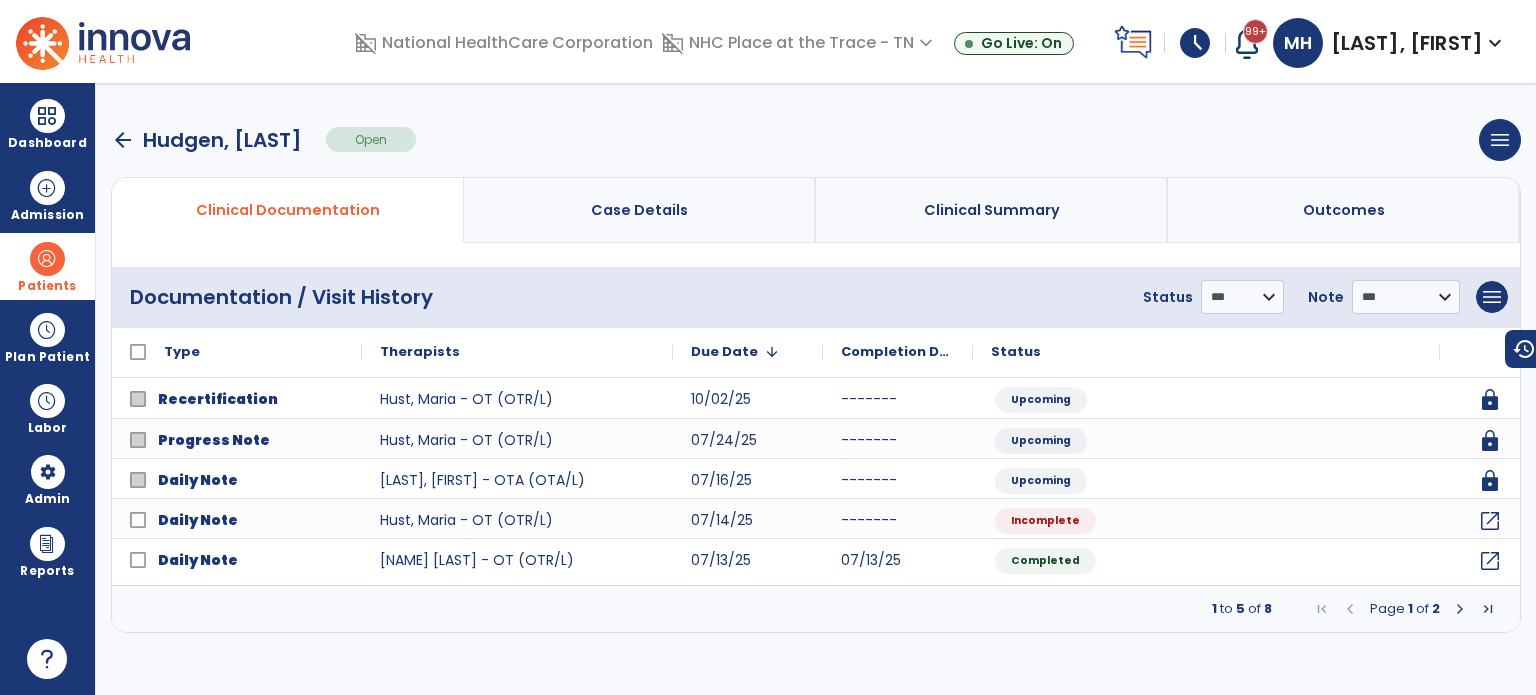 click on "arrow_back" at bounding box center [123, 140] 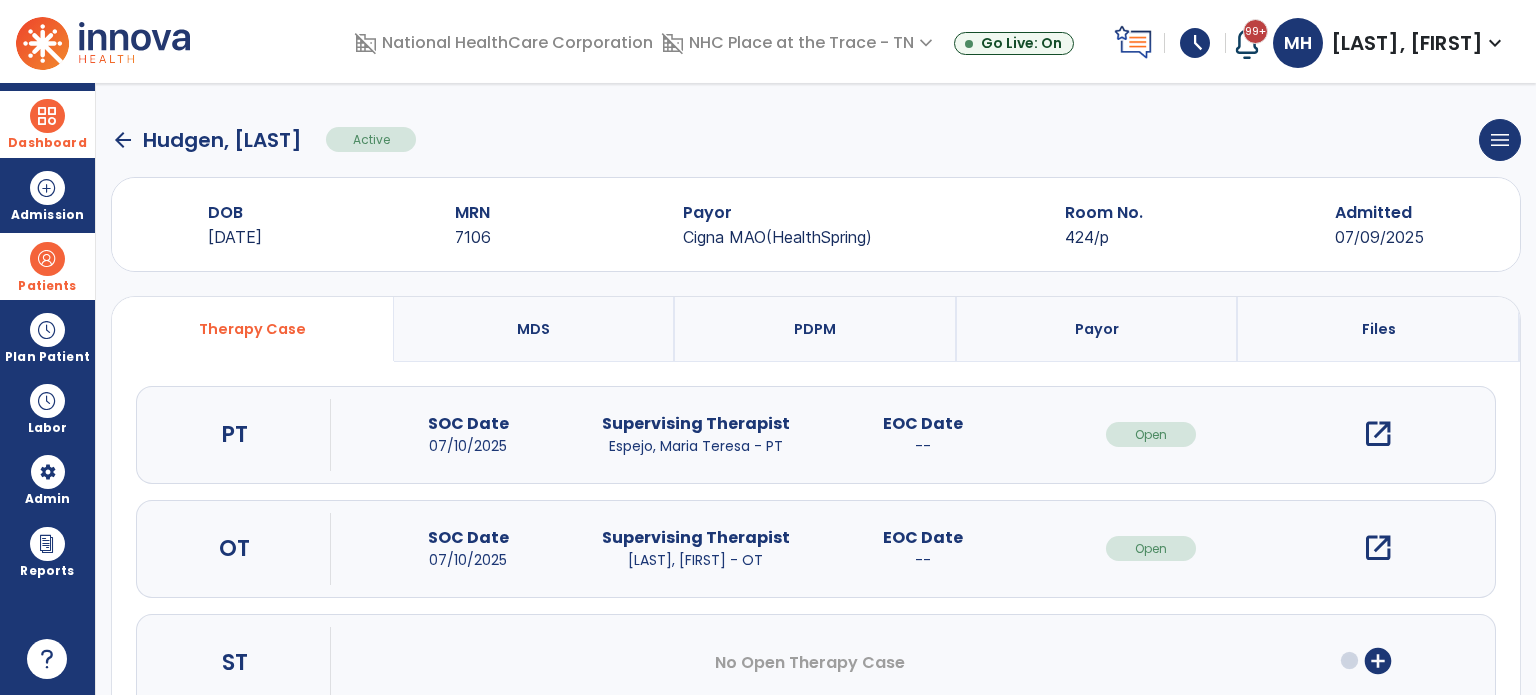 click on "Dashboard" at bounding box center (47, 124) 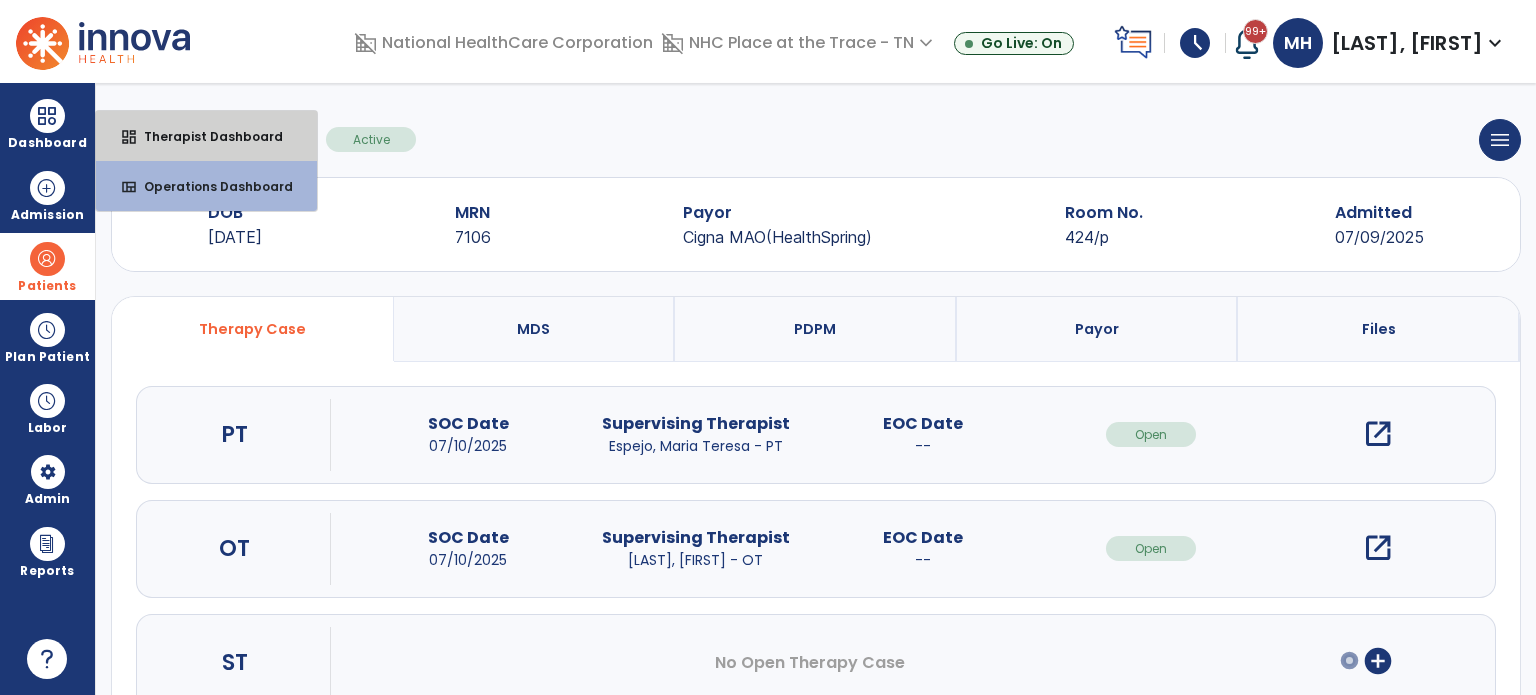 click on "dashboard  Therapist Dashboard" at bounding box center (206, 136) 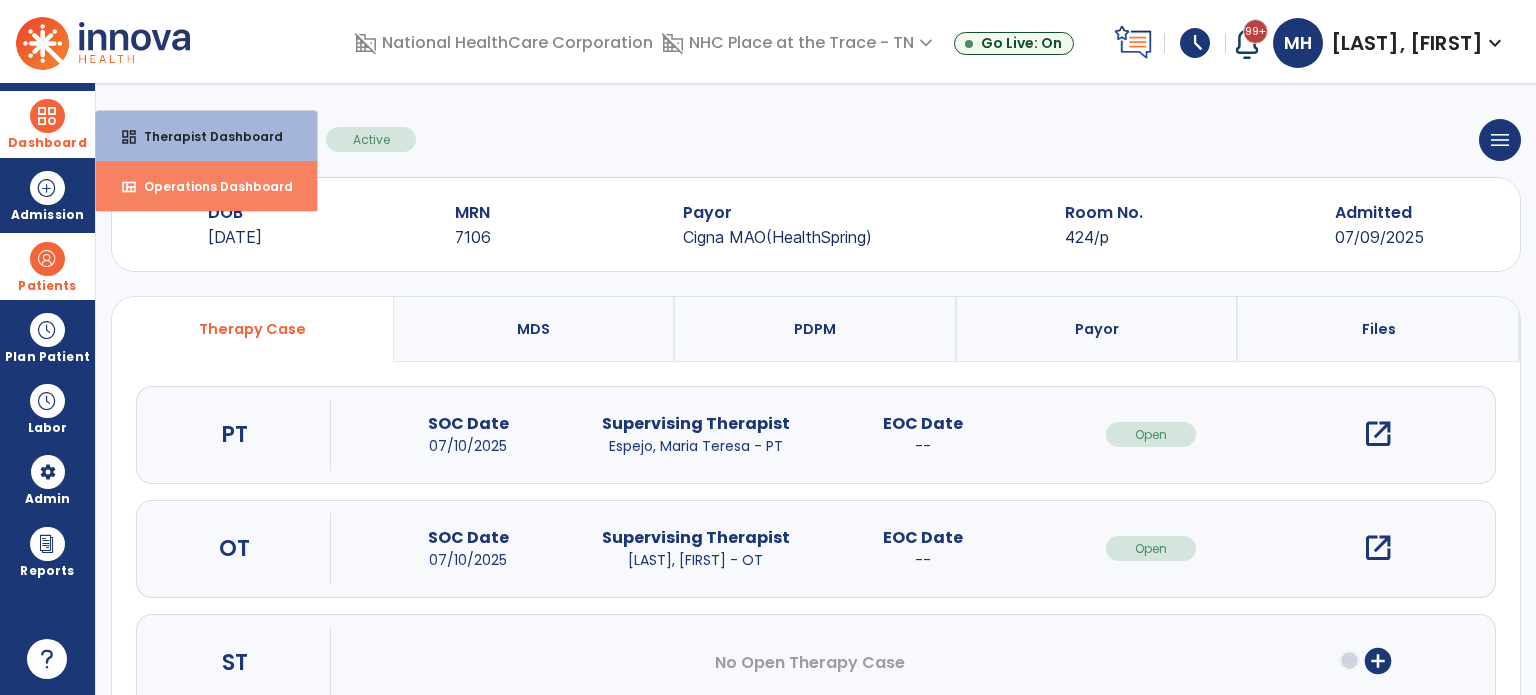 select on "****" 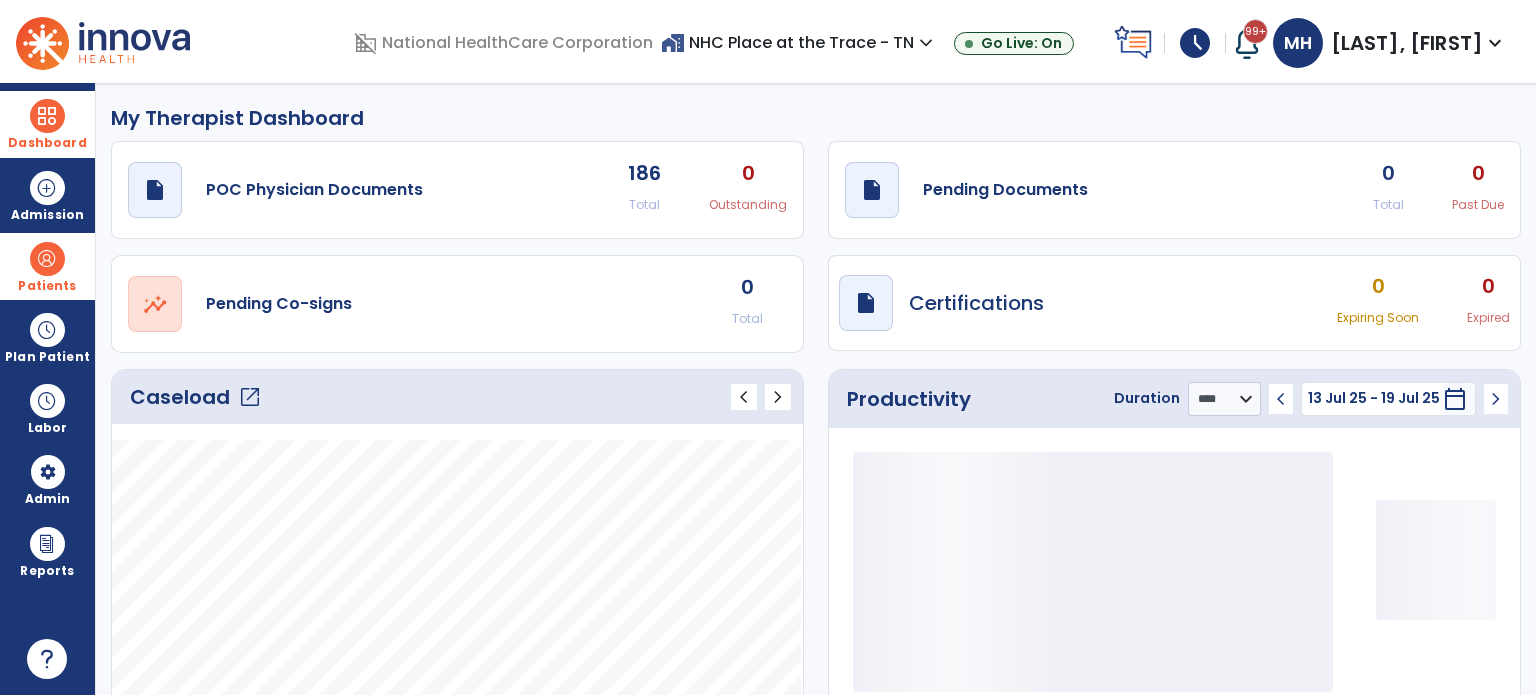 click on "Caseload   open_in_new" 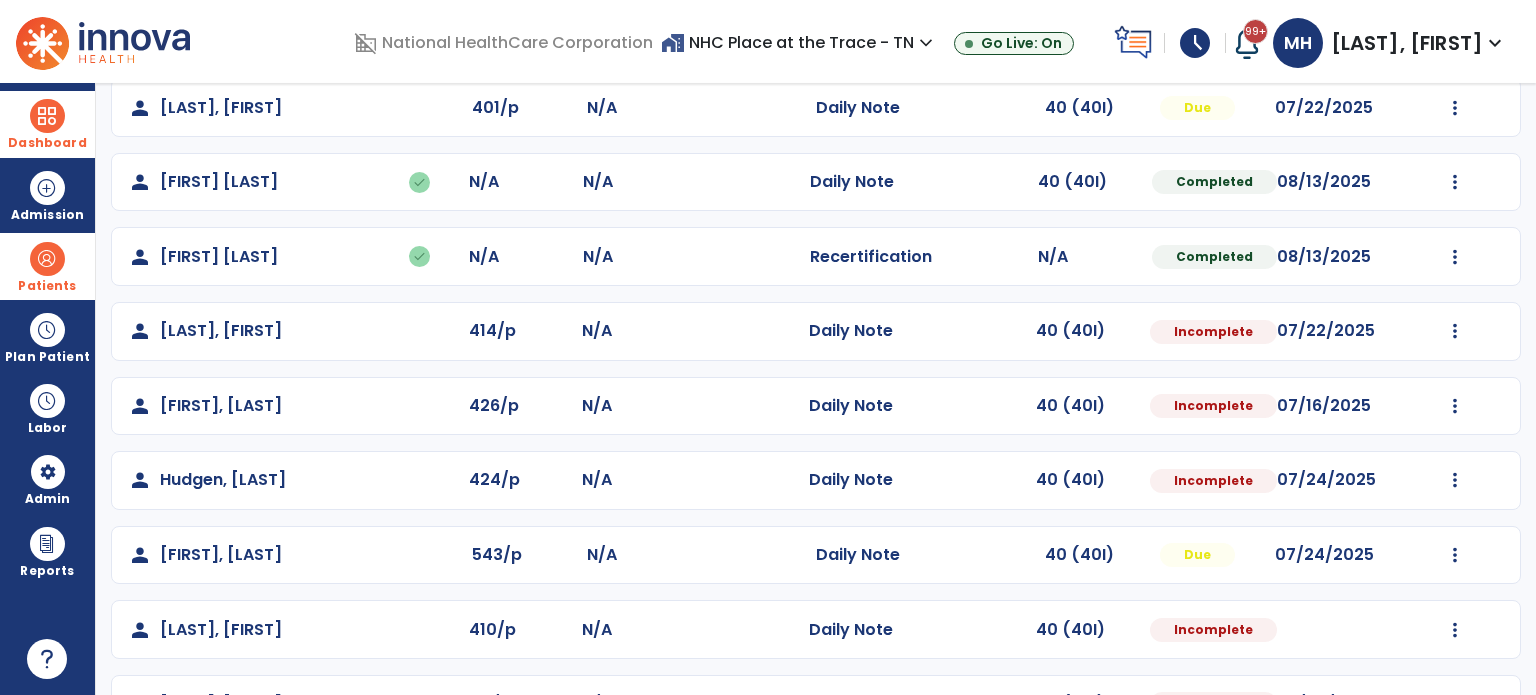 scroll, scrollTop: 463, scrollLeft: 0, axis: vertical 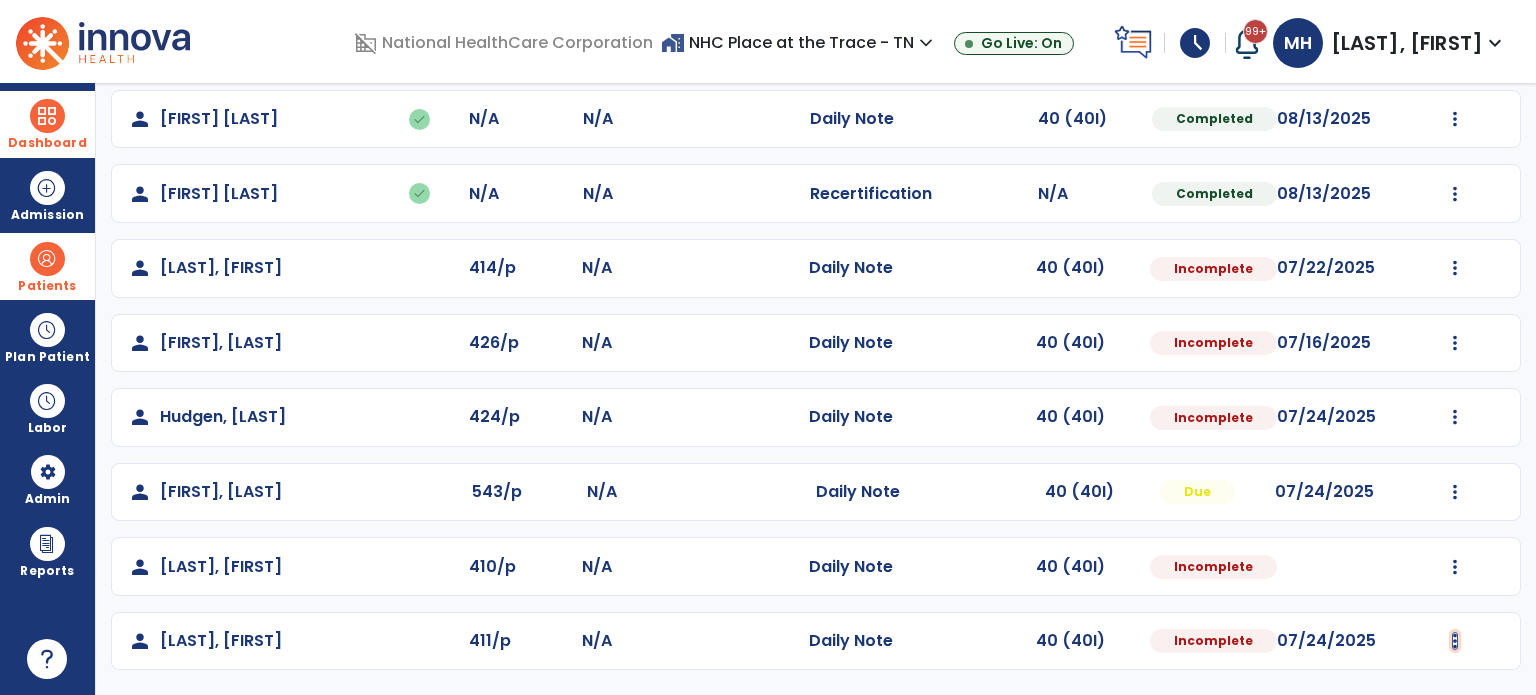 click at bounding box center [1455, -30] 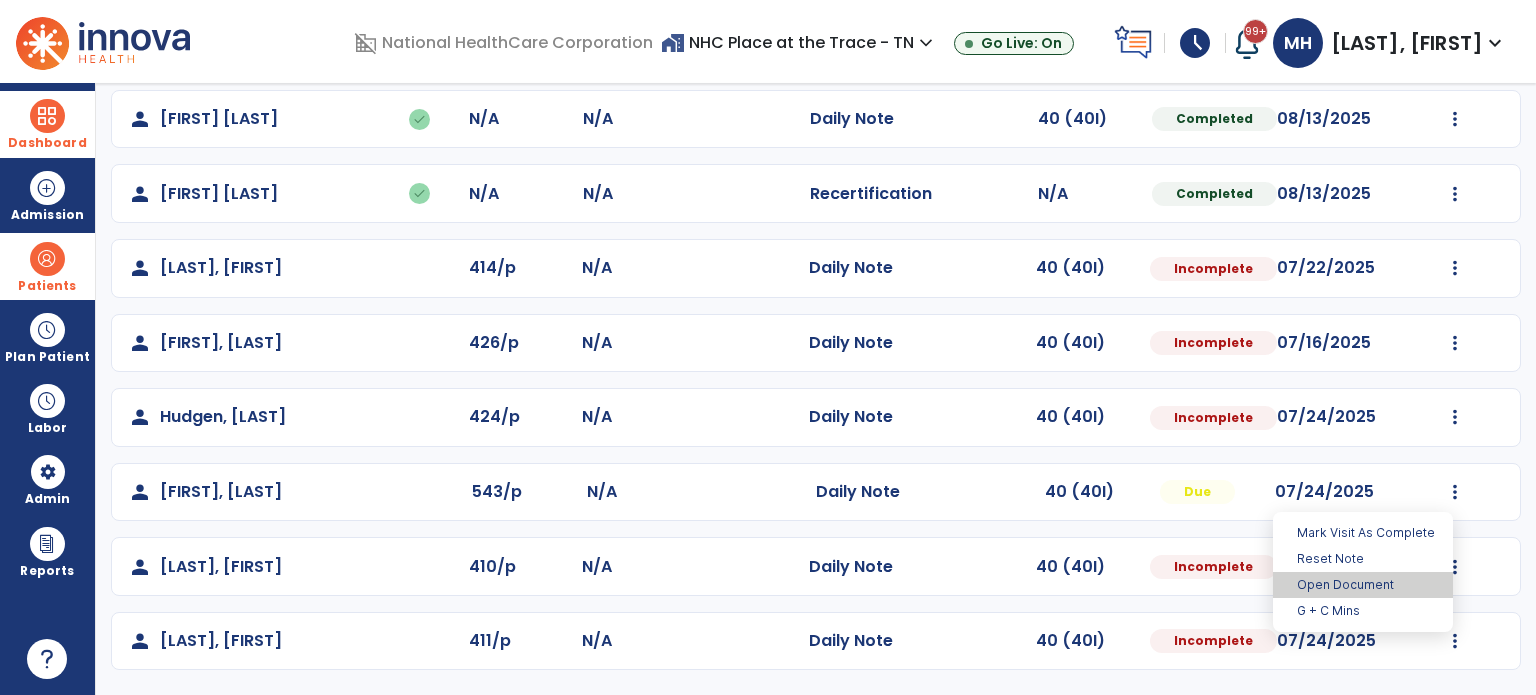 click on "Open Document" at bounding box center (1363, 585) 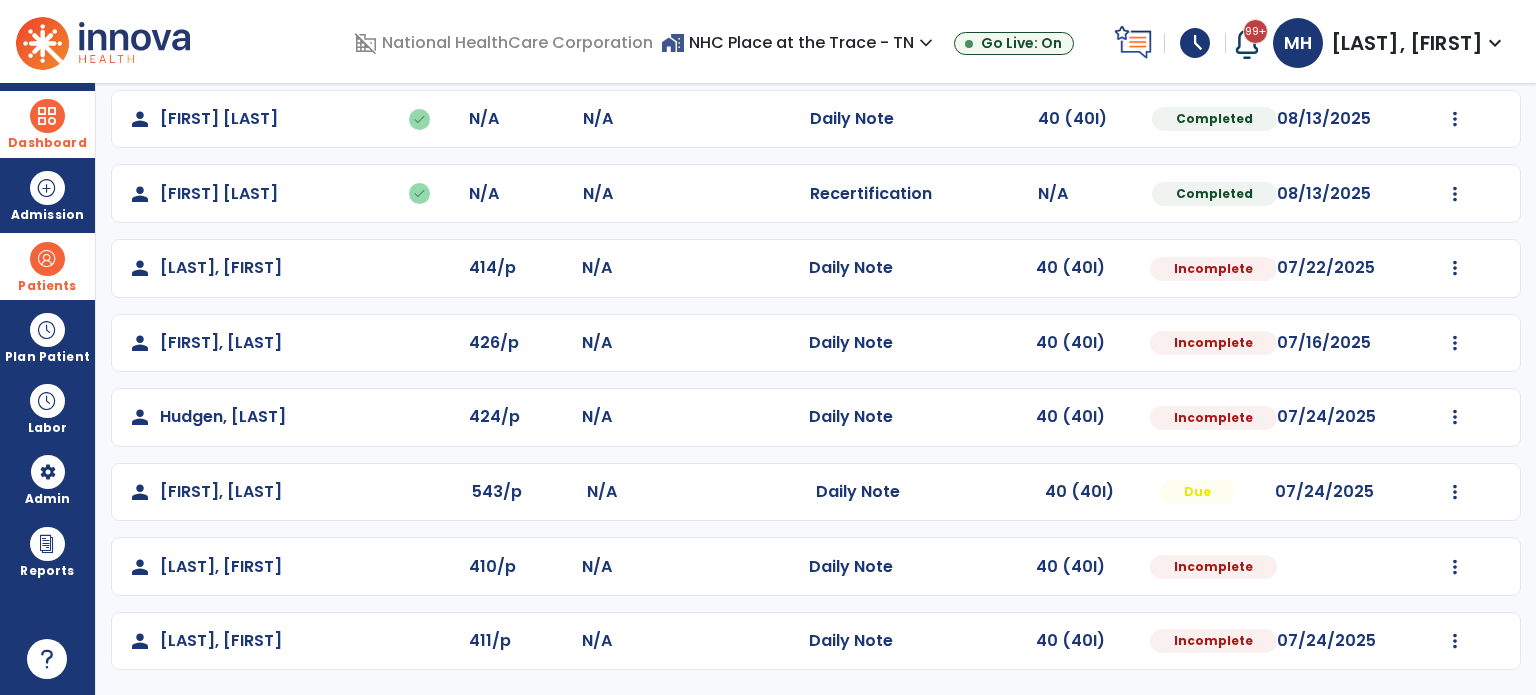select on "*" 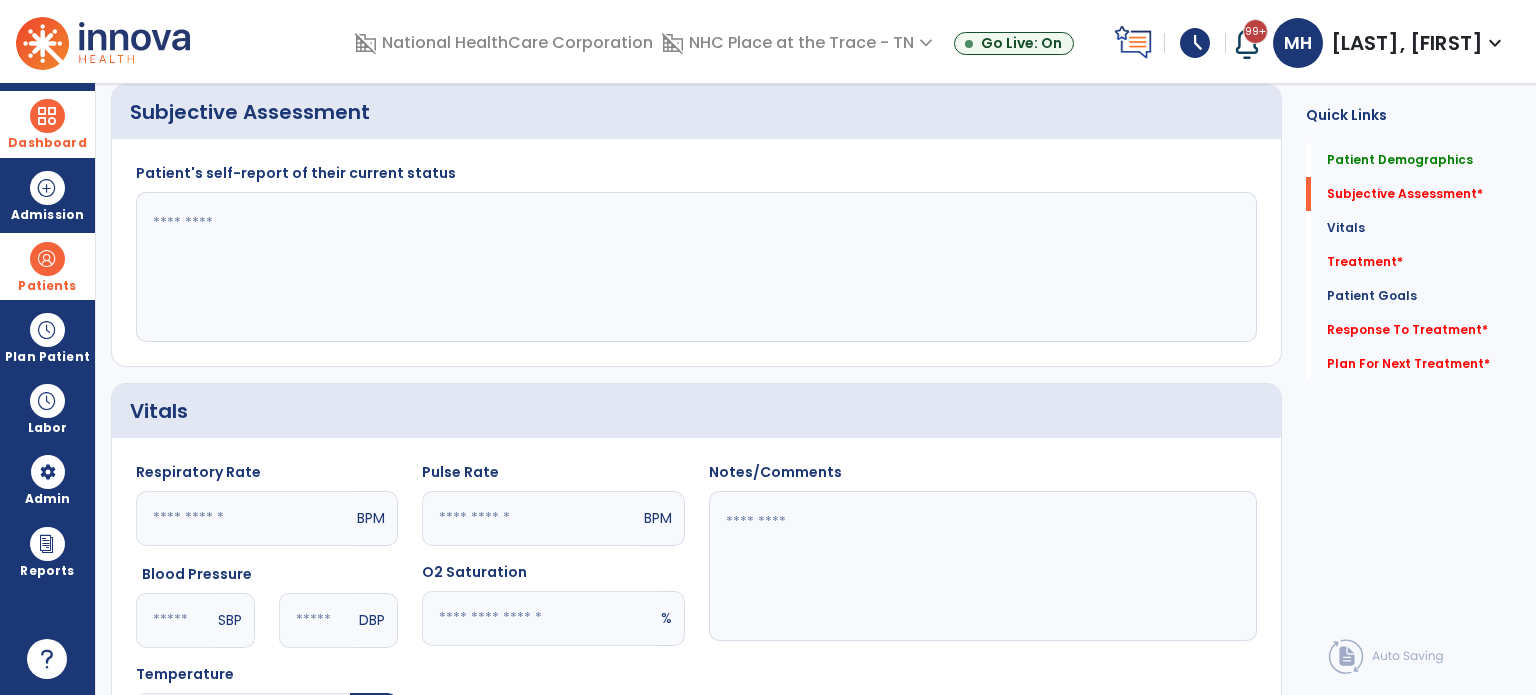 click 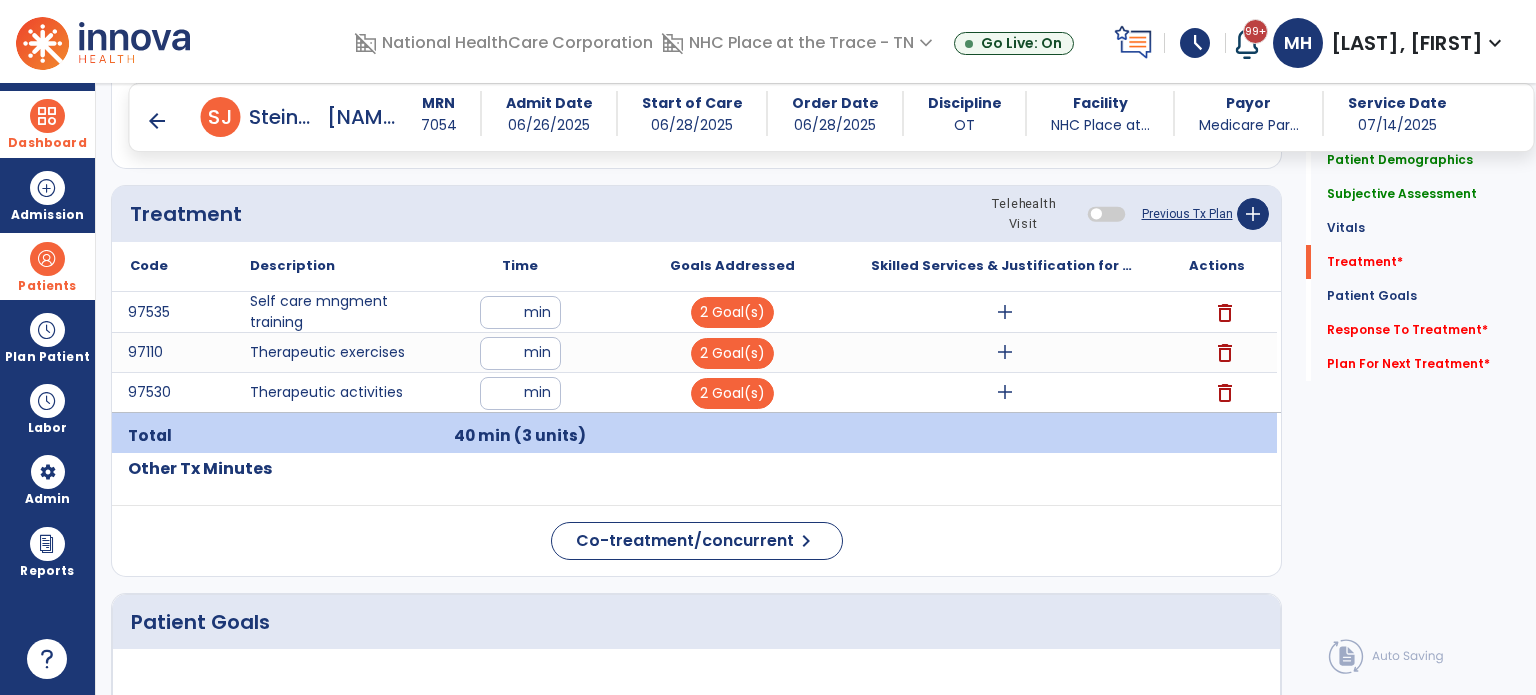 scroll, scrollTop: 1063, scrollLeft: 0, axis: vertical 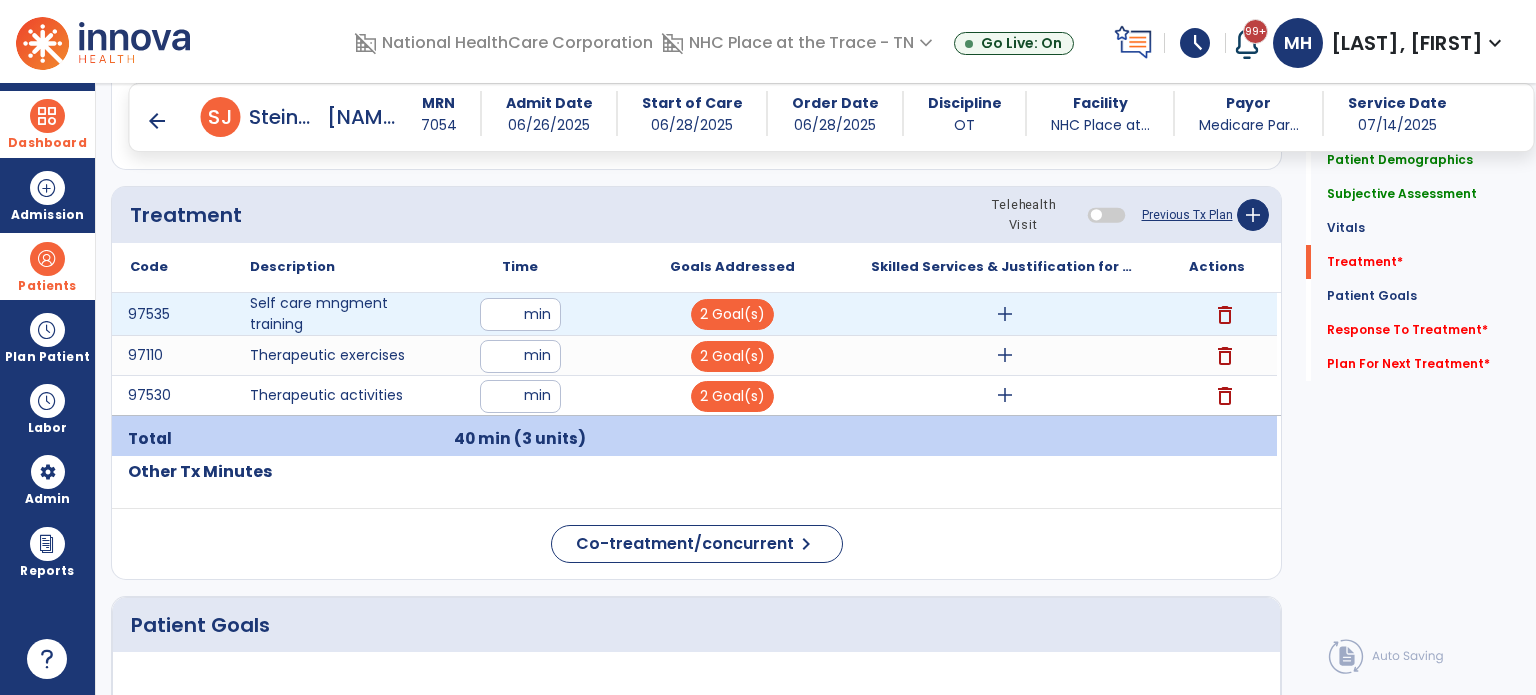 type on "**********" 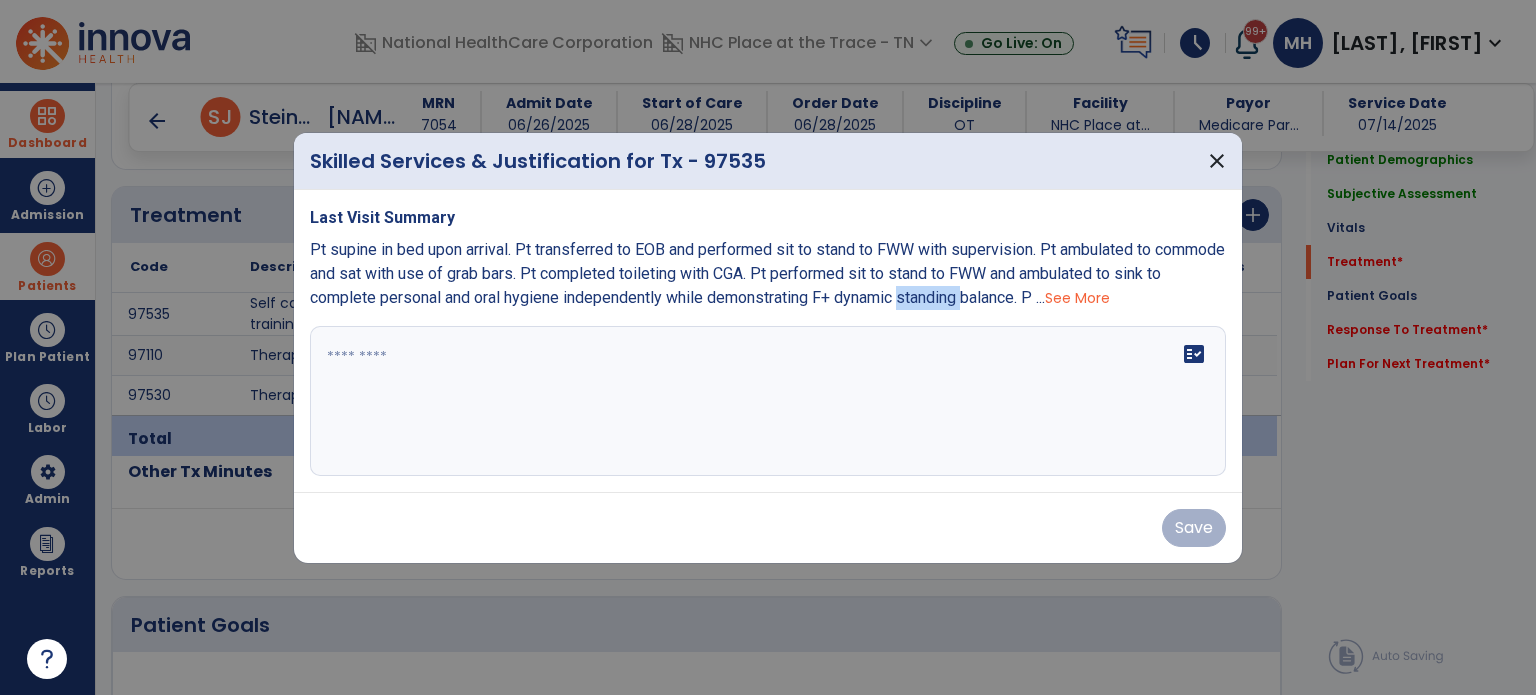 click on "Pt supine in bed upon arrival. Pt transferred to EOB and performed sit to stand to FWW with supervision. Pt ambulated to commode and sat with use of grab bars. Pt completed toileting with CGA. Pt performed sit to stand to FWW and ambulated to sink to complete personal and oral hygiene independently while demonstrating F+ dynamic standing balance. P ..." at bounding box center [767, 273] 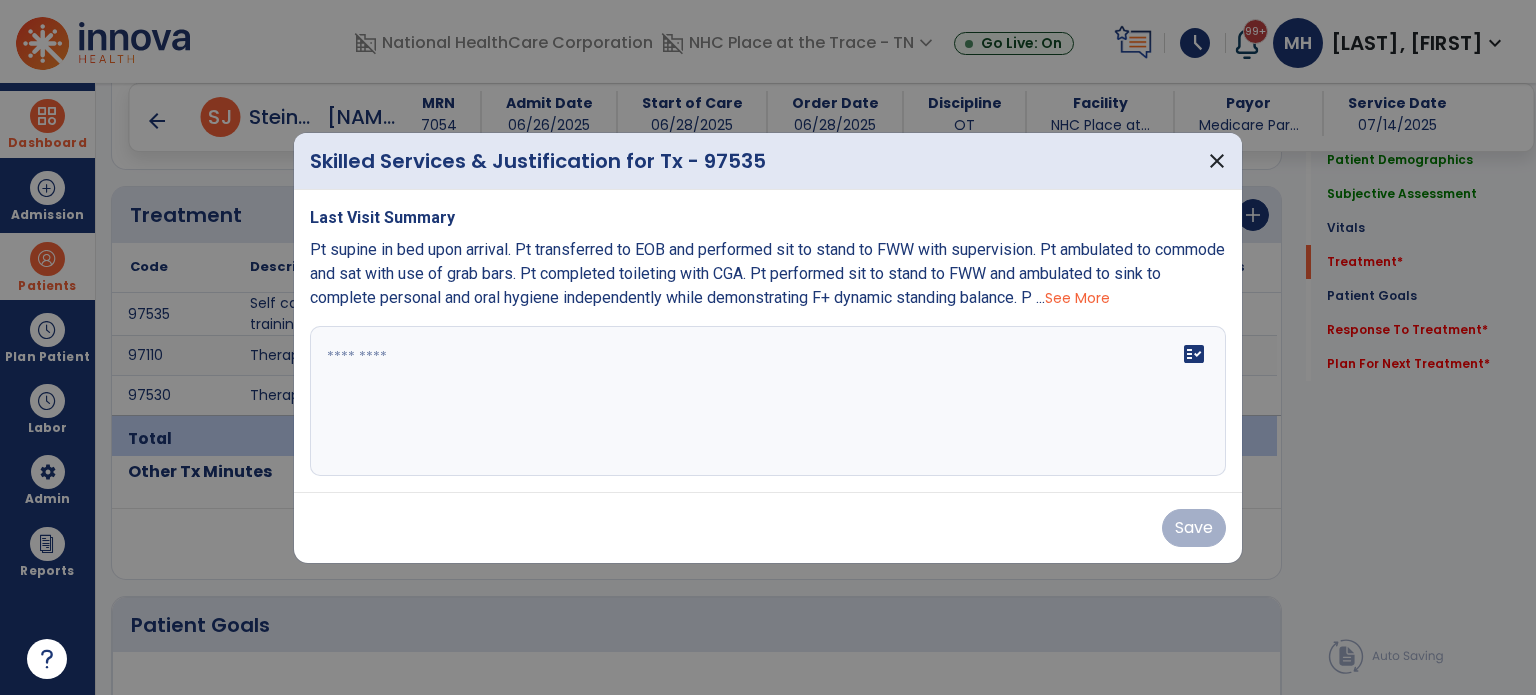 click on "fact_check" at bounding box center (768, 401) 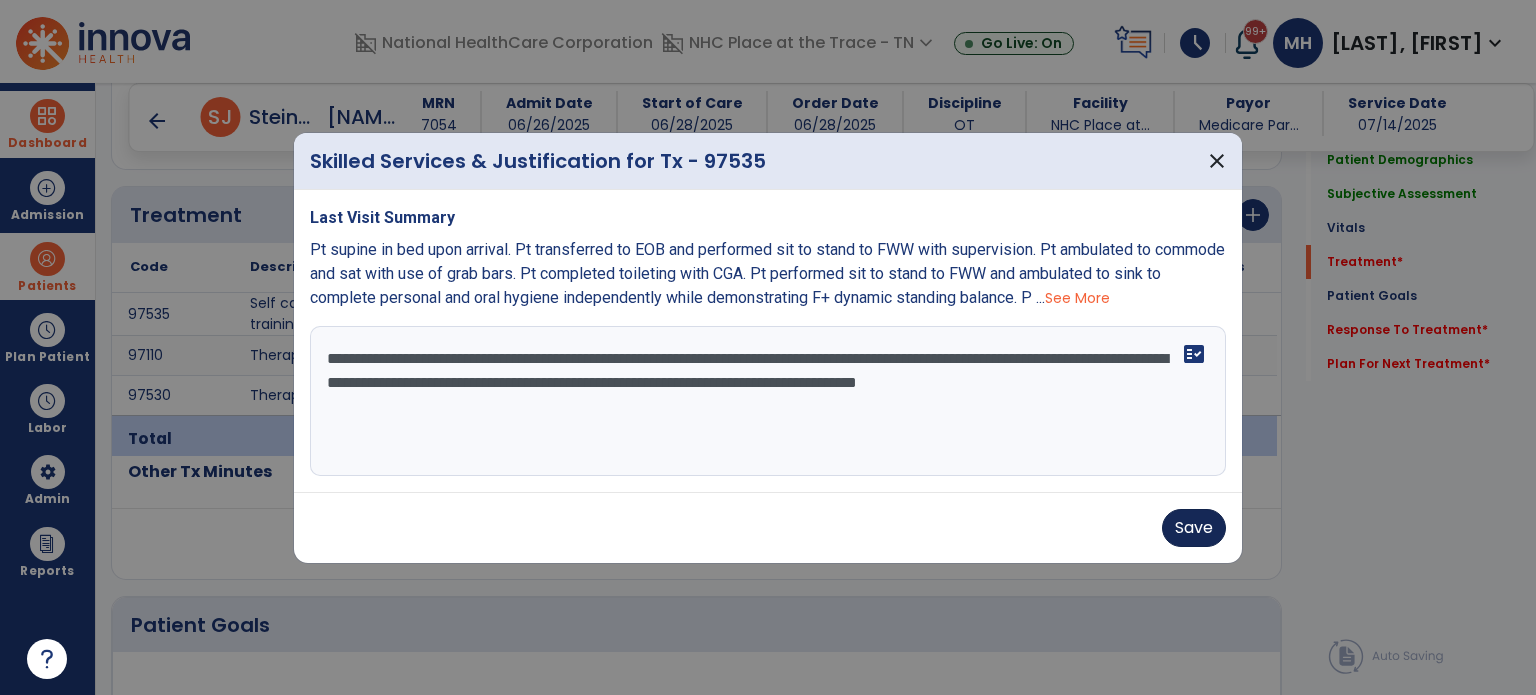 type on "**********" 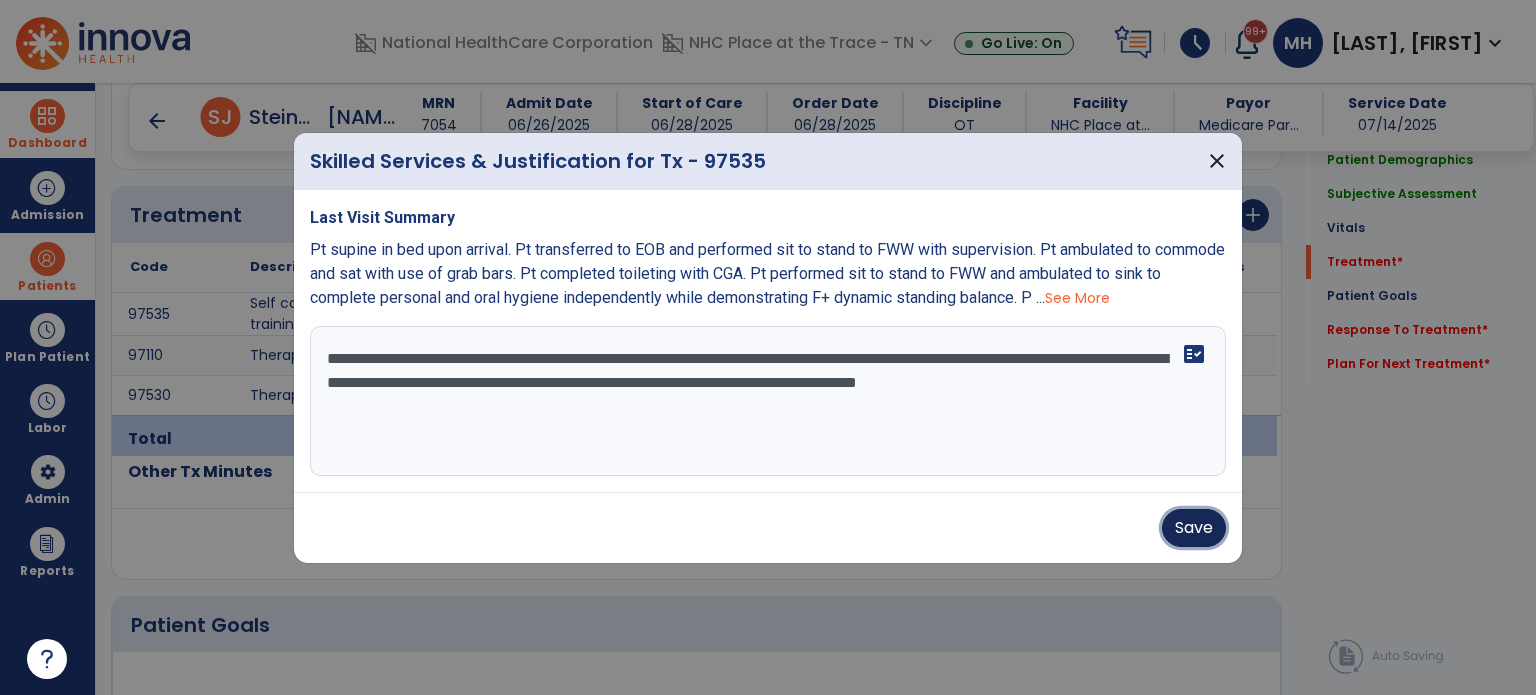click on "Save" at bounding box center (1194, 528) 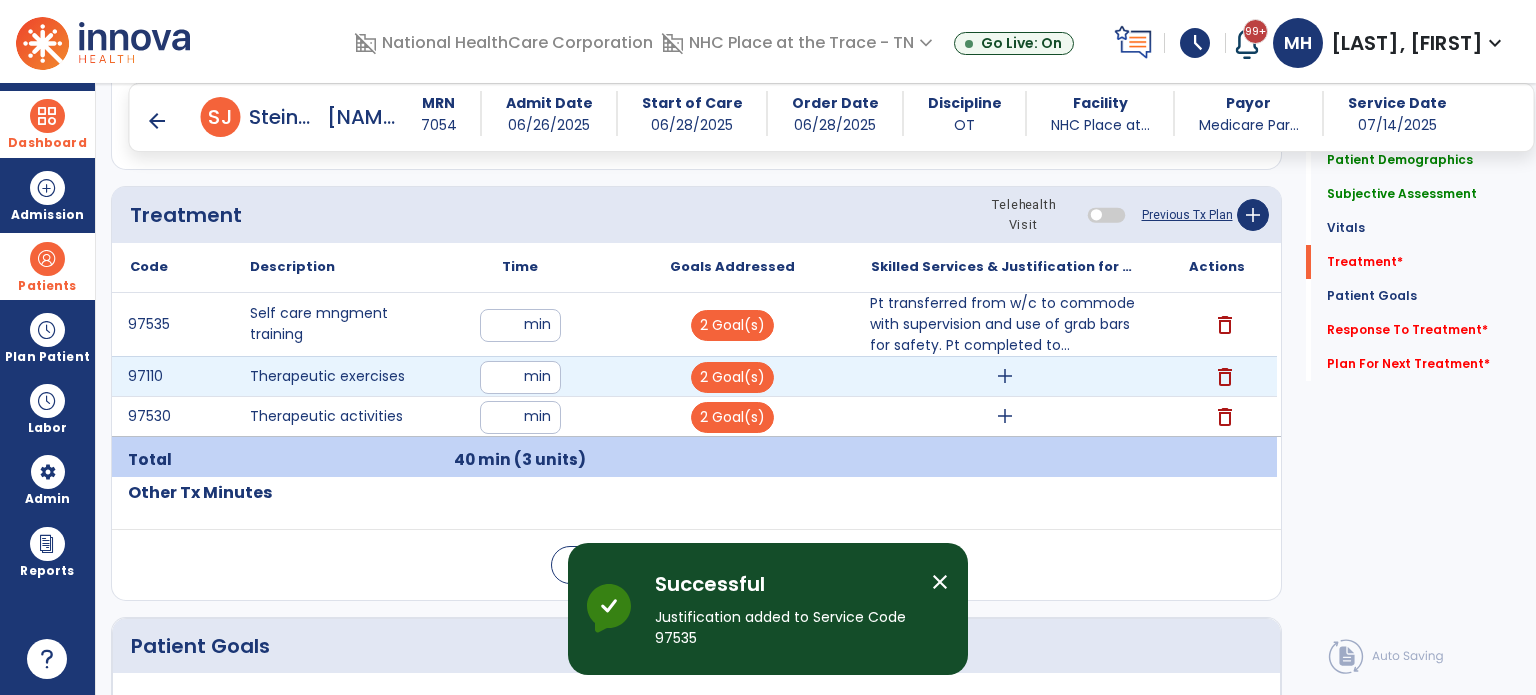 click on "add" at bounding box center [1005, 376] 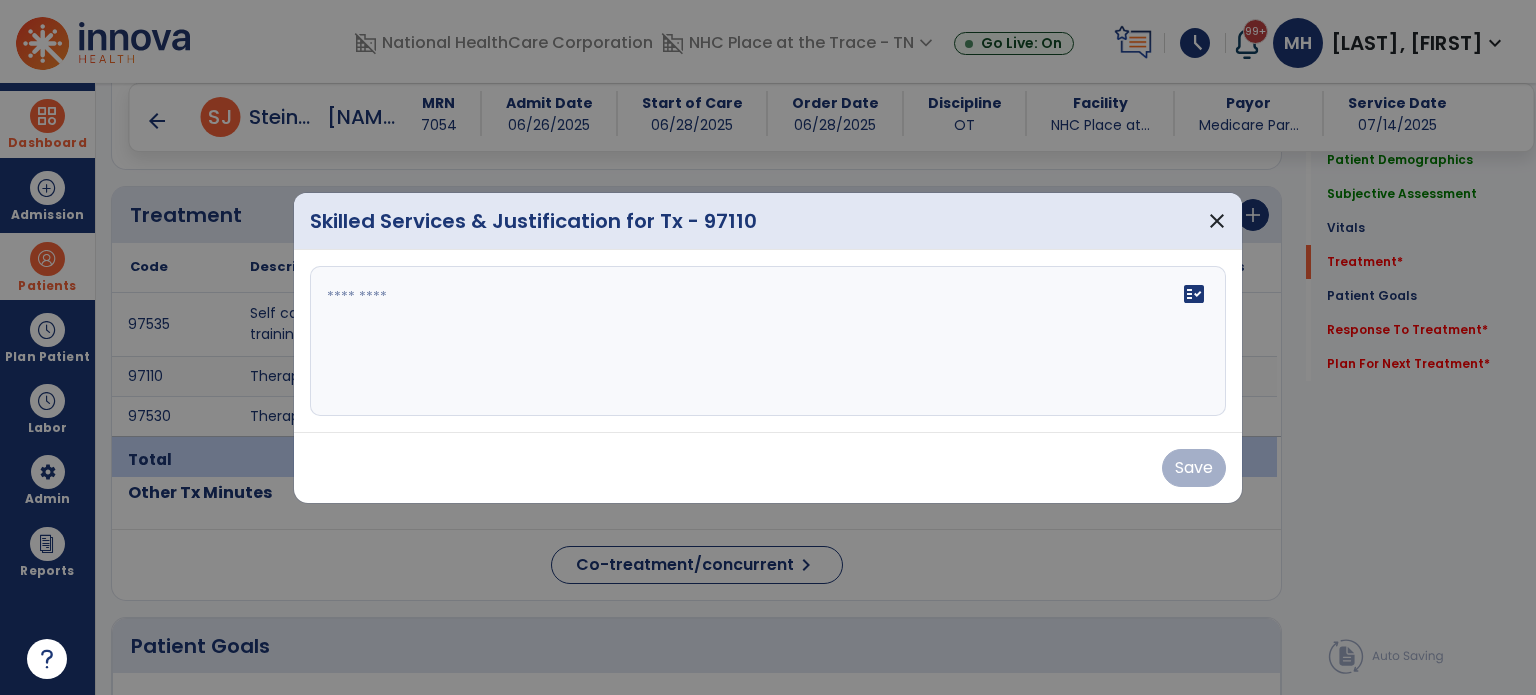 click on "fact_check" at bounding box center [768, 341] 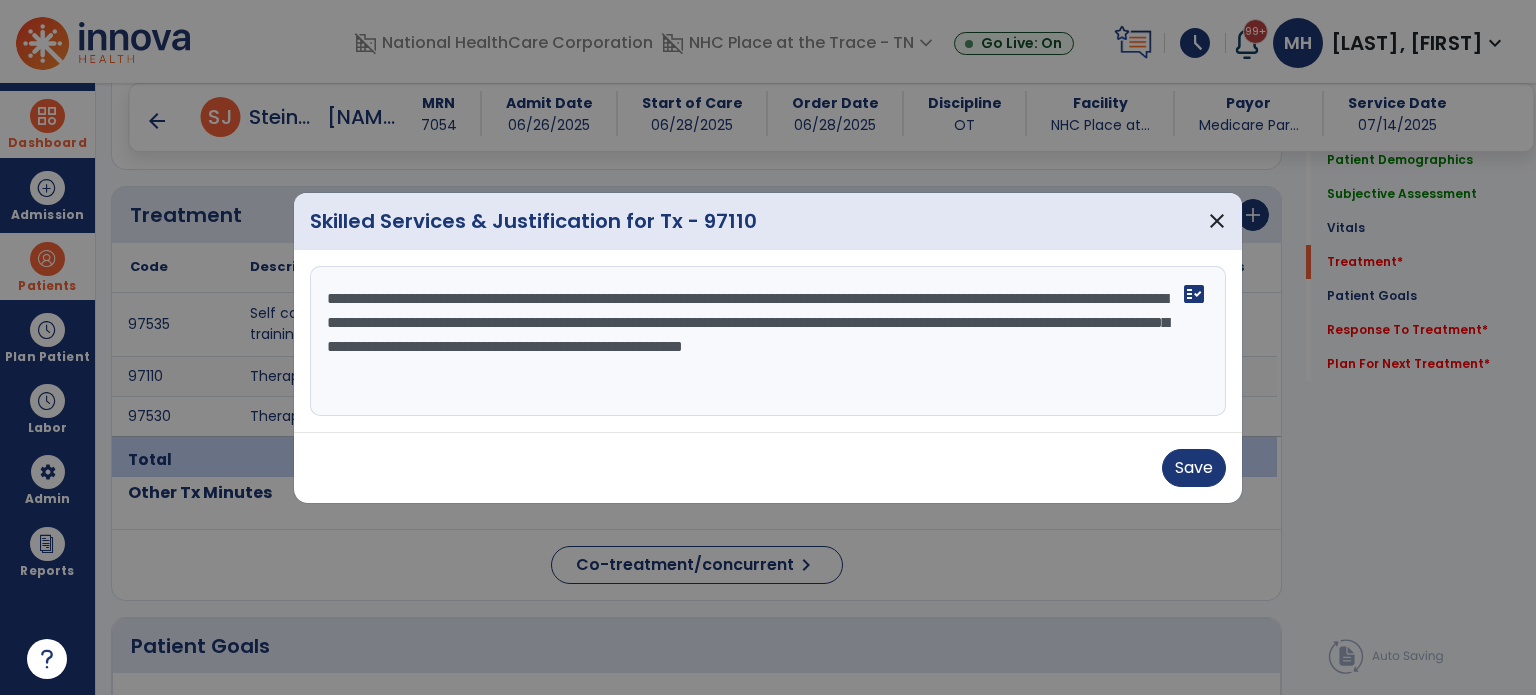 click on "**********" at bounding box center [768, 341] 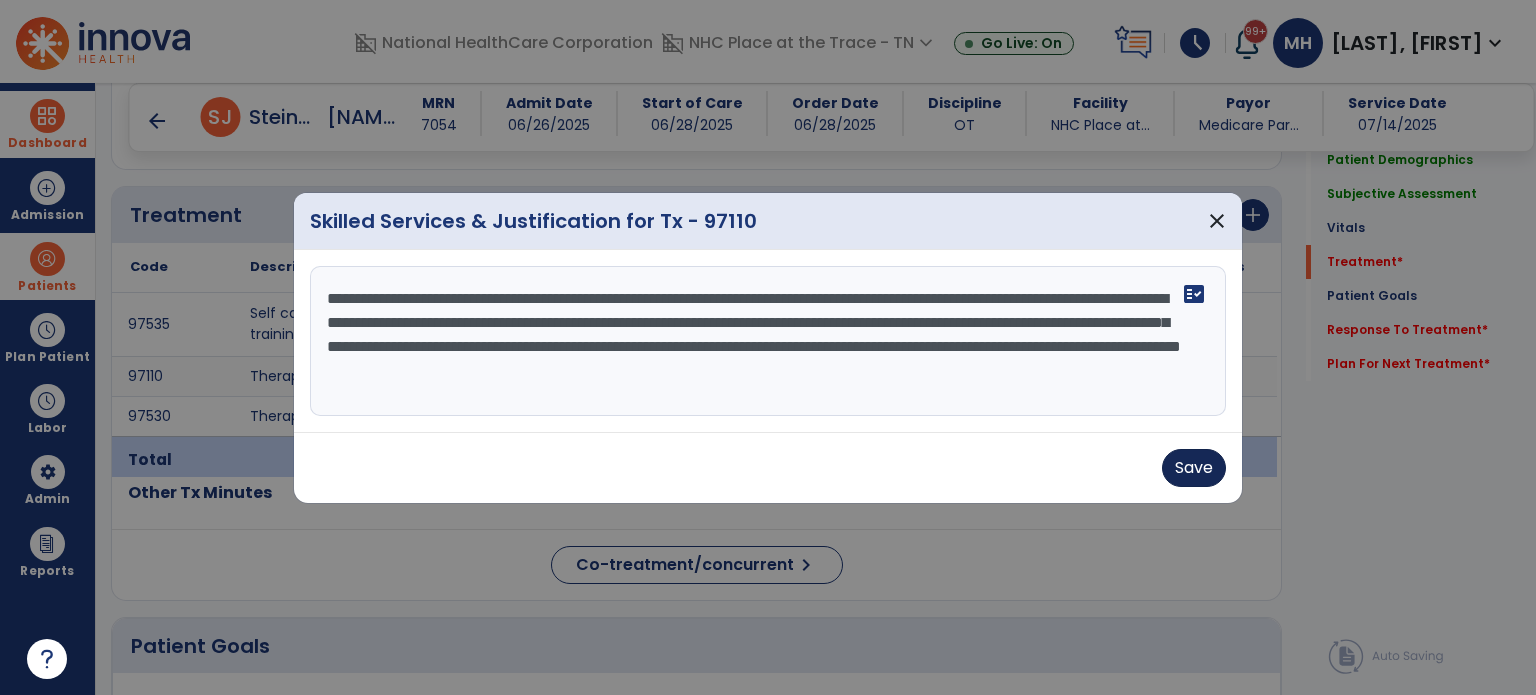 type on "**********" 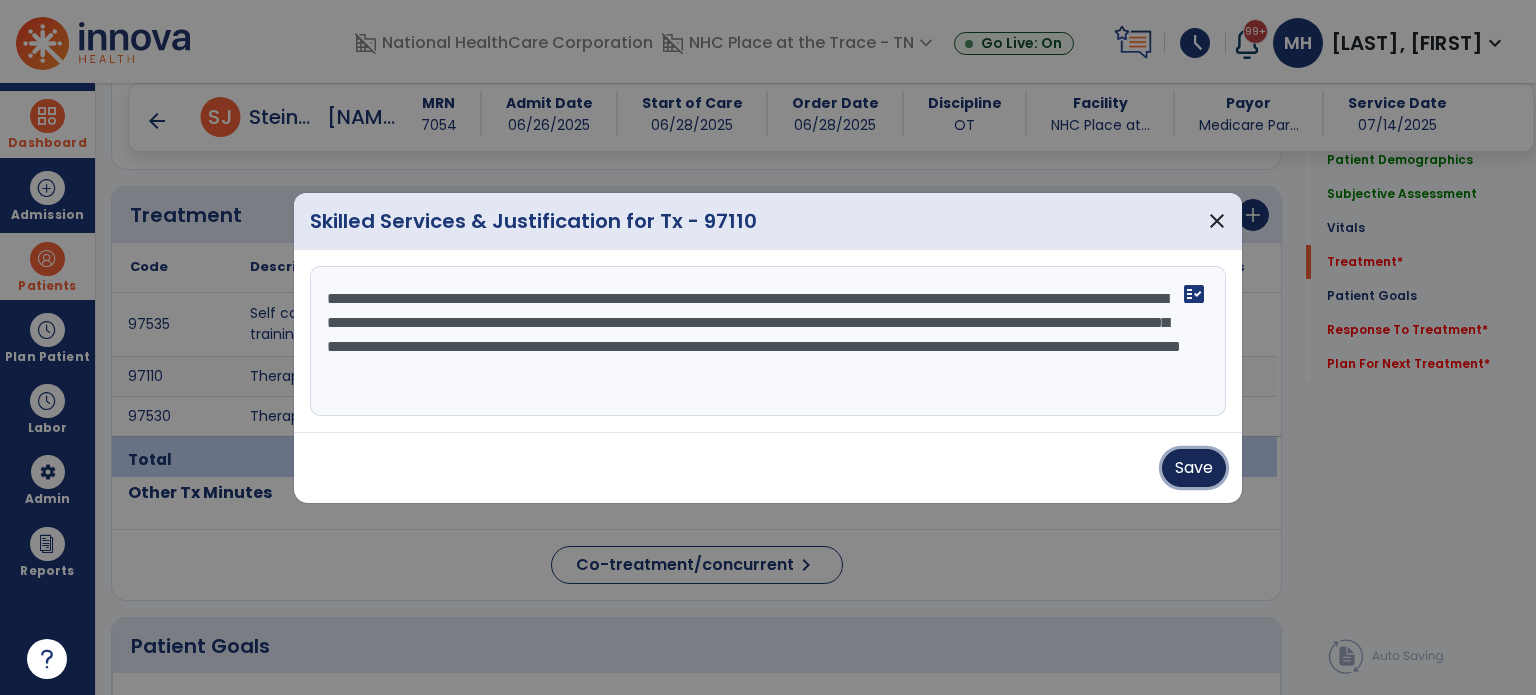 click on "Save" at bounding box center [1194, 468] 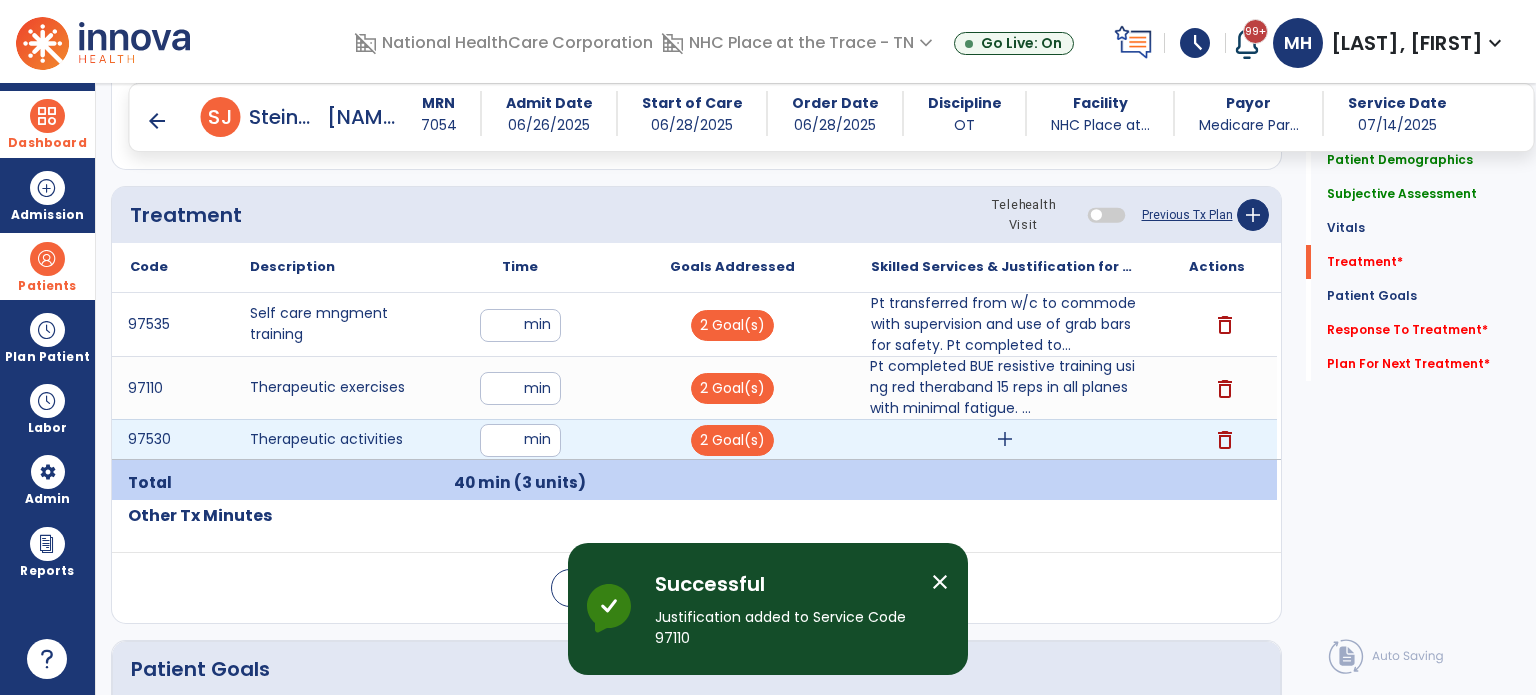 click on "add" at bounding box center [1005, 439] 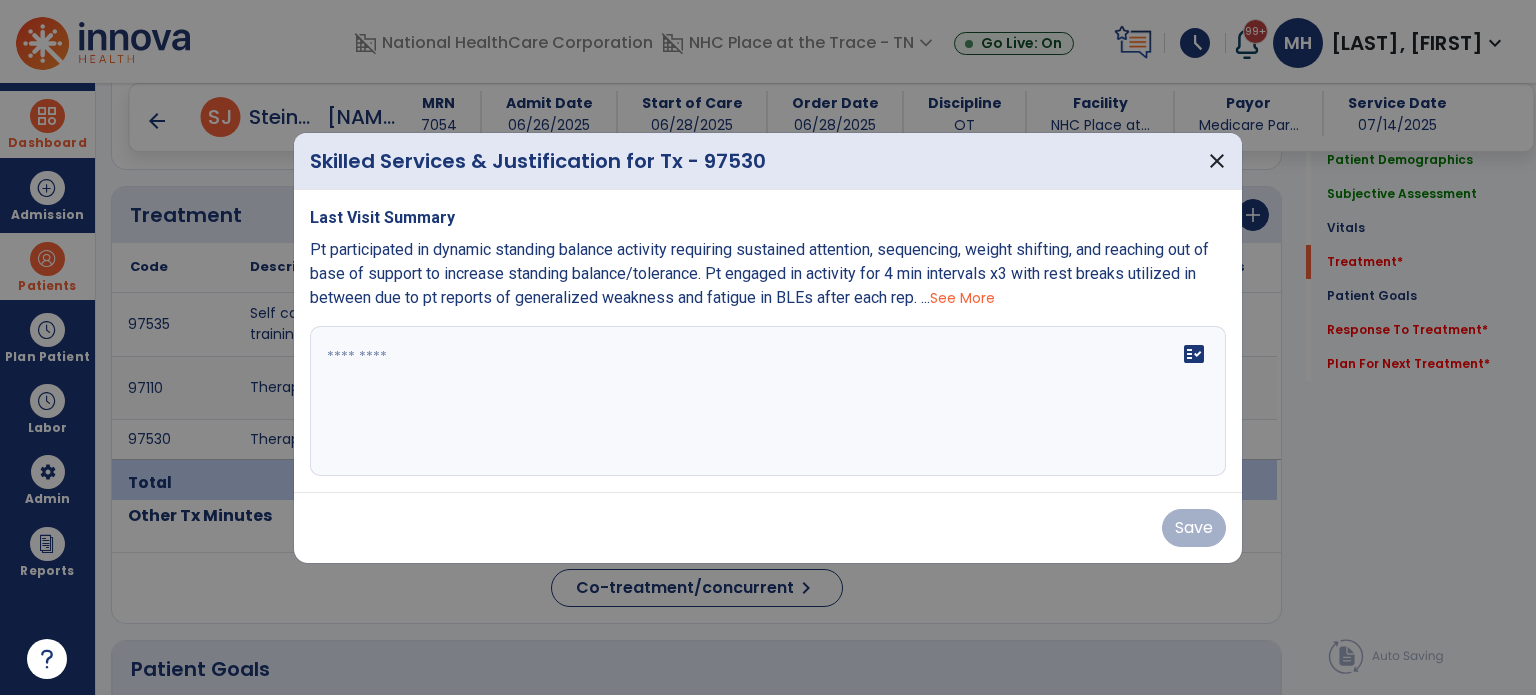 click on "fact_check" at bounding box center [768, 401] 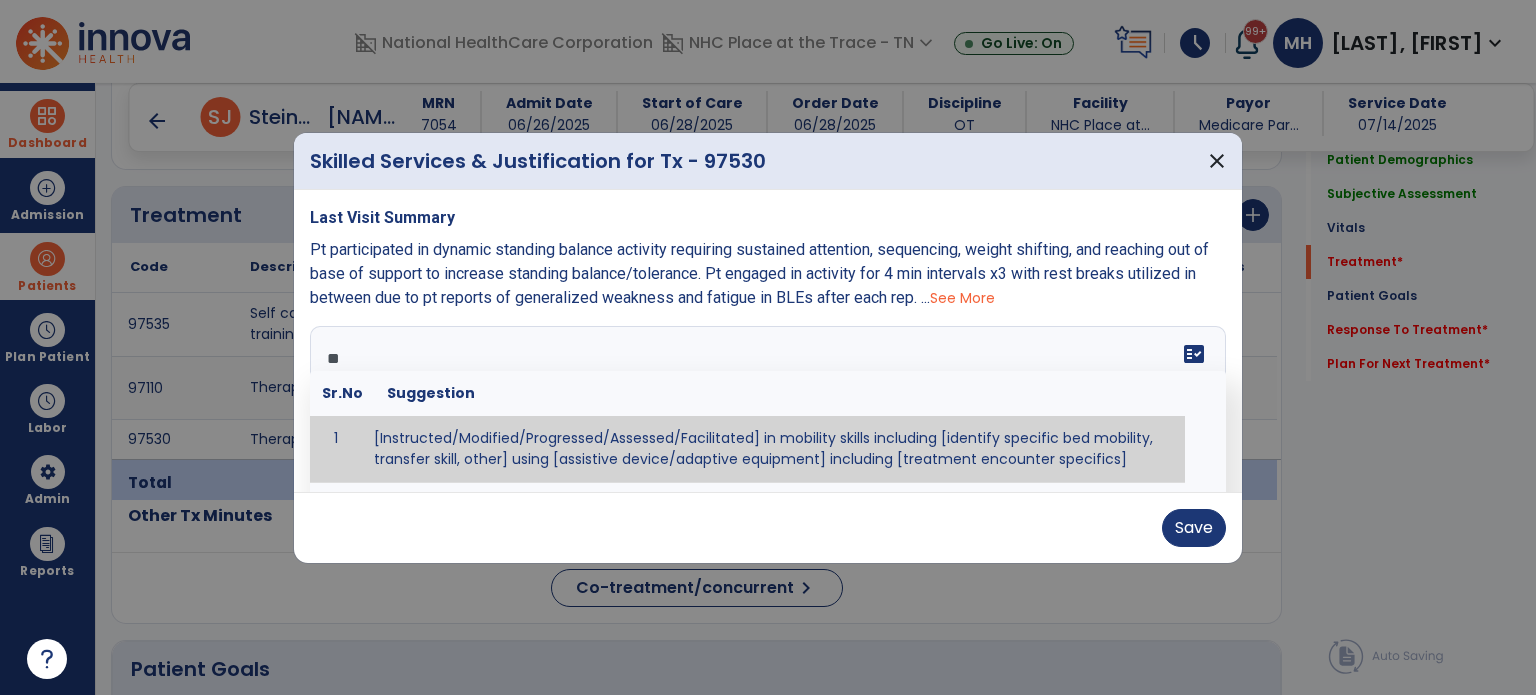 type on "*" 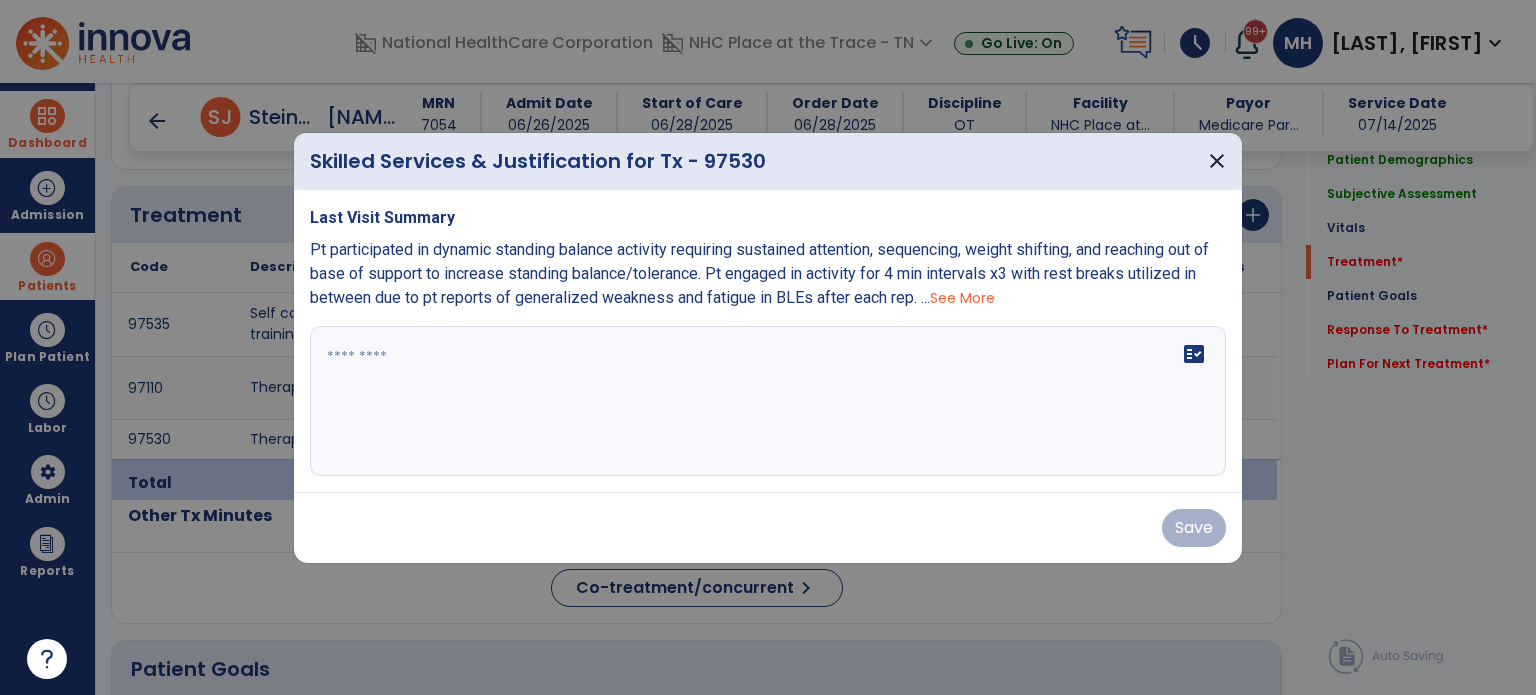 click on "See More" at bounding box center (962, 298) 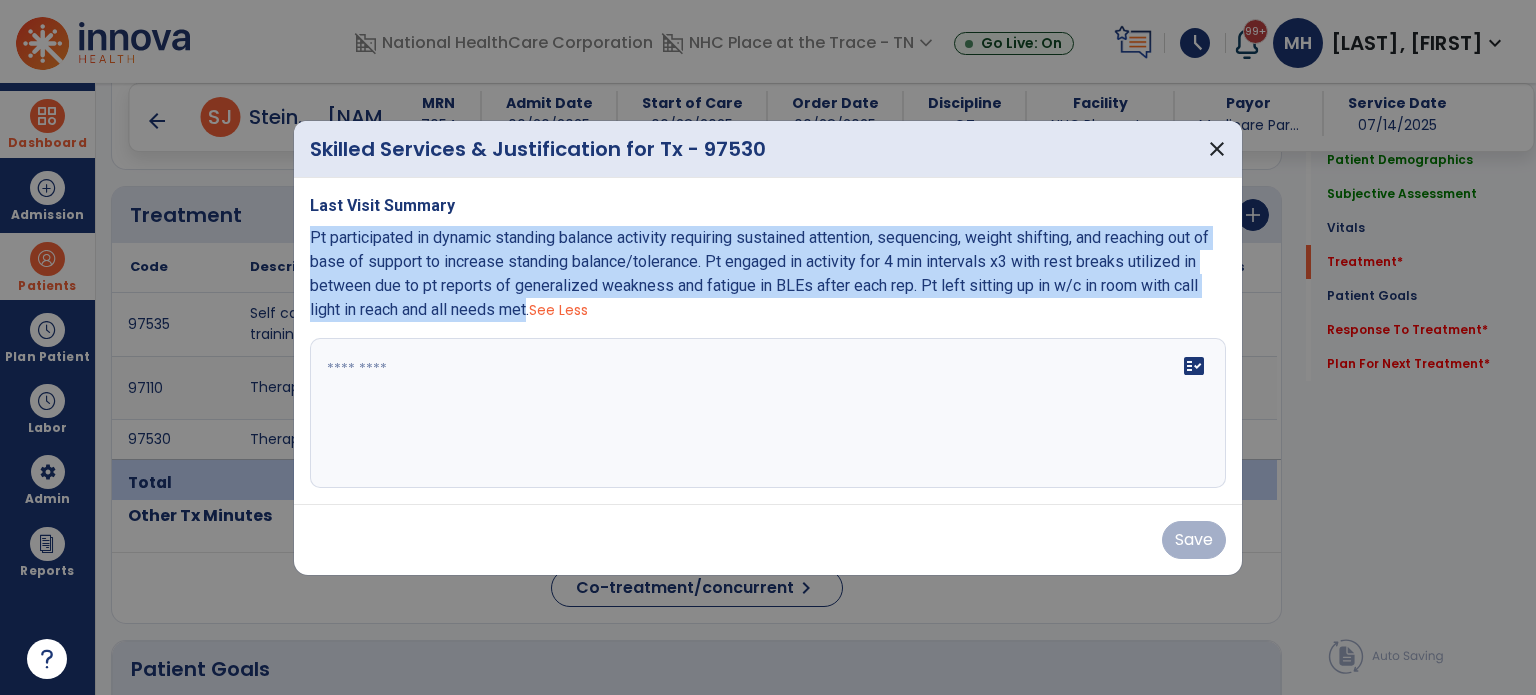 drag, startPoint x: 309, startPoint y: 231, endPoint x: 532, endPoint y: 319, distance: 239.73528 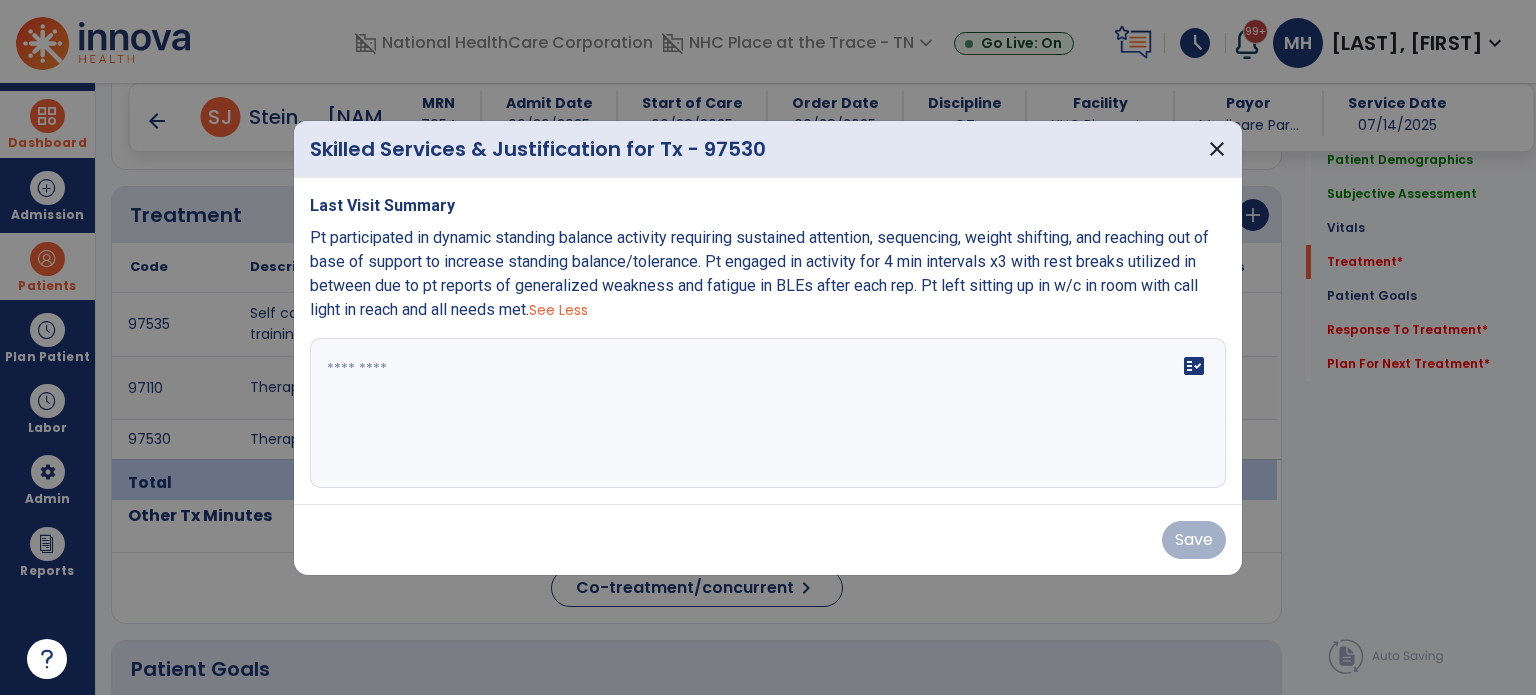 click on "fact_check" at bounding box center [768, 413] 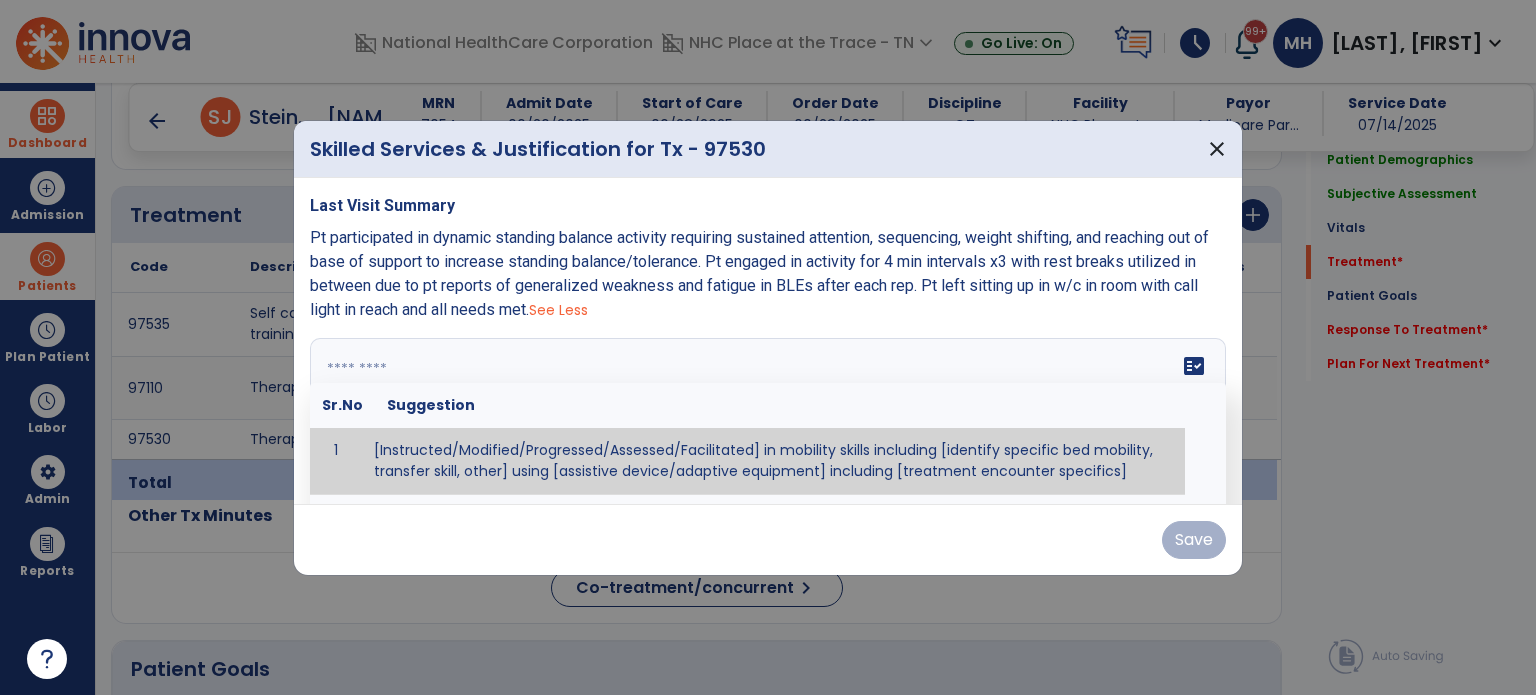 paste on "**********" 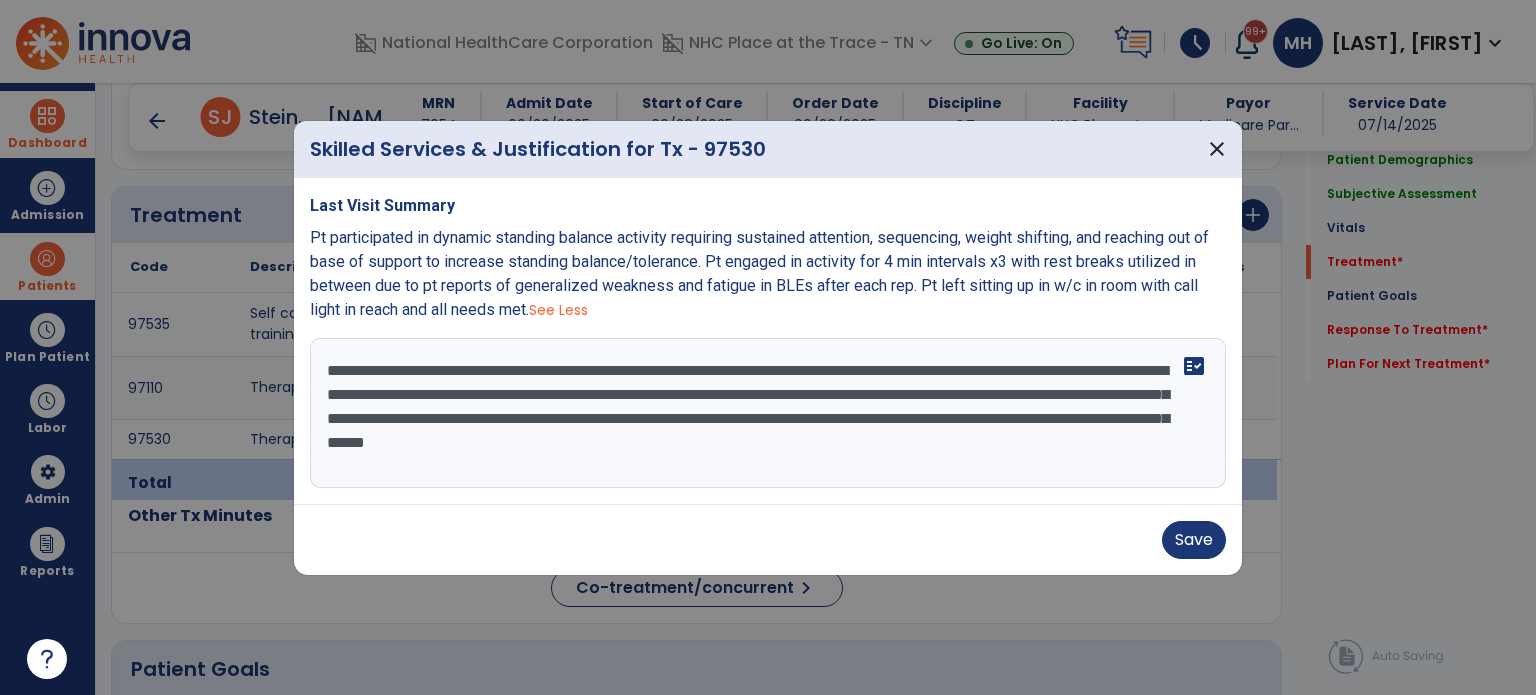 drag, startPoint x: 845, startPoint y: 416, endPoint x: 595, endPoint y: 463, distance: 254.37964 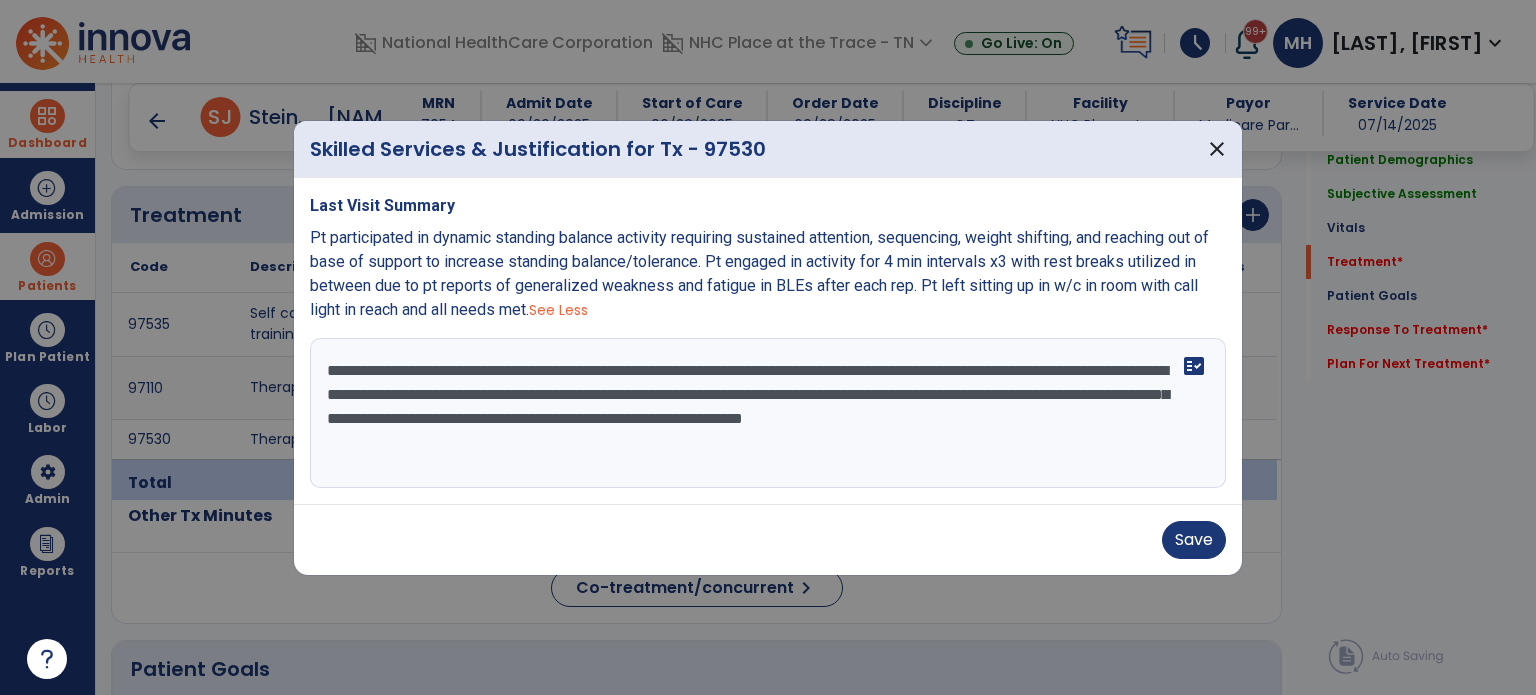 click on "**********" at bounding box center (768, 413) 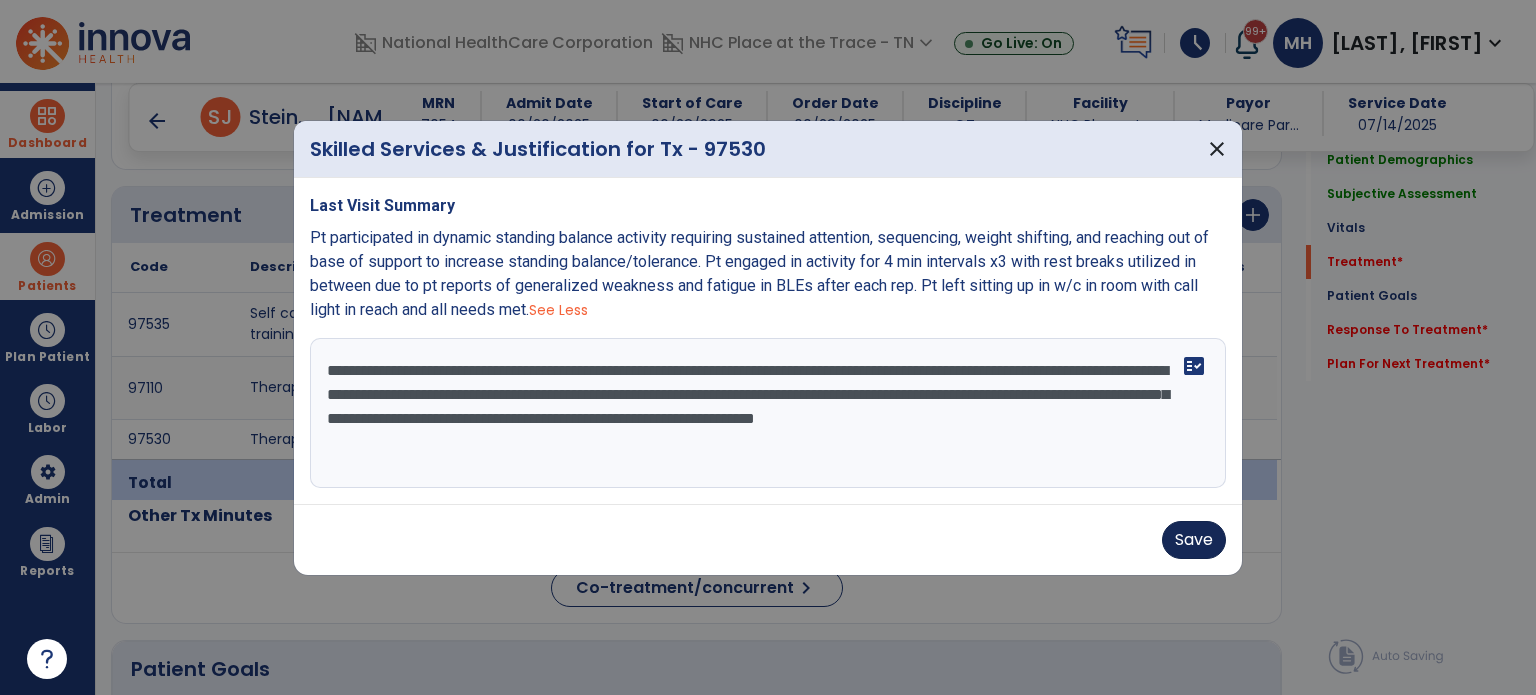 type on "**********" 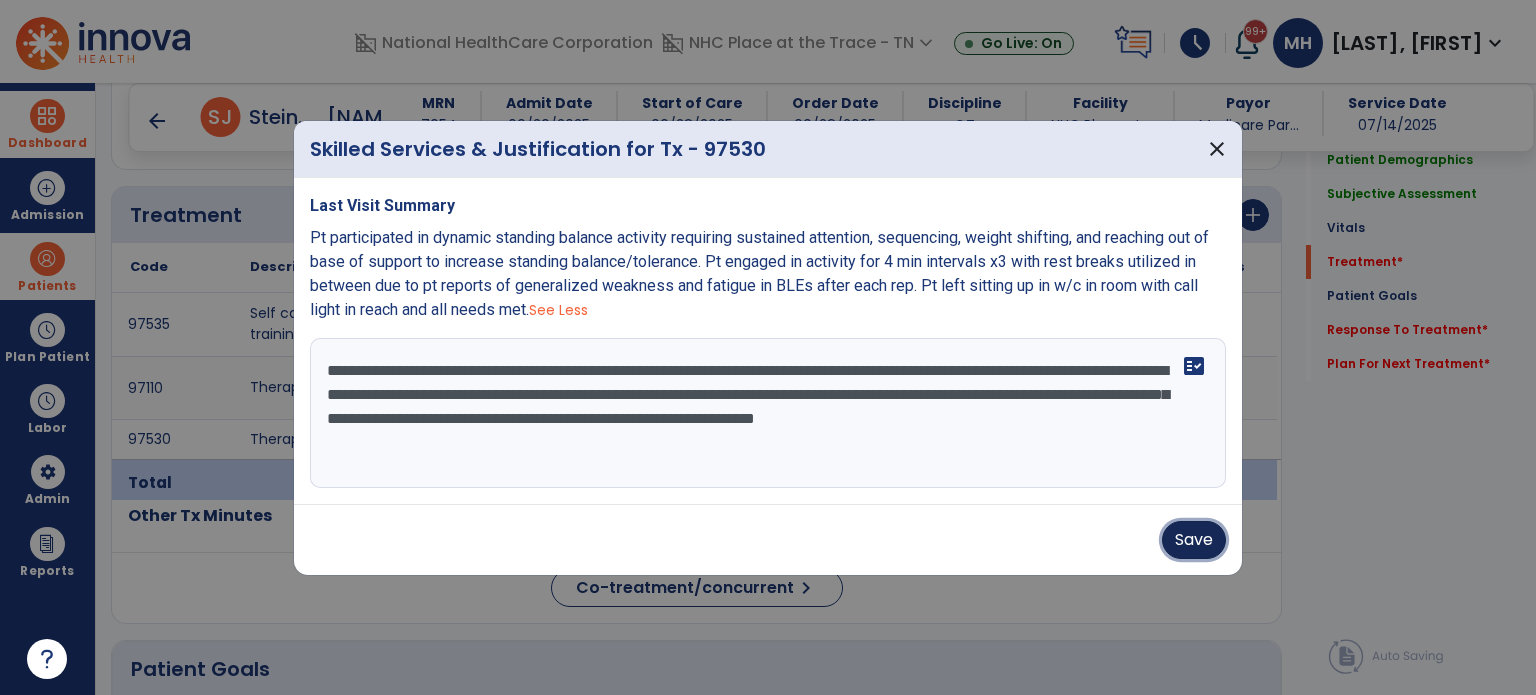 click on "Save" at bounding box center [1194, 540] 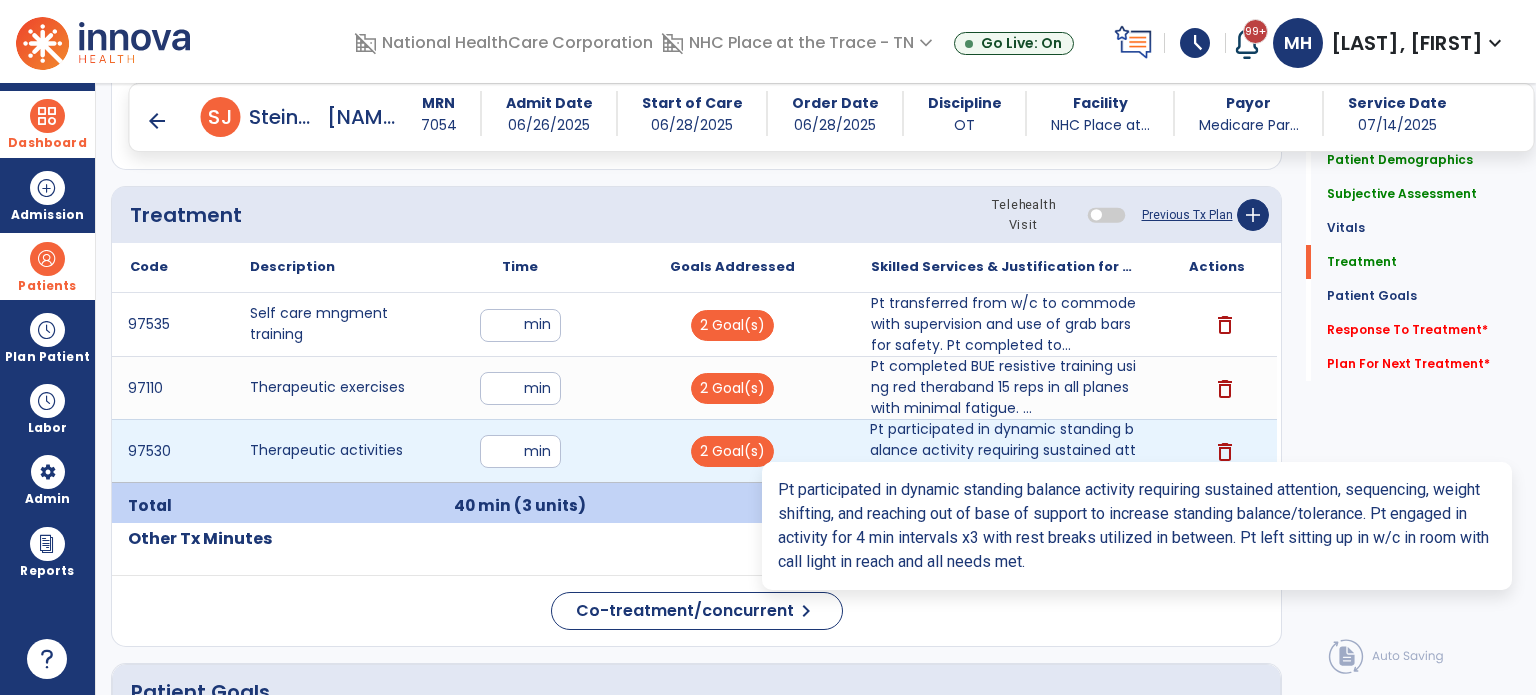 click on "Pt participated in dynamic standing balance activity requiring sustained attention, sequencing, weig..." at bounding box center [1004, 450] 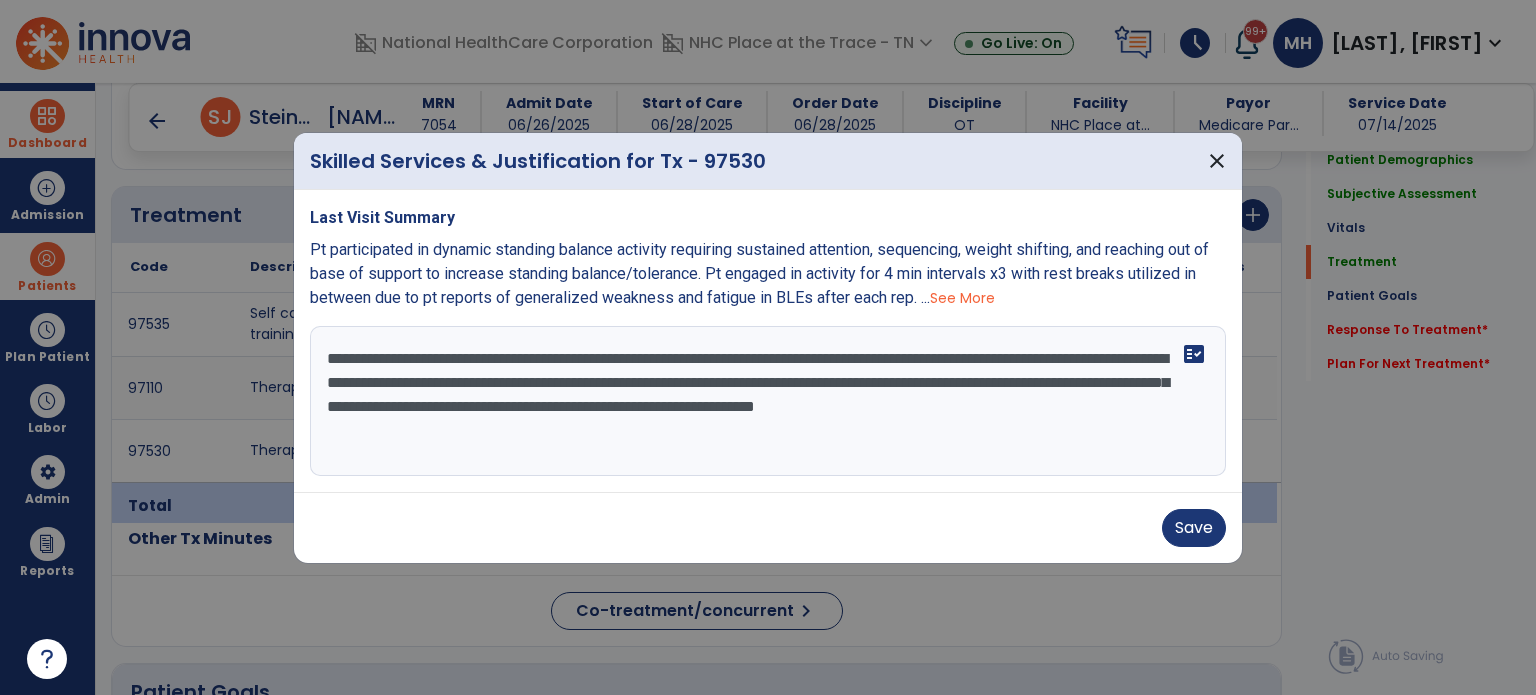 click on "**********" at bounding box center [768, 401] 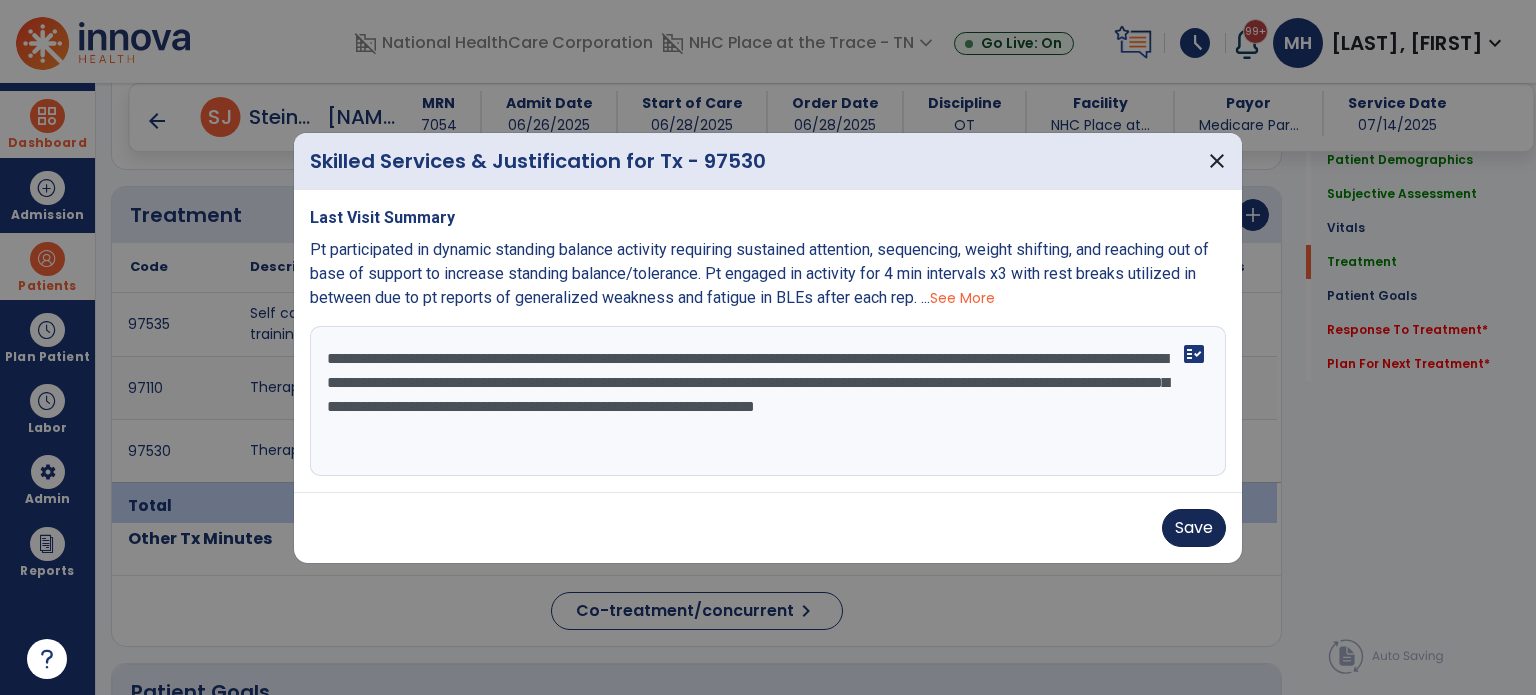 type on "**********" 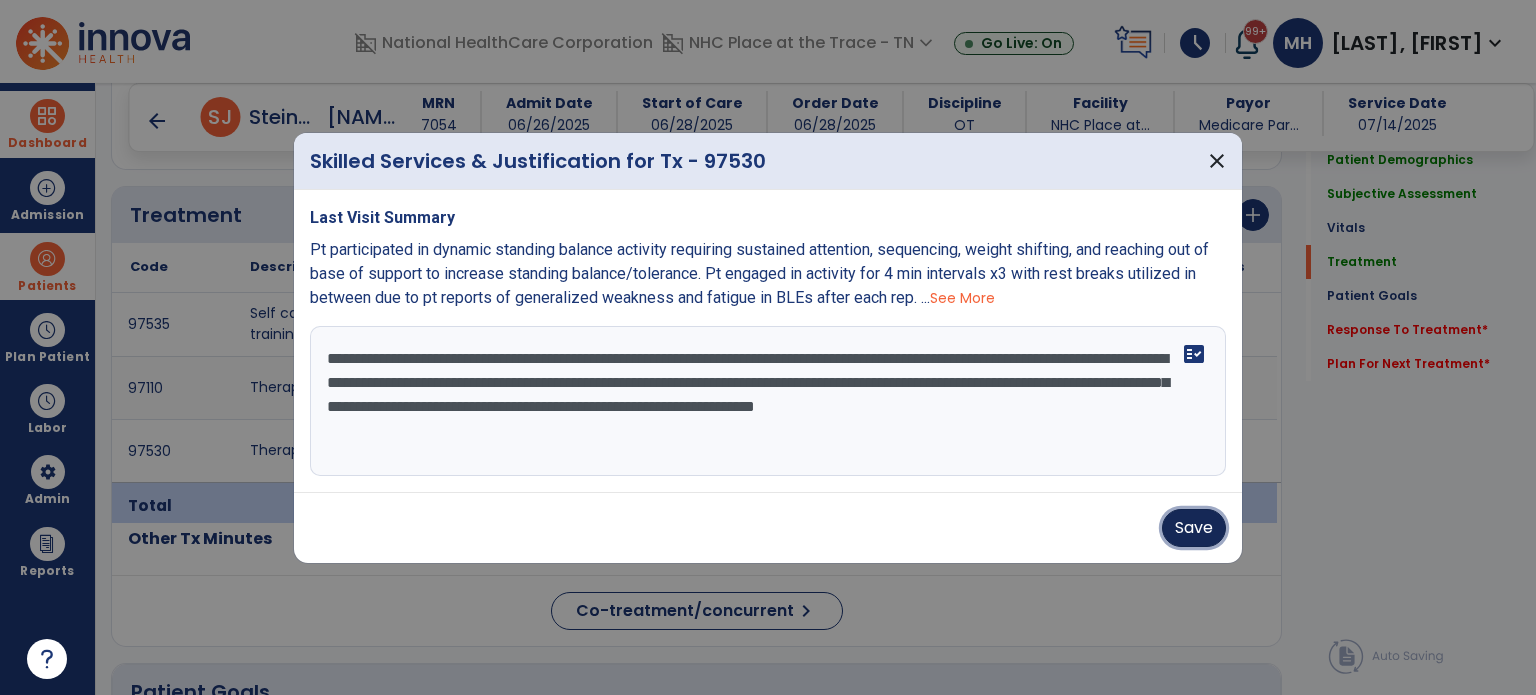 click on "Save" at bounding box center (1194, 528) 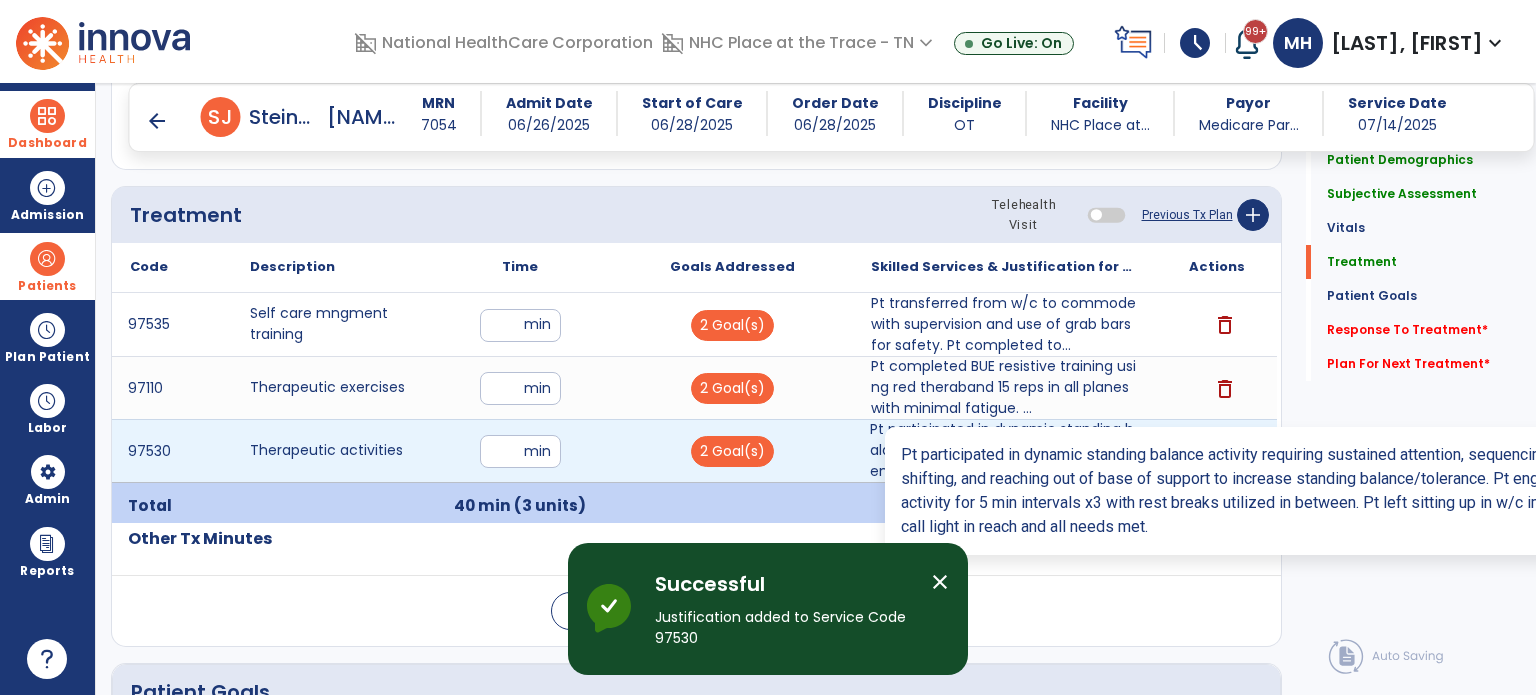 click on "Pt participated in dynamic standing balance activity requiring sustained attention, sequencing, weig..." at bounding box center [1004, 450] 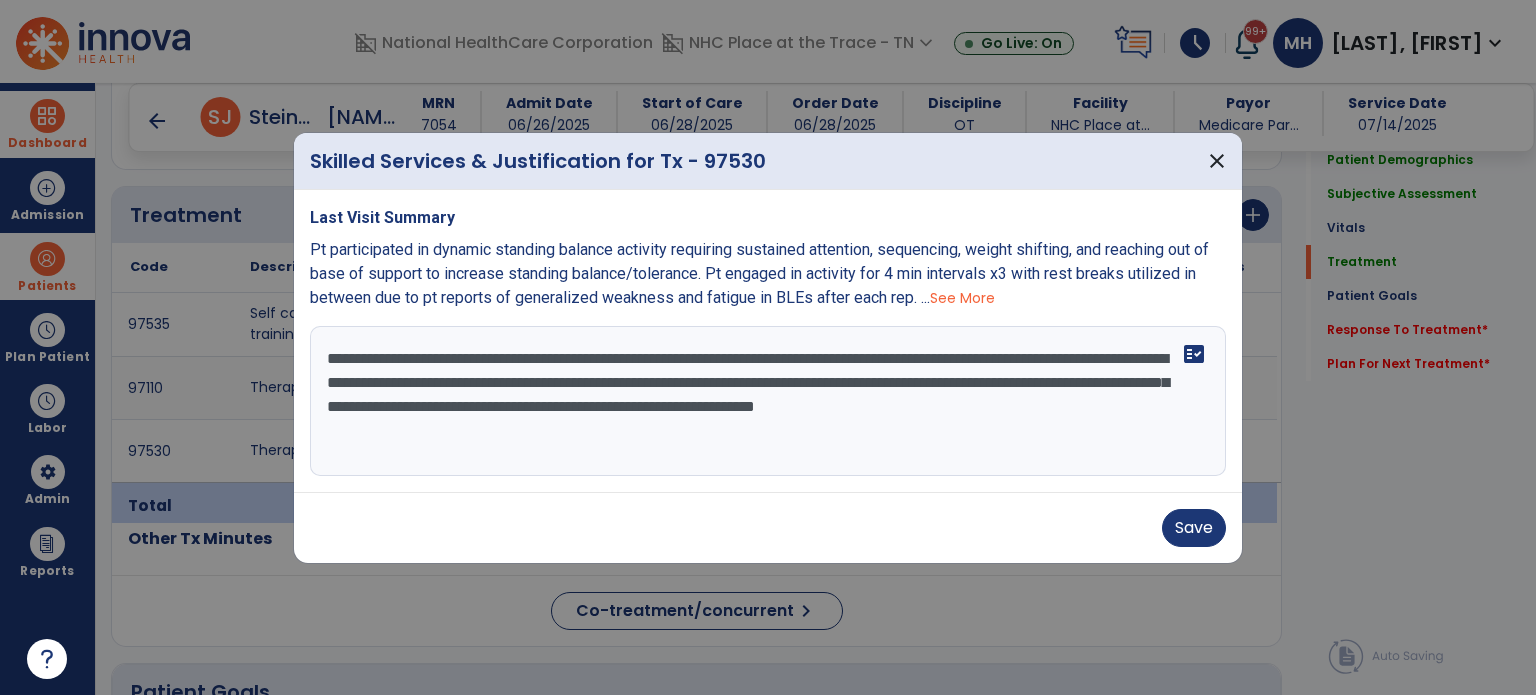 click on "**********" at bounding box center (768, 401) 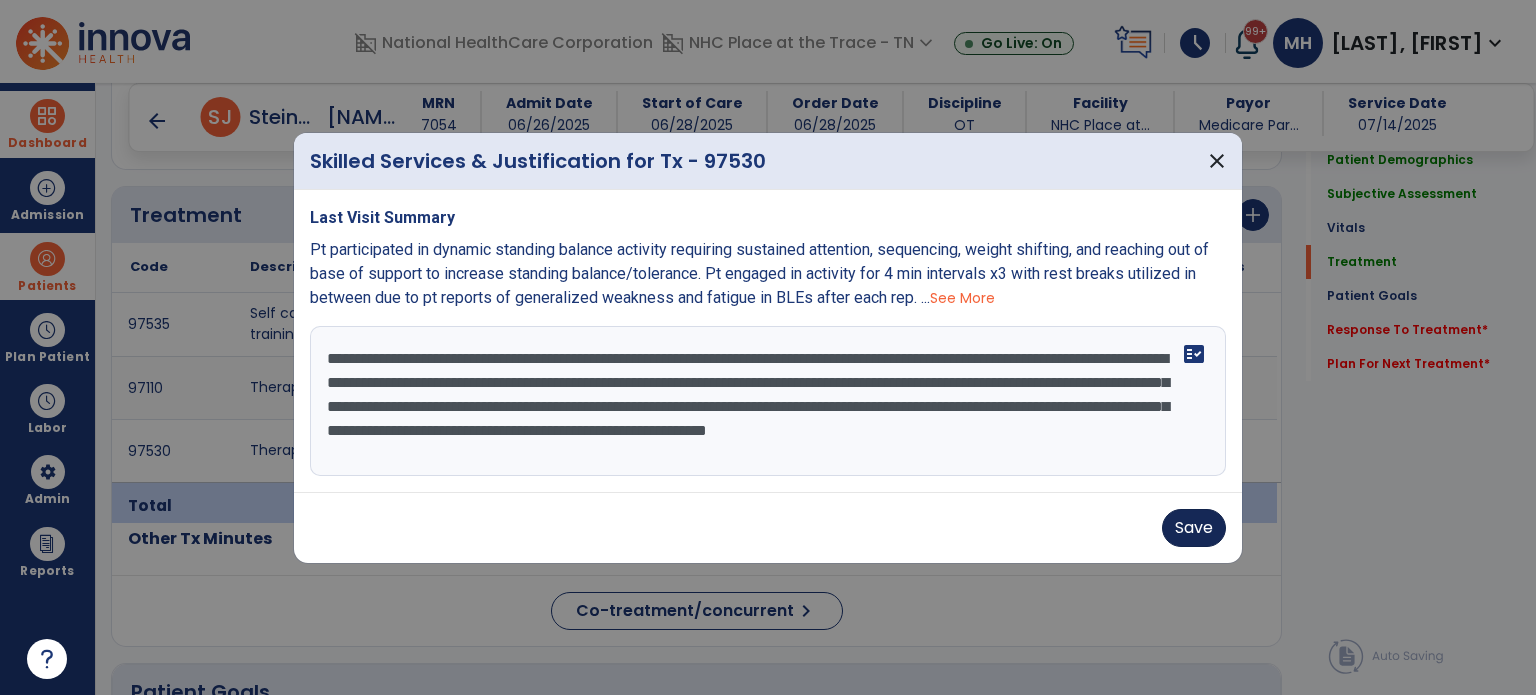 type on "**********" 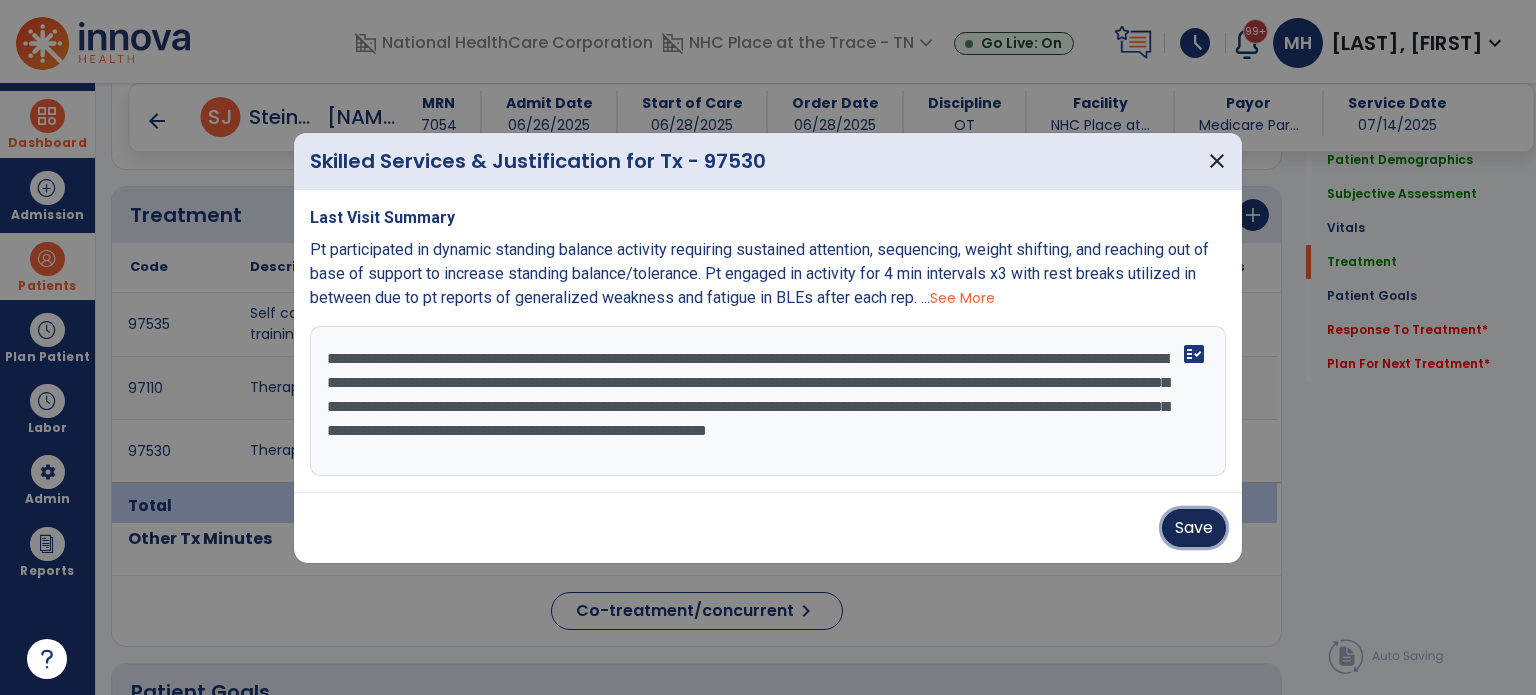 click on "Save" at bounding box center [1194, 528] 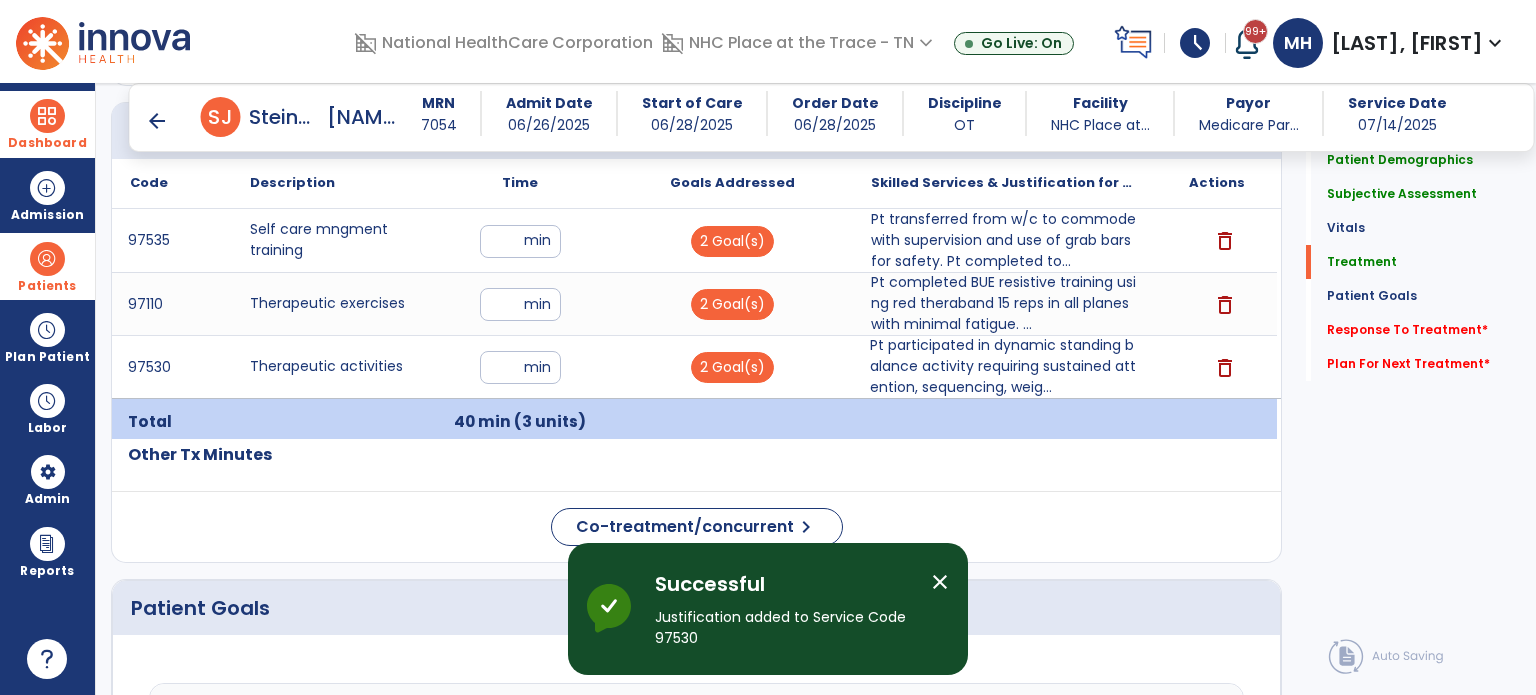 scroll, scrollTop: 1063, scrollLeft: 0, axis: vertical 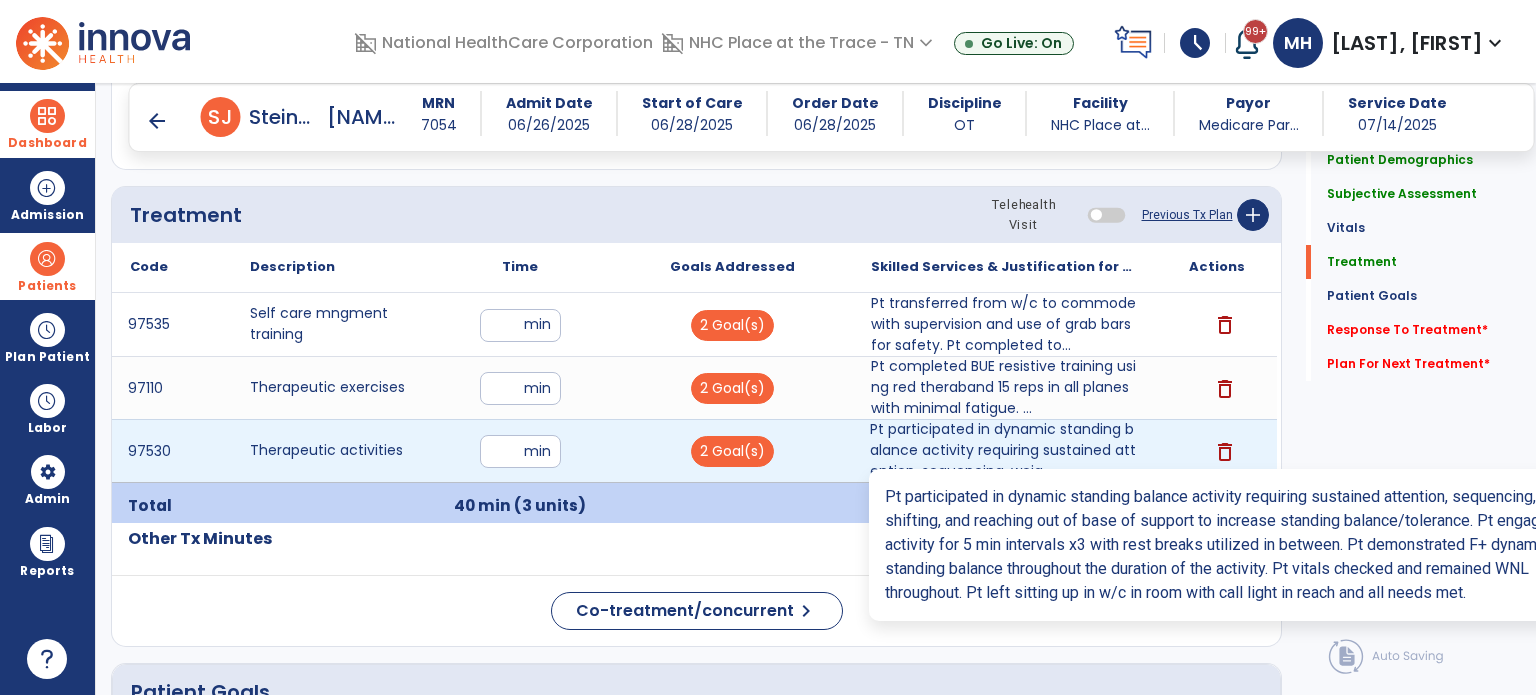 click on "Pt participated in dynamic standing balance activity requiring sustained attention, sequencing, weig..." at bounding box center [1004, 450] 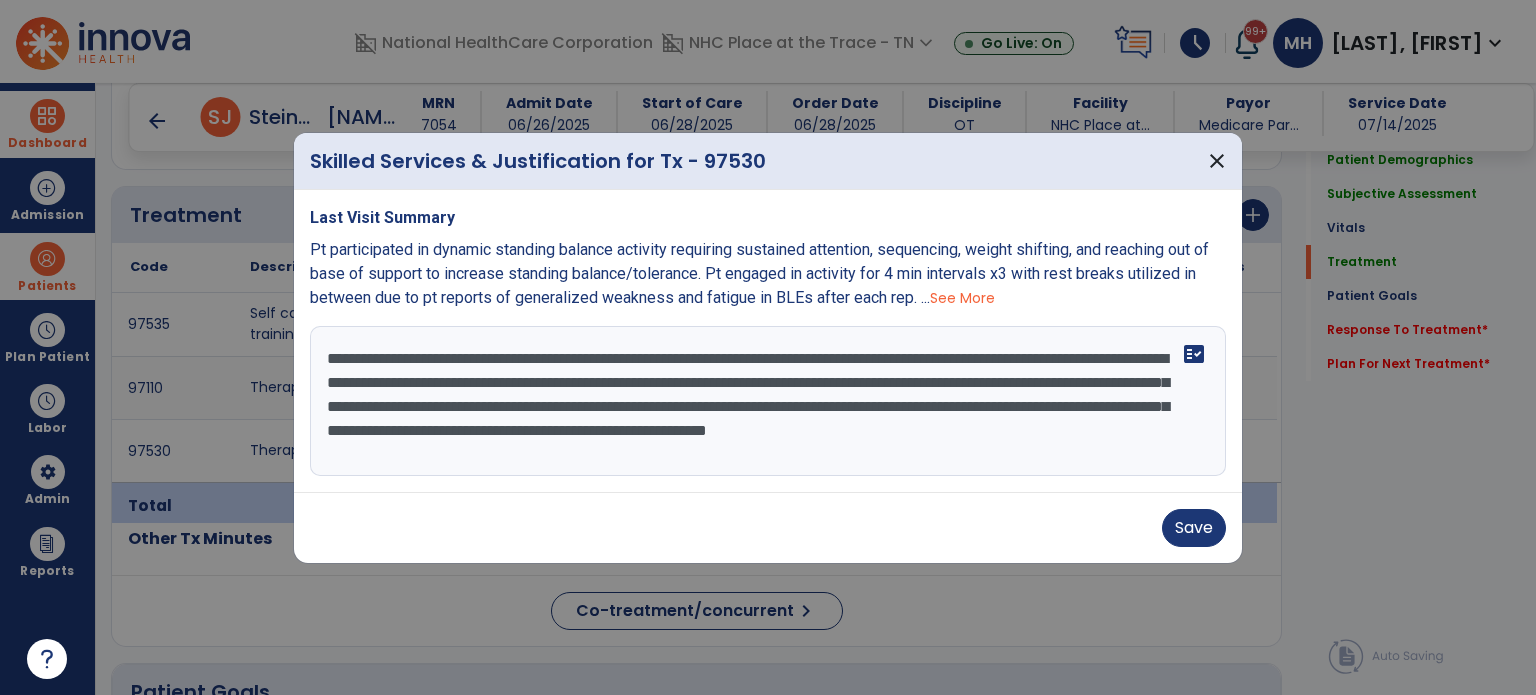 click on "**********" at bounding box center (768, 401) 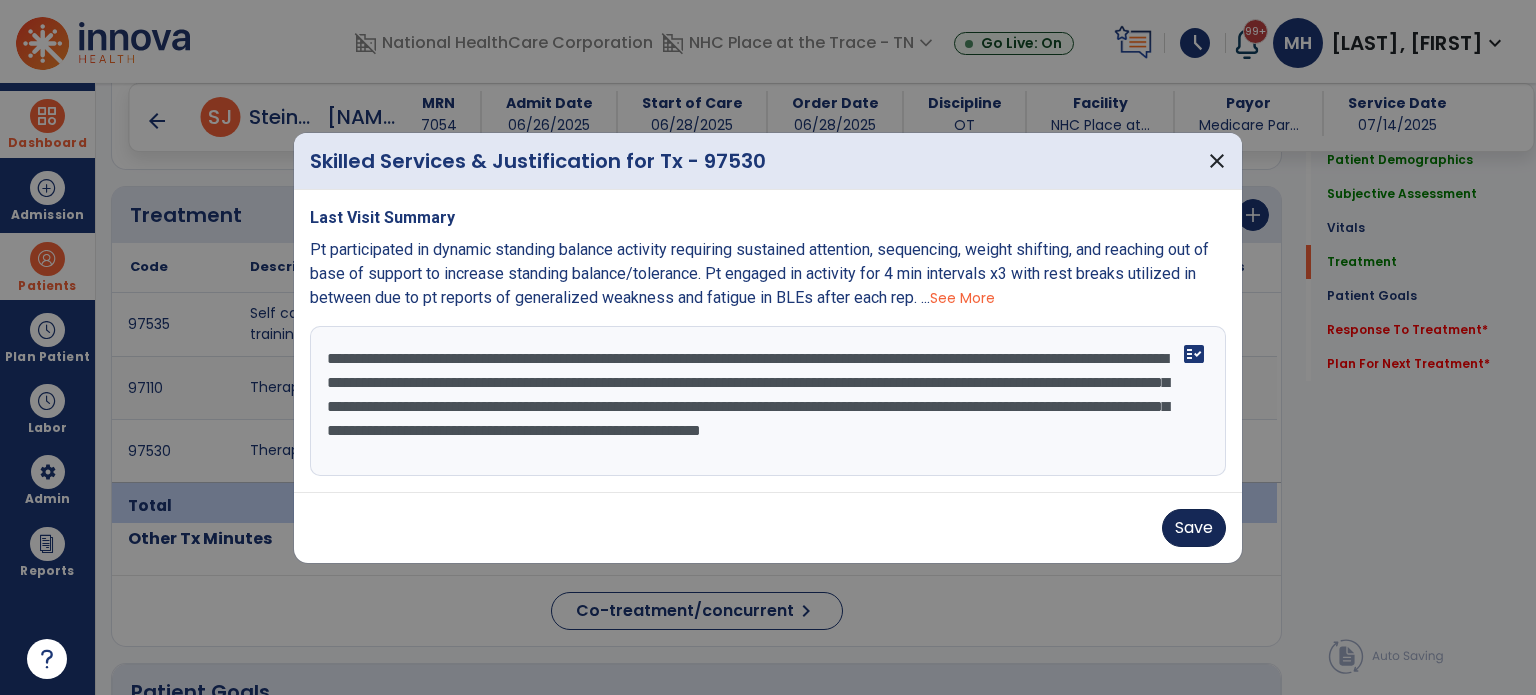 type on "**********" 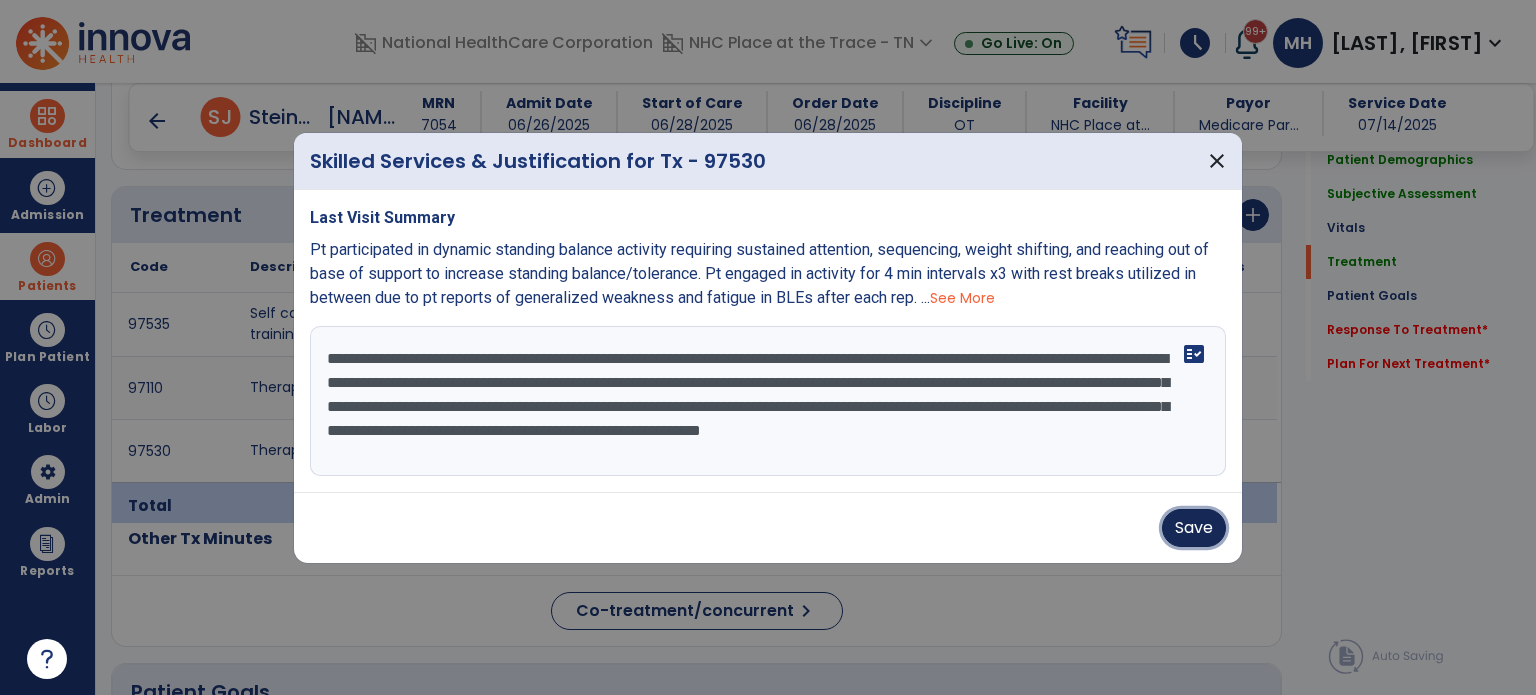 click on "Save" at bounding box center (1194, 528) 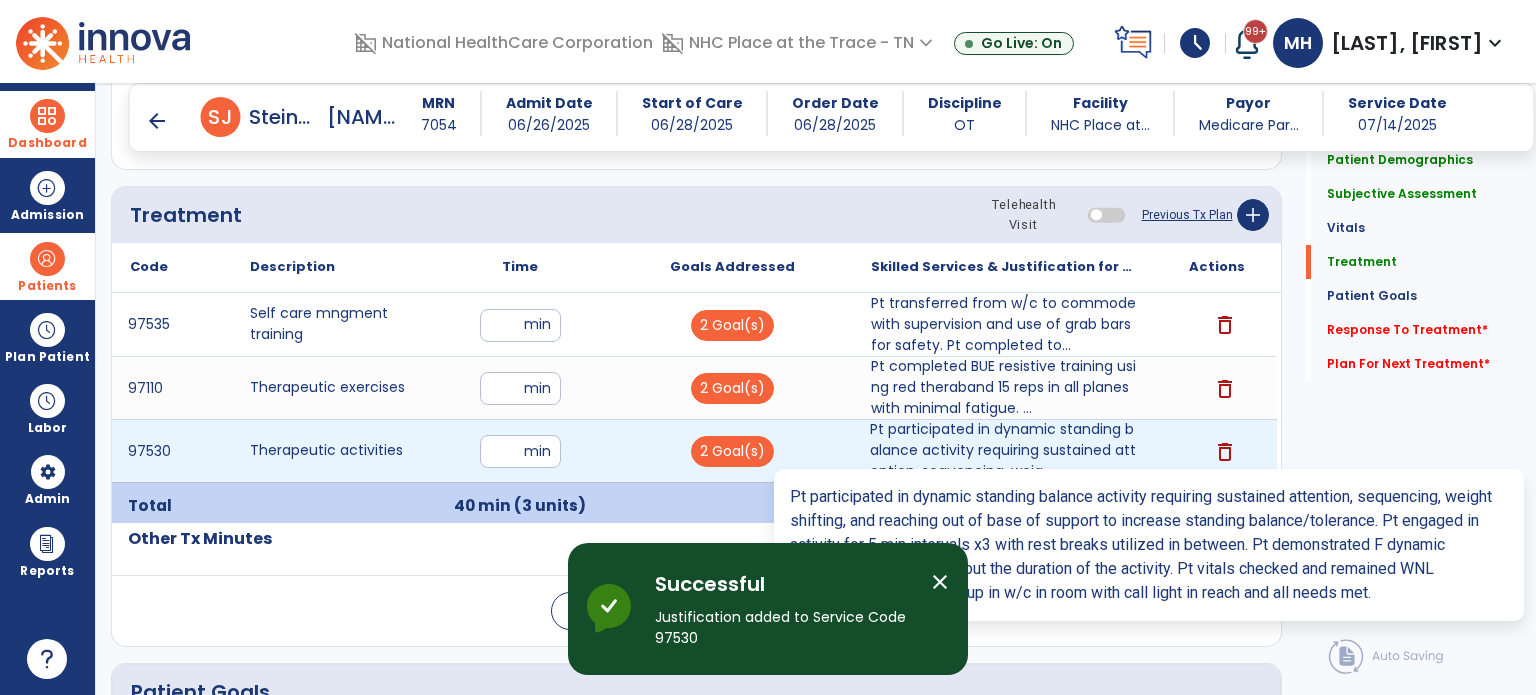 click on "Pt participated in dynamic standing balance activity requiring sustained attention, sequencing, weig..." at bounding box center (1004, 450) 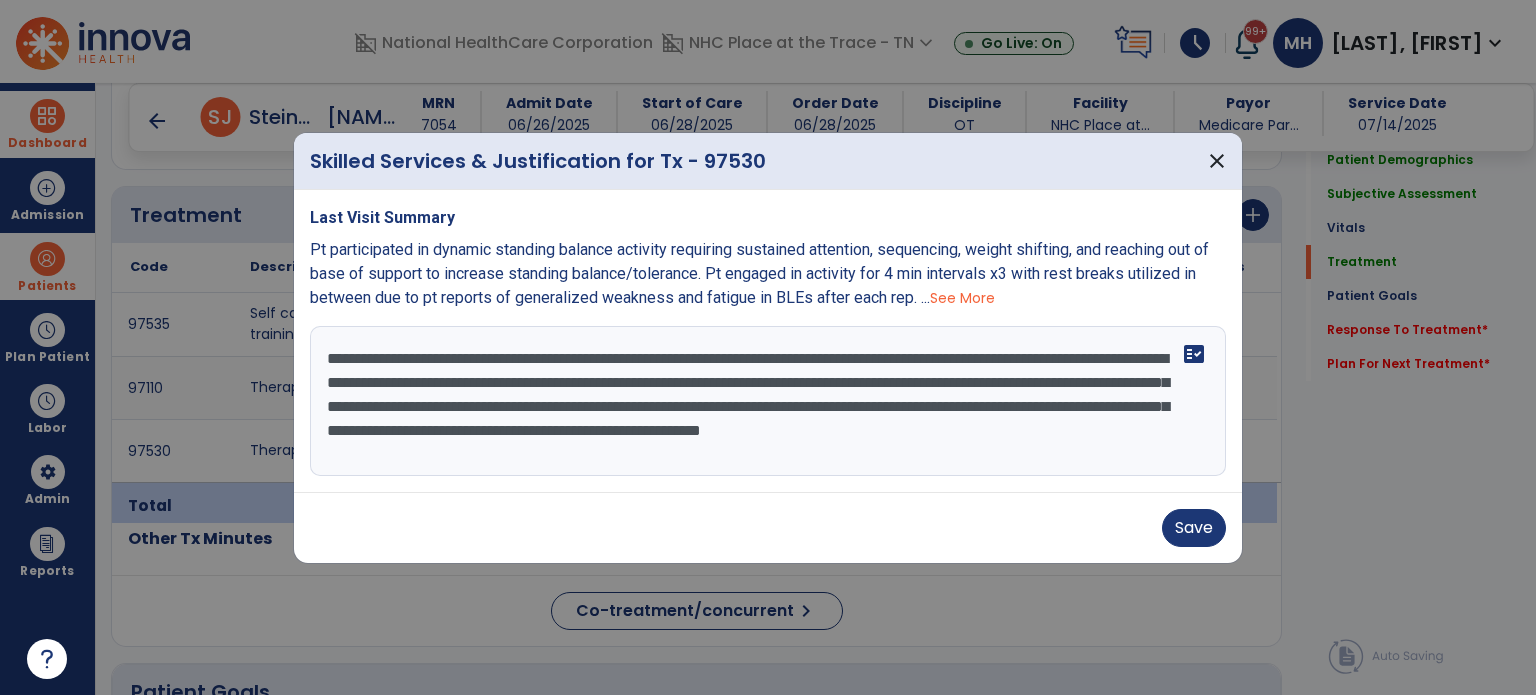 click on "**********" at bounding box center (768, 401) 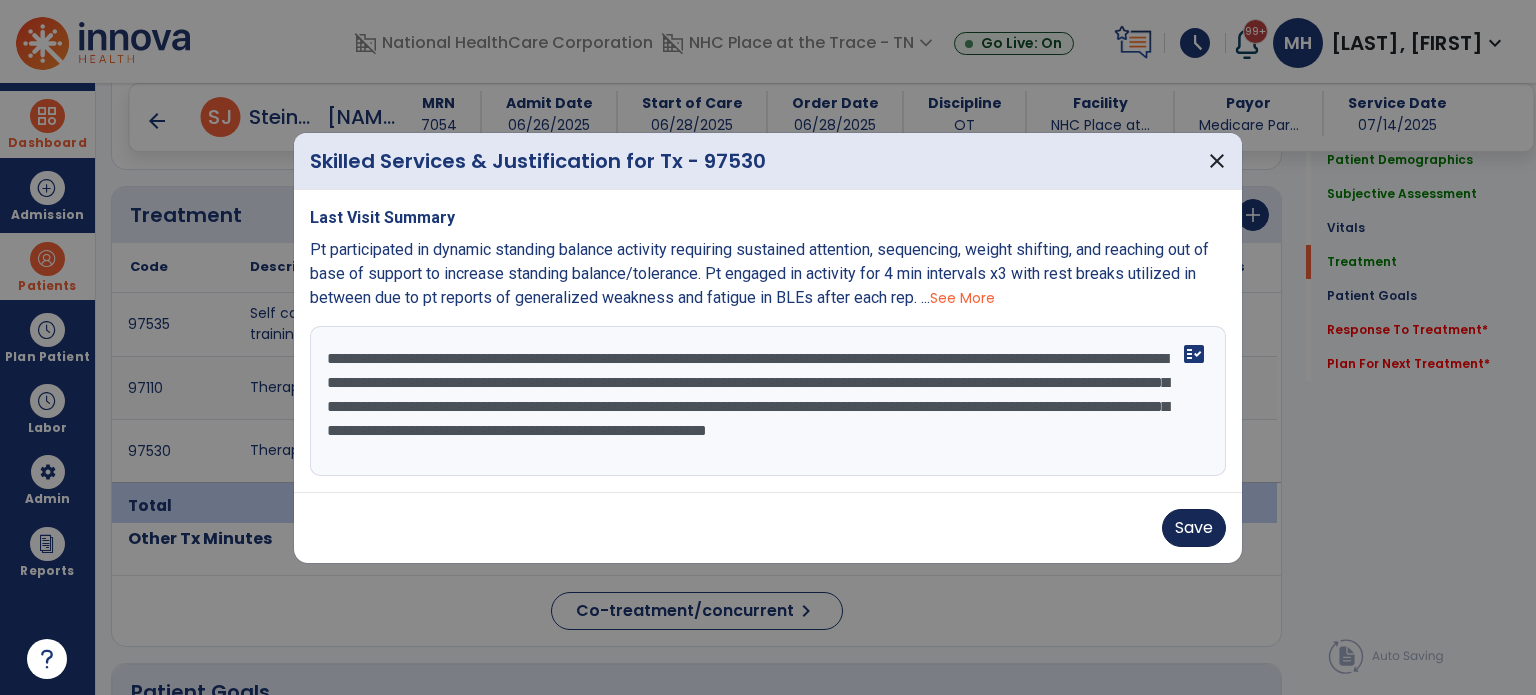 type on "**********" 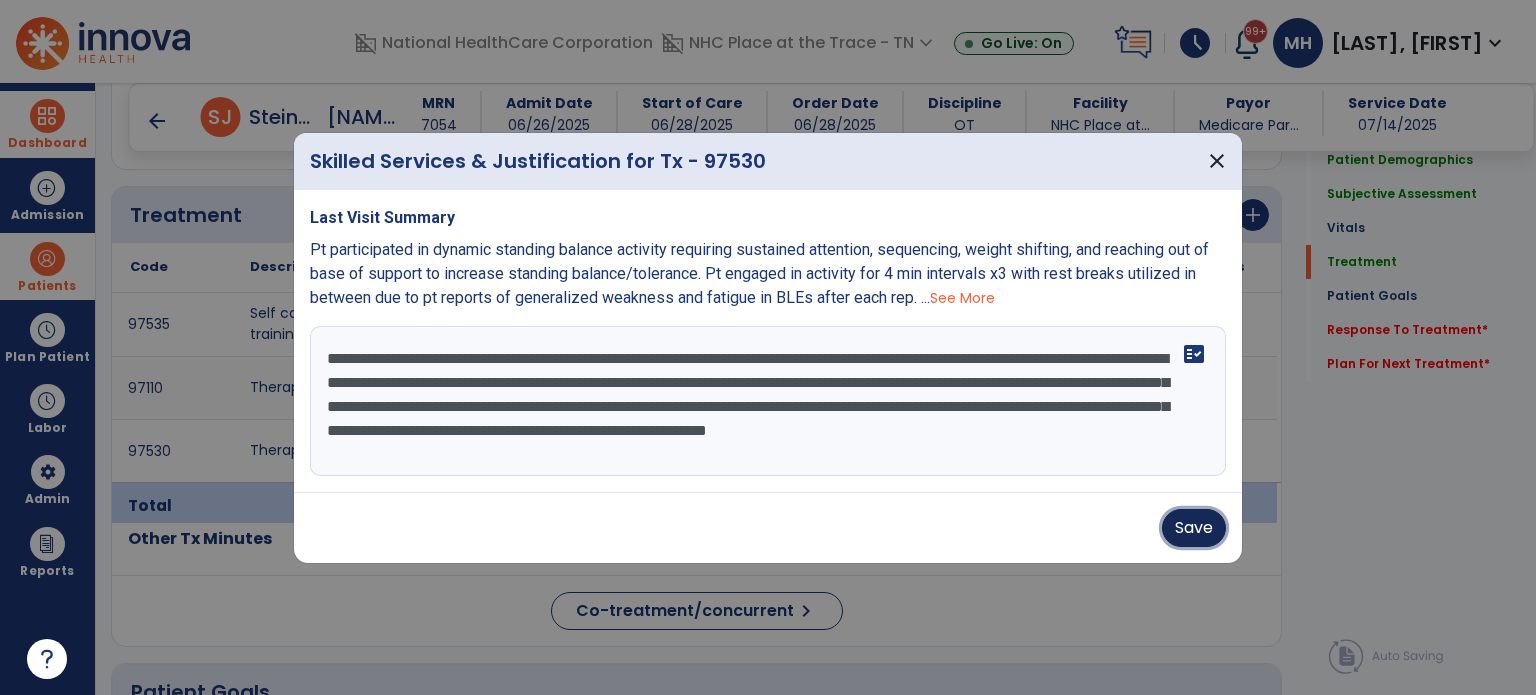 click on "Save" at bounding box center [1194, 528] 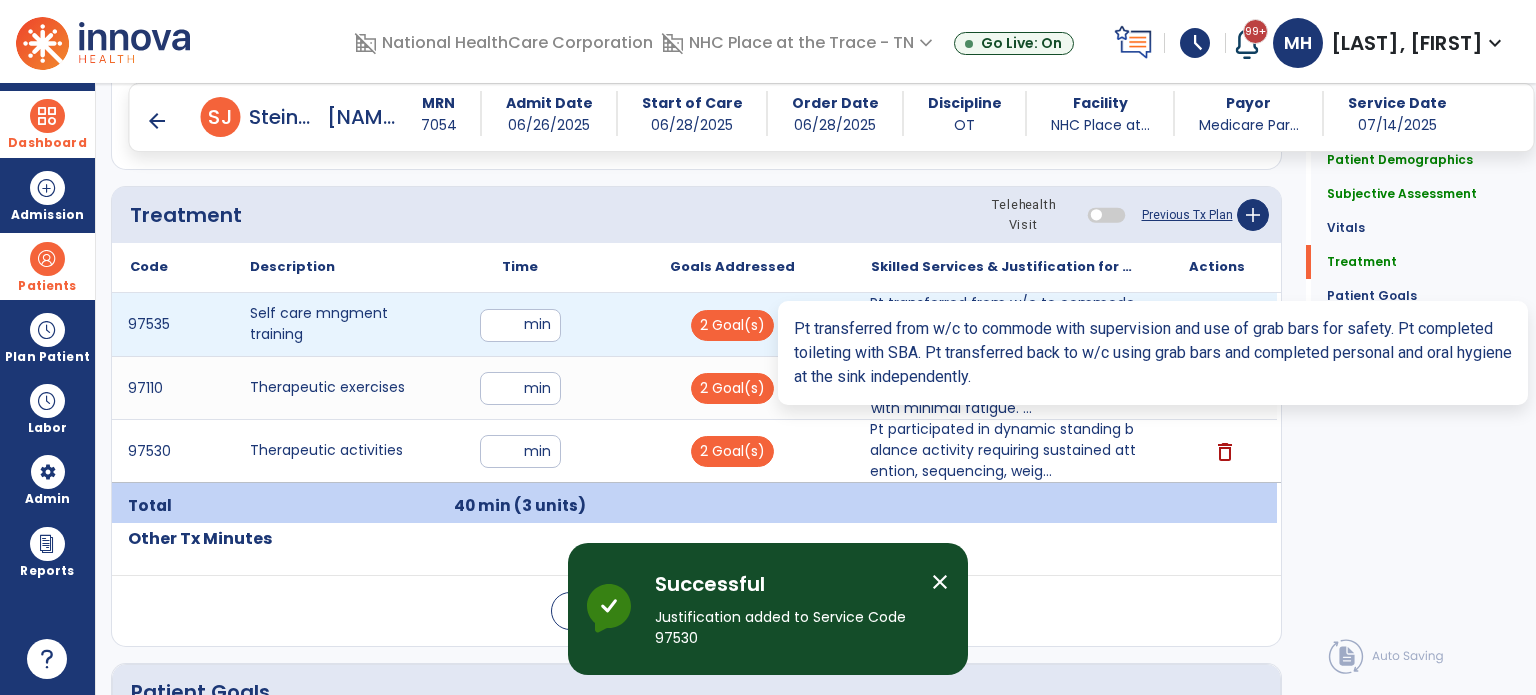 click on "Pt transferred from w/c to commode with supervision and use of grab bars for safety. Pt completed to..." at bounding box center (1004, 324) 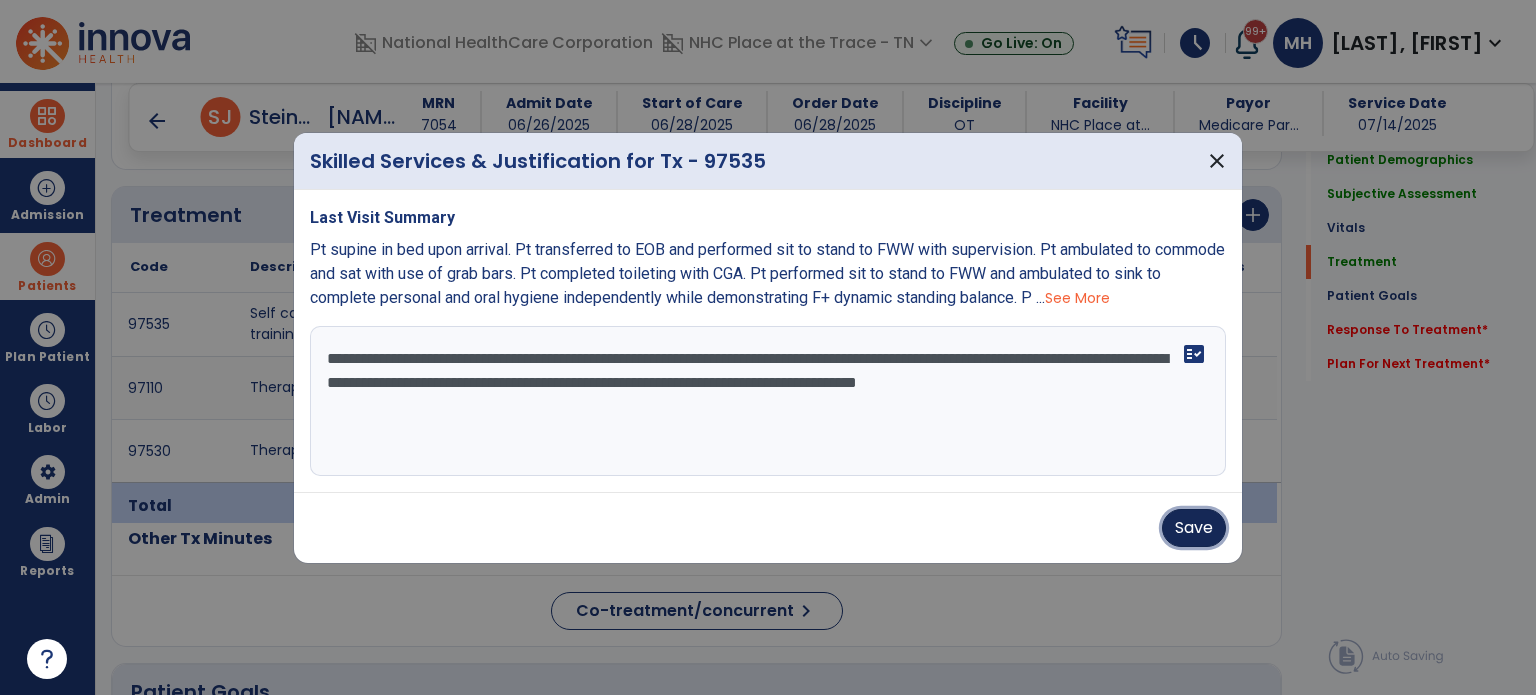 click on "Save" at bounding box center (1194, 528) 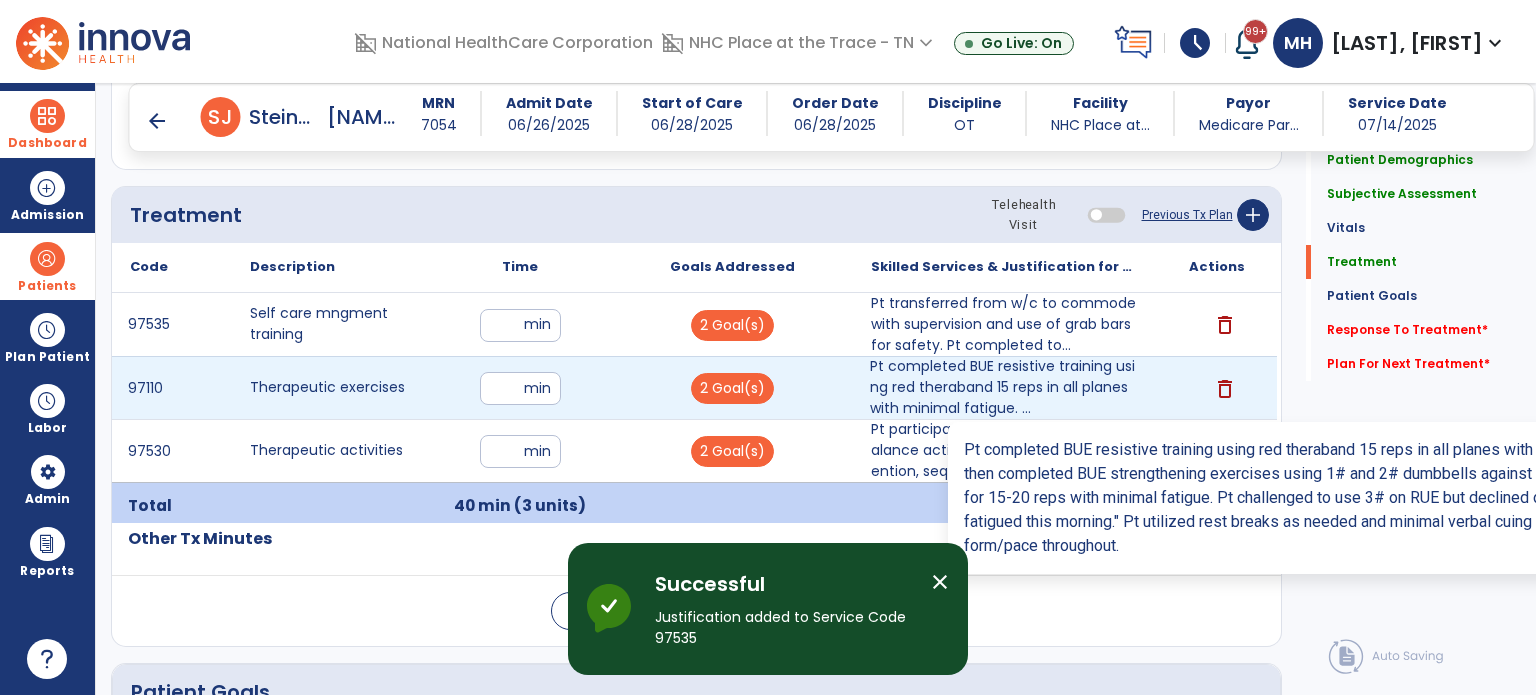 click on "Pt completed BUE resistive training using red theraband 15 reps in all planes with minimal fatigue. ..." at bounding box center [1004, 387] 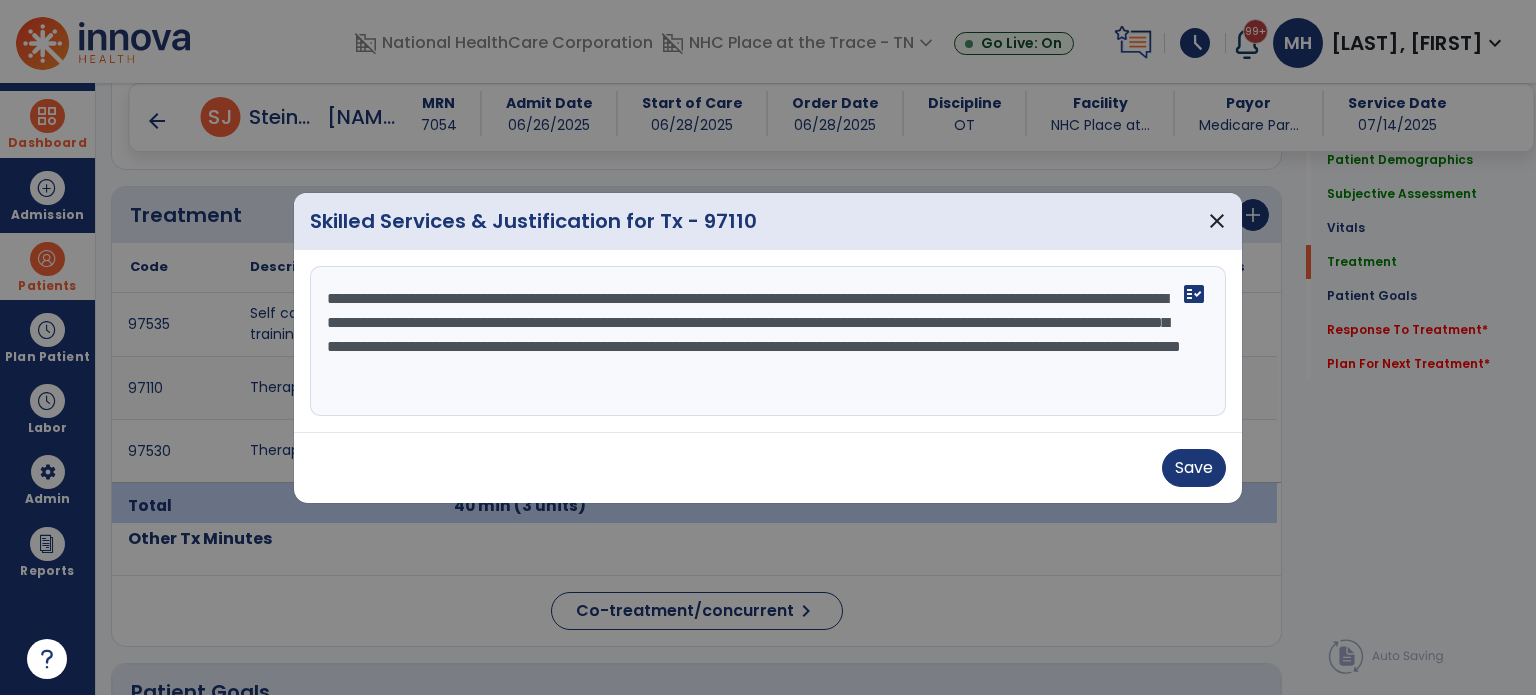 click on "**********" at bounding box center [768, 341] 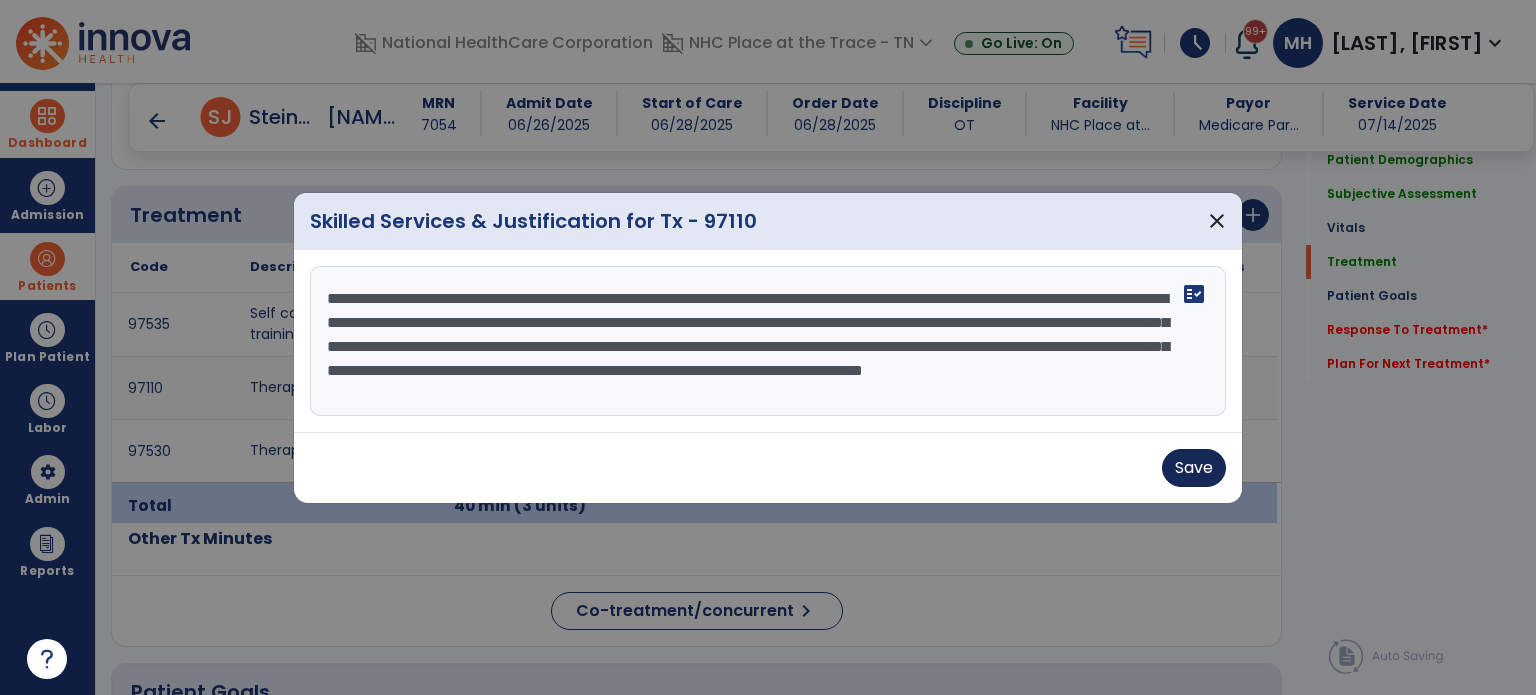 type on "**********" 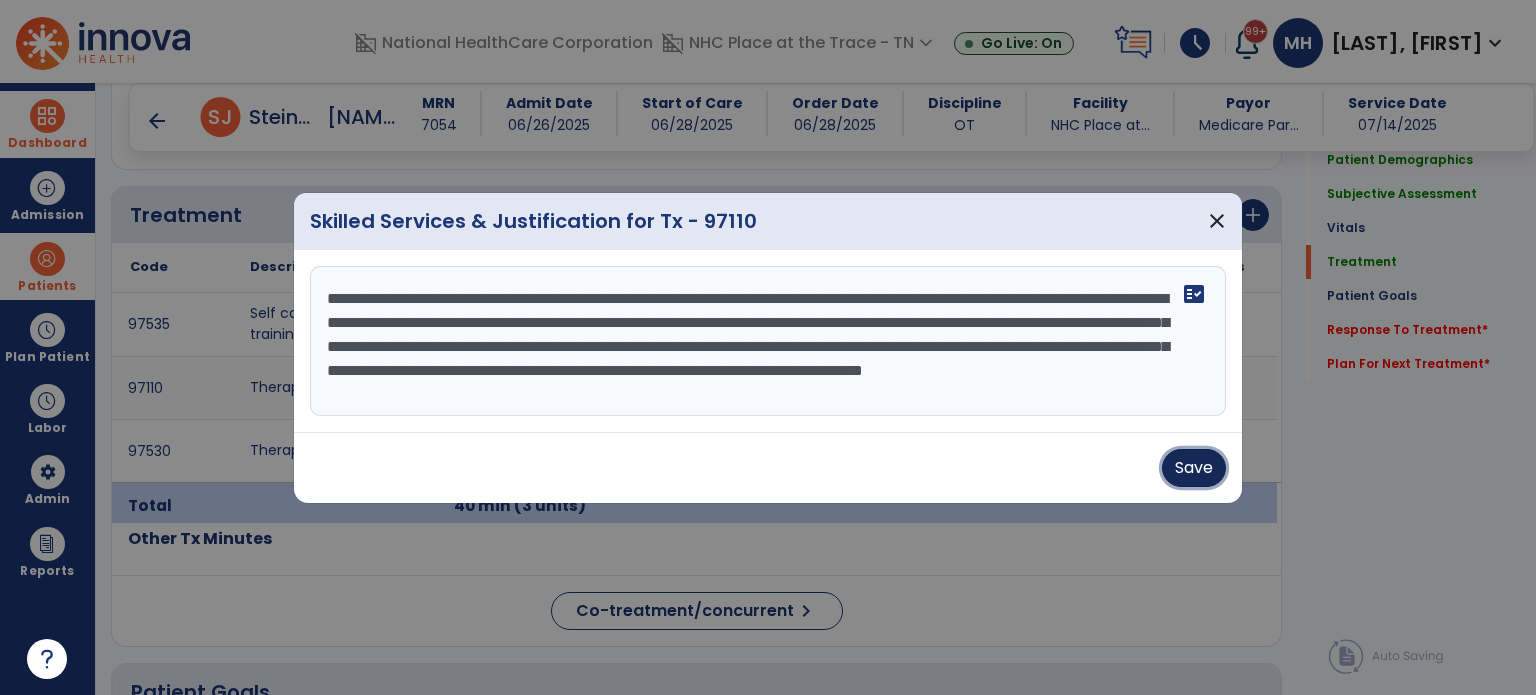 click on "Save" at bounding box center (1194, 468) 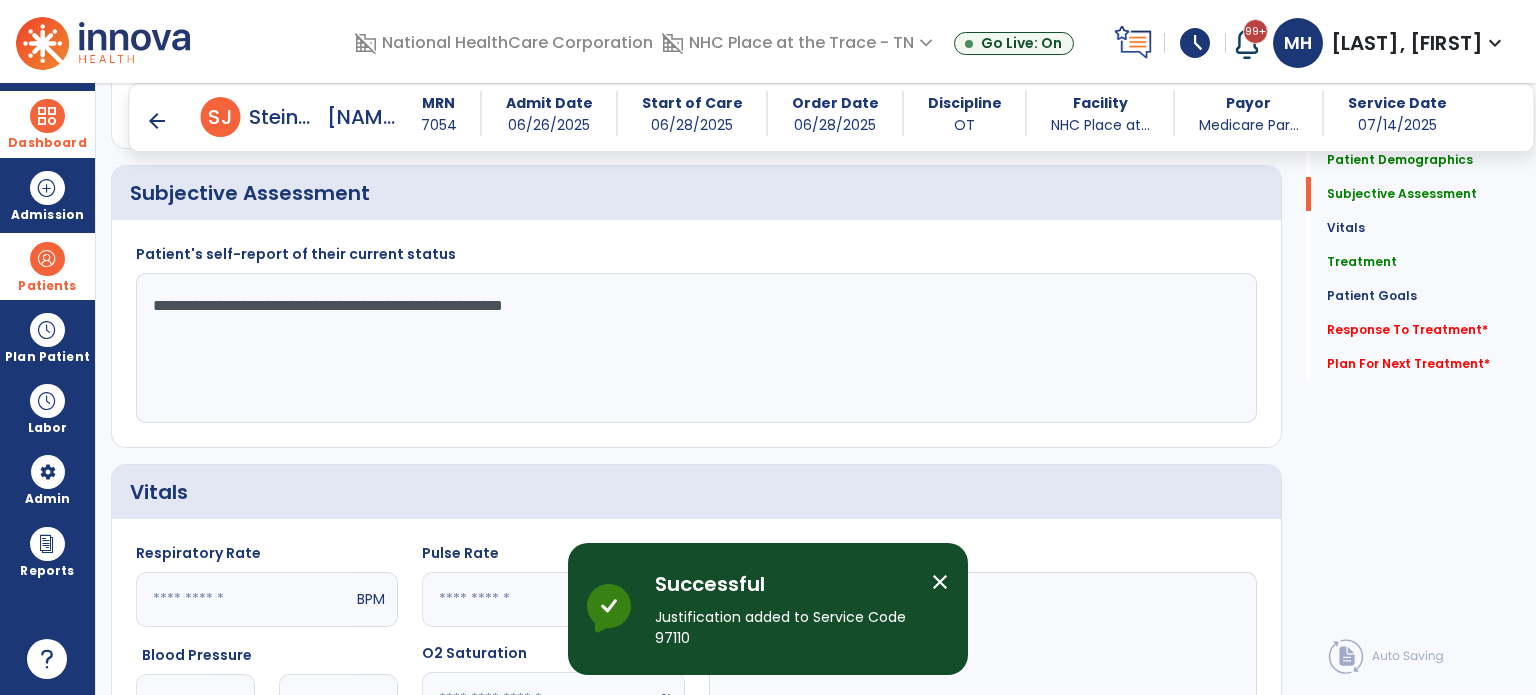 scroll, scrollTop: 663, scrollLeft: 0, axis: vertical 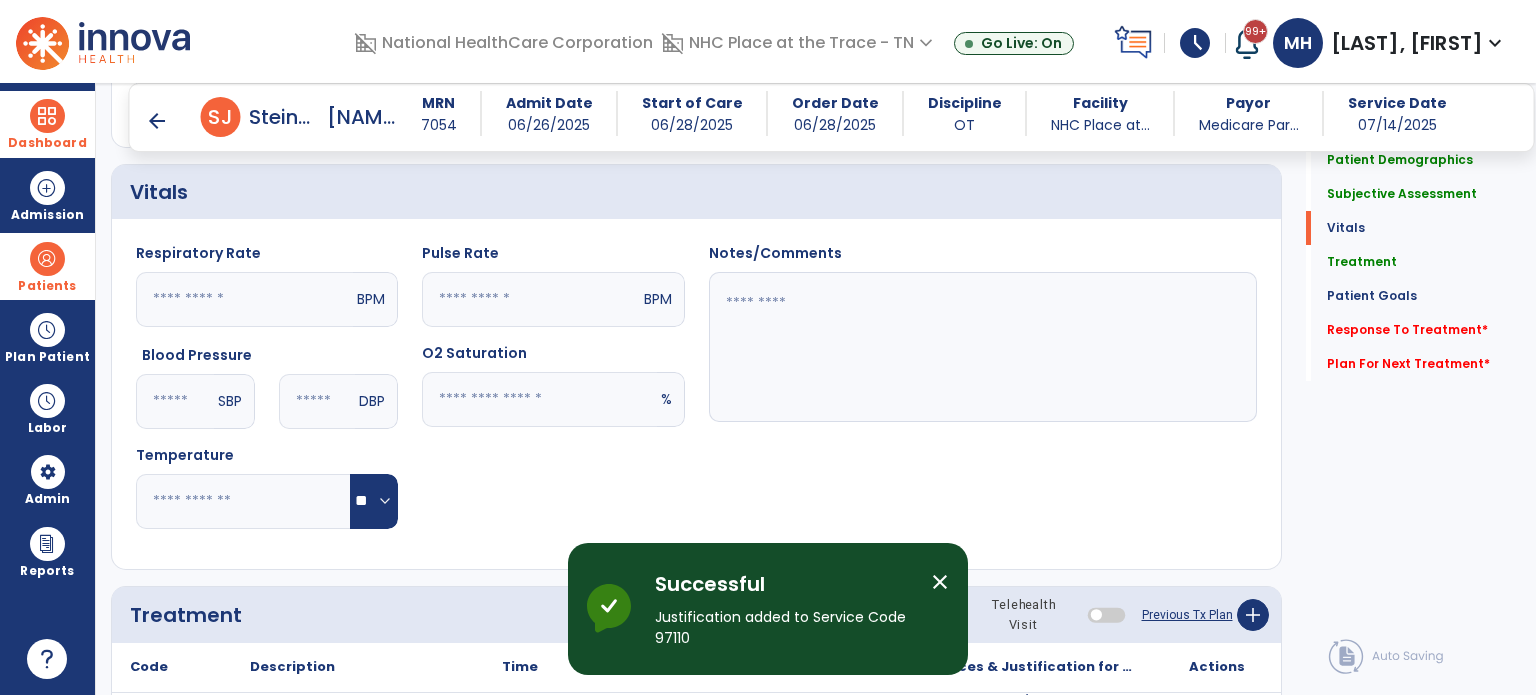 click 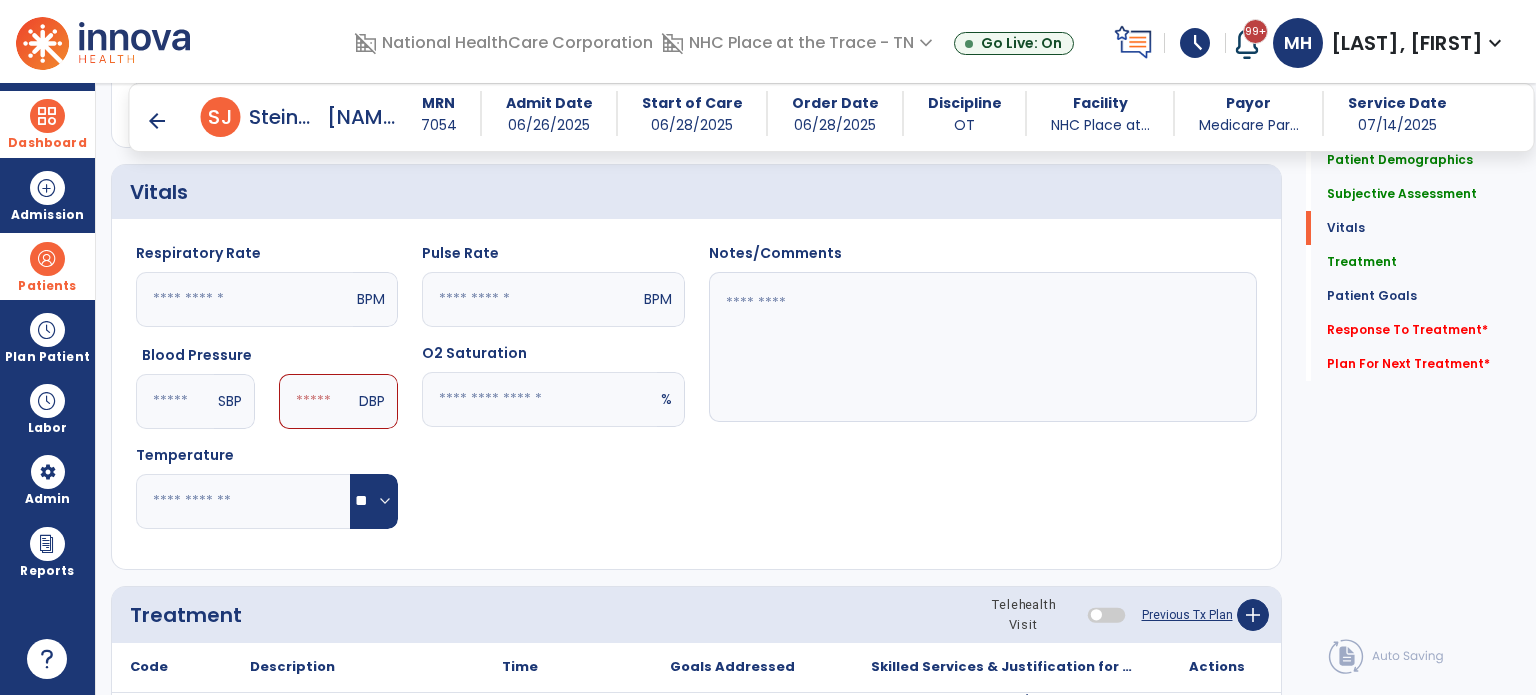 type on "***" 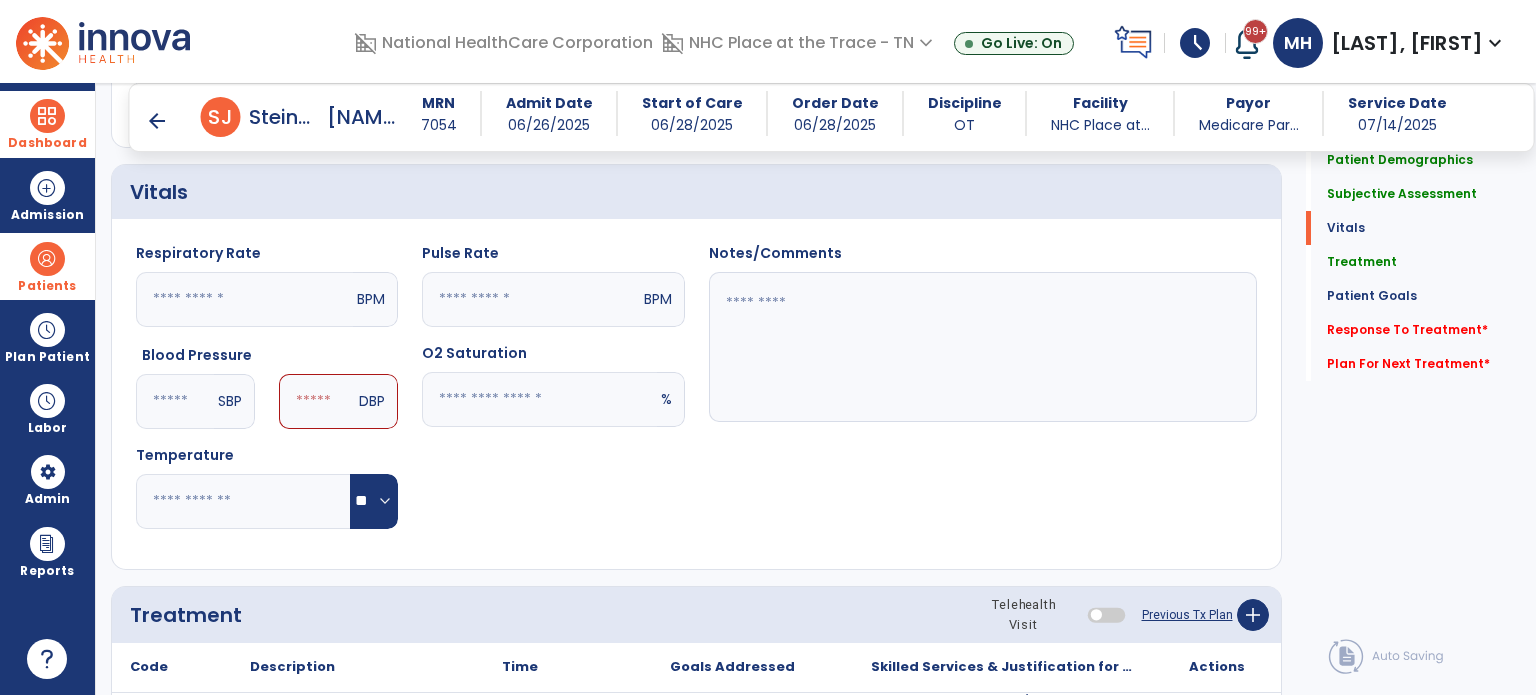 click 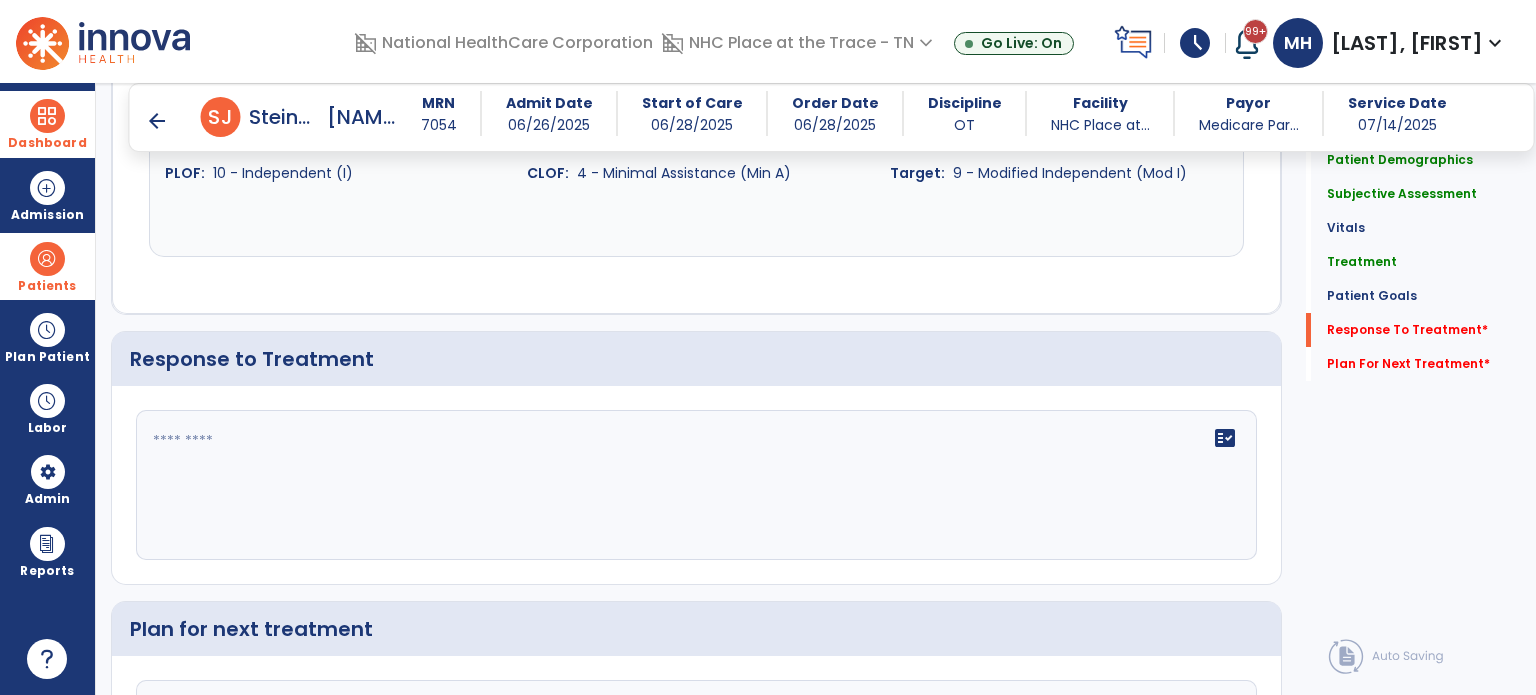 type on "**" 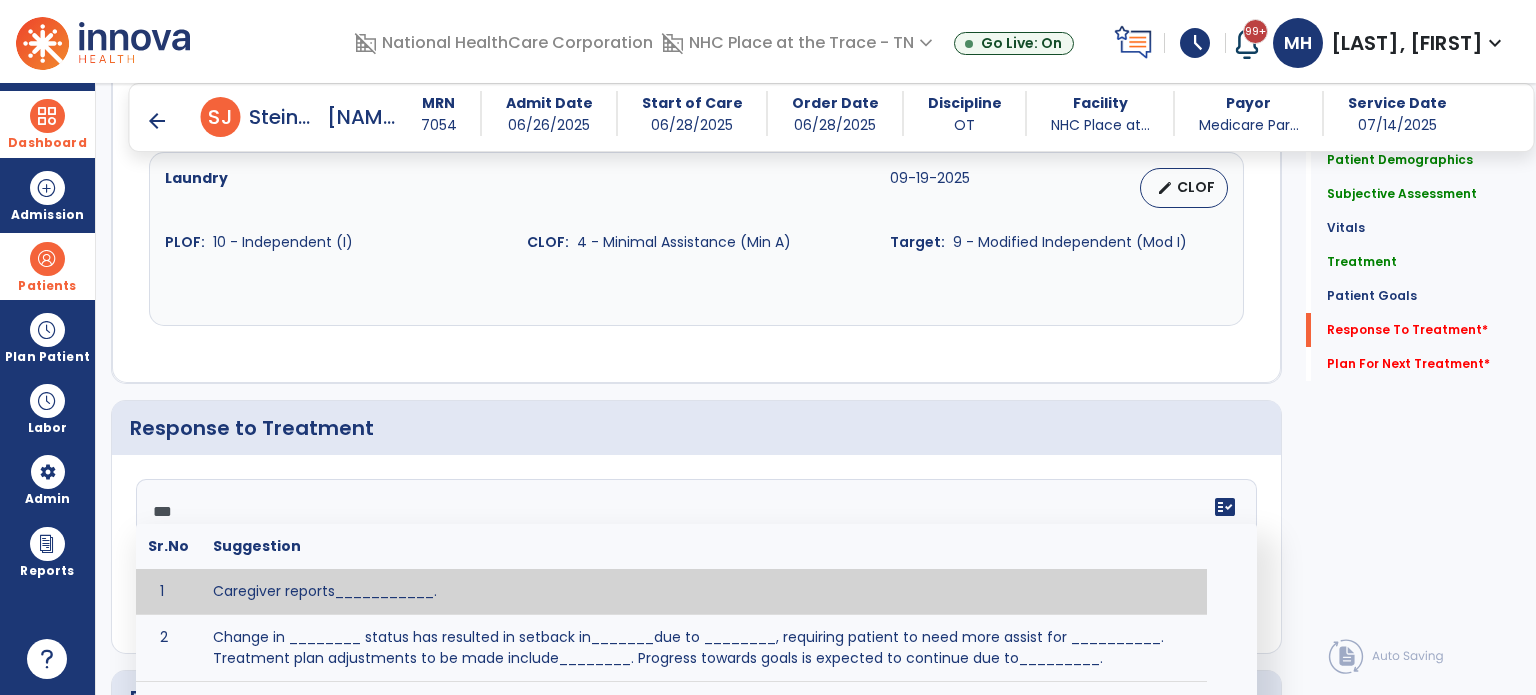 scroll, scrollTop: 2763, scrollLeft: 0, axis: vertical 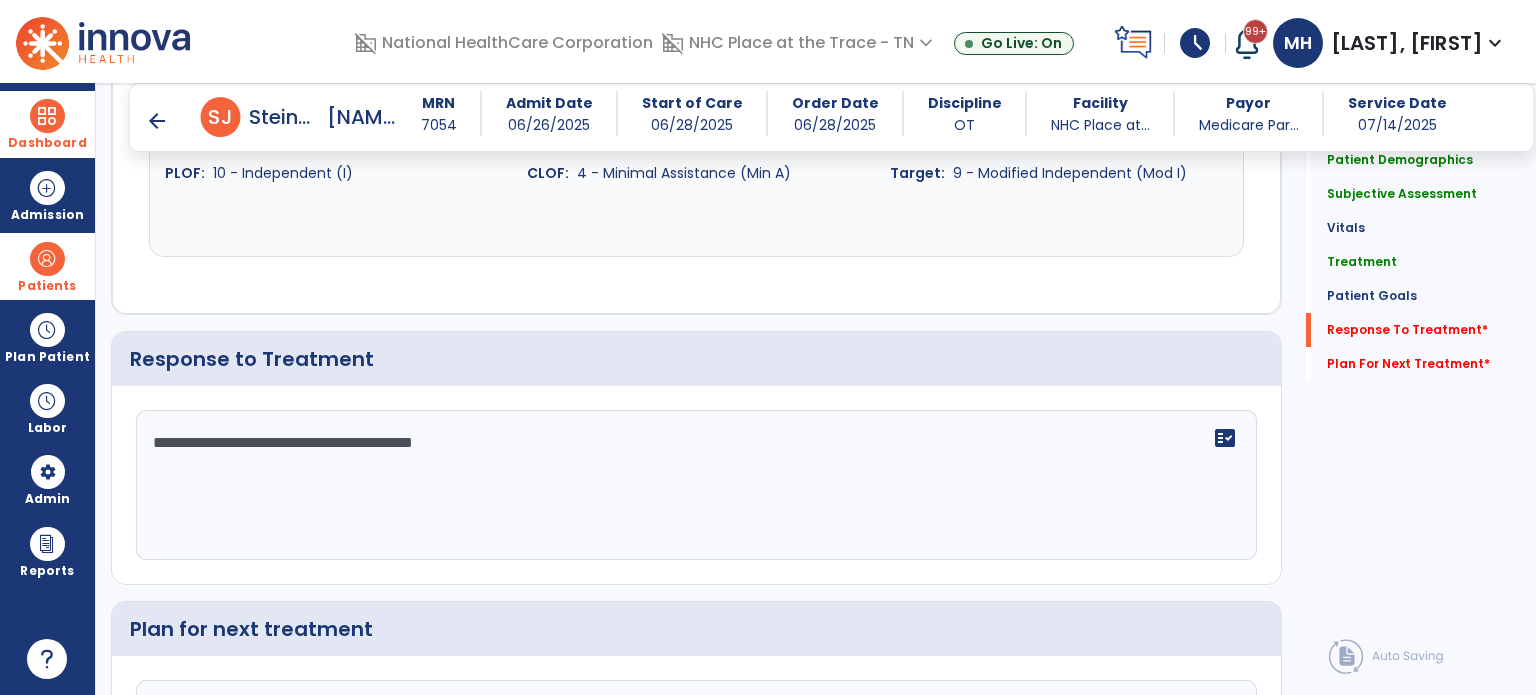 type on "**********" 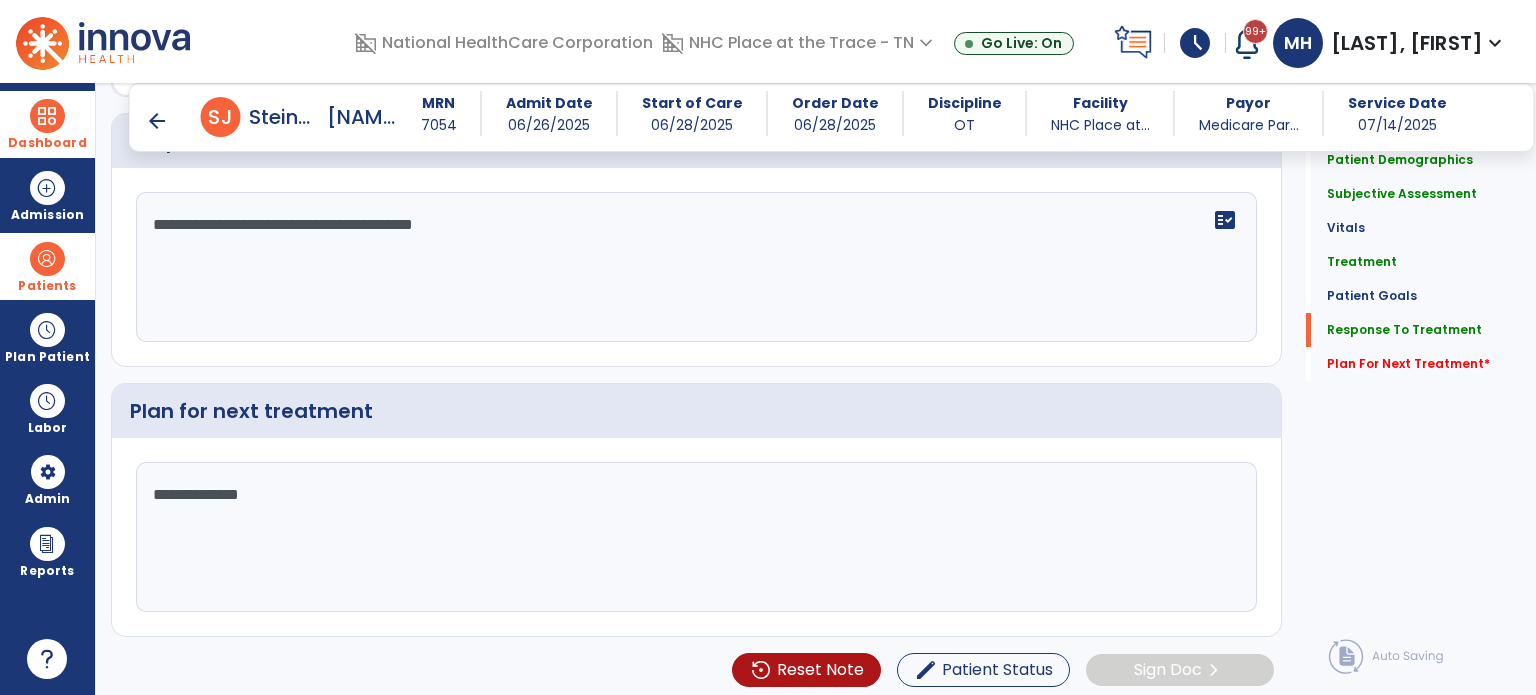 scroll, scrollTop: 2981, scrollLeft: 0, axis: vertical 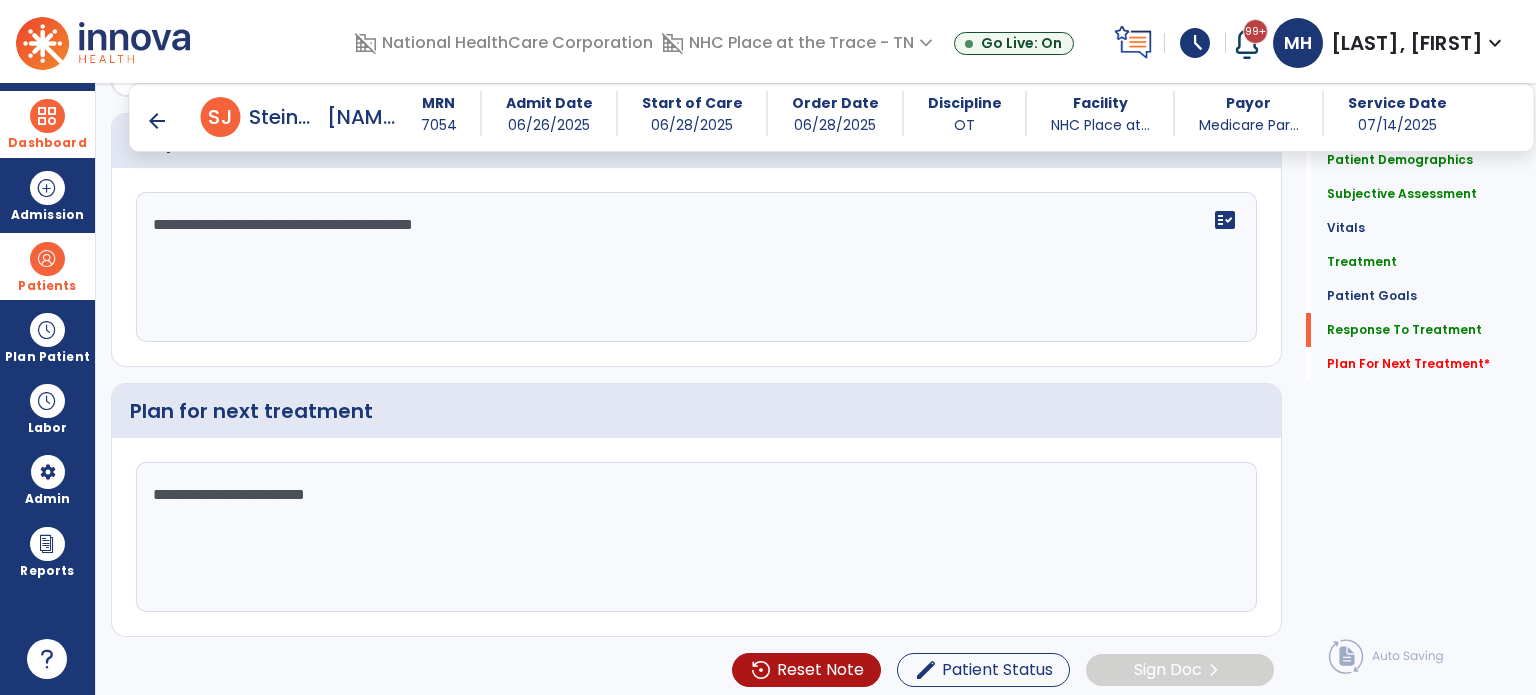 type on "**********" 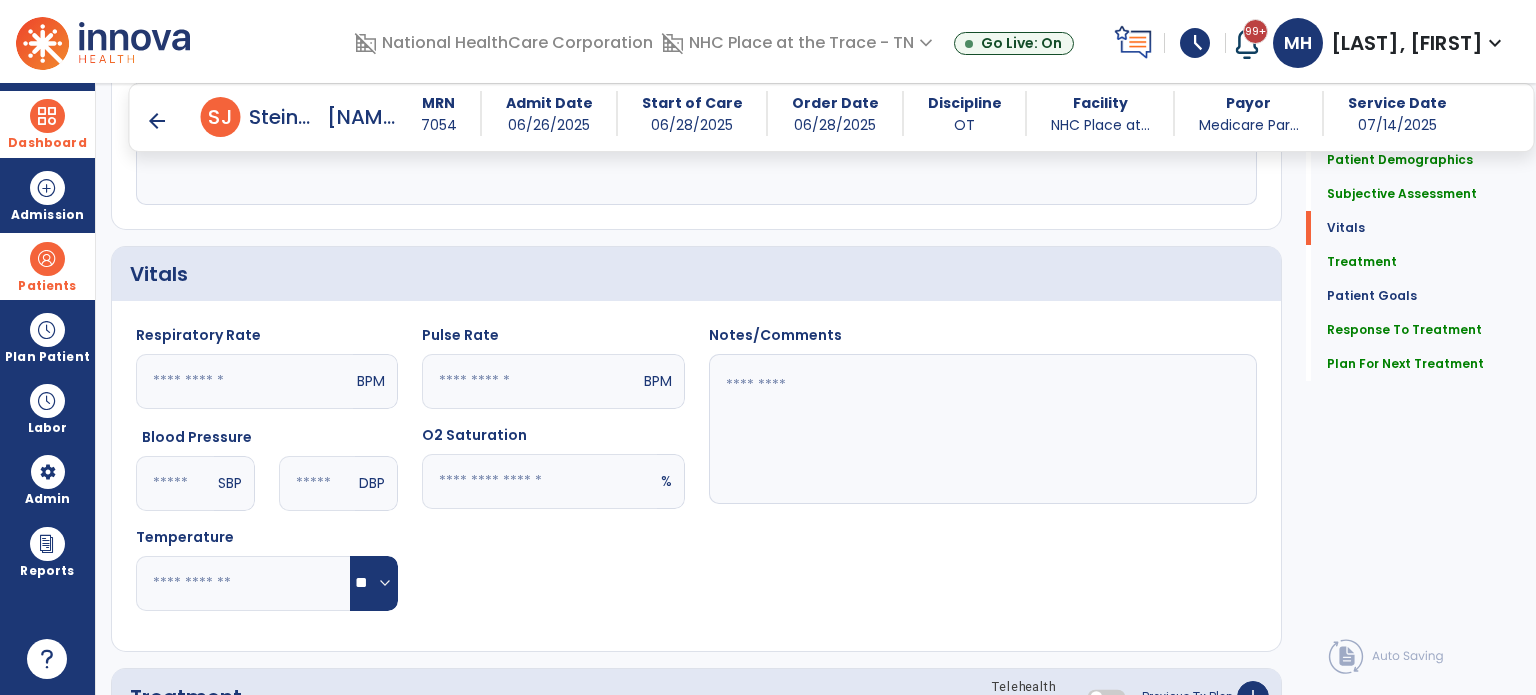 scroll, scrollTop: 281, scrollLeft: 0, axis: vertical 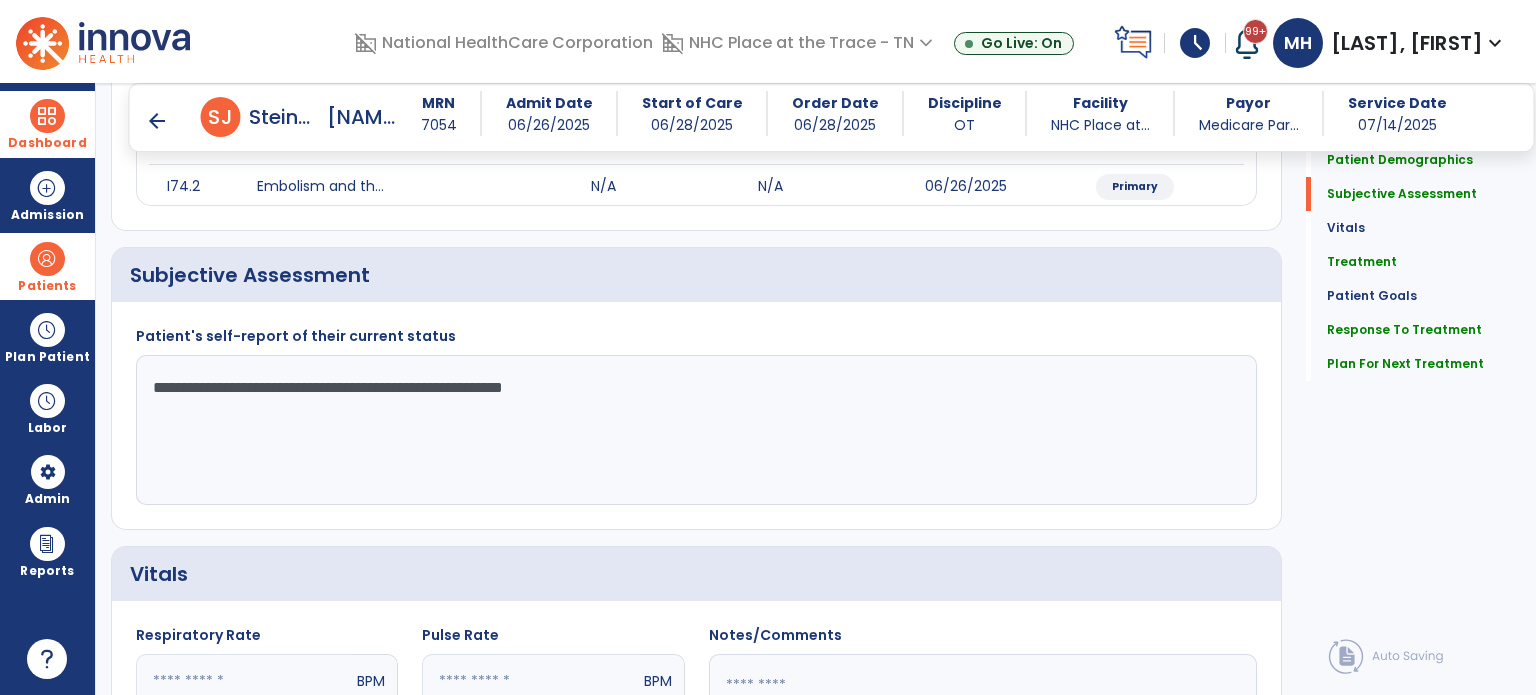 click on "arrow_back" at bounding box center (157, 121) 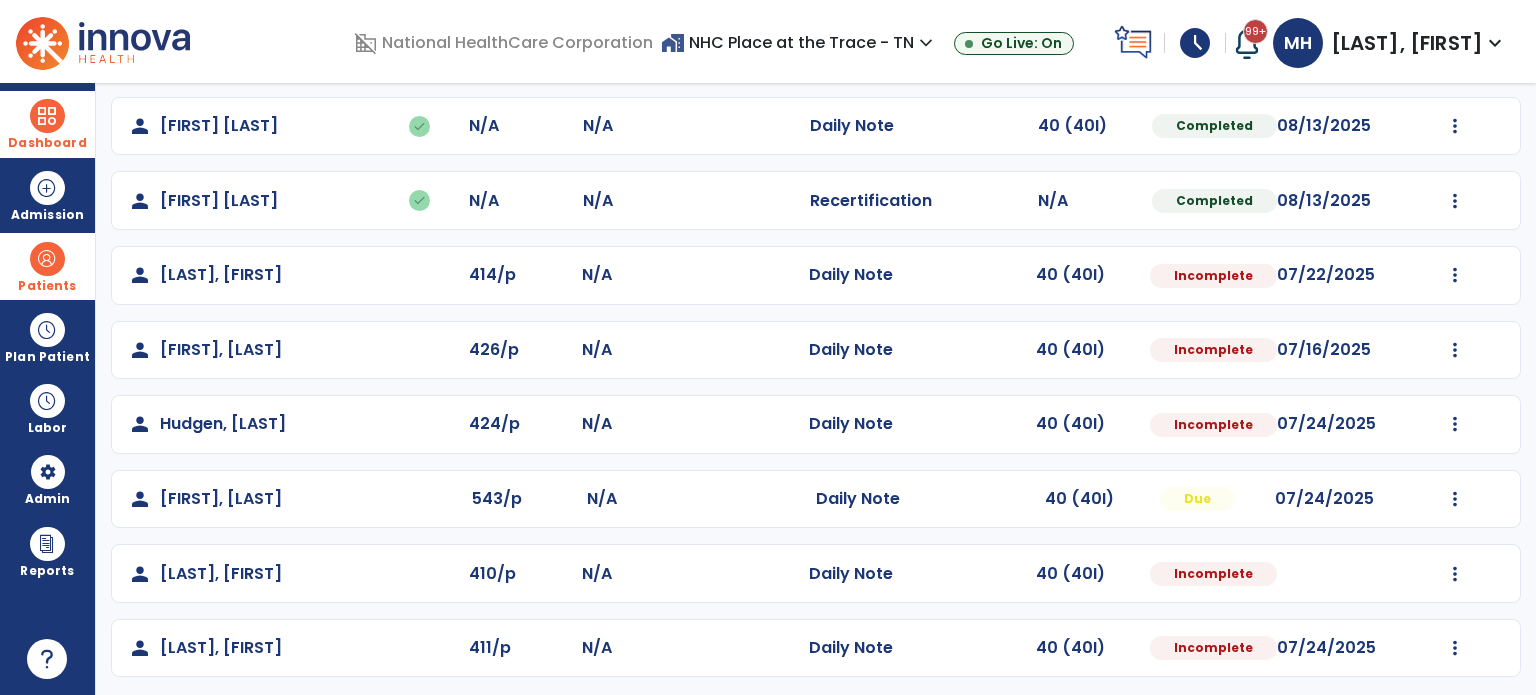 scroll, scrollTop: 463, scrollLeft: 0, axis: vertical 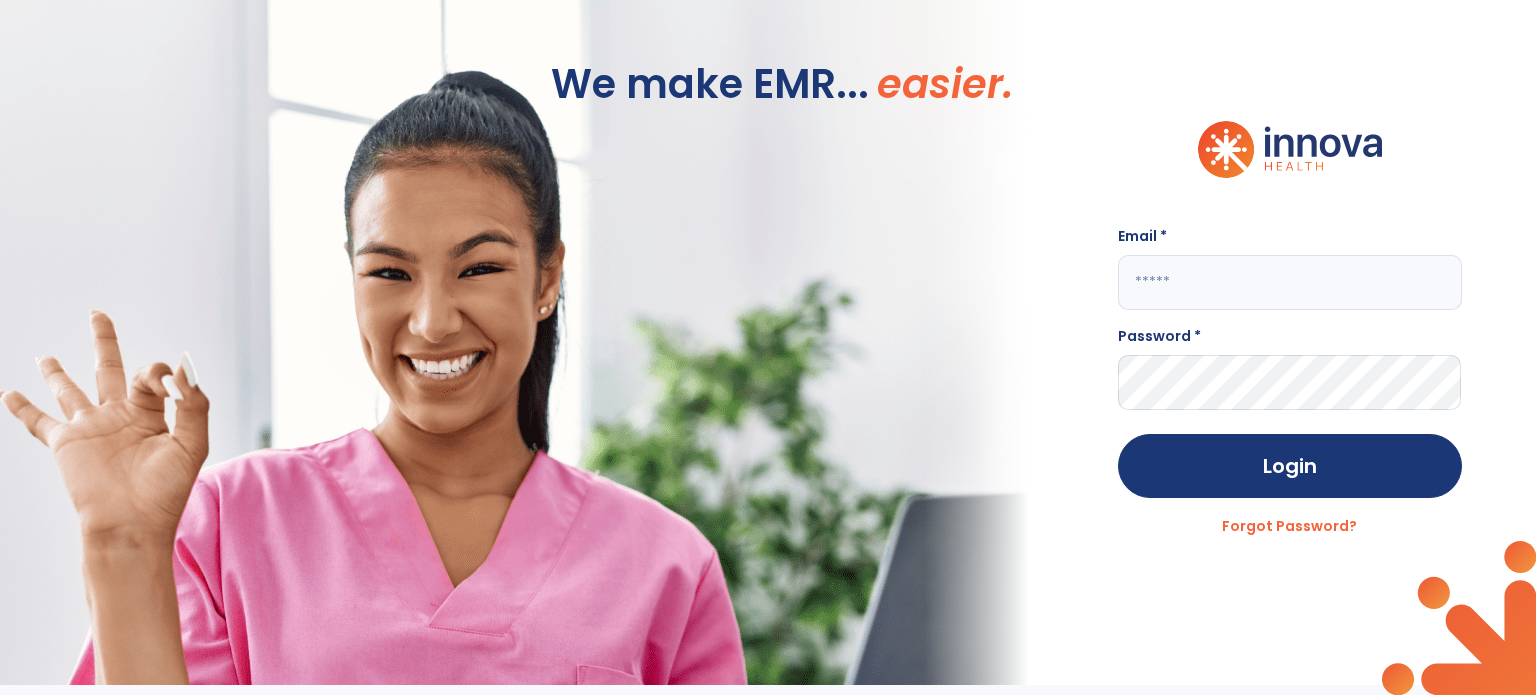 type on "**********" 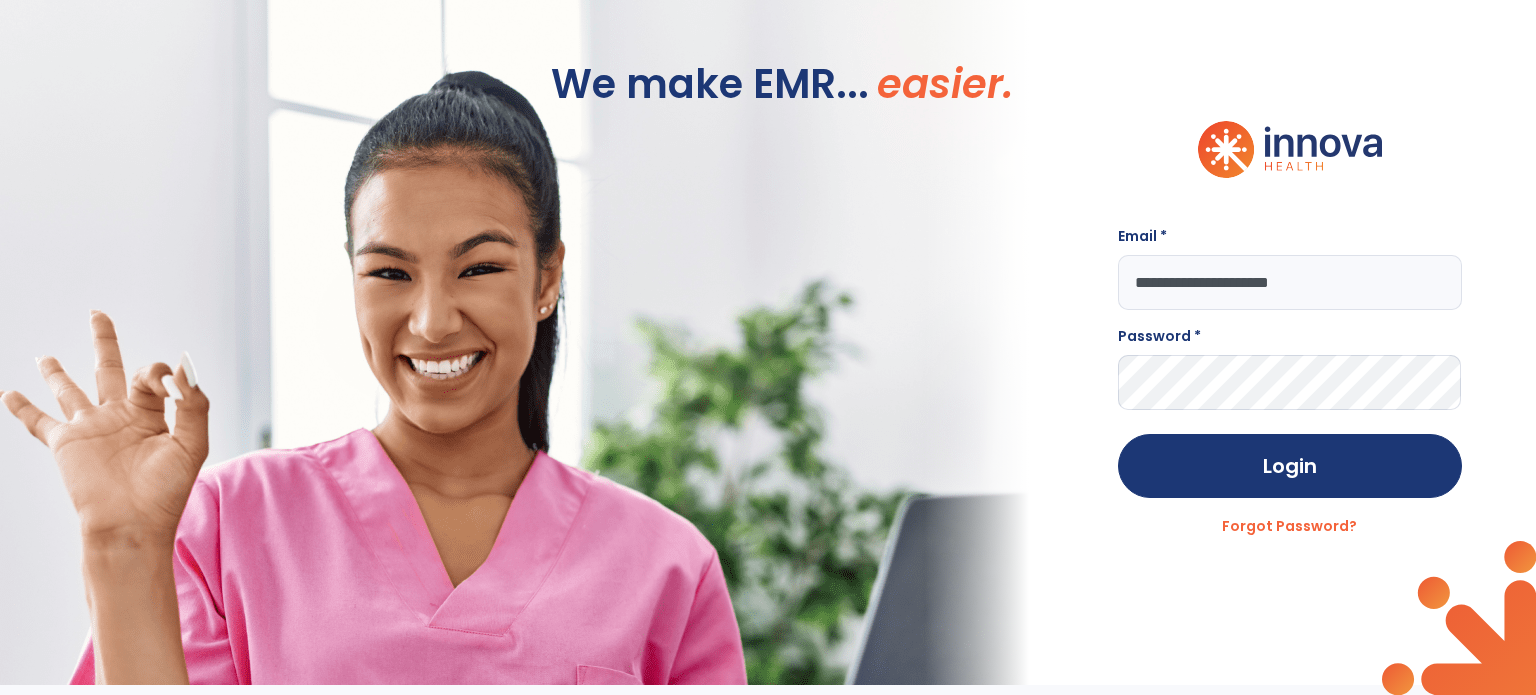 scroll, scrollTop: 0, scrollLeft: 0, axis: both 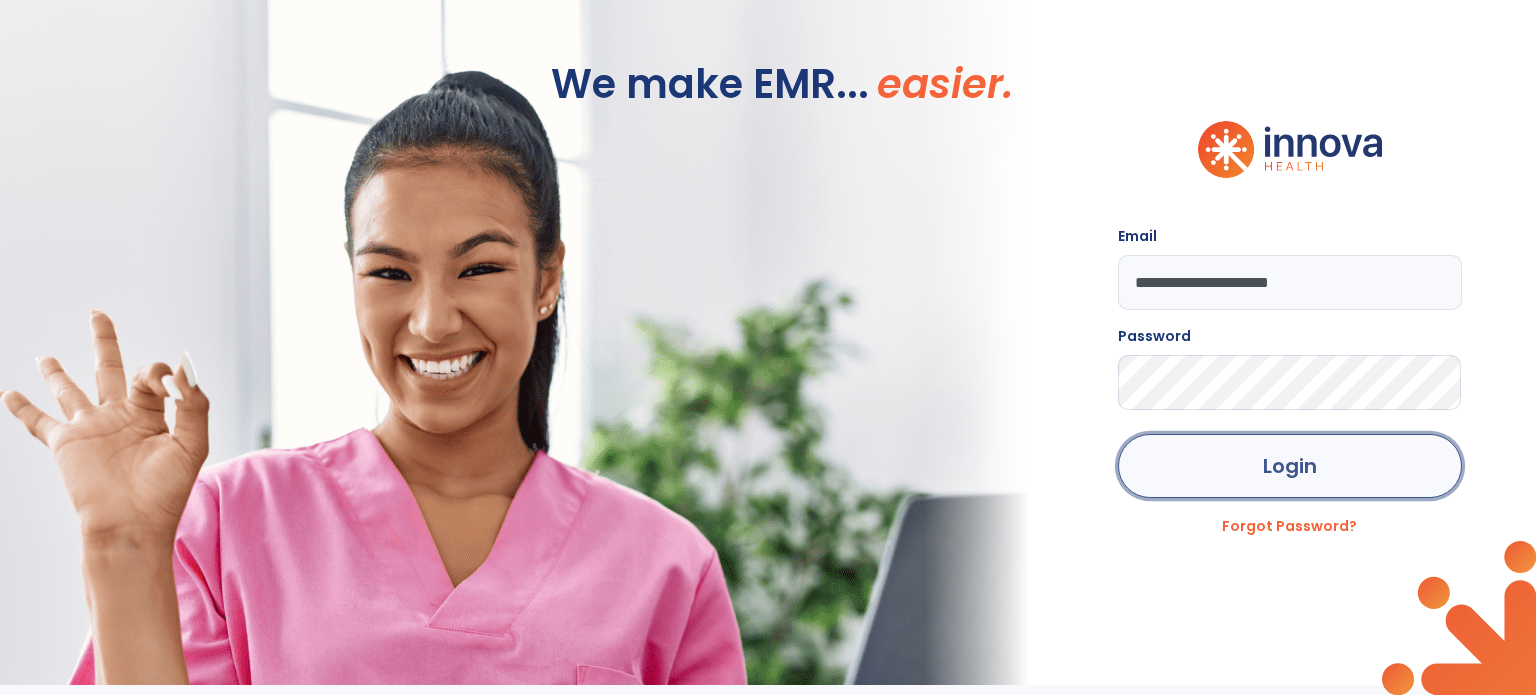 click on "Login" 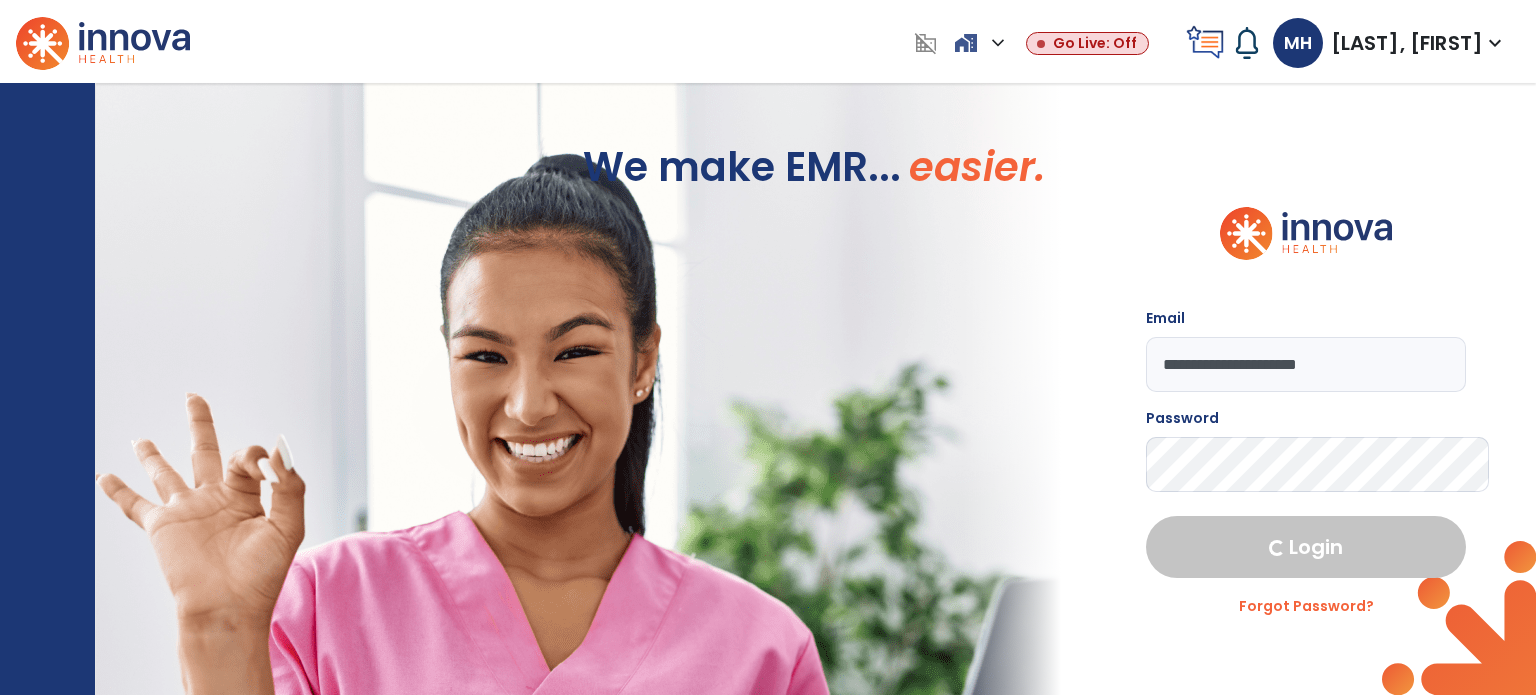 select on "***" 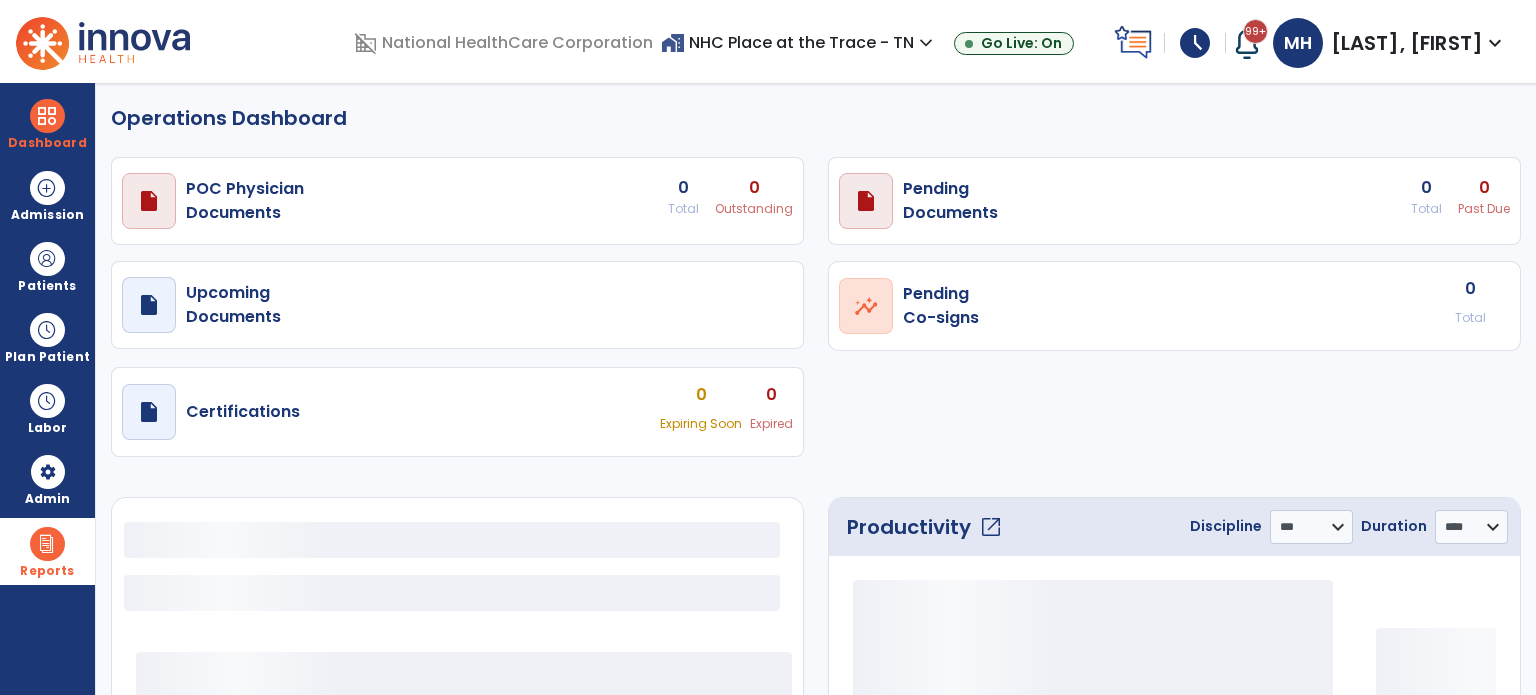 select on "***" 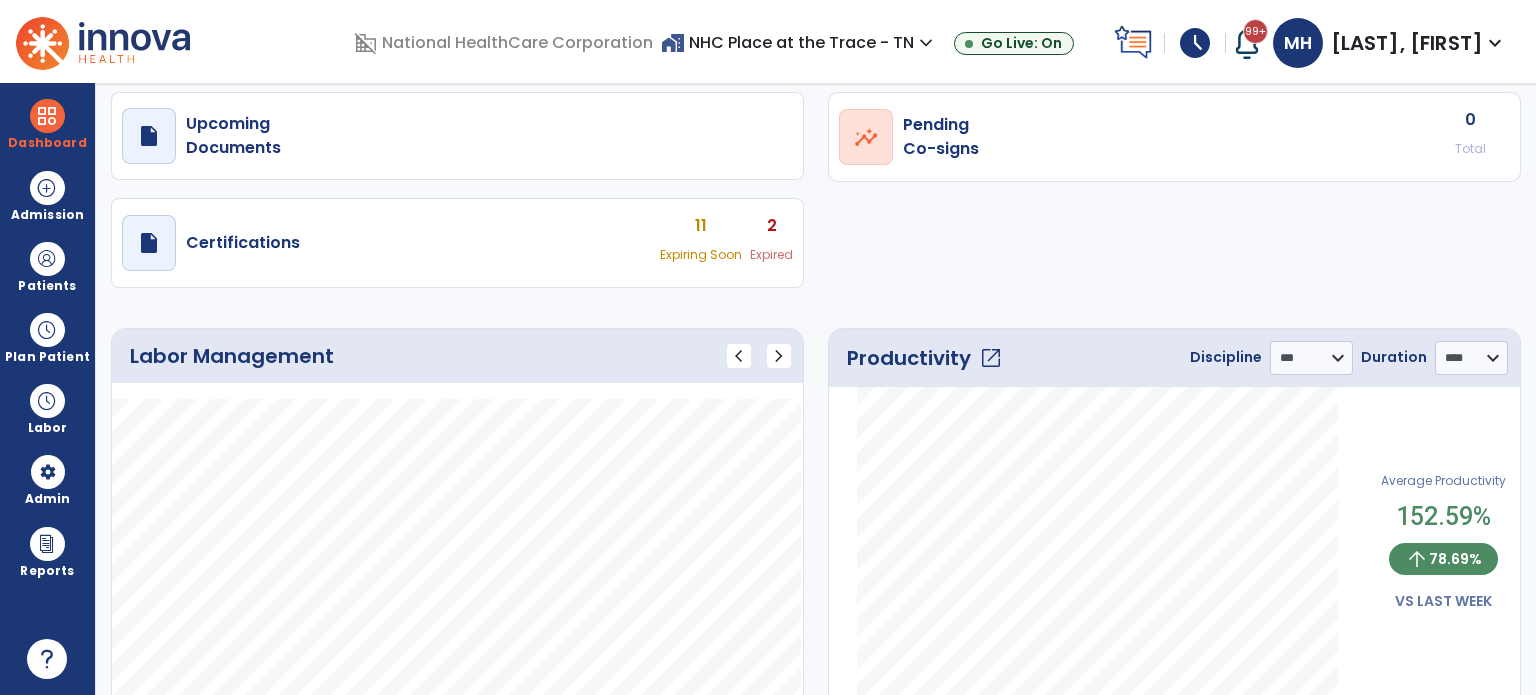 scroll, scrollTop: 200, scrollLeft: 0, axis: vertical 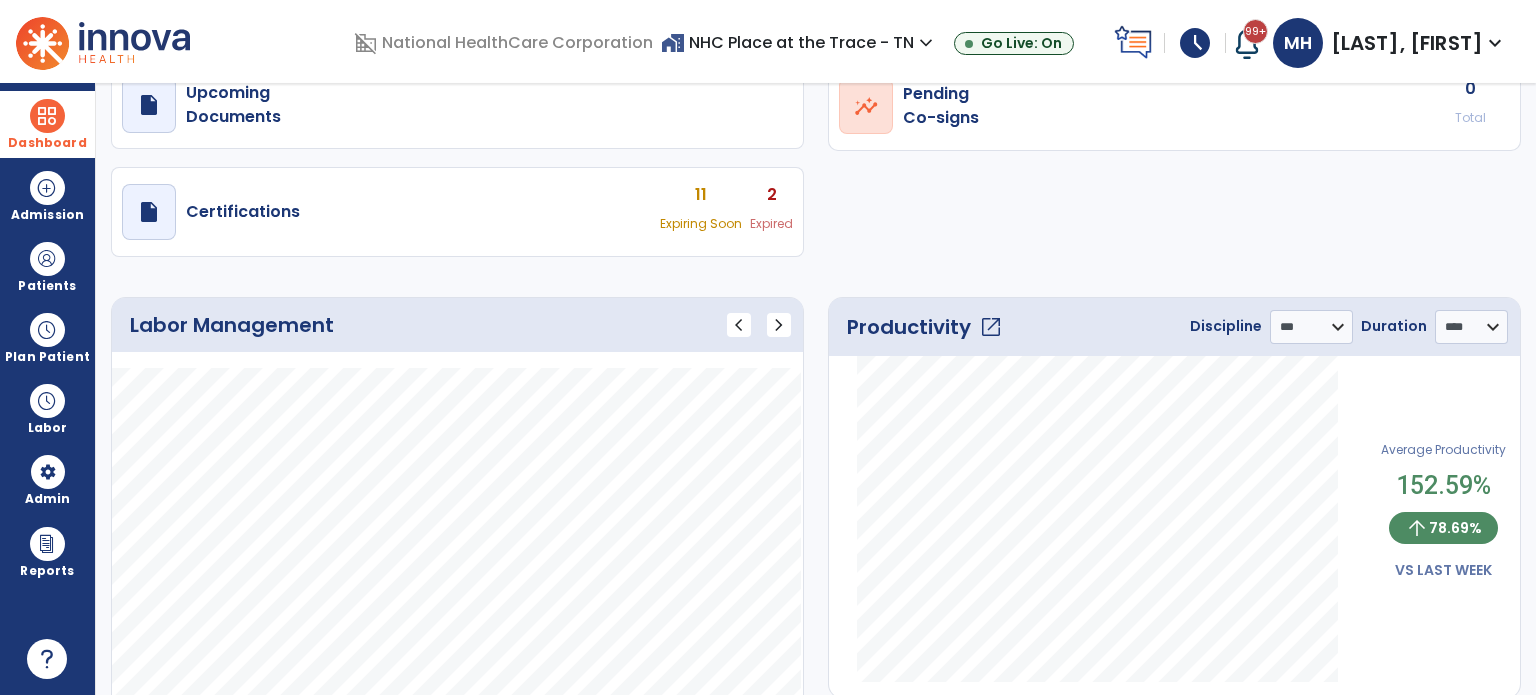 click on "Dashboard" at bounding box center [47, 124] 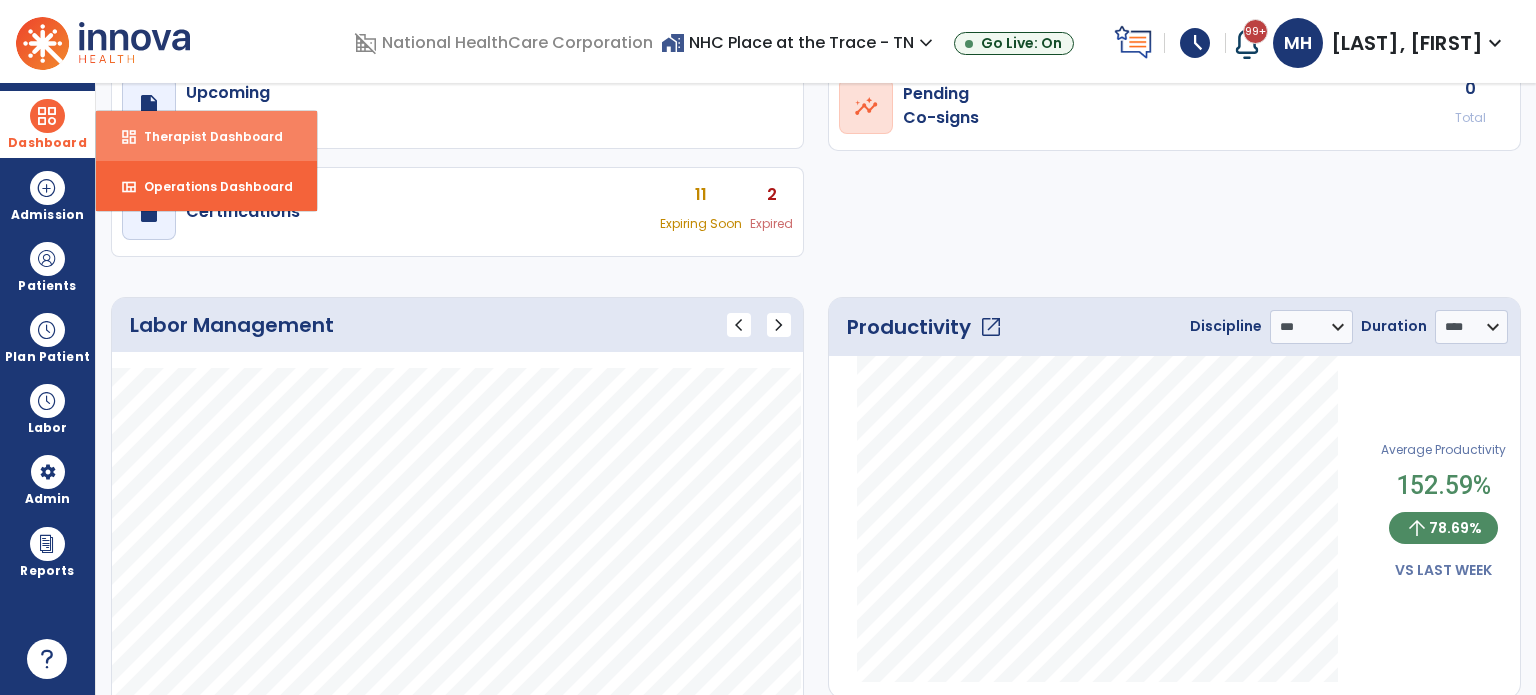 click on "dashboard  Therapist Dashboard" at bounding box center (206, 136) 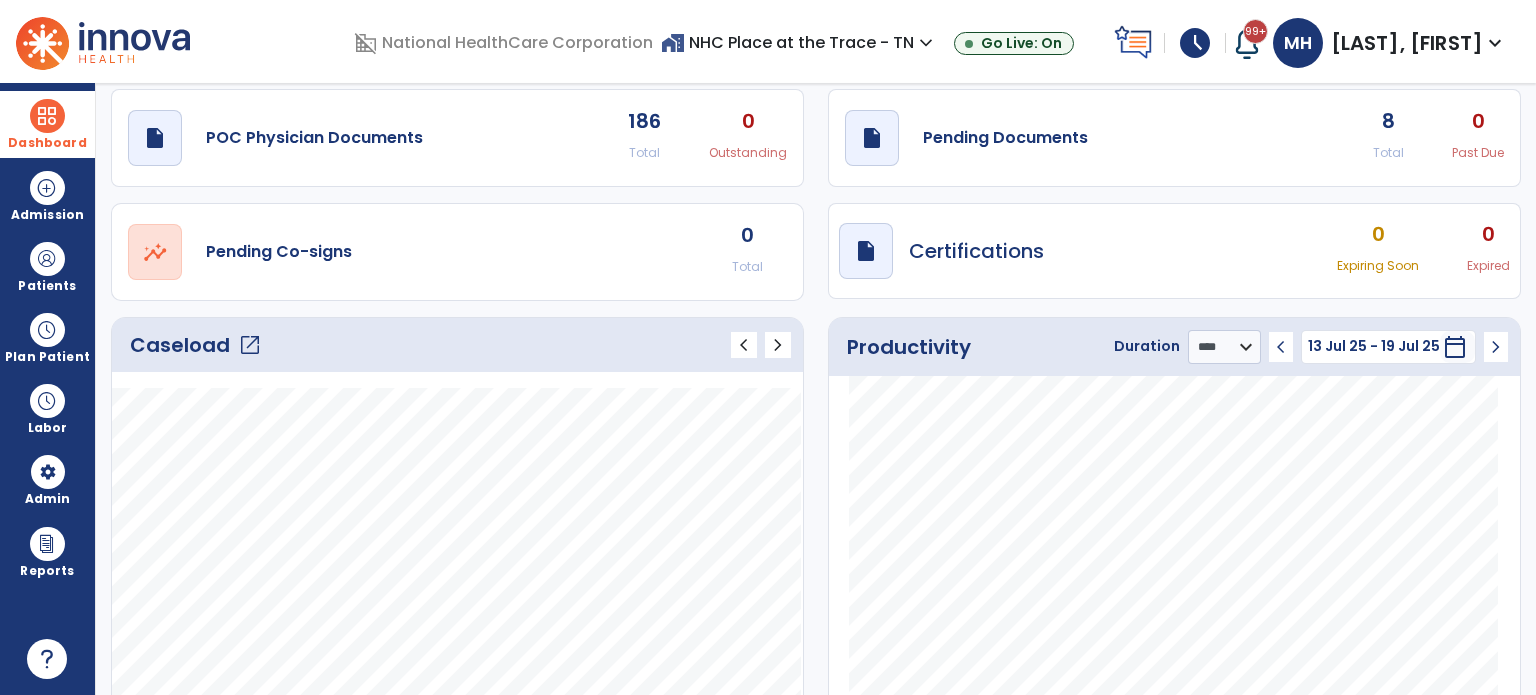 scroll, scrollTop: 0, scrollLeft: 0, axis: both 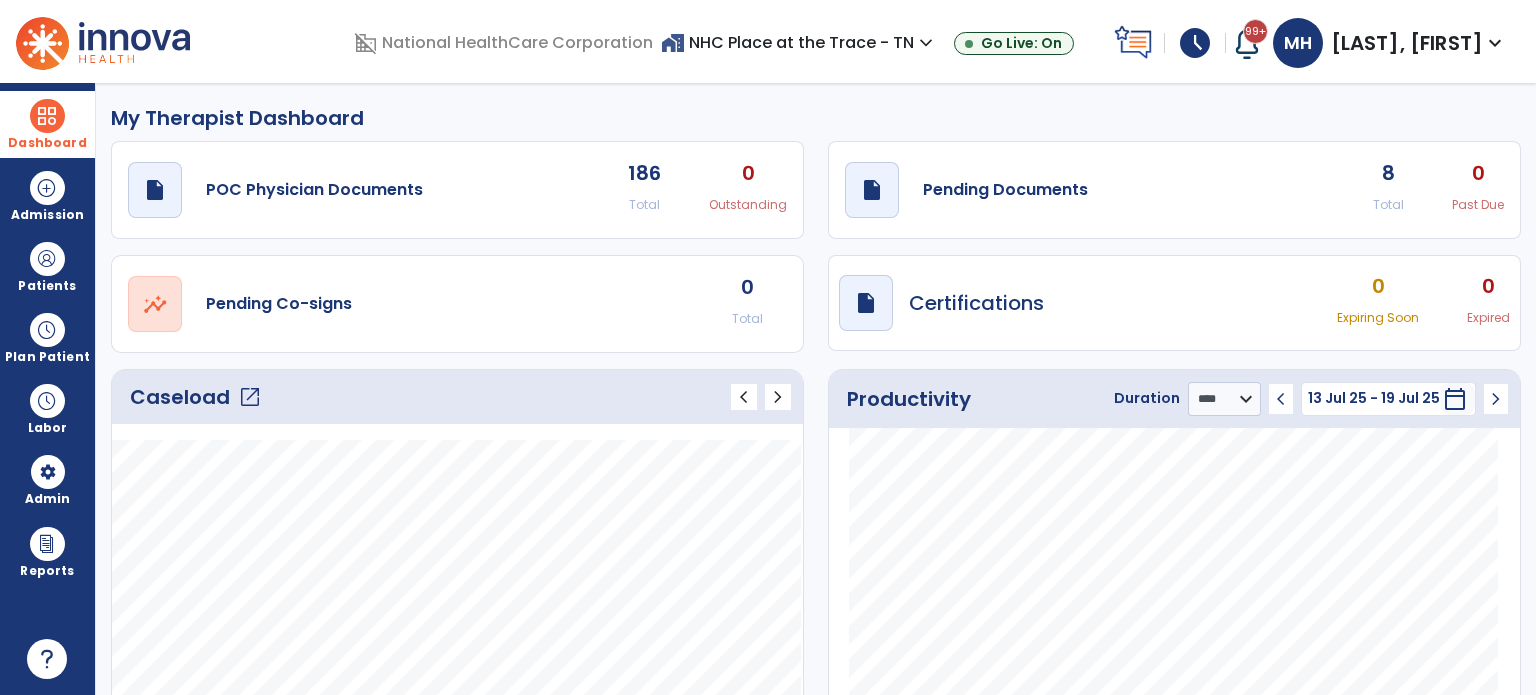 click on "Caseload   open_in_new   chevron_left   chevron_right" 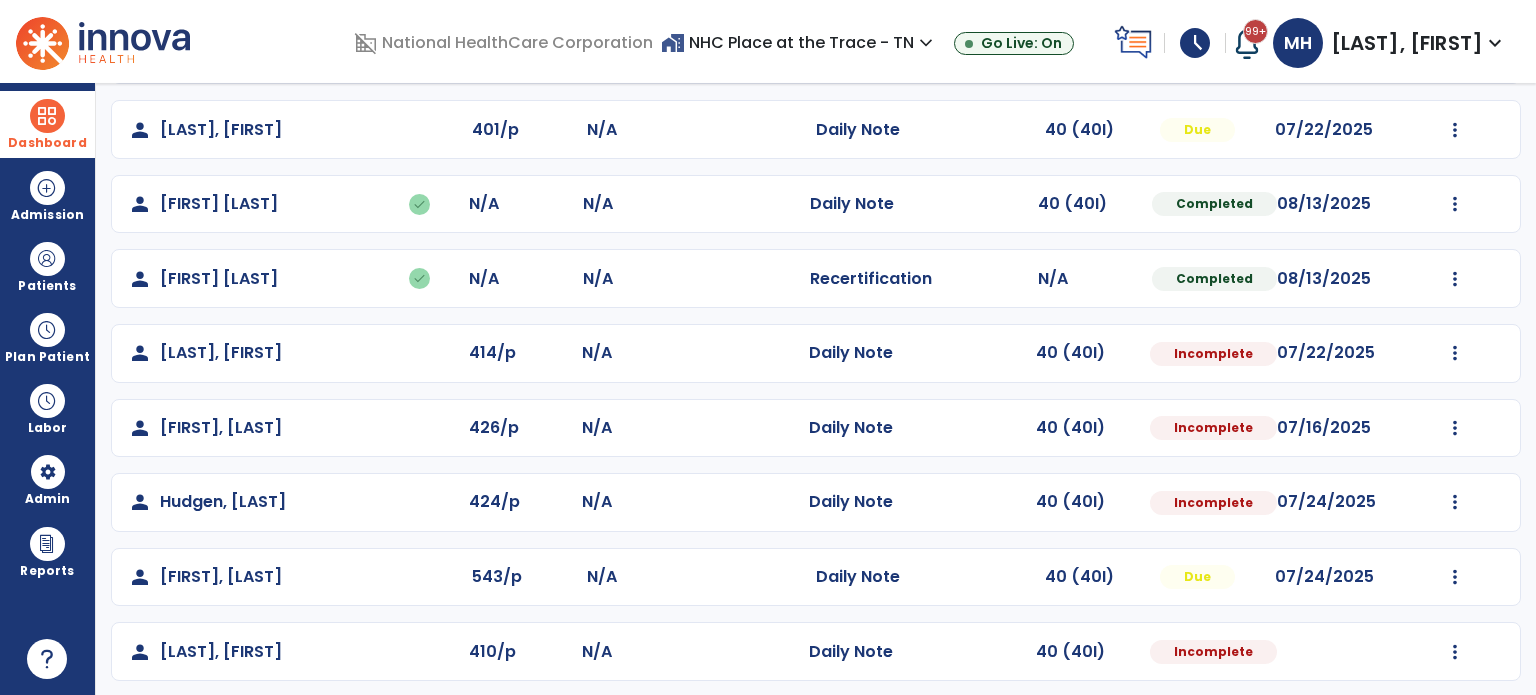scroll, scrollTop: 463, scrollLeft: 0, axis: vertical 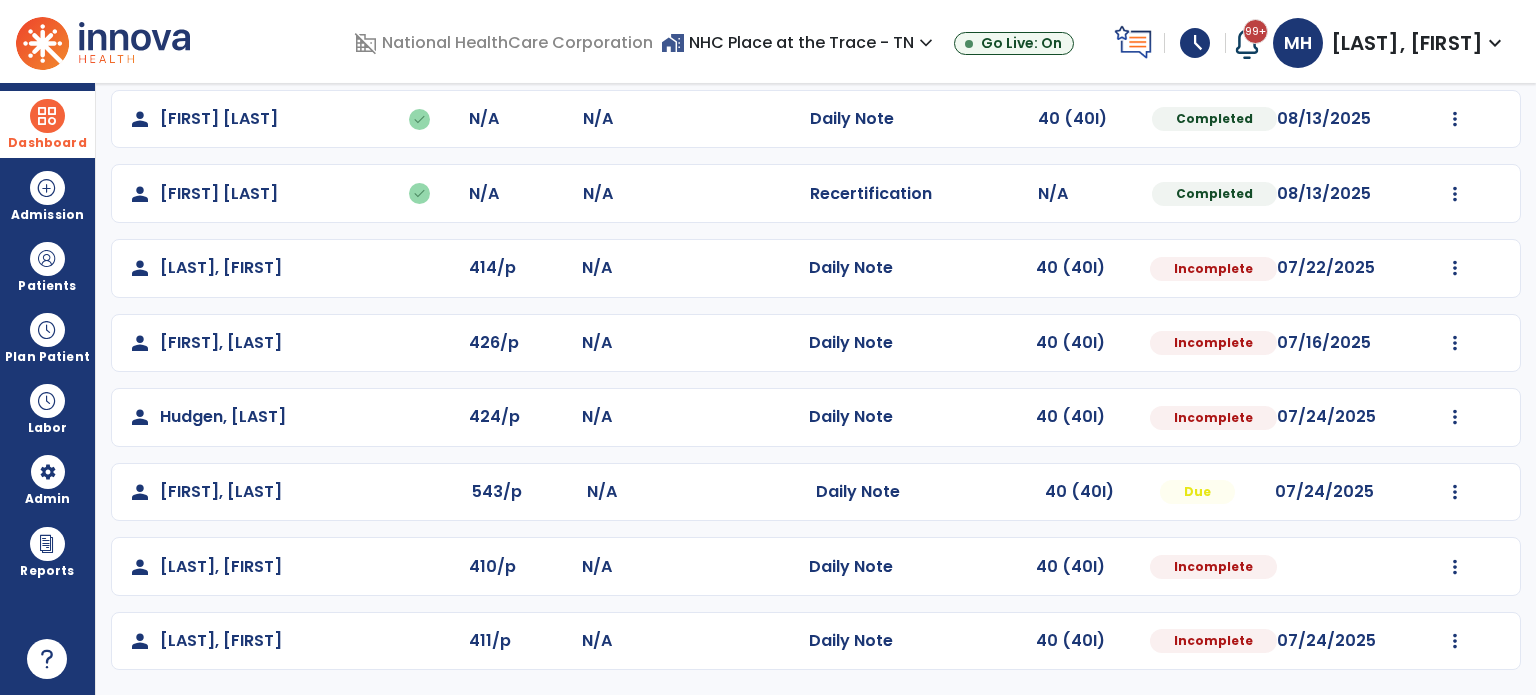 click on "Mark Visit As Complete   Reset Note   Open Document   G + C Mins" 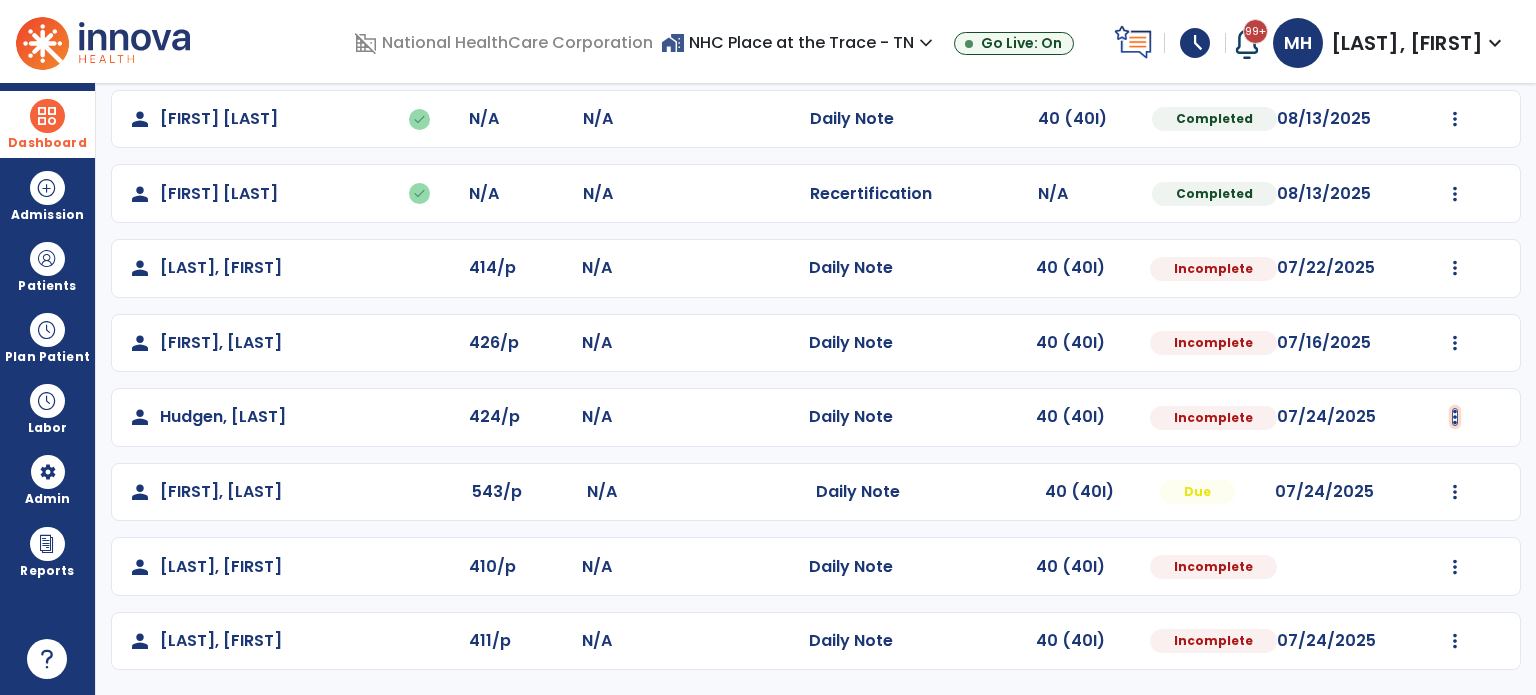 click at bounding box center [1455, -30] 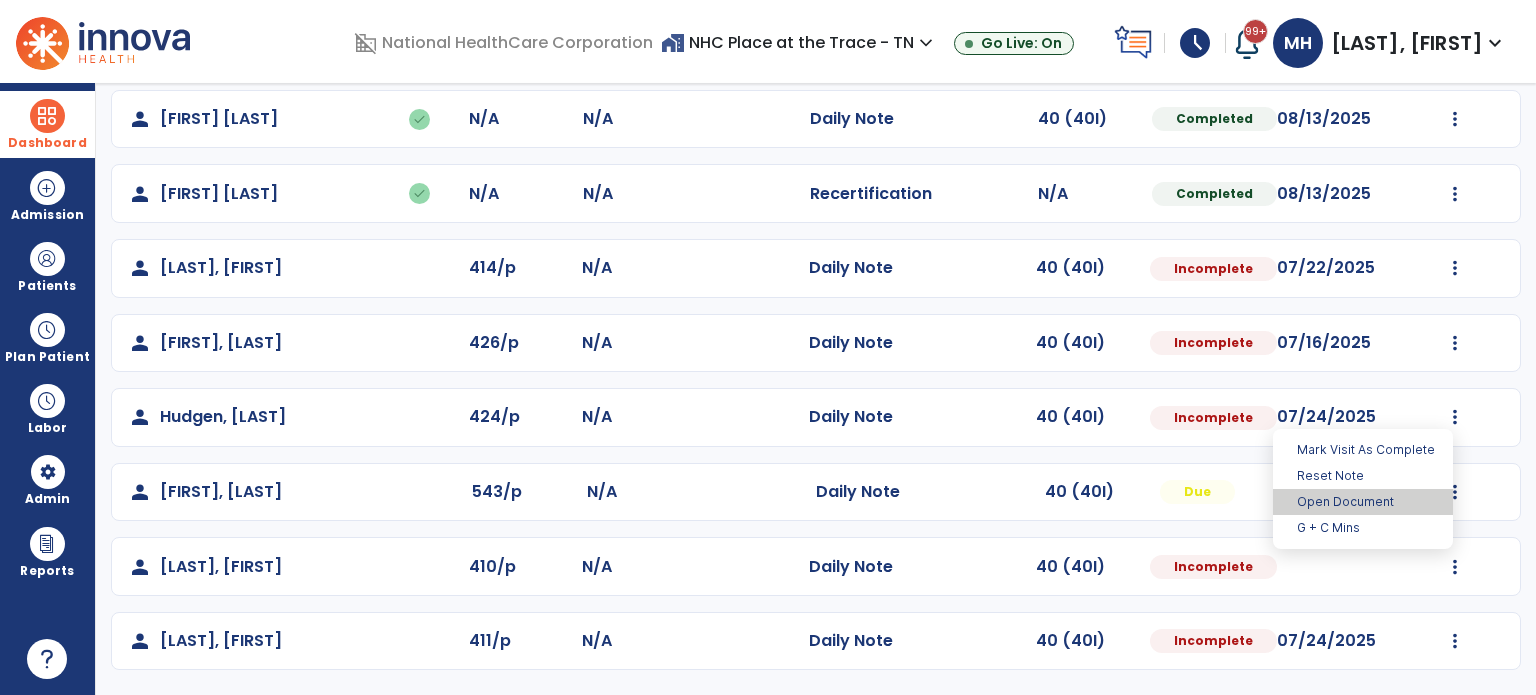 click on "Open Document" at bounding box center (1363, 502) 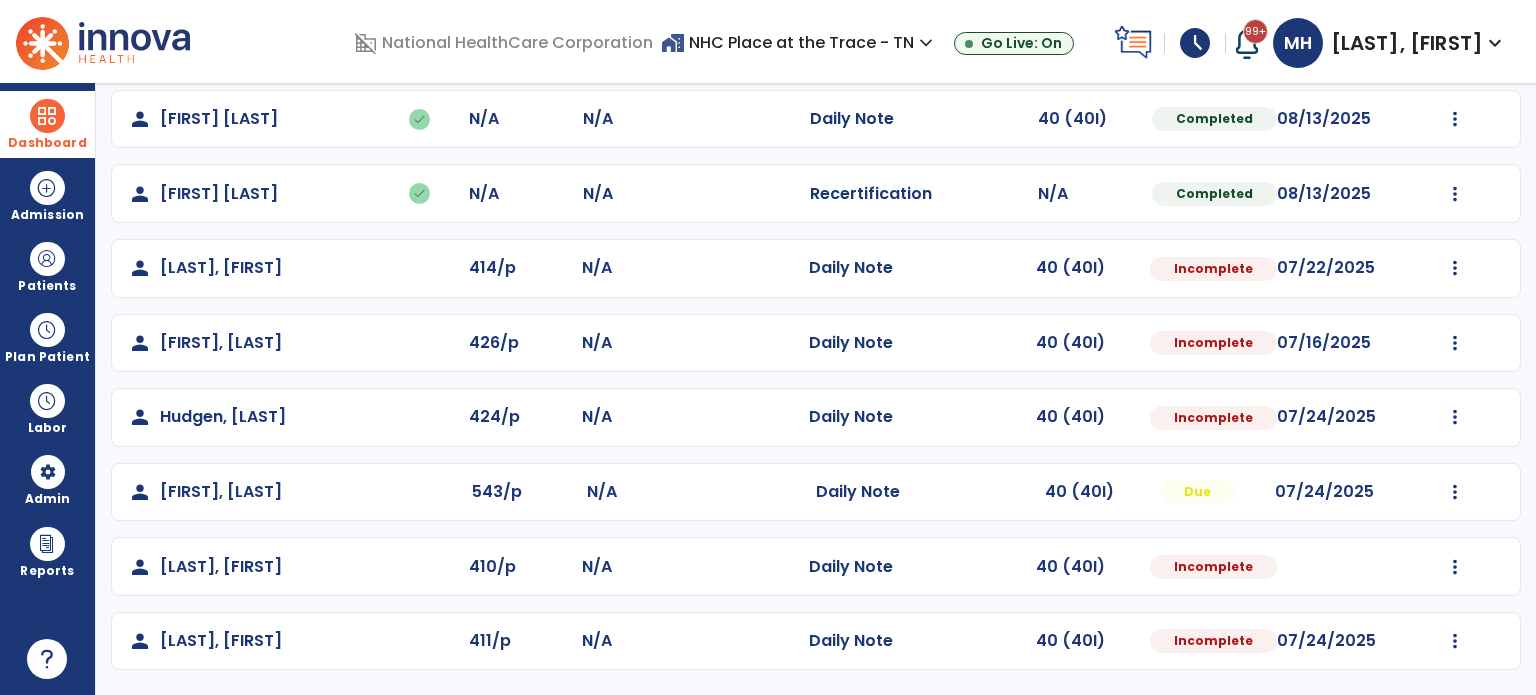 select on "*" 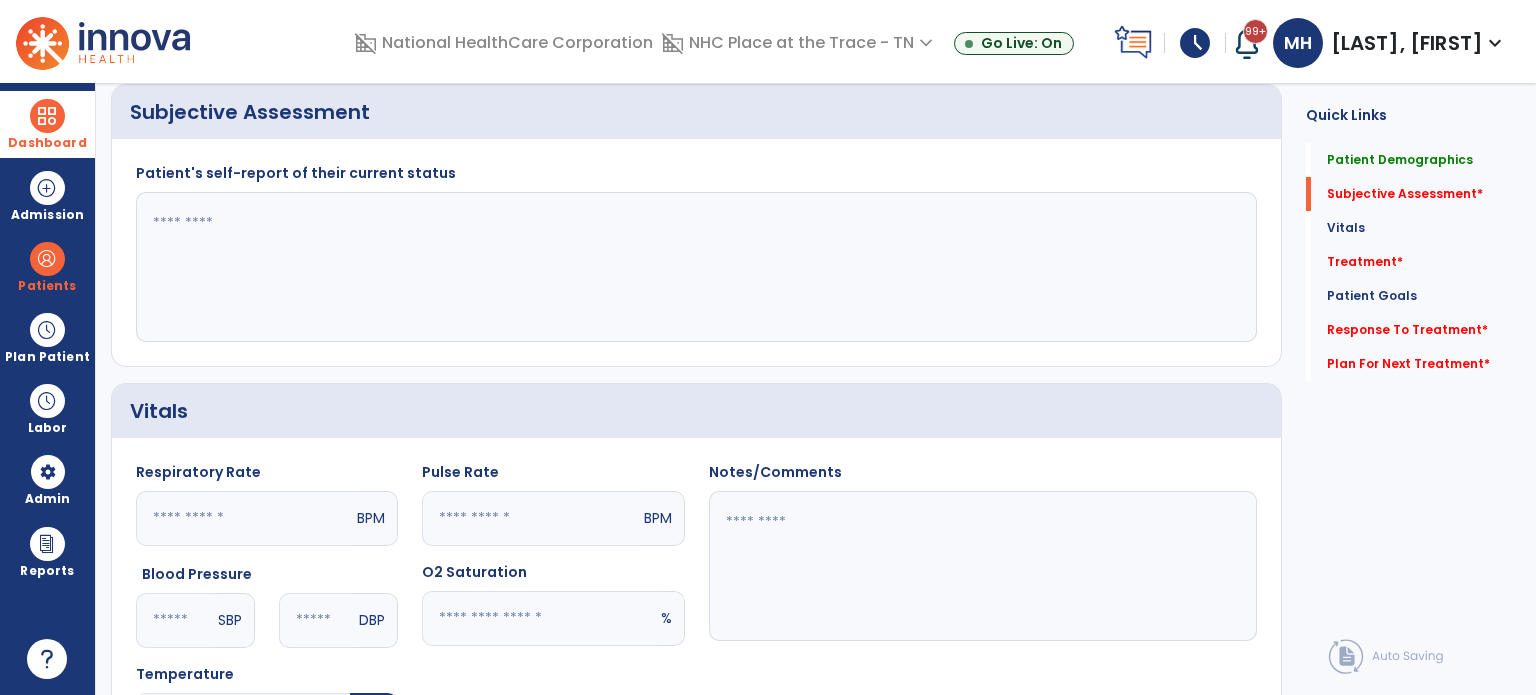 click 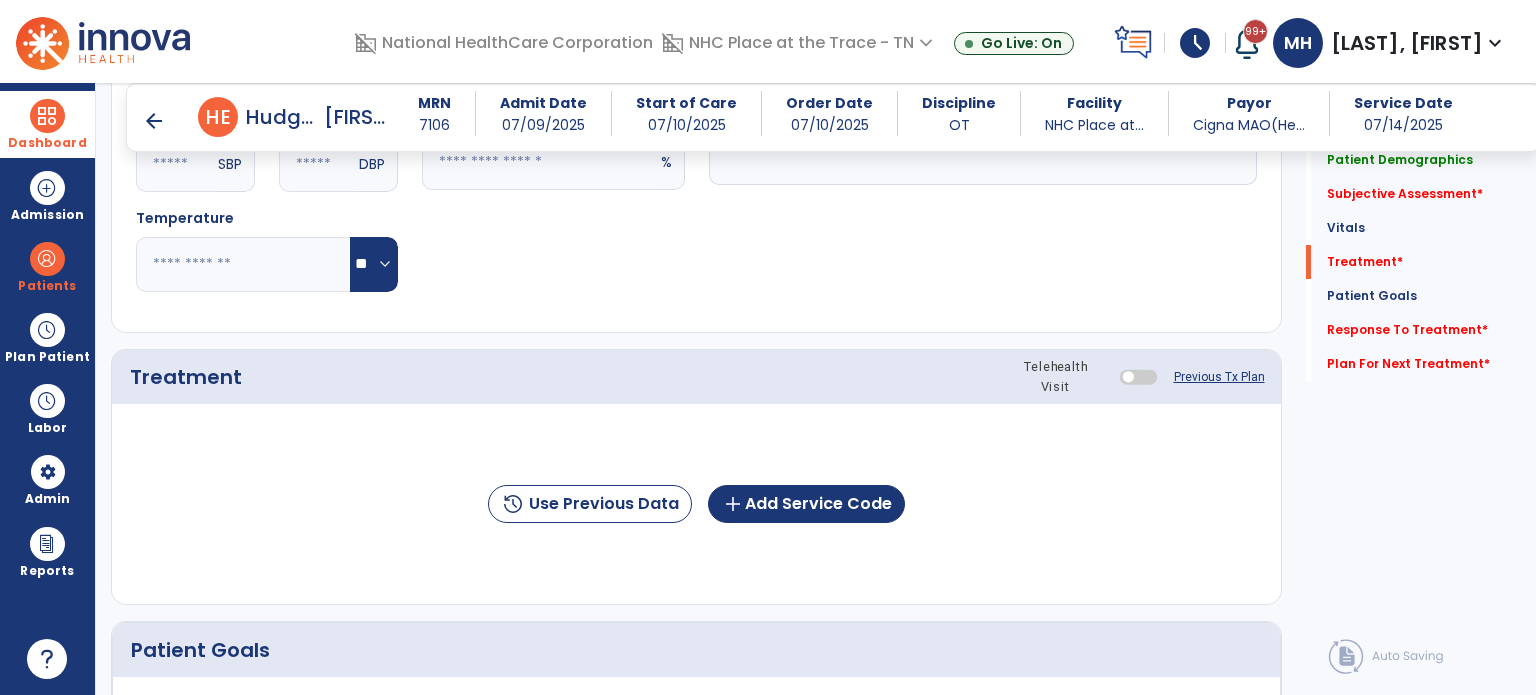 scroll, scrollTop: 1063, scrollLeft: 0, axis: vertical 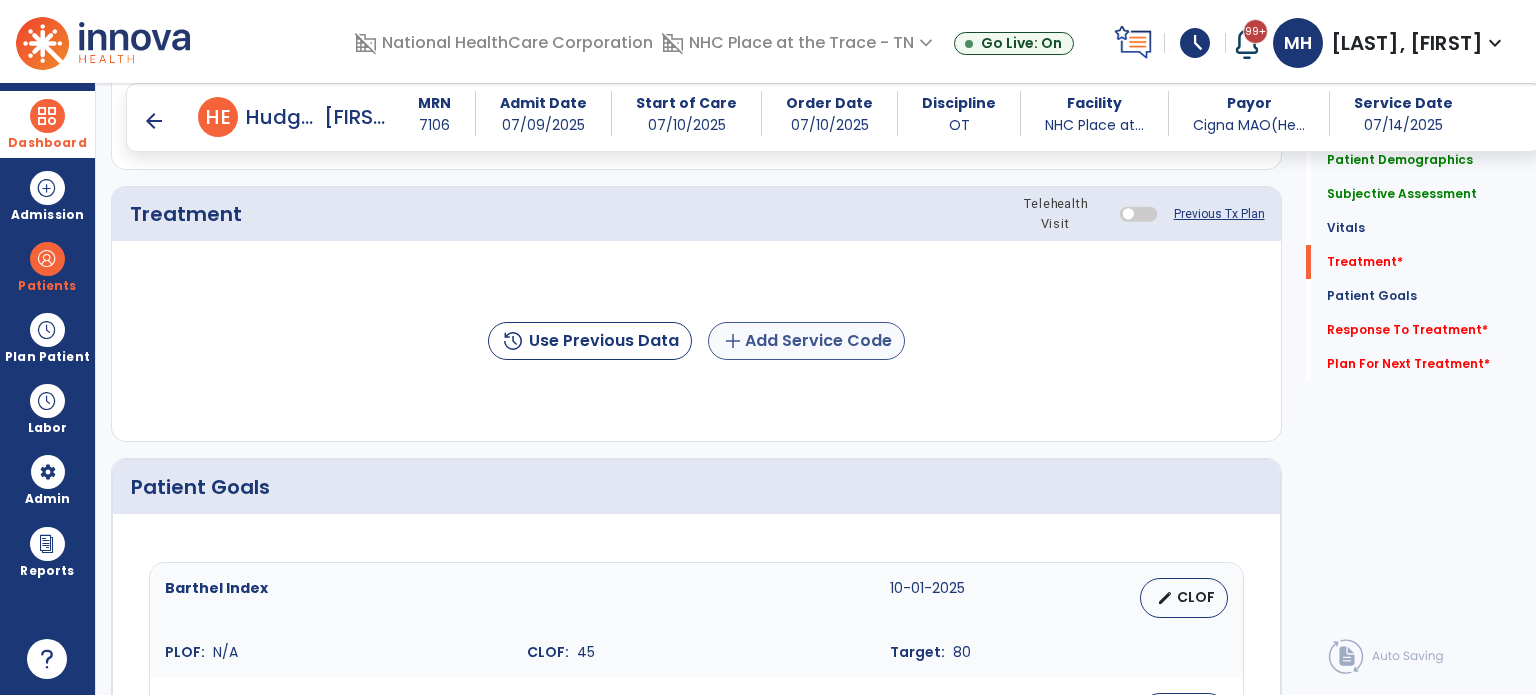 type on "**********" 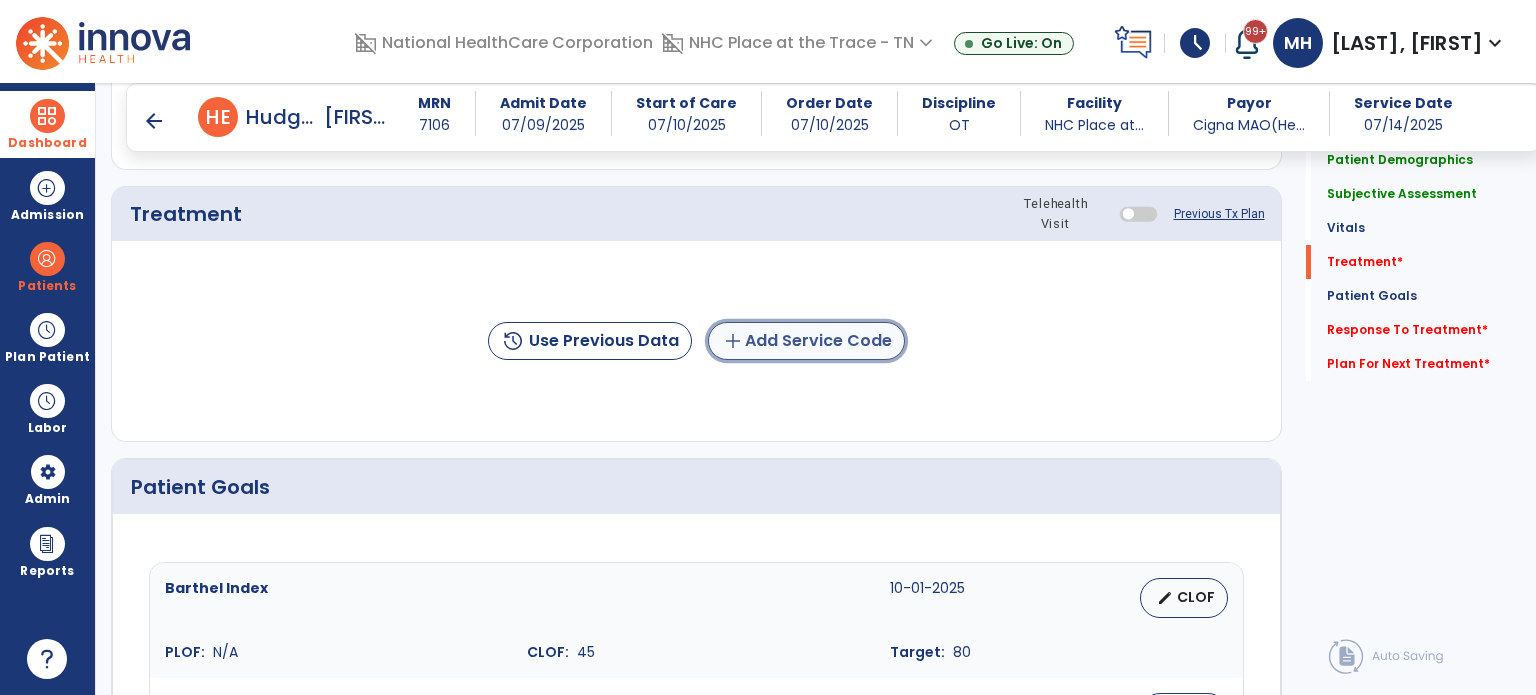 click on "add  Add Service Code" 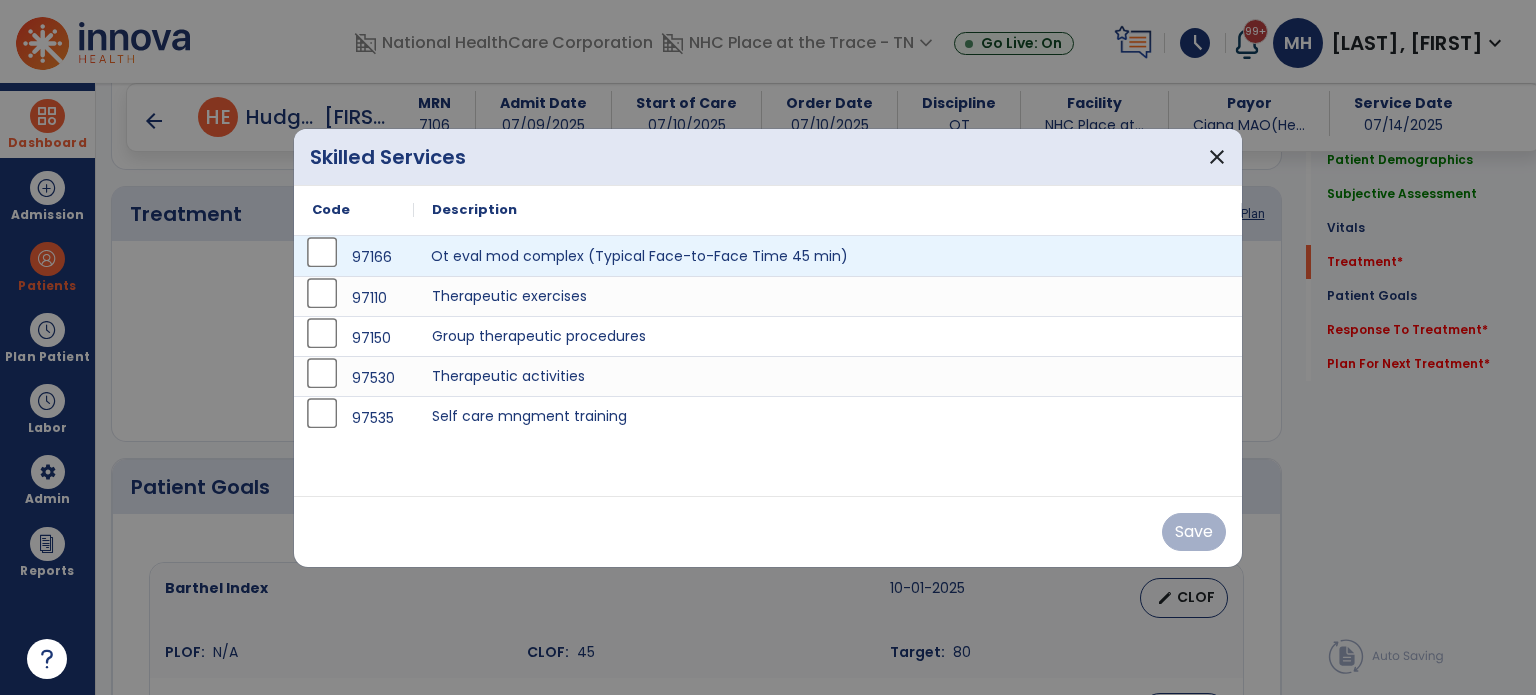 click on "Ot eval mod complex (Typical Face-to-Face Time 45 min)" at bounding box center [828, 256] 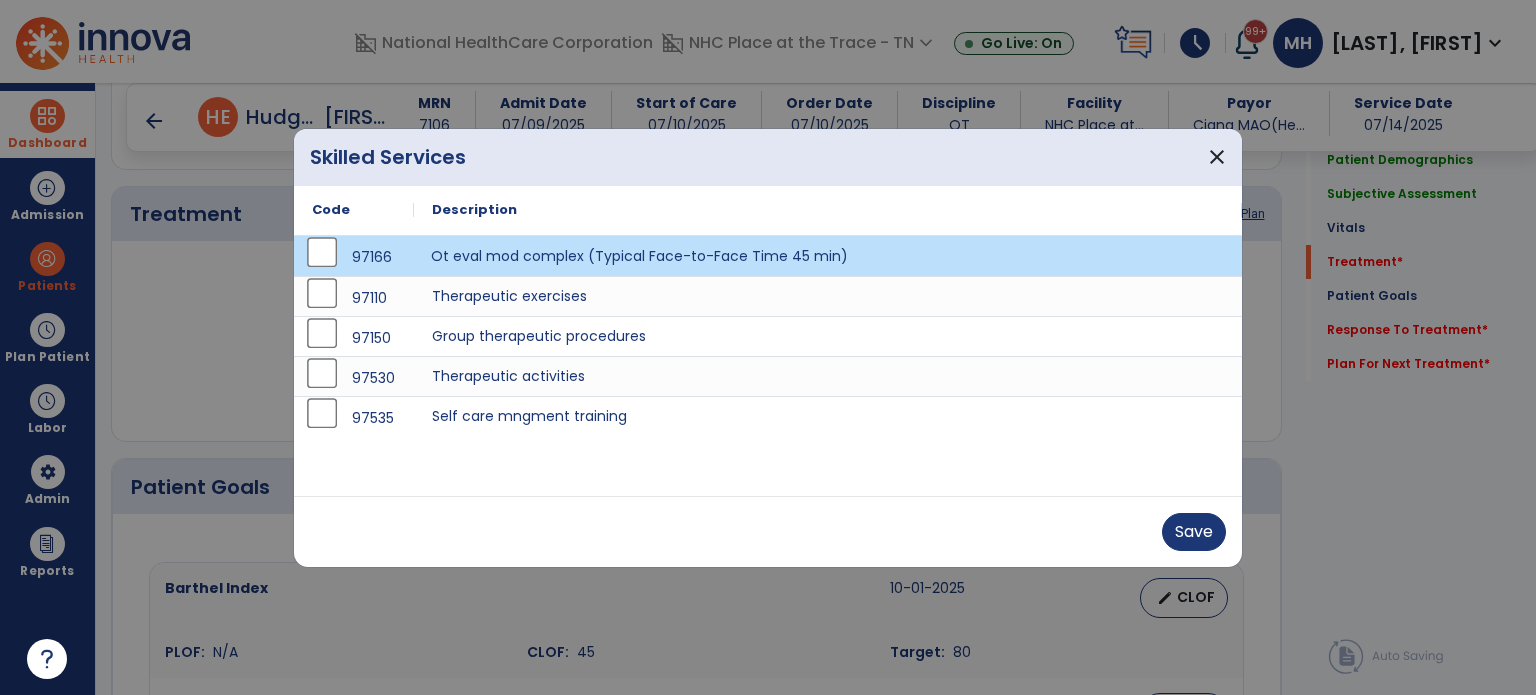 click on "Ot eval mod complex (Typical Face-to-Face Time 45 min)" at bounding box center (828, 256) 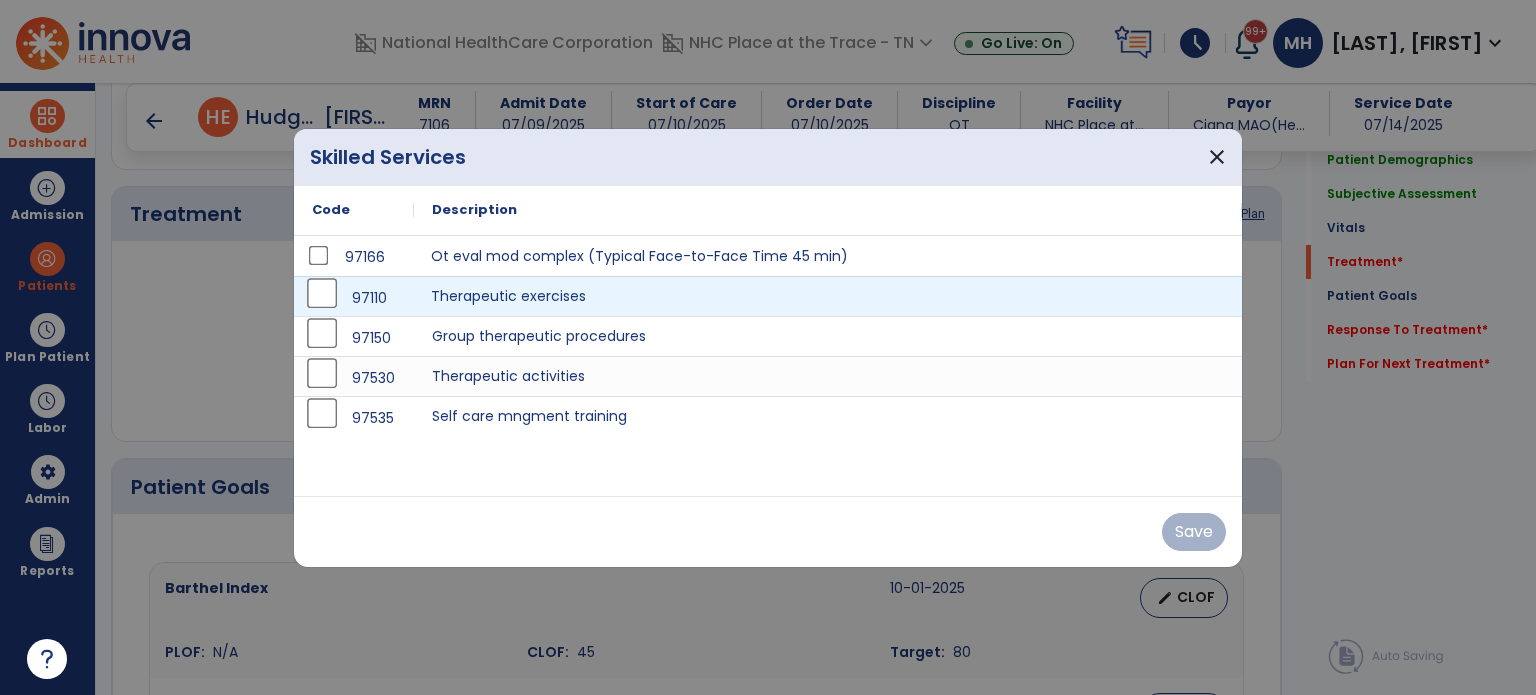 click on "Therapeutic exercises" at bounding box center (828, 296) 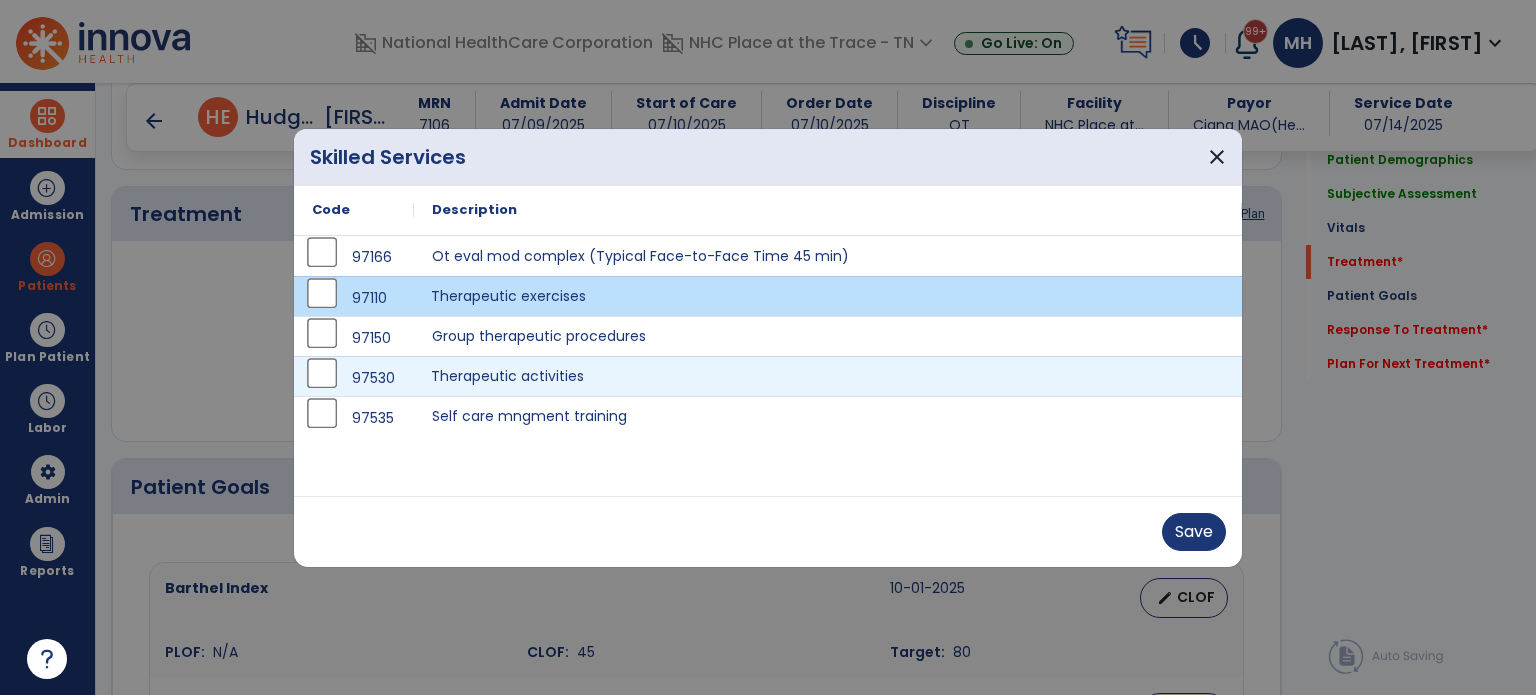 click on "Therapeutic activities" at bounding box center [828, 376] 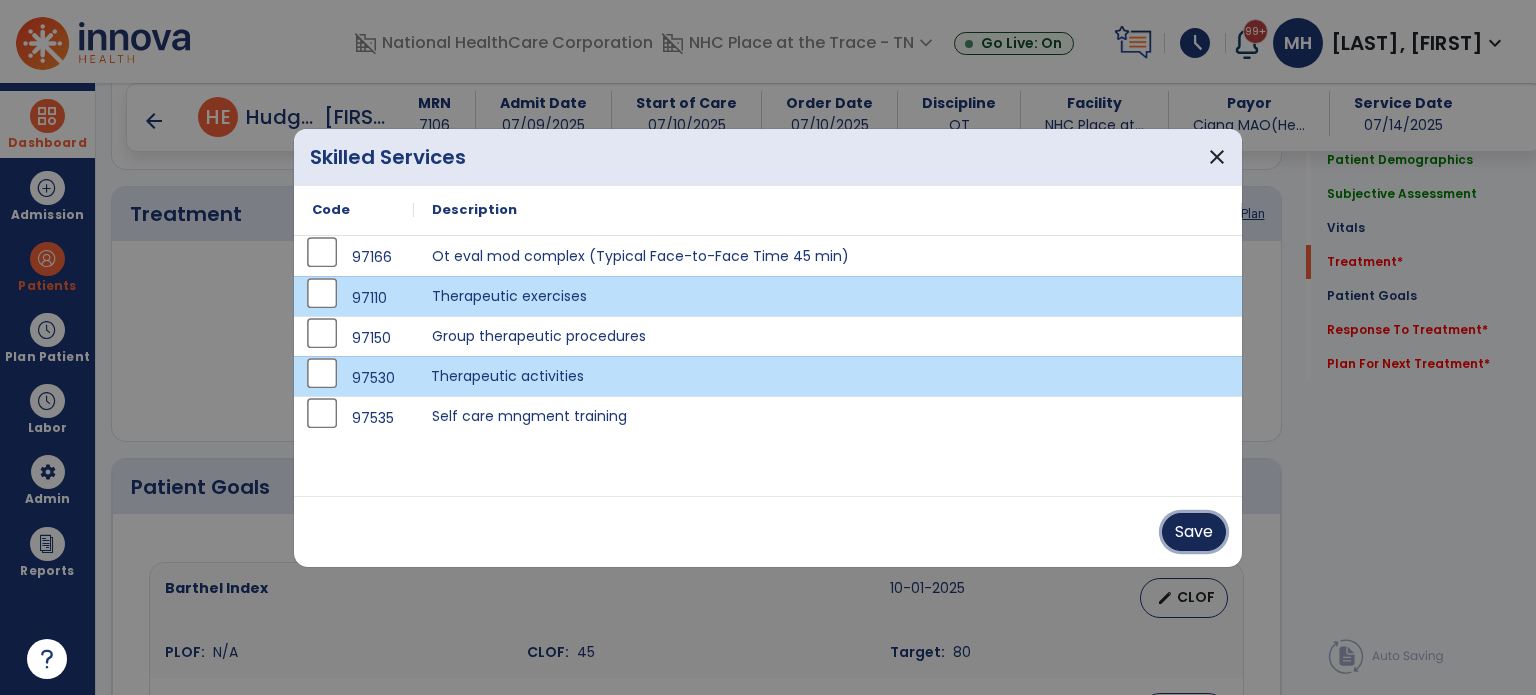 click on "Save" at bounding box center (1194, 532) 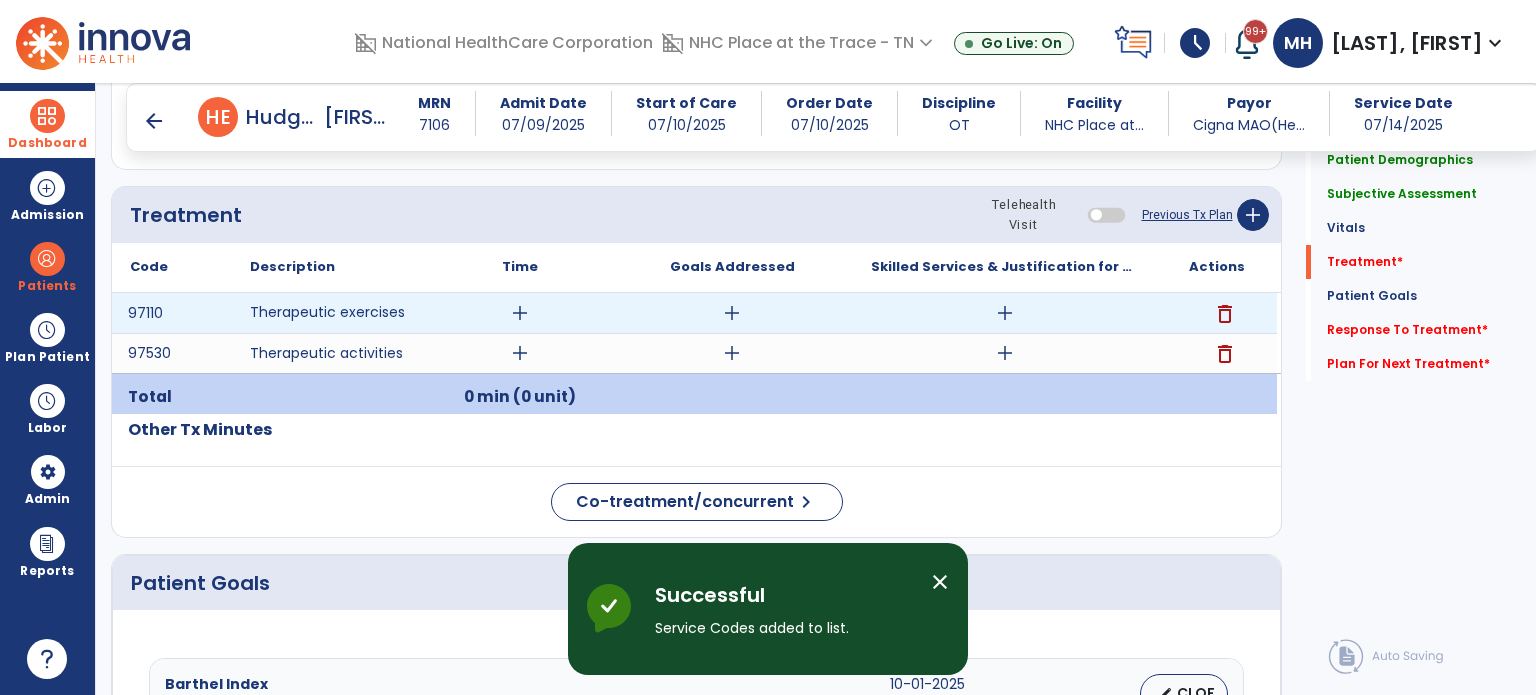 click on "add" at bounding box center [520, 313] 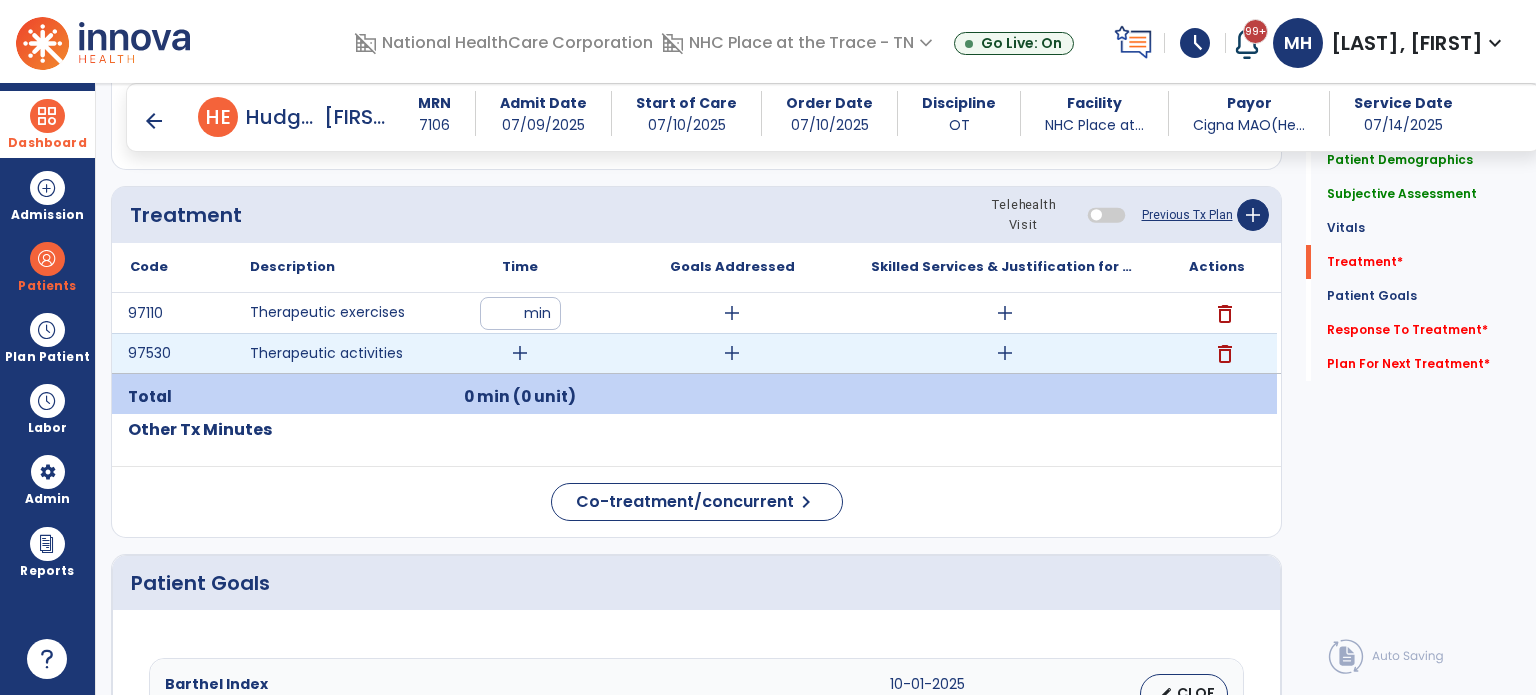 type on "**" 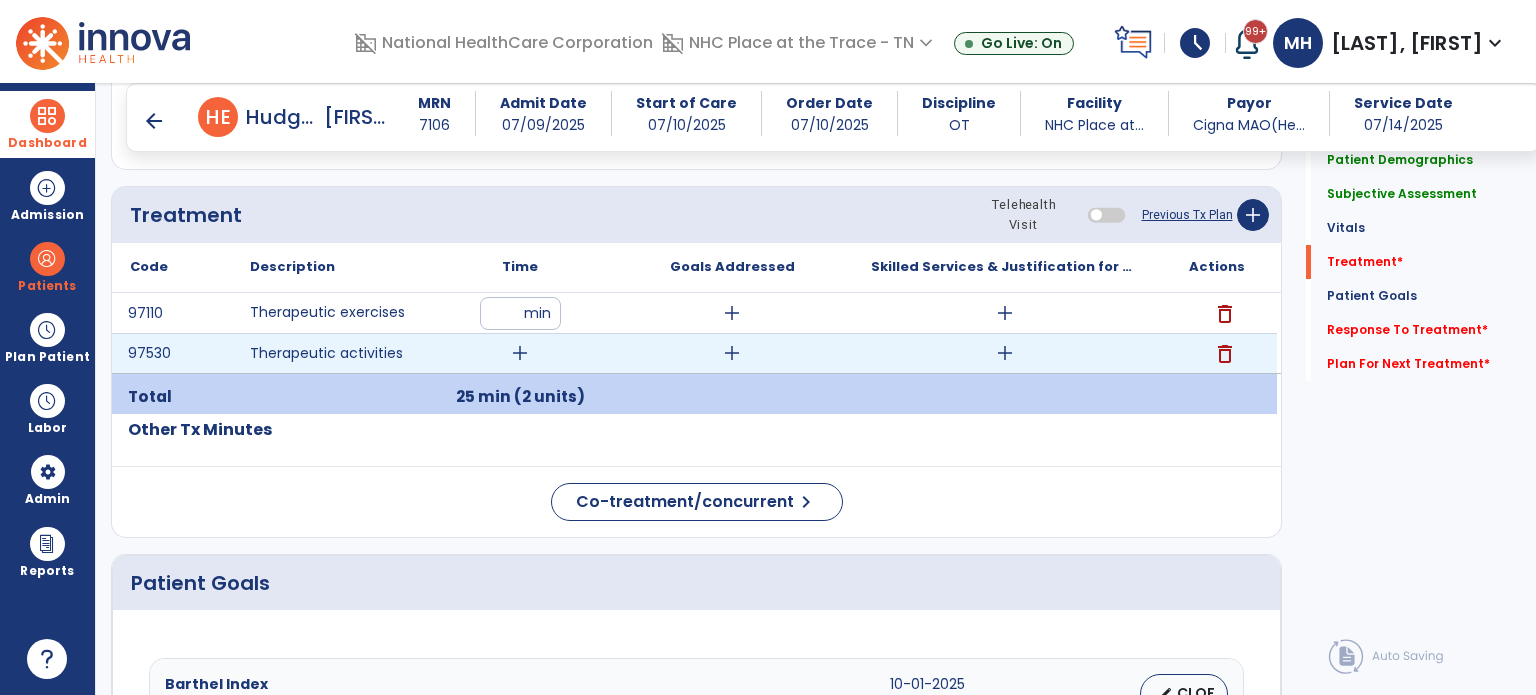 click on "add" at bounding box center [520, 353] 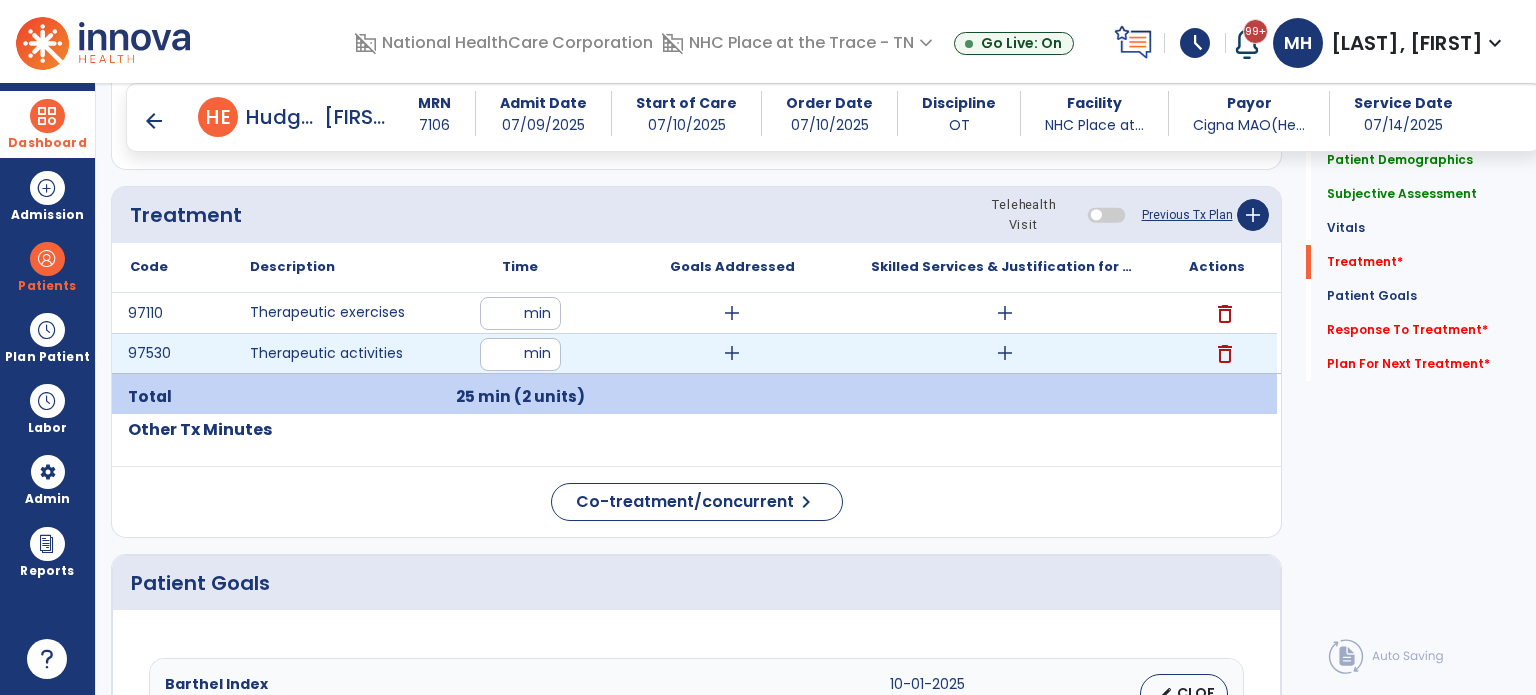 type on "**" 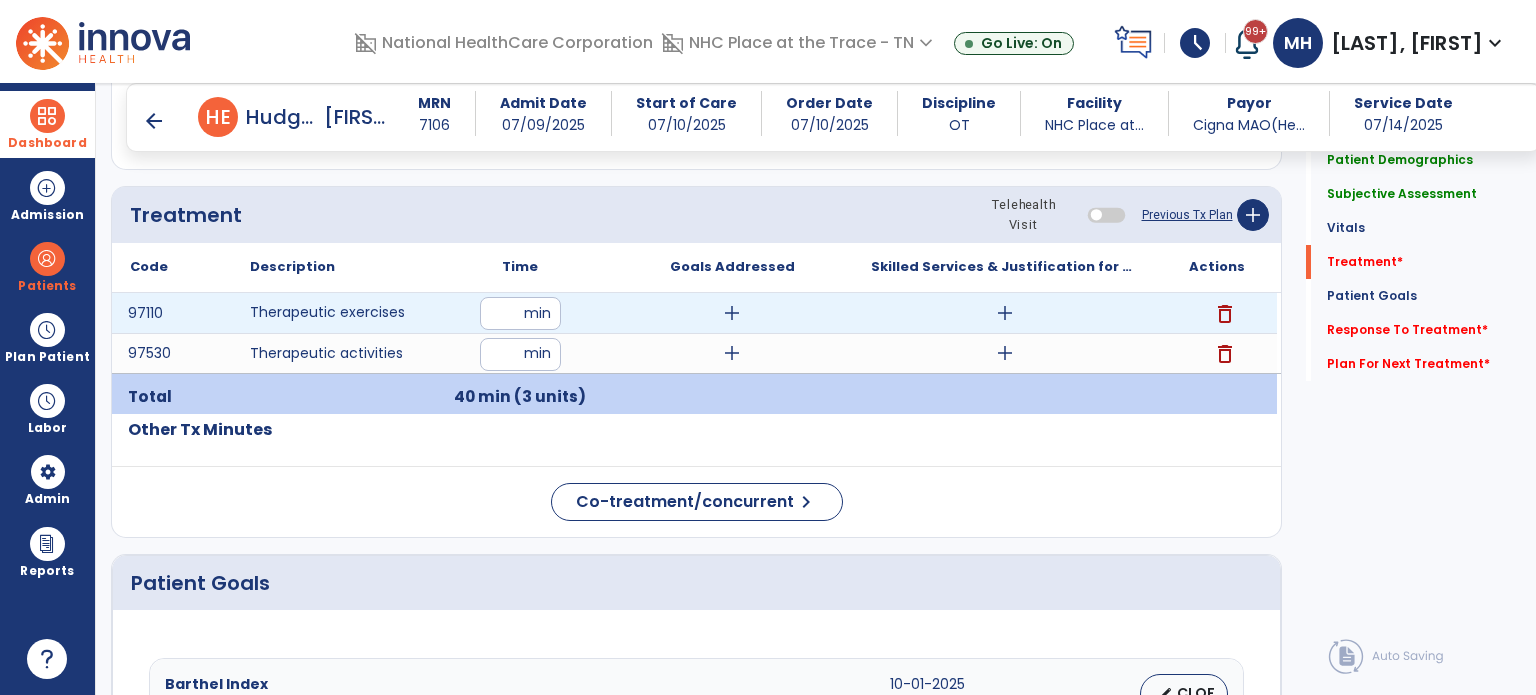 click on "add" at bounding box center (732, 313) 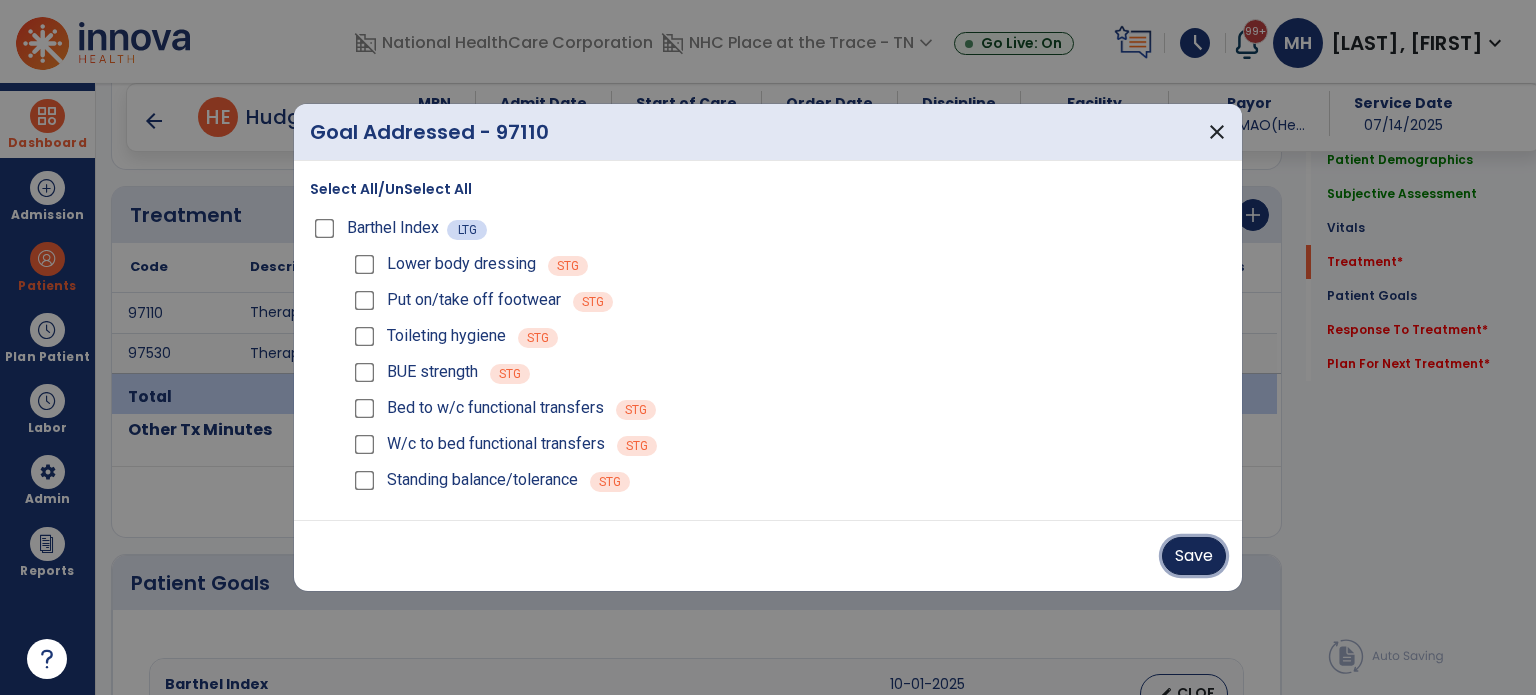 click on "Save" at bounding box center [1194, 556] 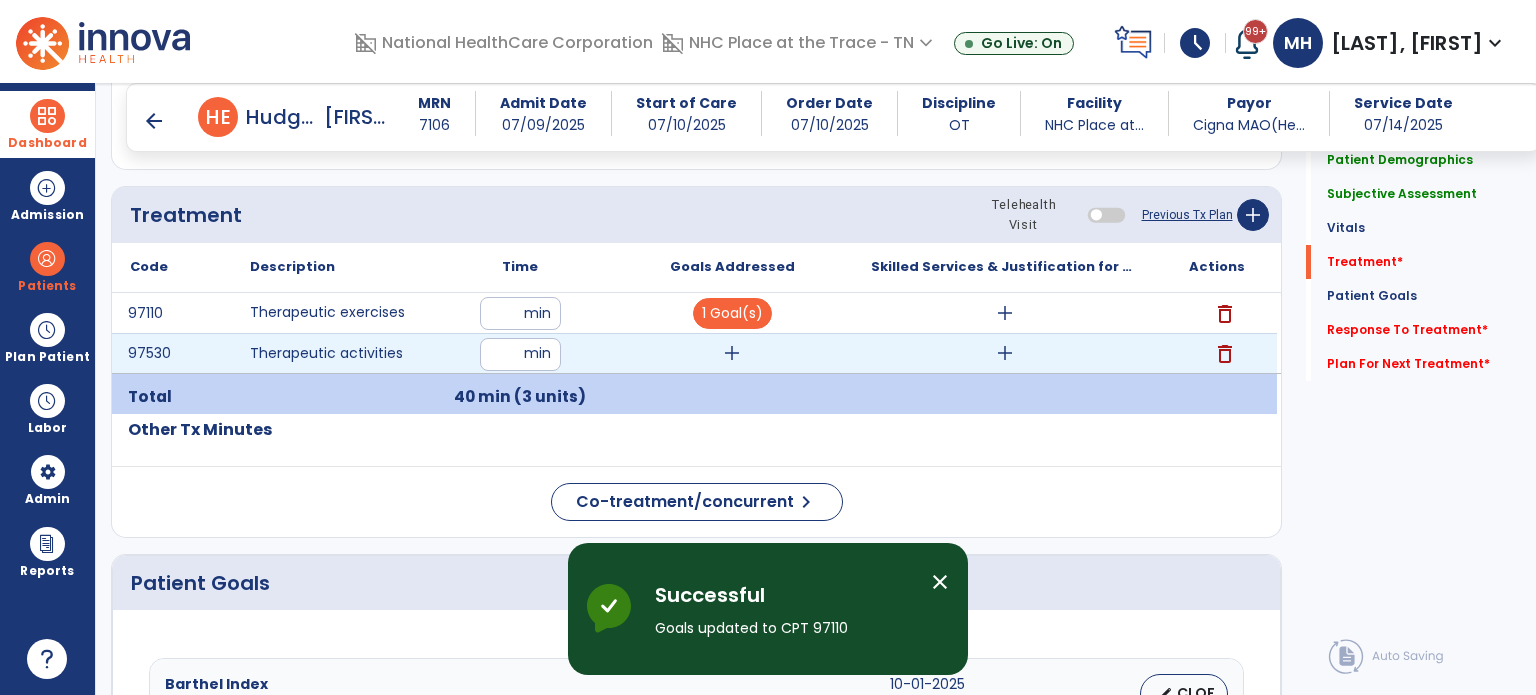 click on "add" at bounding box center (732, 353) 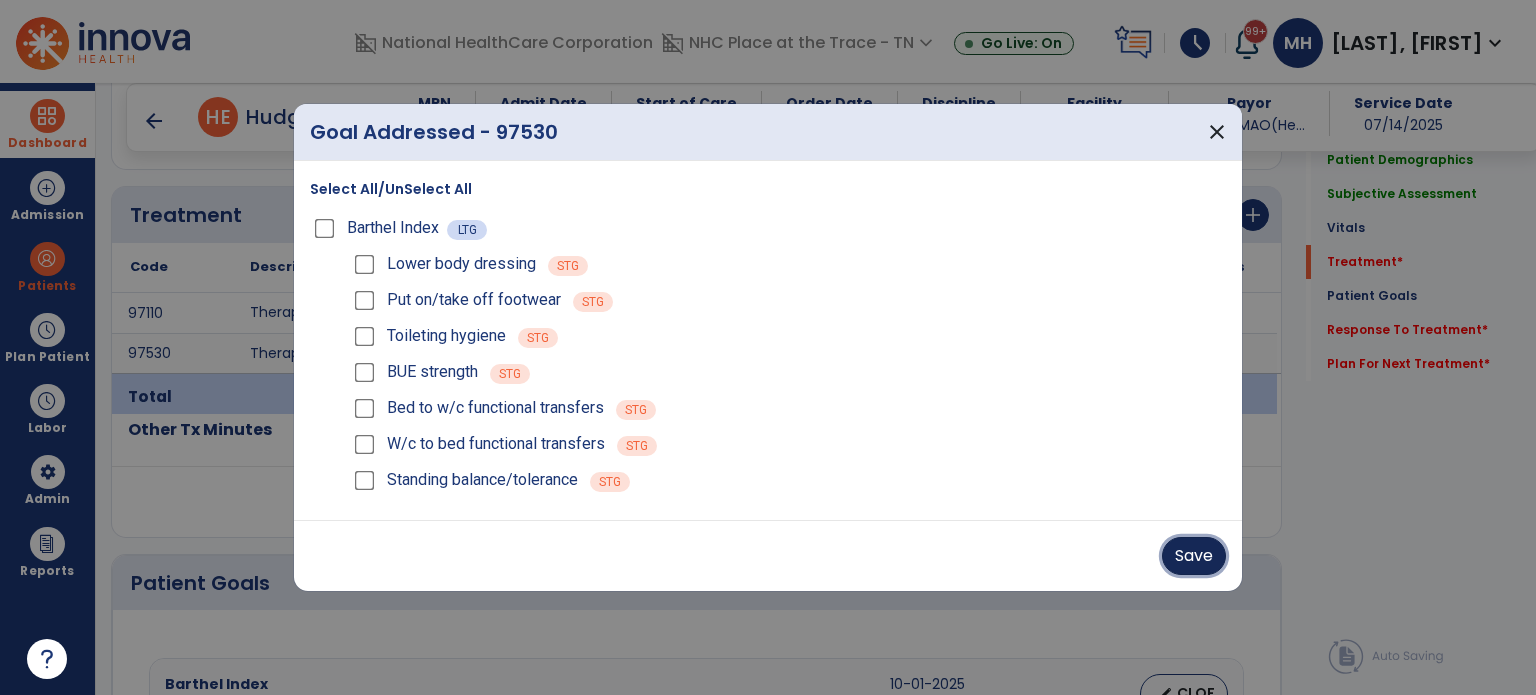 click on "Save" at bounding box center (1194, 556) 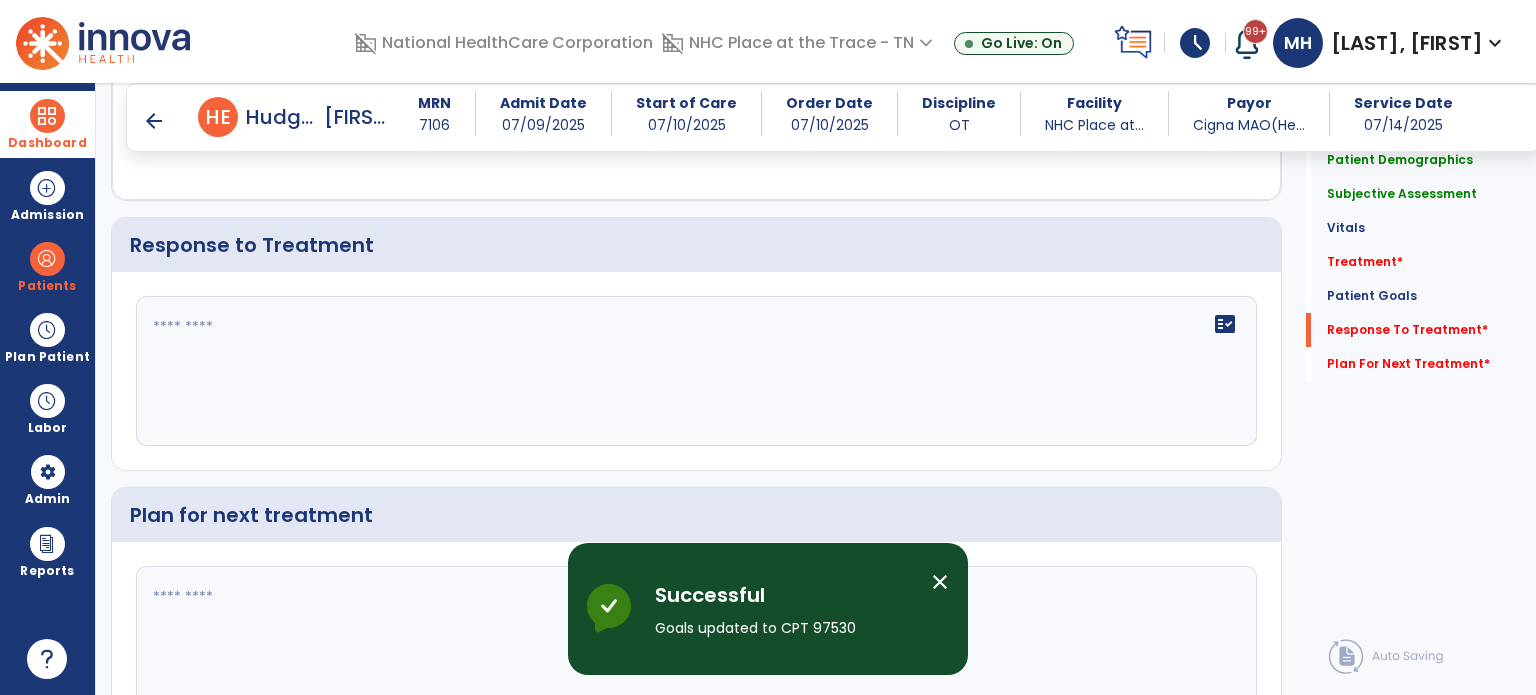 scroll, scrollTop: 2732, scrollLeft: 0, axis: vertical 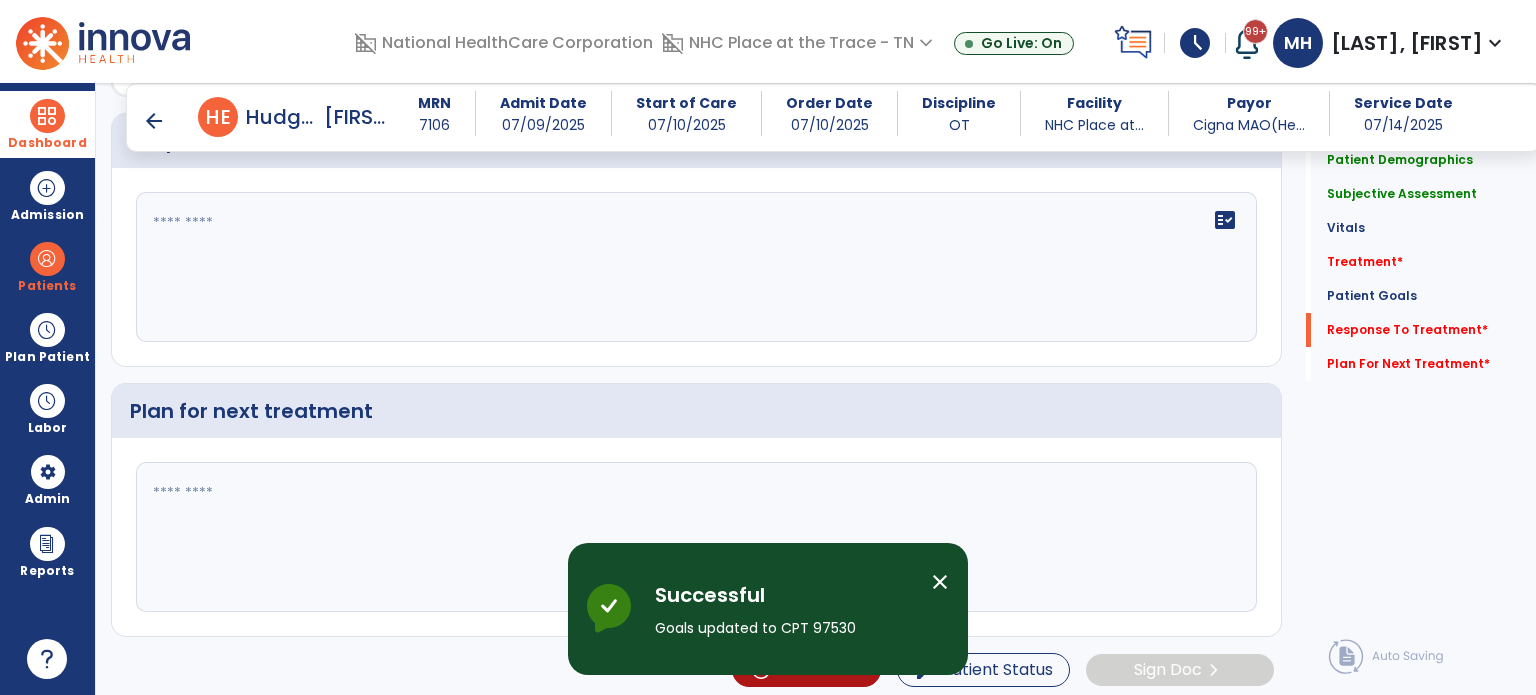 click on "fact_check" 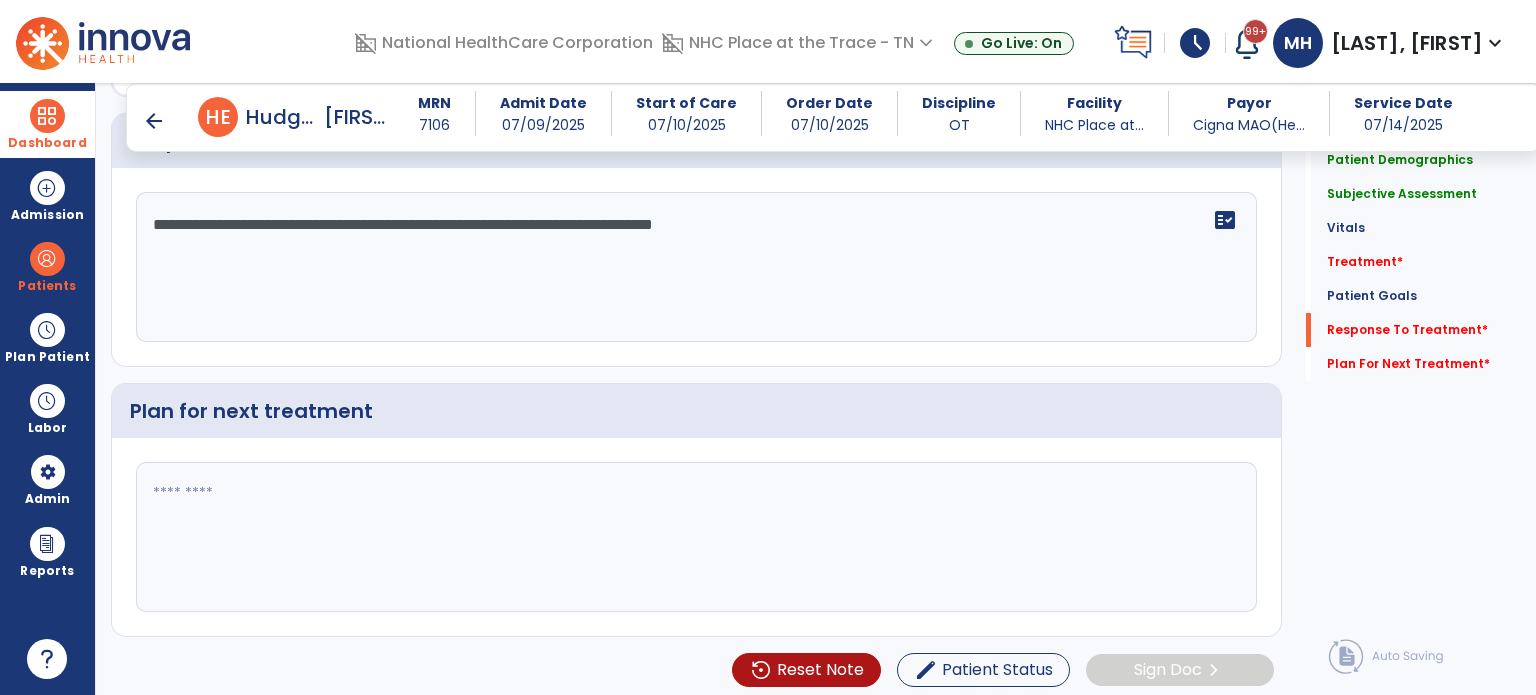 type on "**********" 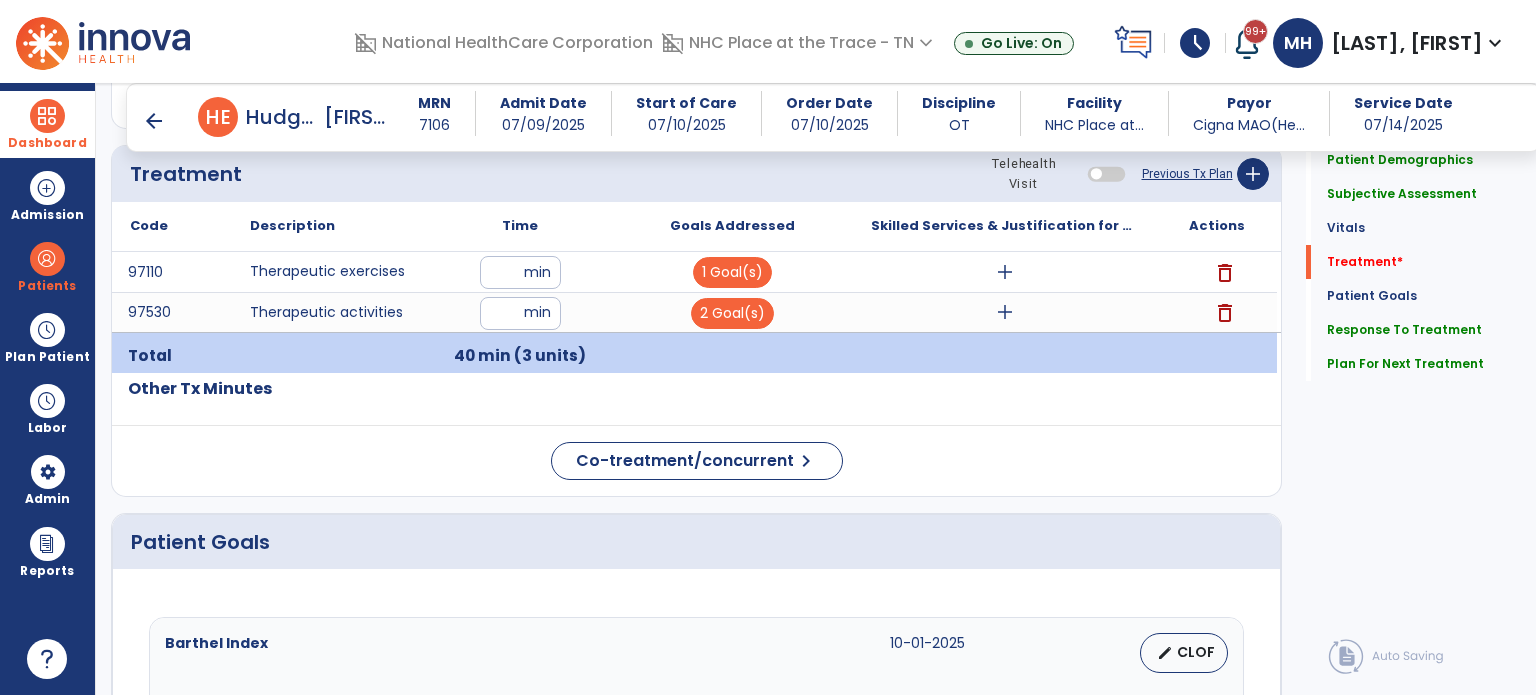 scroll, scrollTop: 1032, scrollLeft: 0, axis: vertical 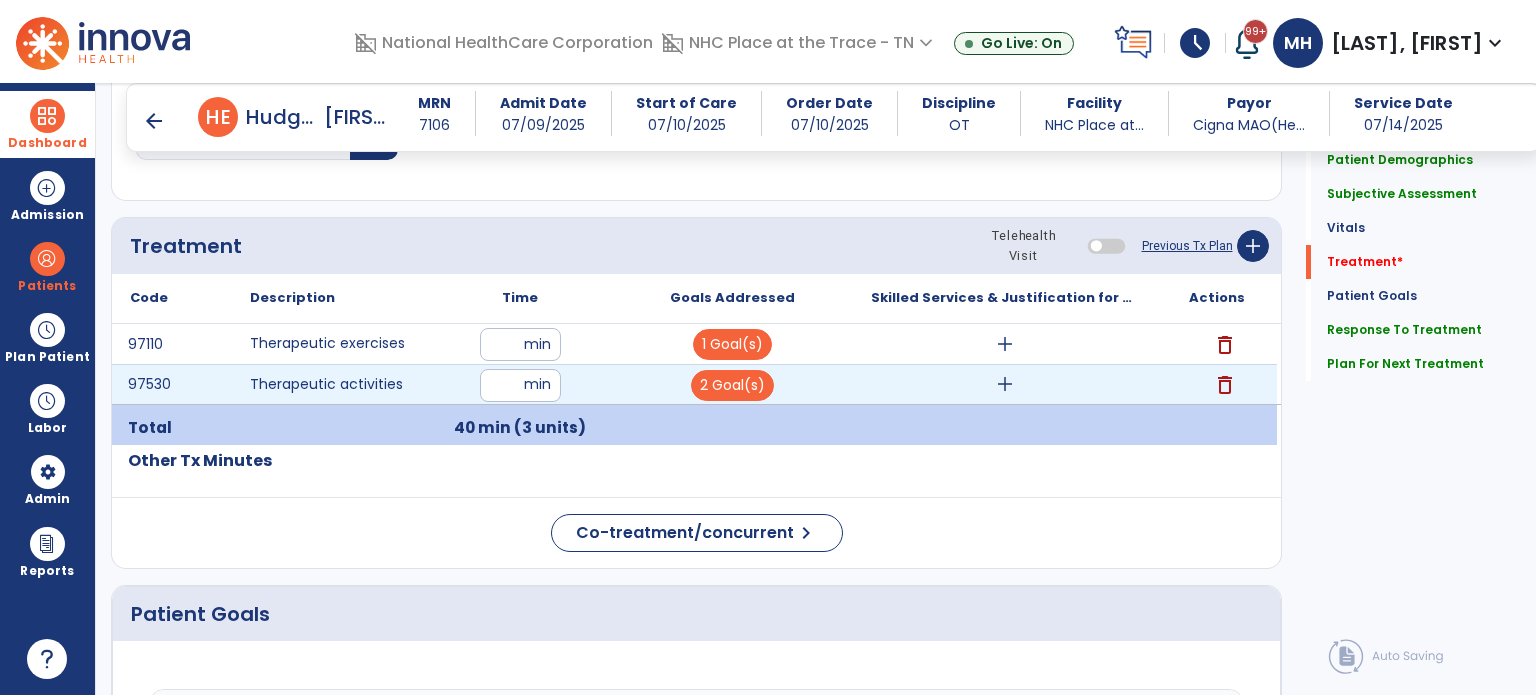 type on "**********" 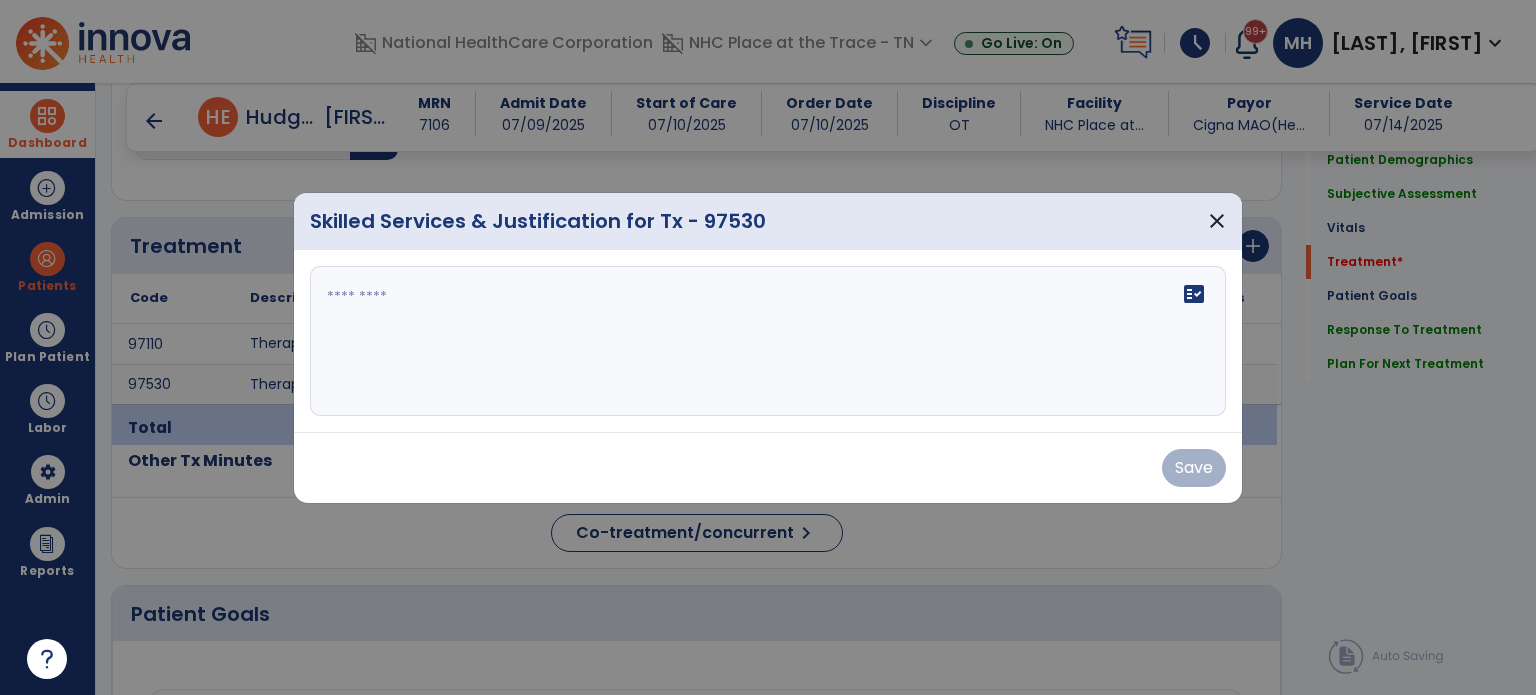 click on "fact_check" at bounding box center (768, 341) 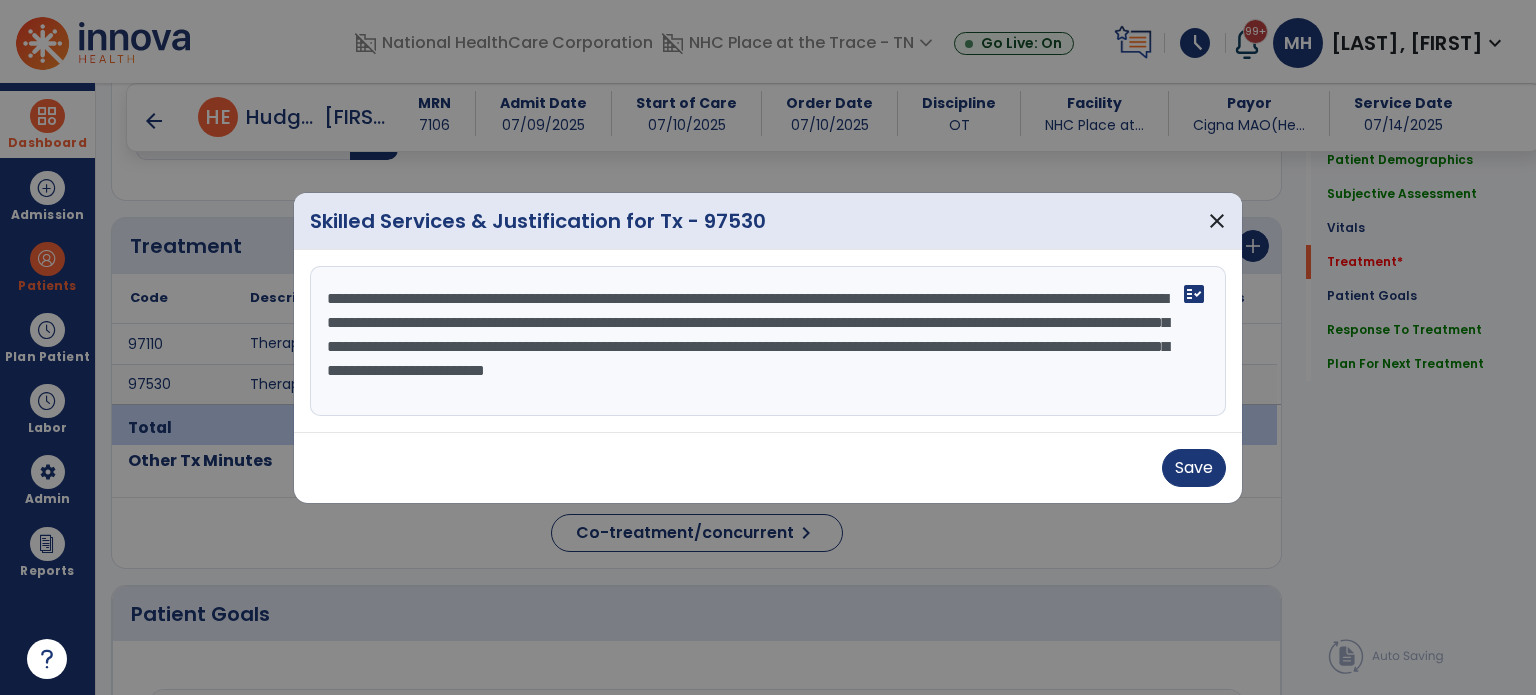 type on "**********" 